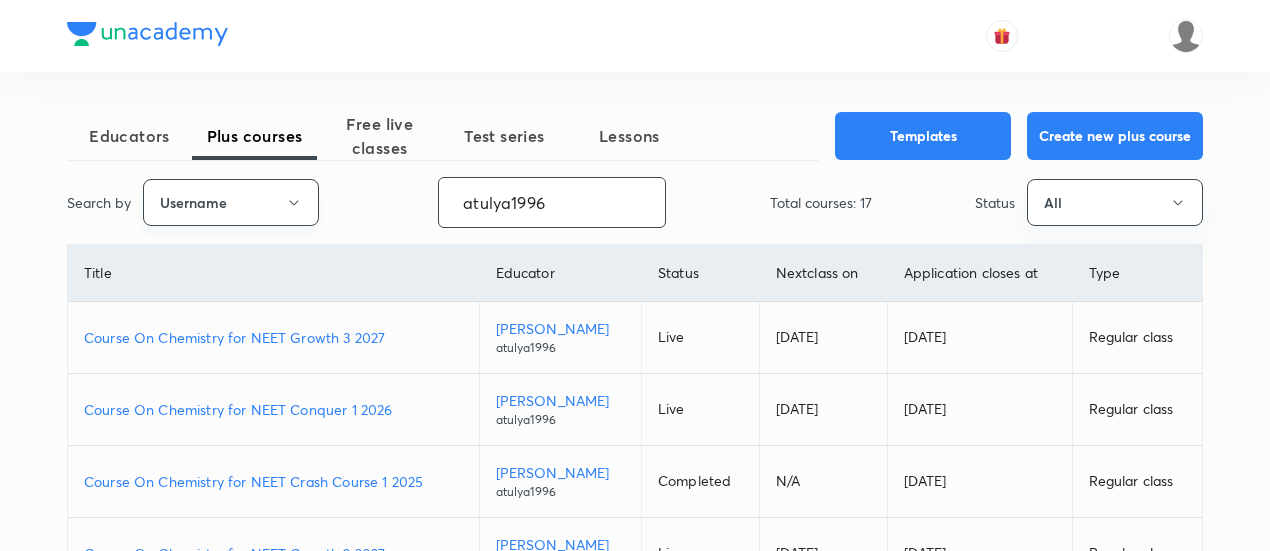 scroll, scrollTop: 0, scrollLeft: 0, axis: both 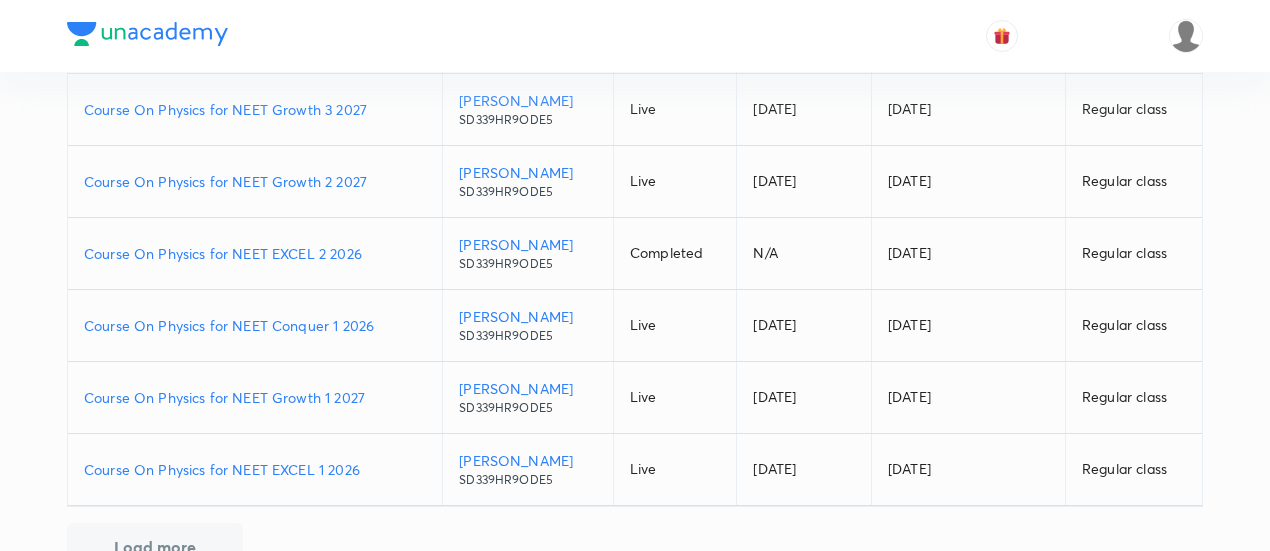 click on "Course On Physics for NEET EXCEL 1 2026" at bounding box center [255, 469] 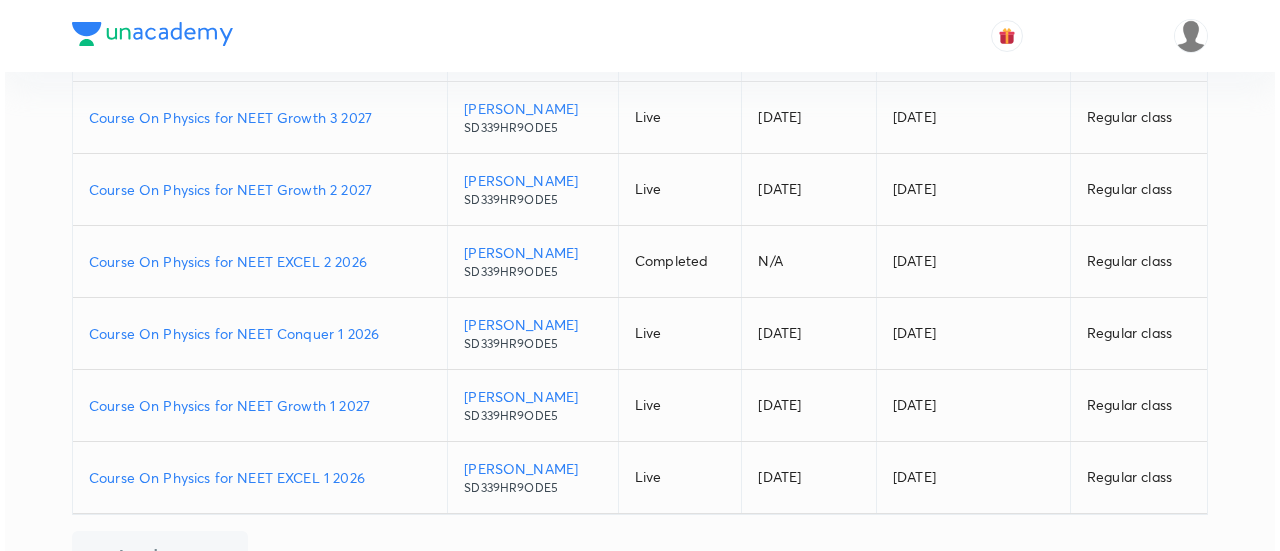 scroll, scrollTop: 0, scrollLeft: 0, axis: both 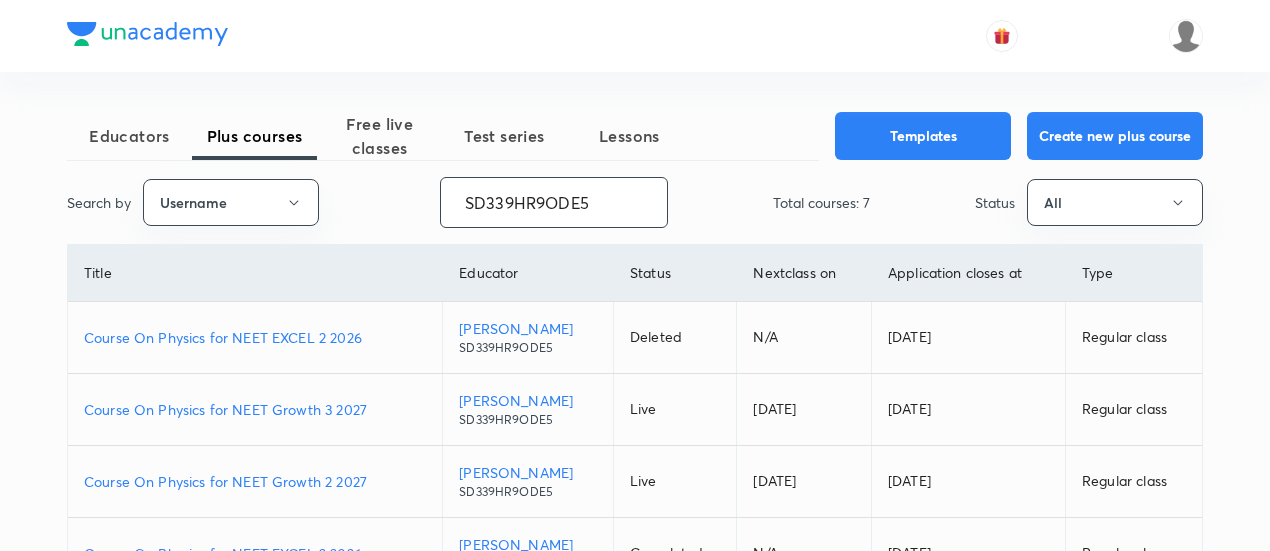 drag, startPoint x: 610, startPoint y: 193, endPoint x: 377, endPoint y: 215, distance: 234.03632 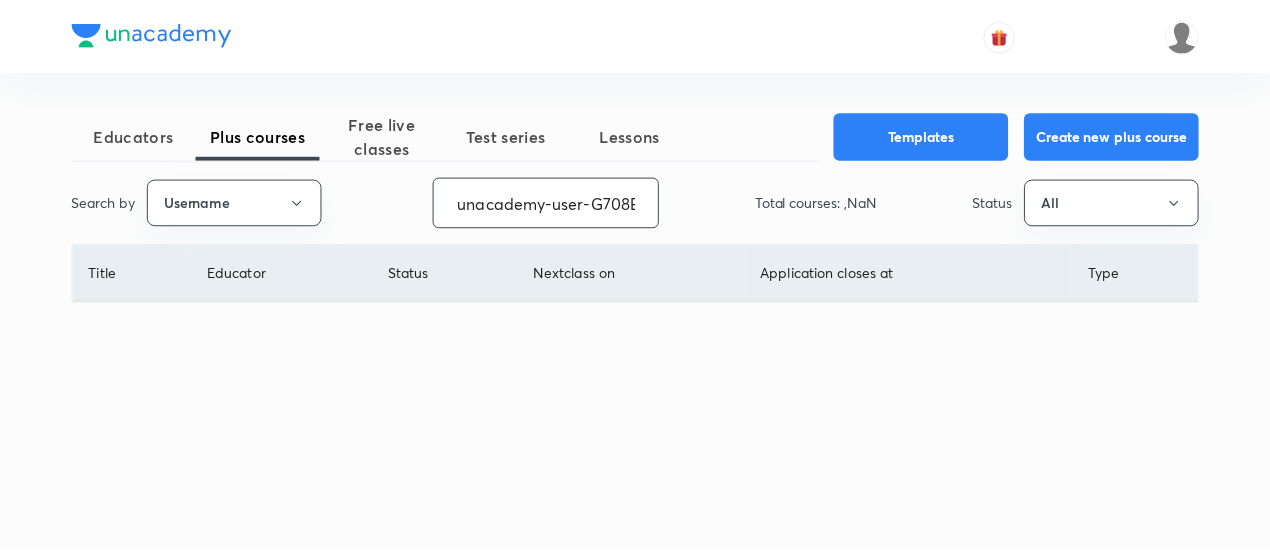 scroll, scrollTop: 0, scrollLeft: 78, axis: horizontal 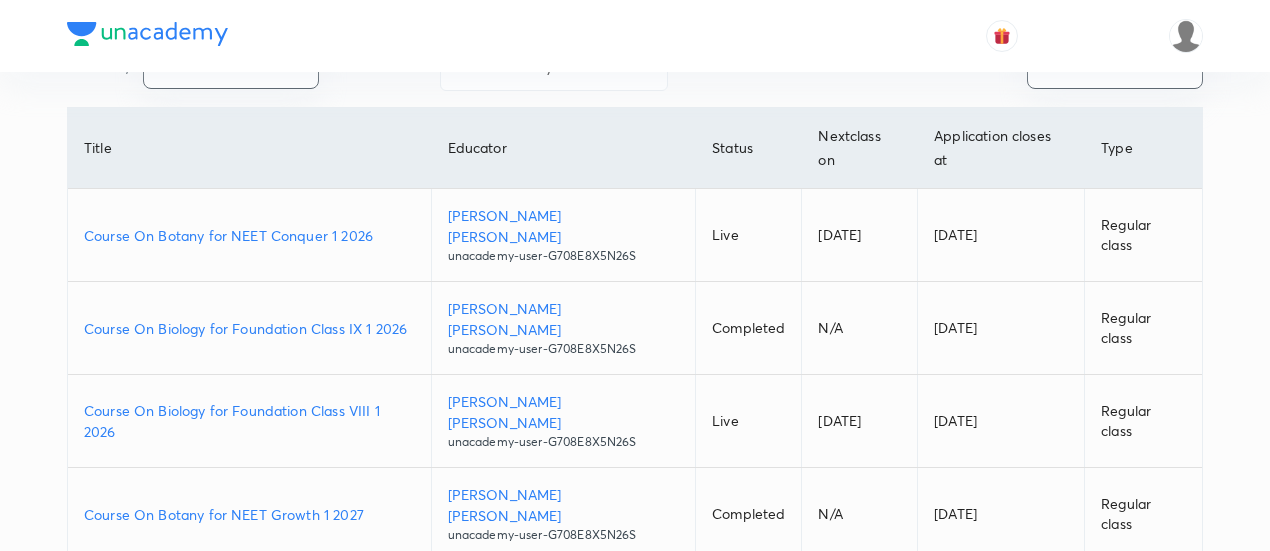 click on "Course On Botany for NEET Growth 1 2027" at bounding box center (249, 514) 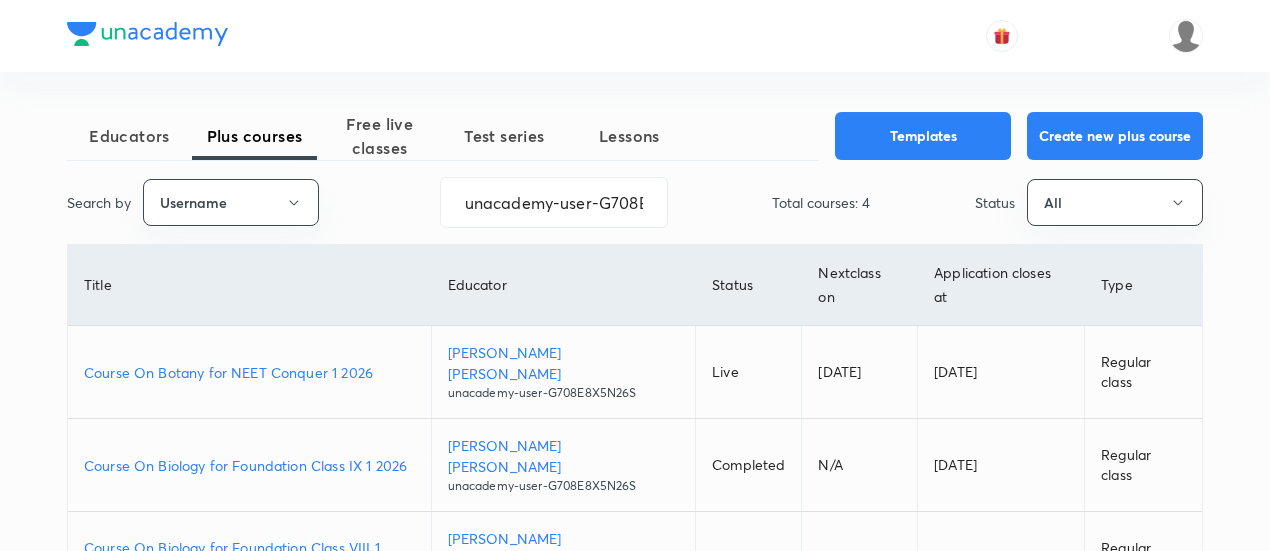 scroll, scrollTop: 0, scrollLeft: 0, axis: both 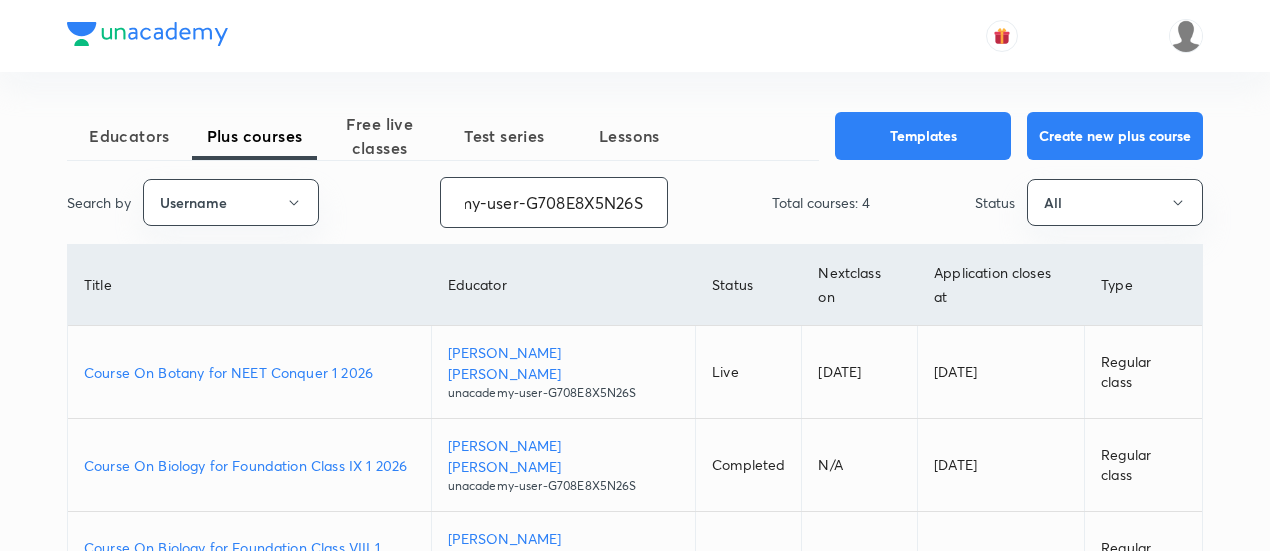 drag, startPoint x: 467, startPoint y: 205, endPoint x: 722, endPoint y: 202, distance: 255.01764 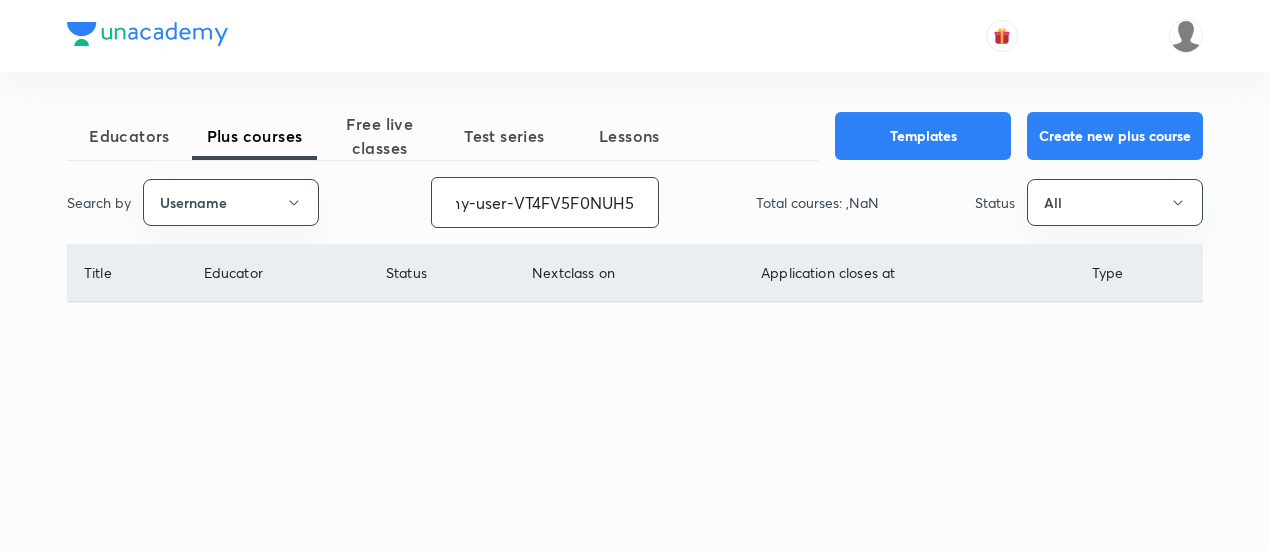 scroll, scrollTop: 0, scrollLeft: 80, axis: horizontal 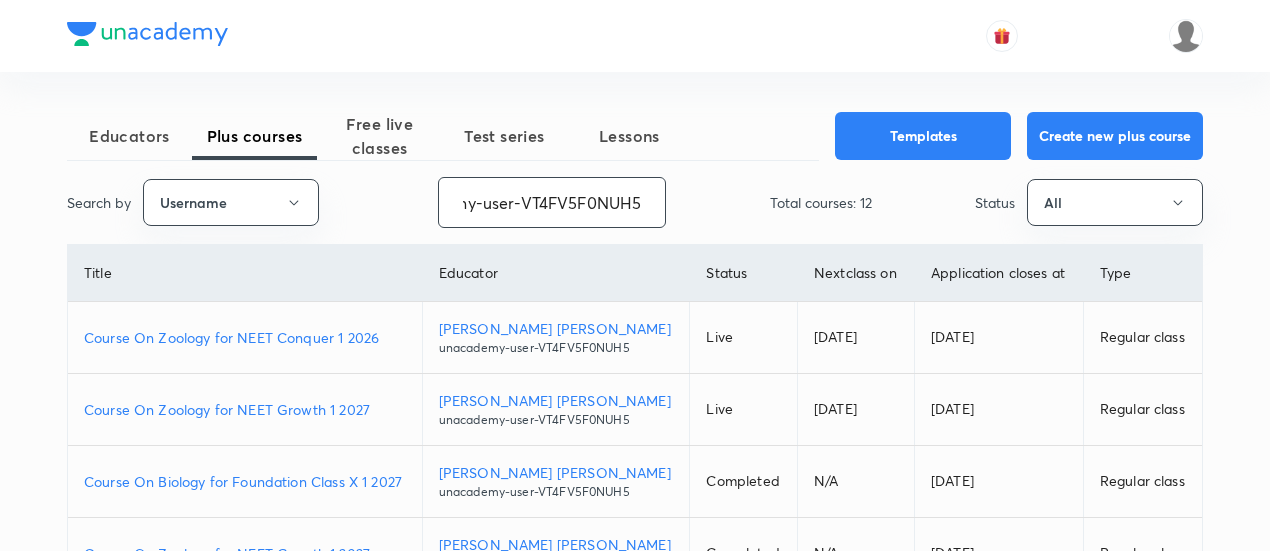 drag, startPoint x: 462, startPoint y: 200, endPoint x: 757, endPoint y: 185, distance: 295.3811 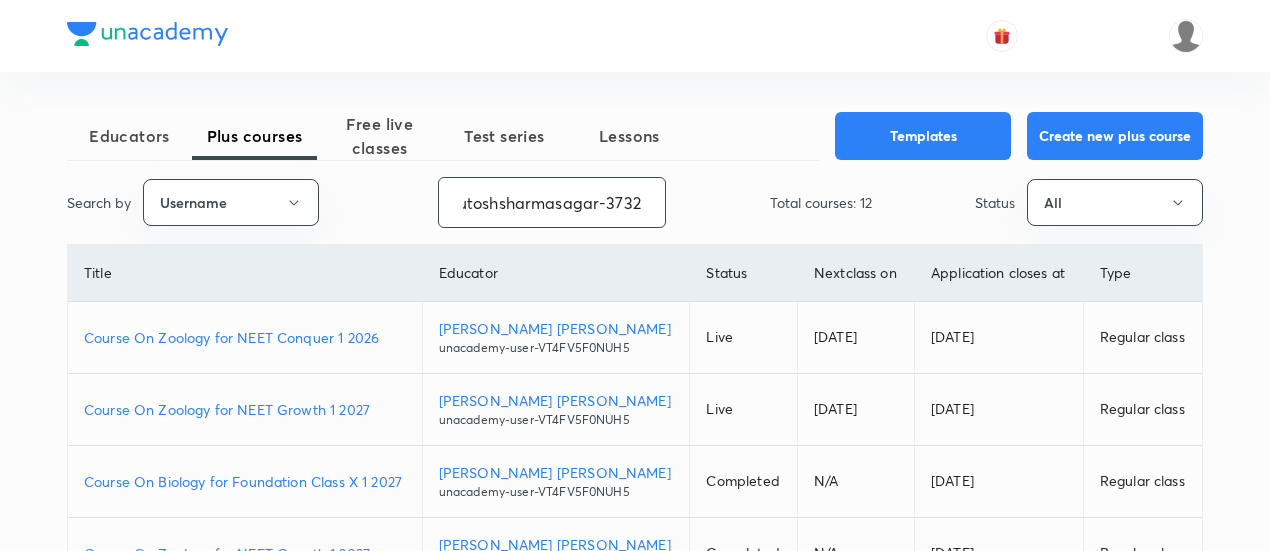 scroll, scrollTop: 0, scrollLeft: 34, axis: horizontal 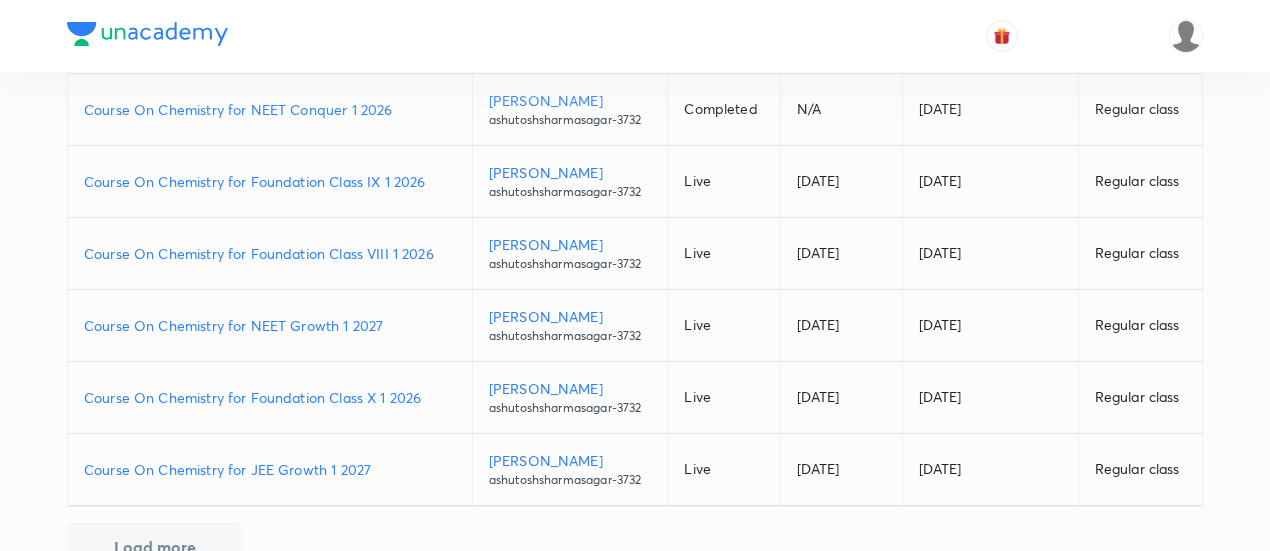 click on "Course On Chemistry for NEET Growth 1 2027" at bounding box center [270, 325] 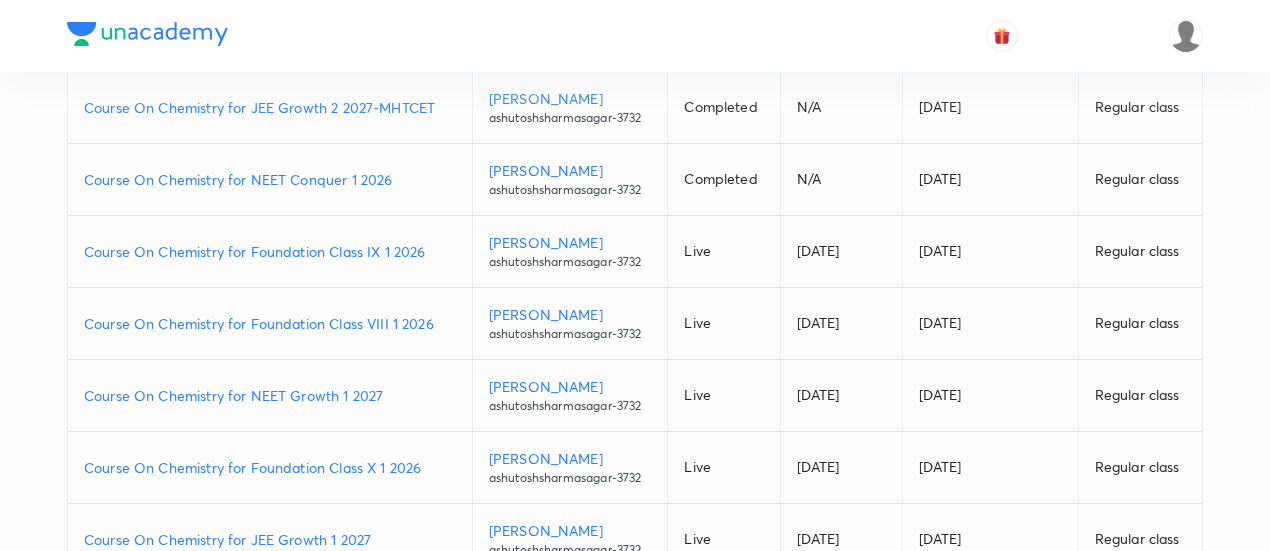 scroll, scrollTop: 200, scrollLeft: 0, axis: vertical 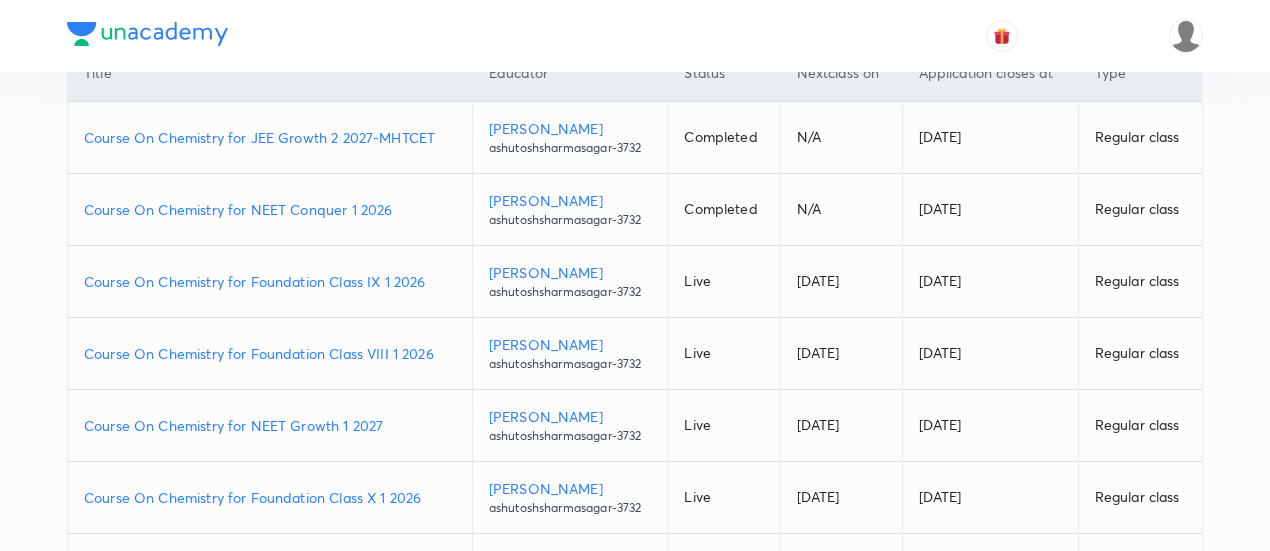 click on "Course On Chemistry for NEET Conquer 1 2026" at bounding box center (270, 209) 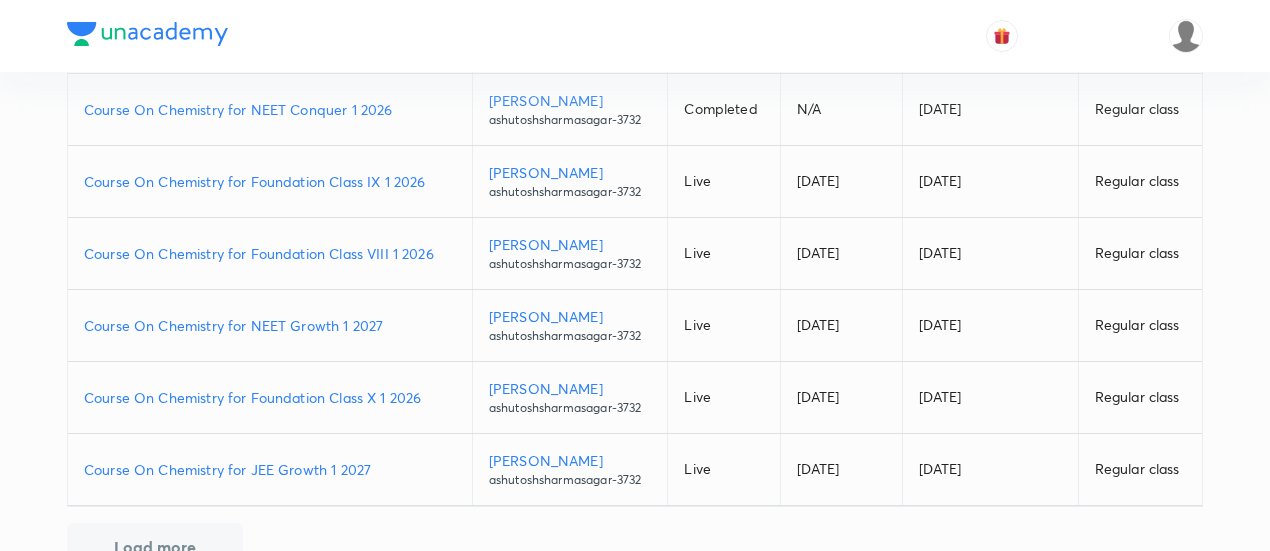 scroll, scrollTop: 352, scrollLeft: 0, axis: vertical 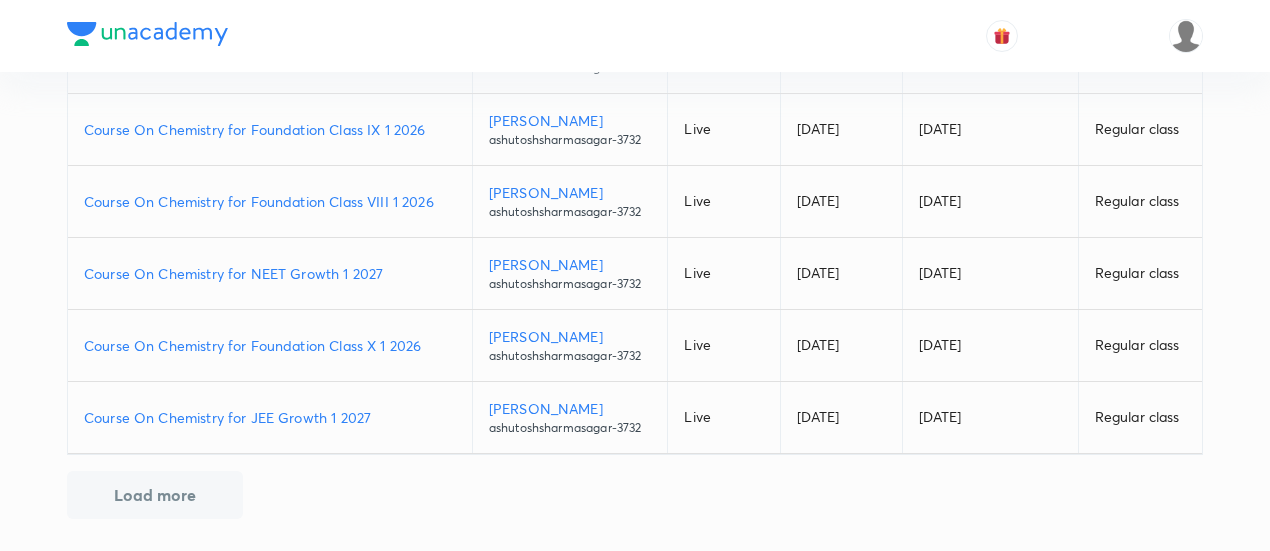 click on "Course On Chemistry for JEE Growth 1 2027" at bounding box center (270, 417) 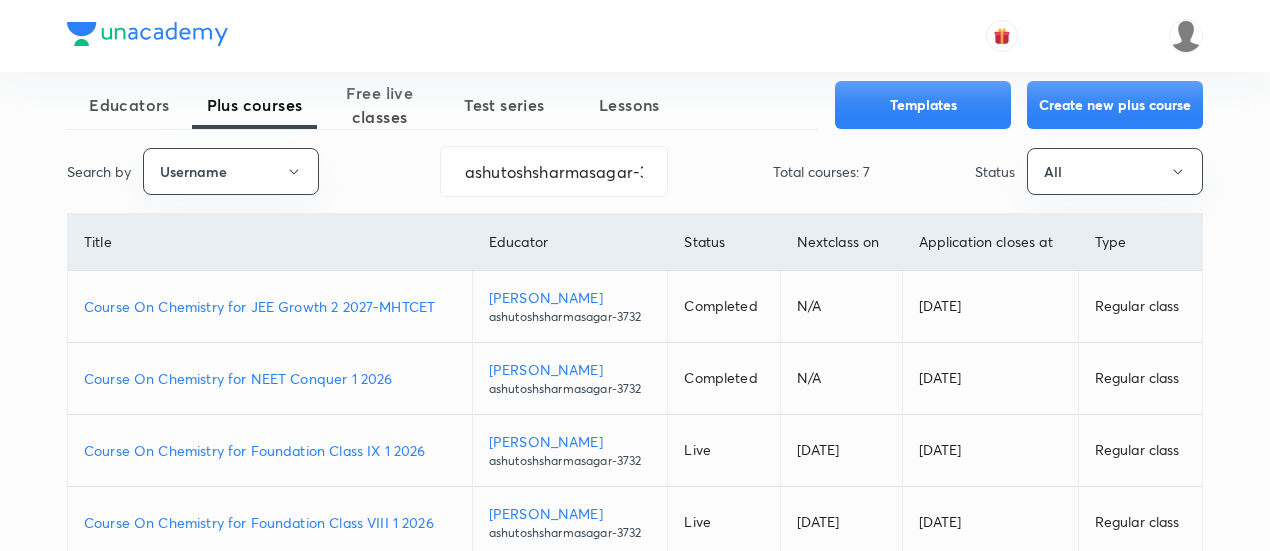 scroll, scrollTop: 0, scrollLeft: 0, axis: both 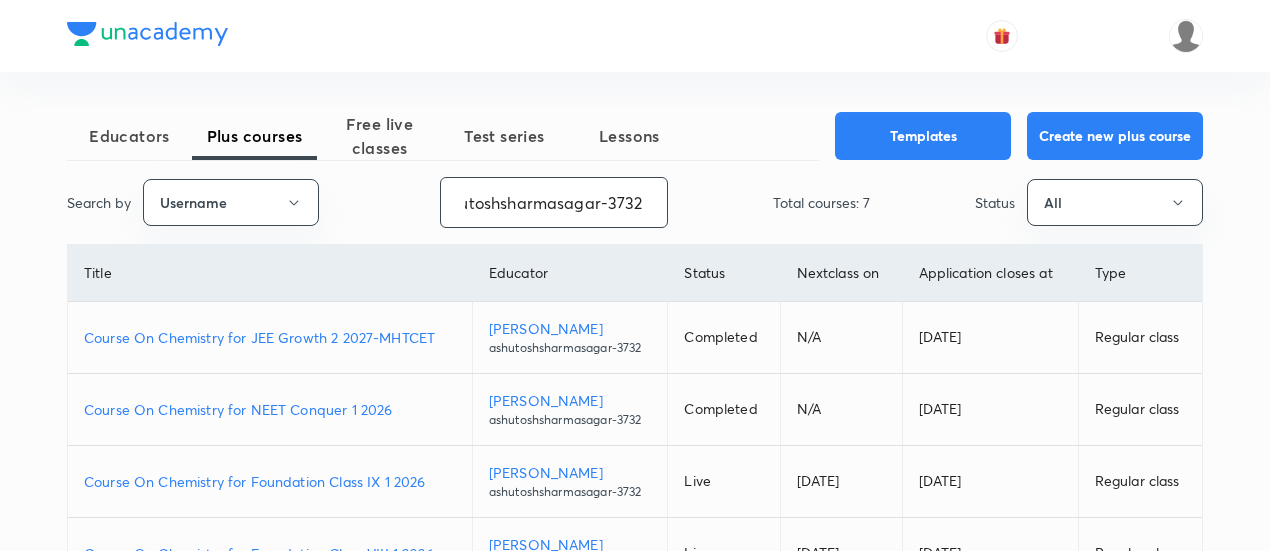 drag, startPoint x: 449, startPoint y: 191, endPoint x: 765, endPoint y: 218, distance: 317.1514 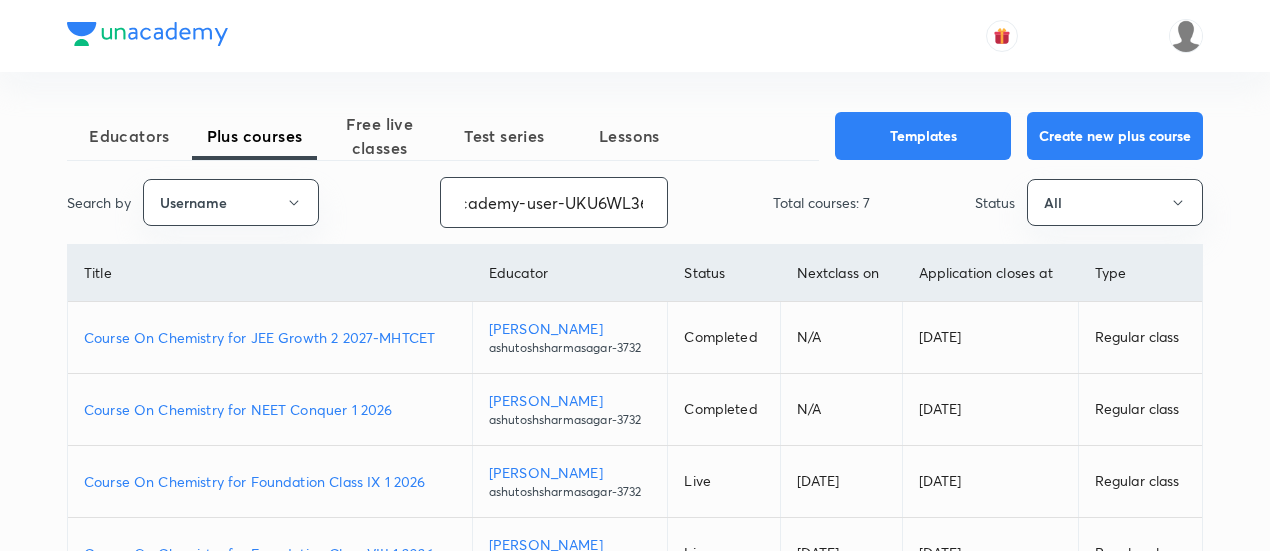 scroll, scrollTop: 0, scrollLeft: 82, axis: horizontal 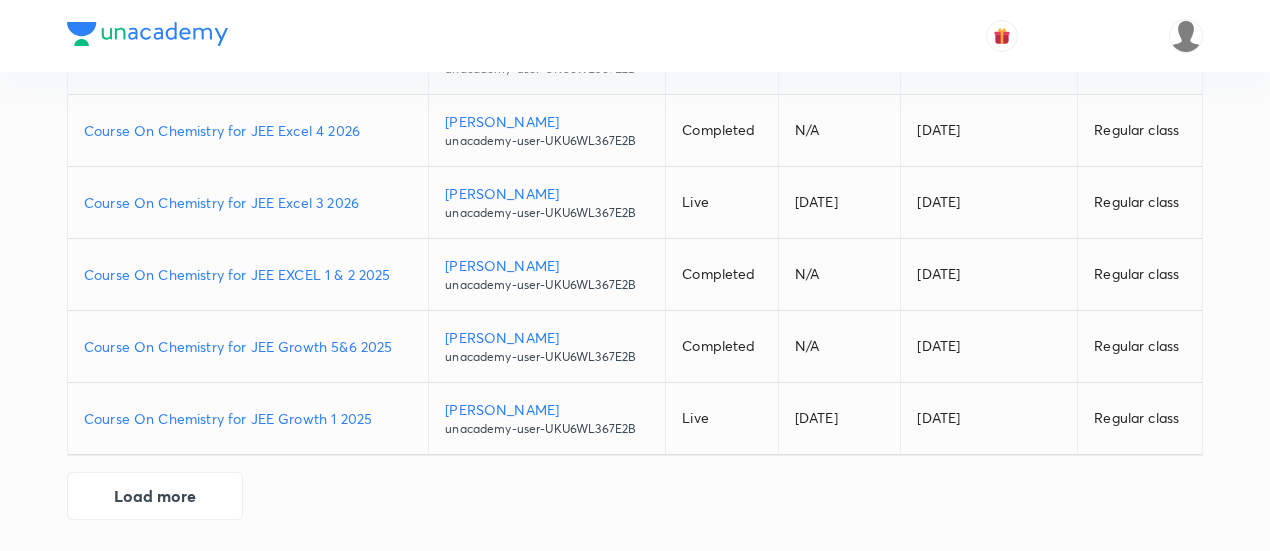 type on "unacademy-user-UKU6WL367E2B" 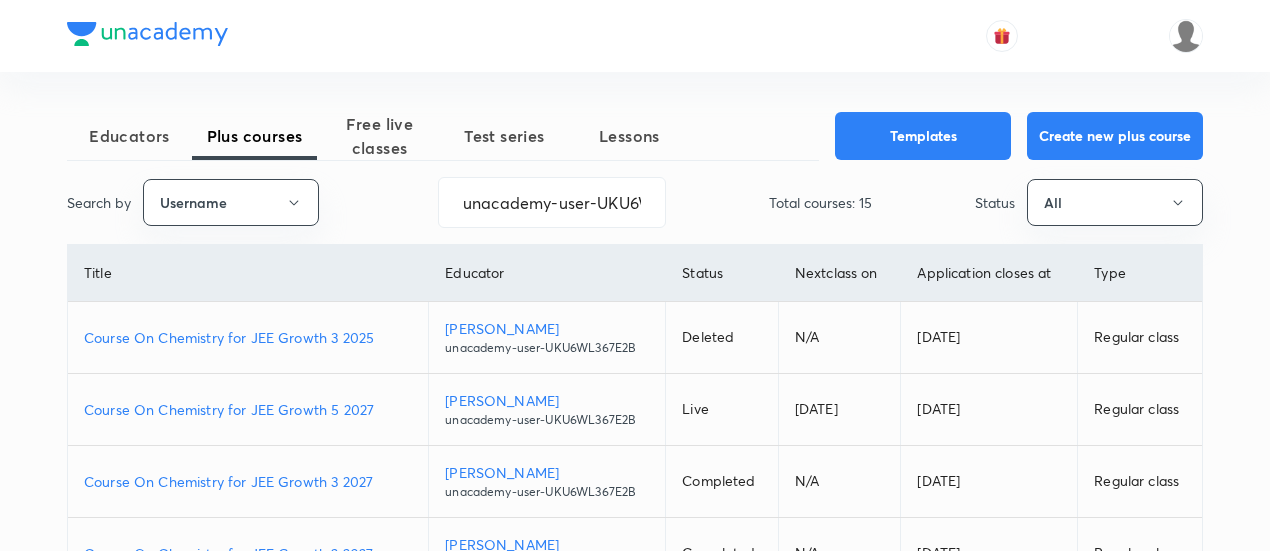 scroll, scrollTop: 0, scrollLeft: 0, axis: both 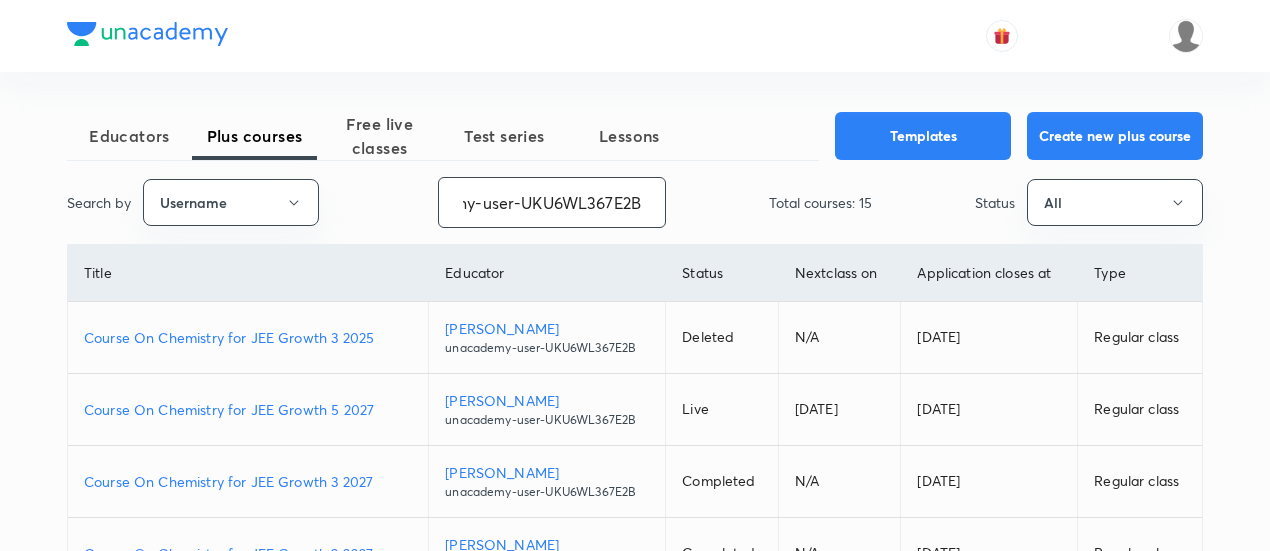 drag, startPoint x: 459, startPoint y: 209, endPoint x: 702, endPoint y: 252, distance: 246.7752 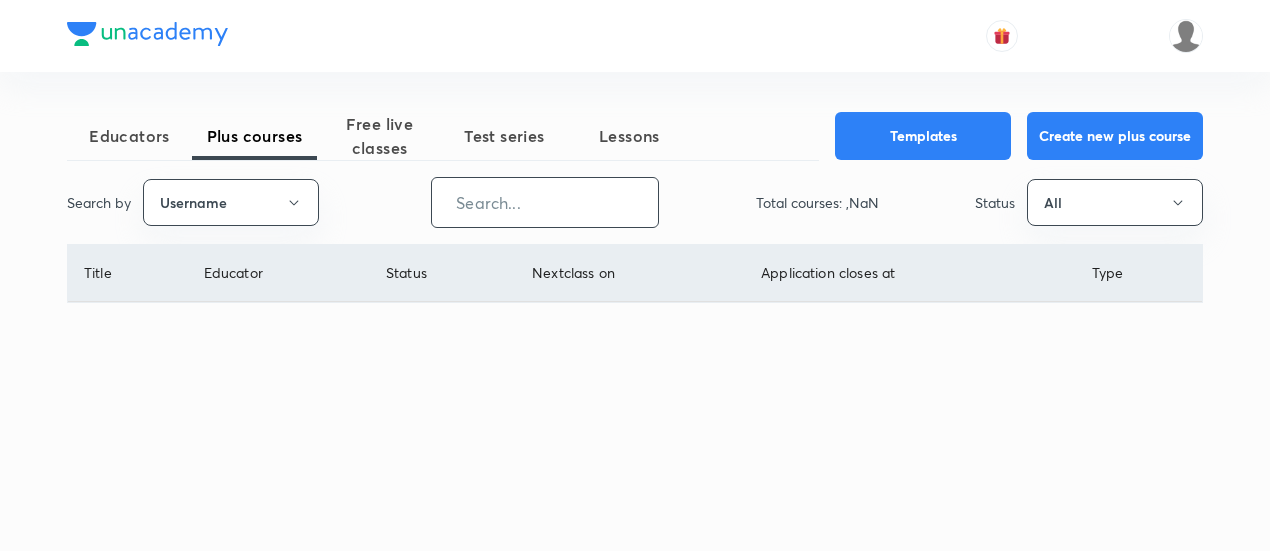 scroll, scrollTop: 0, scrollLeft: 0, axis: both 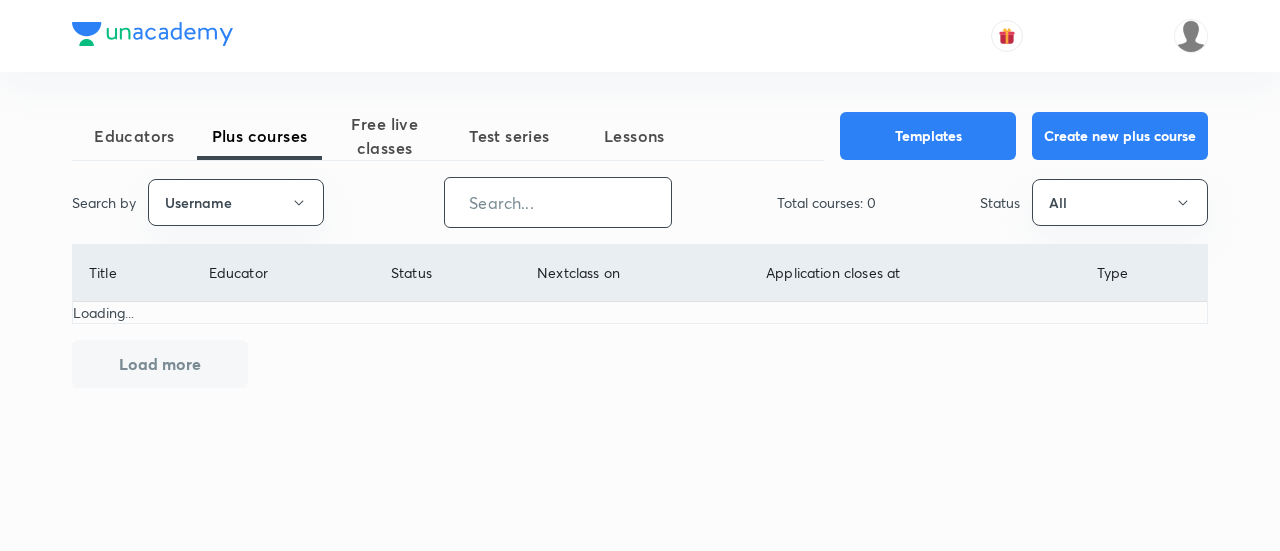 paste on "nehaprk28" 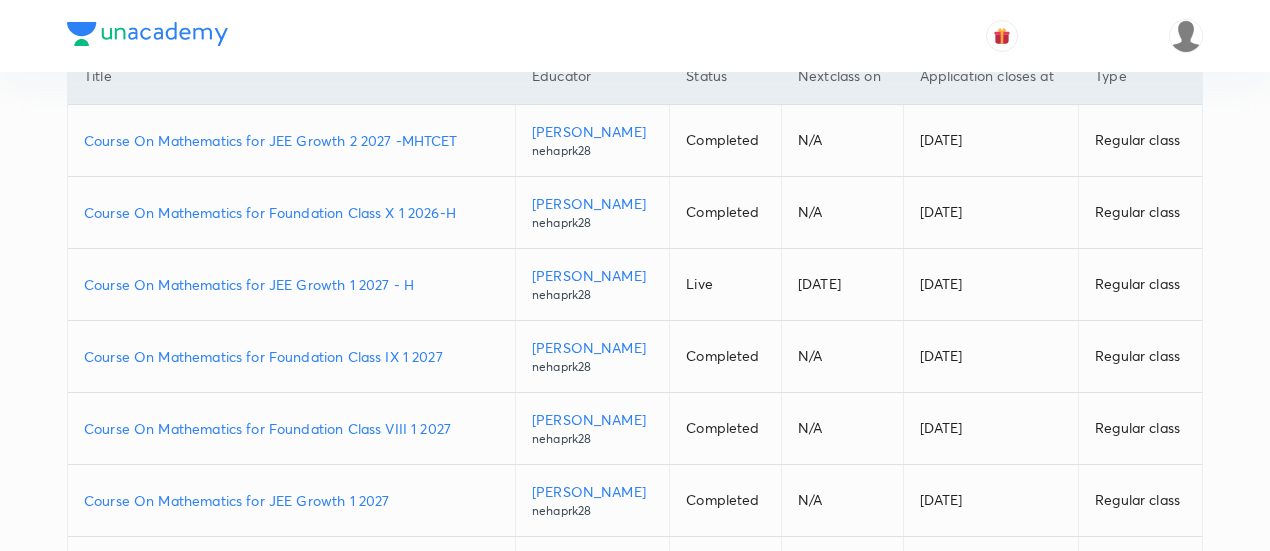 scroll, scrollTop: 200, scrollLeft: 0, axis: vertical 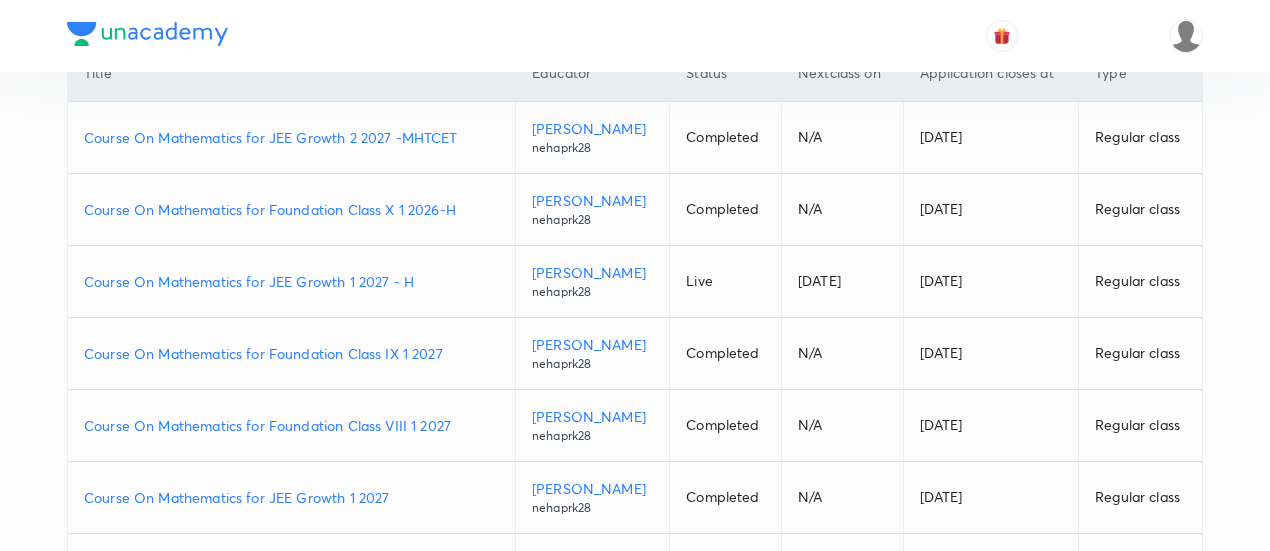 click on "Course On Mathematics for JEE Growth 1 2027 - H" at bounding box center [291, 281] 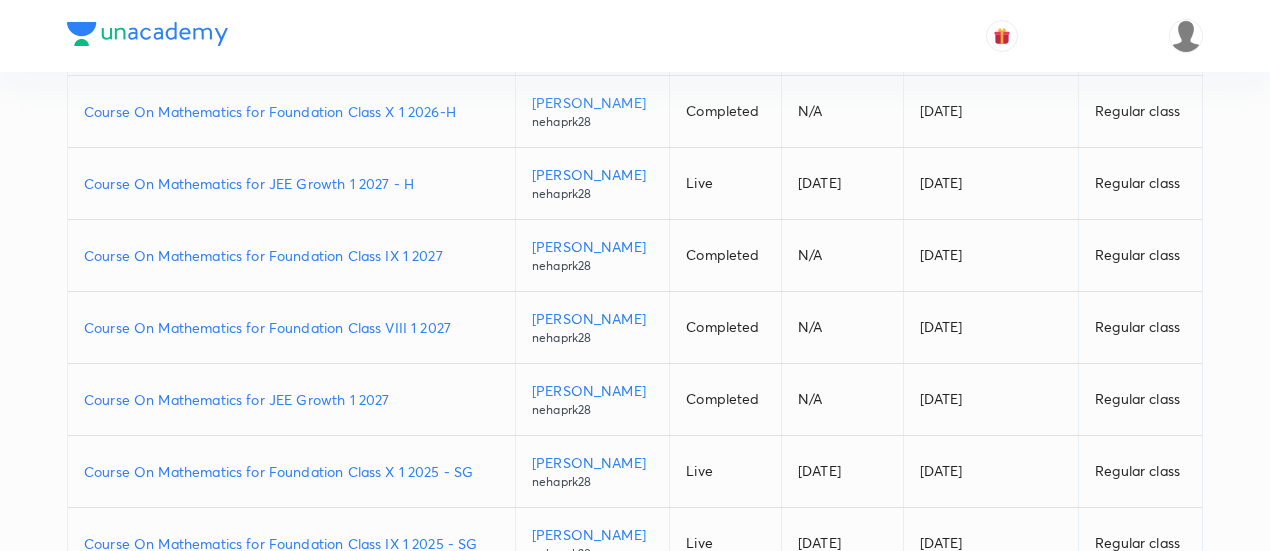 scroll, scrollTop: 300, scrollLeft: 0, axis: vertical 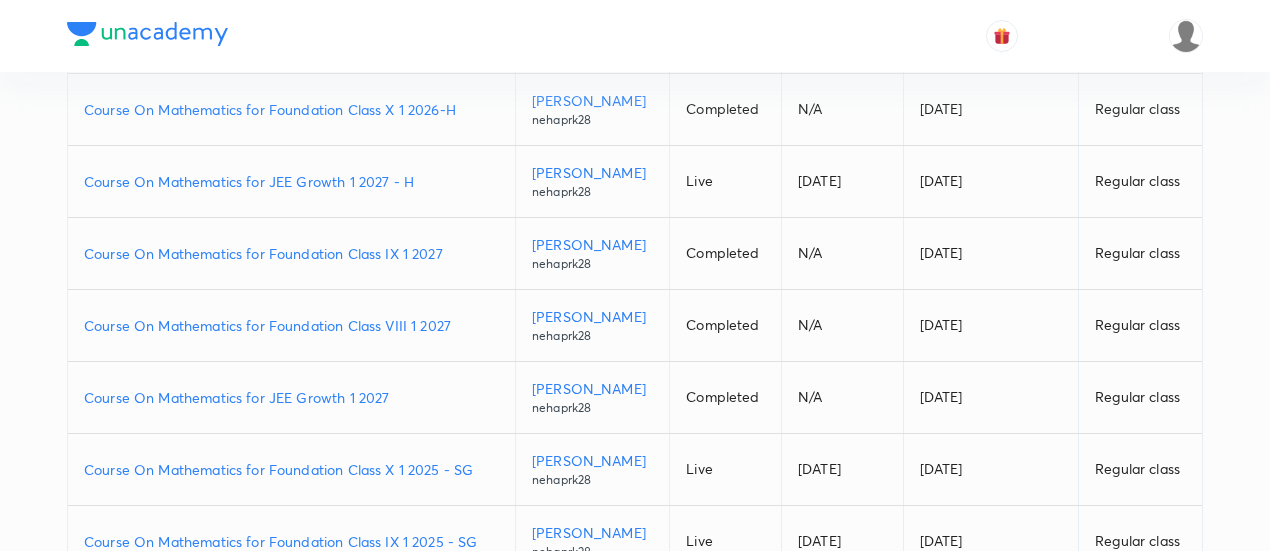 click on "Course On Mathematics for Foundation Class X 1 2026-H" at bounding box center (291, 109) 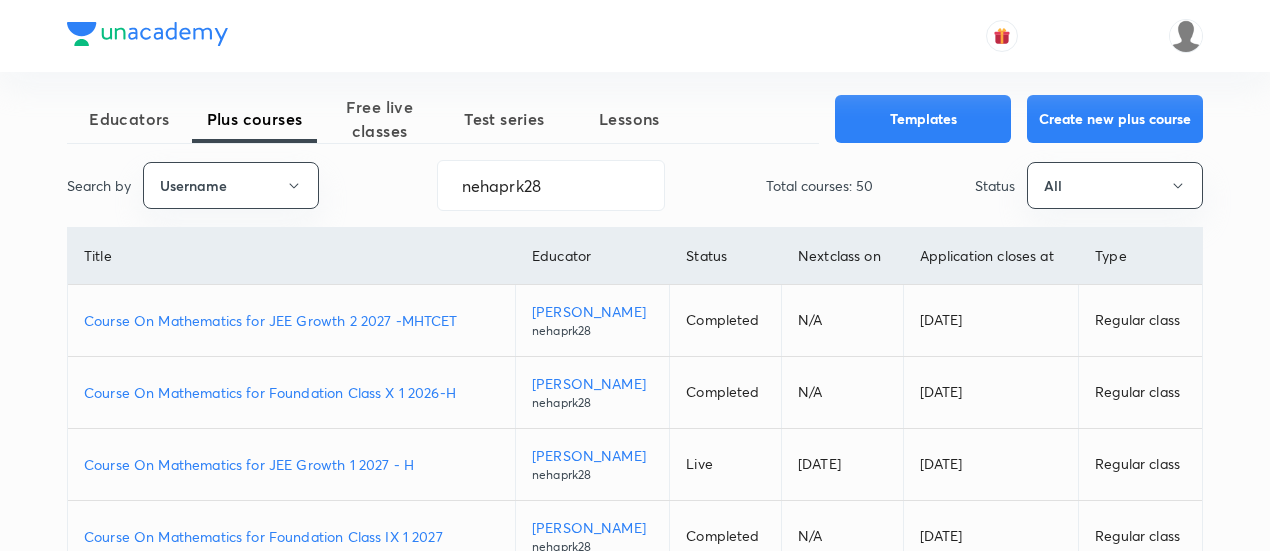 scroll, scrollTop: 0, scrollLeft: 0, axis: both 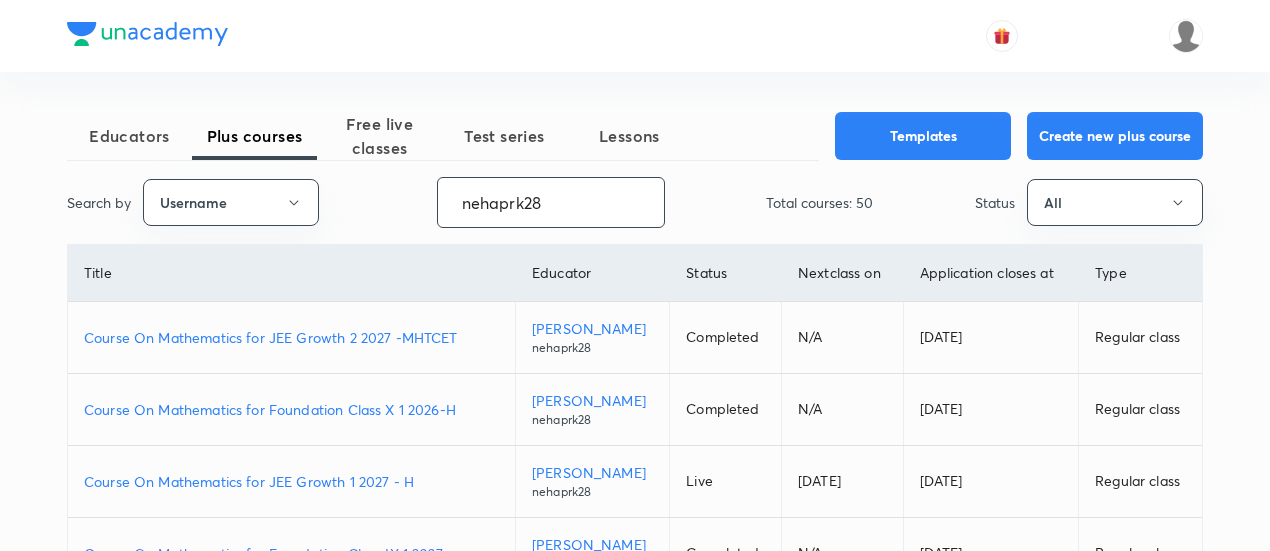 drag, startPoint x: 563, startPoint y: 187, endPoint x: 341, endPoint y: 189, distance: 222.009 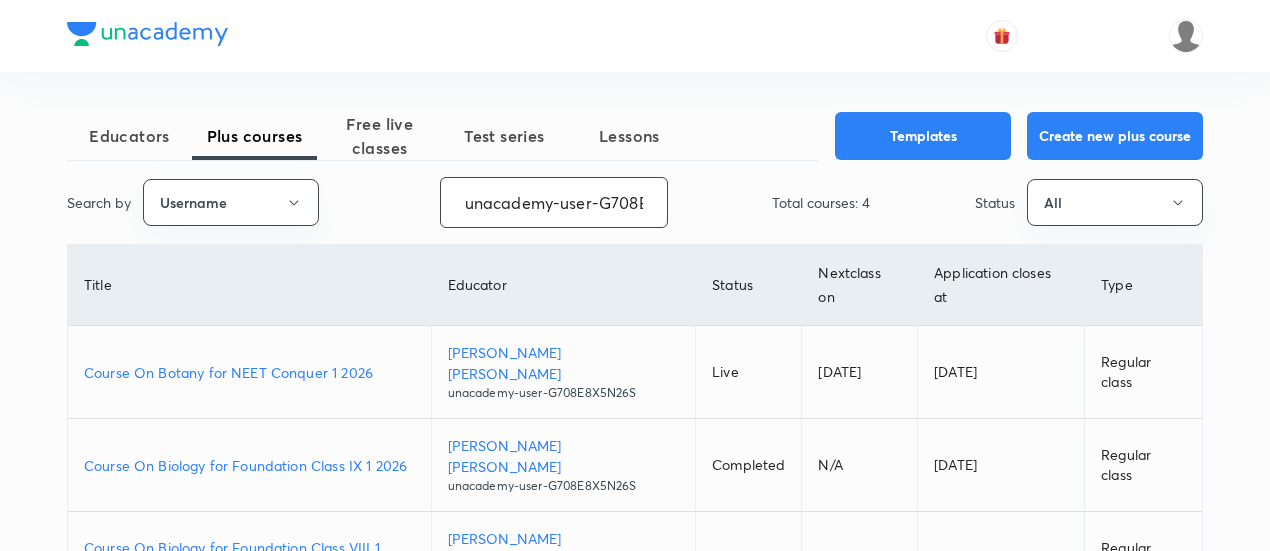 scroll, scrollTop: 0, scrollLeft: 78, axis: horizontal 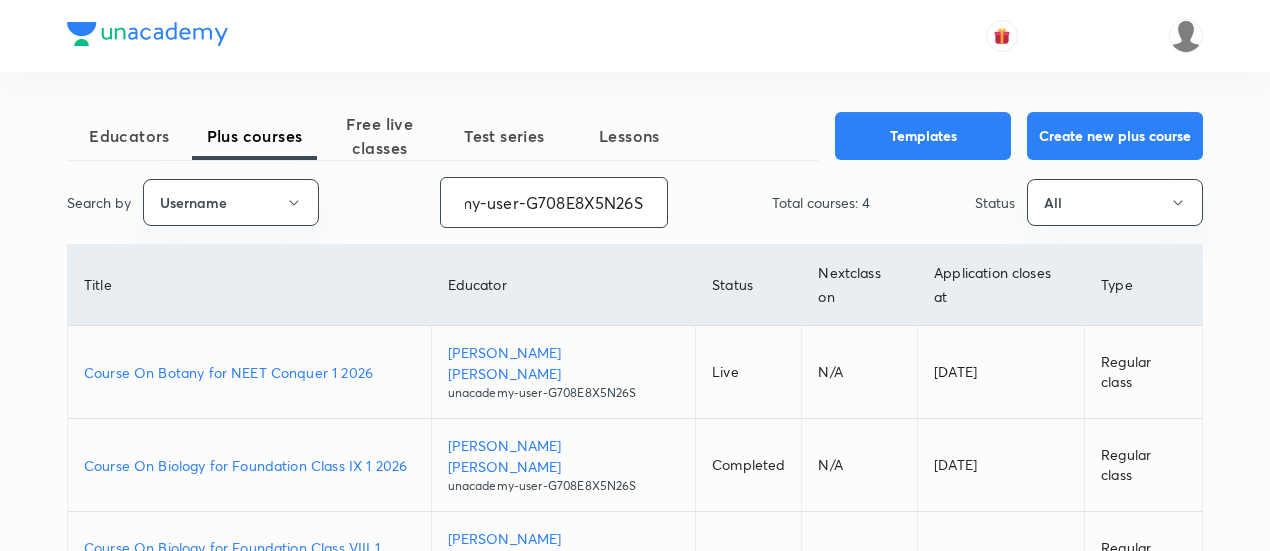 type on "unacademy-user-G708E8X5N26S" 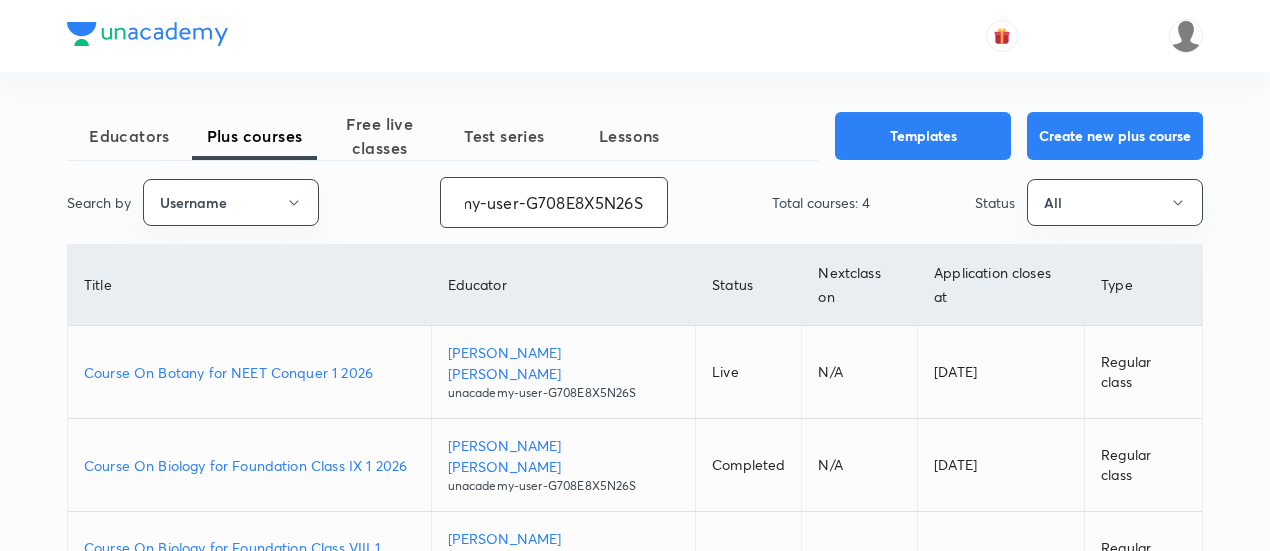scroll, scrollTop: 0, scrollLeft: 0, axis: both 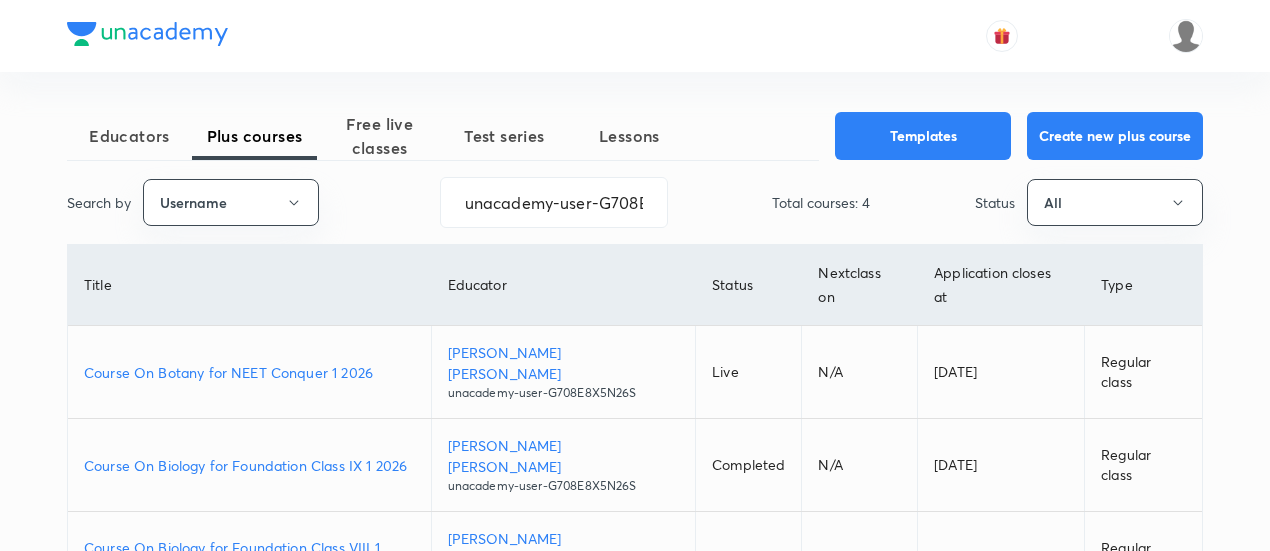 click on "Course On Botany for NEET Conquer 1 2026" at bounding box center [249, 372] 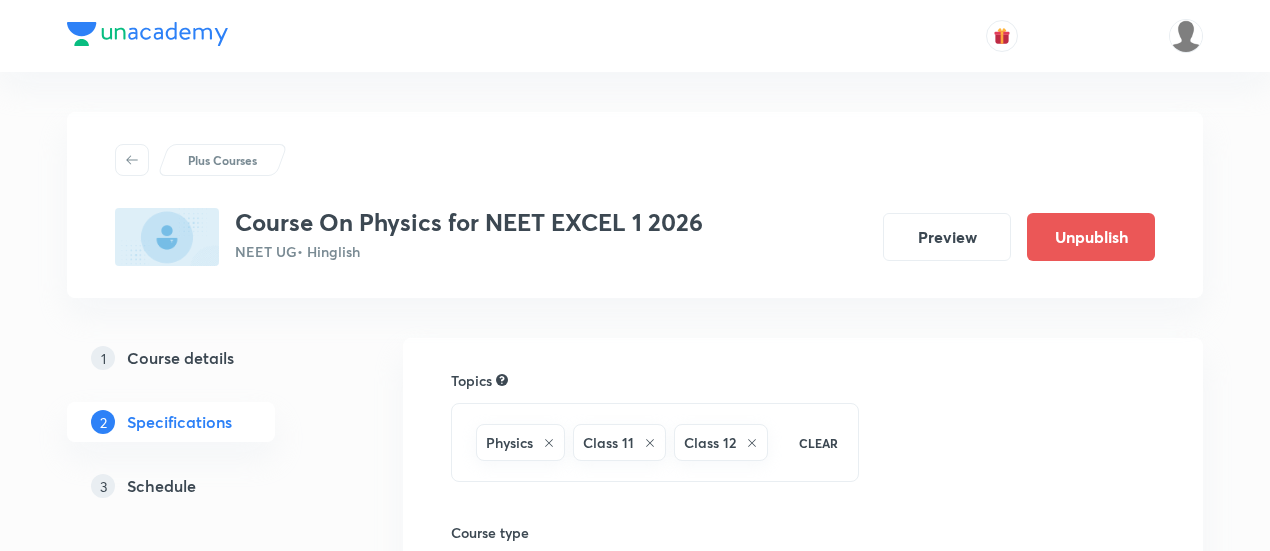 scroll, scrollTop: 0, scrollLeft: 0, axis: both 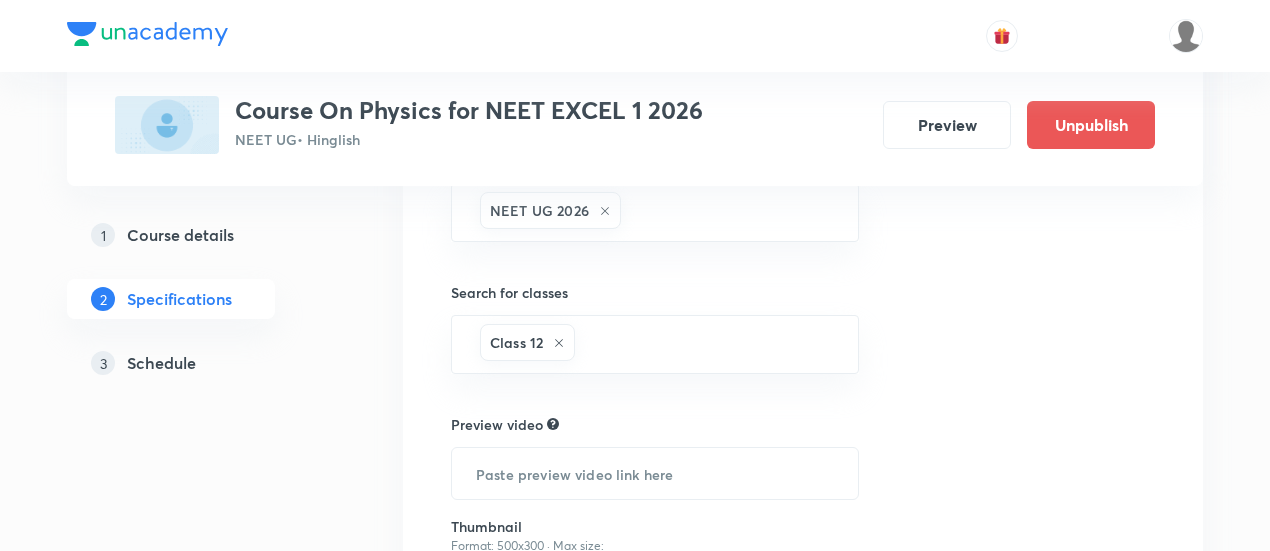 click on "Schedule" at bounding box center [161, 363] 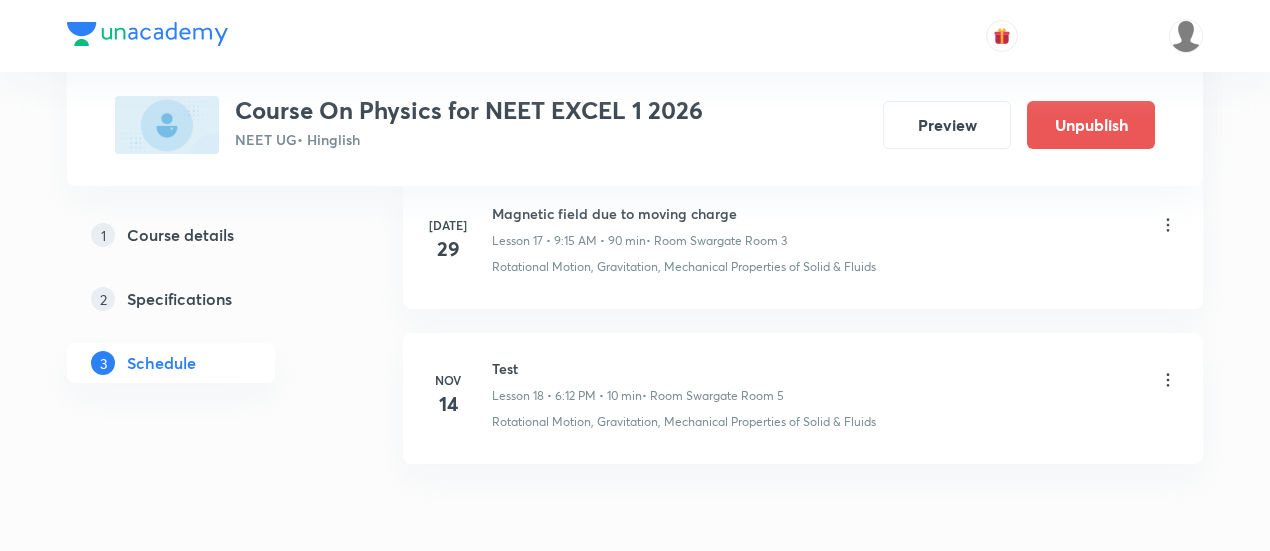 scroll, scrollTop: 3626, scrollLeft: 0, axis: vertical 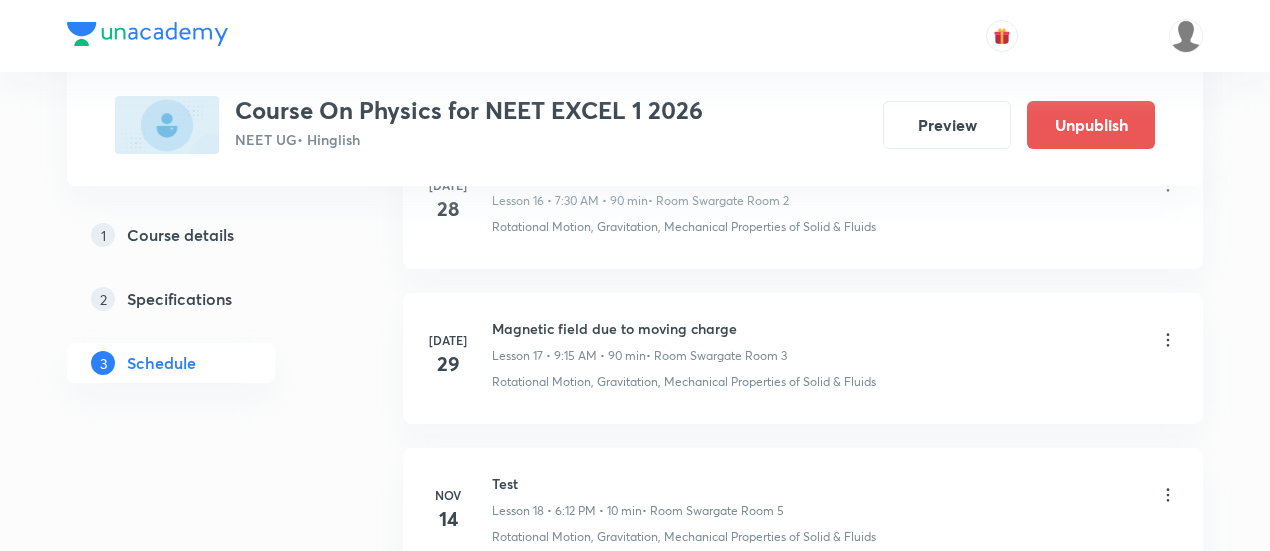 click on "Magnetic field due to moving charge" at bounding box center [639, 328] 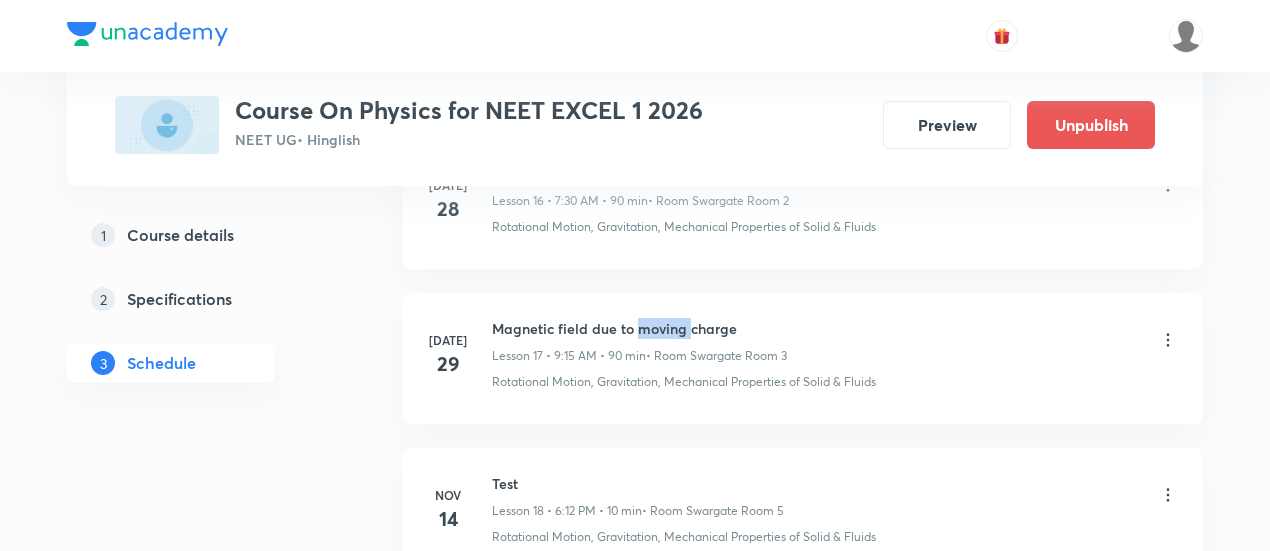 click on "Magnetic field due to moving charge" at bounding box center (639, 328) 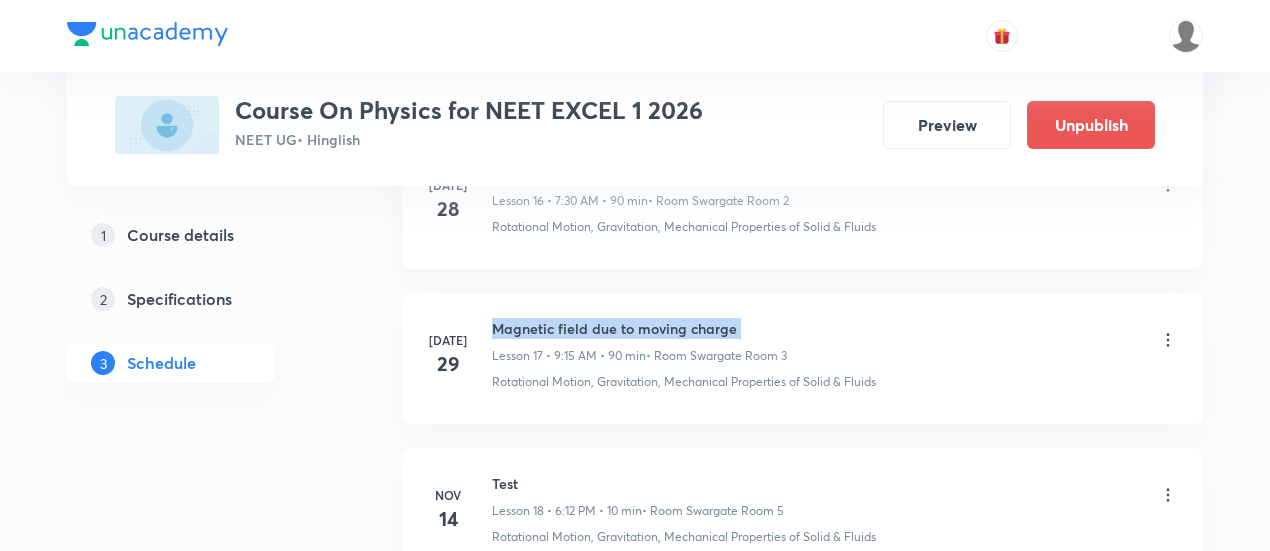 click on "Magnetic field due to moving charge" at bounding box center [639, 328] 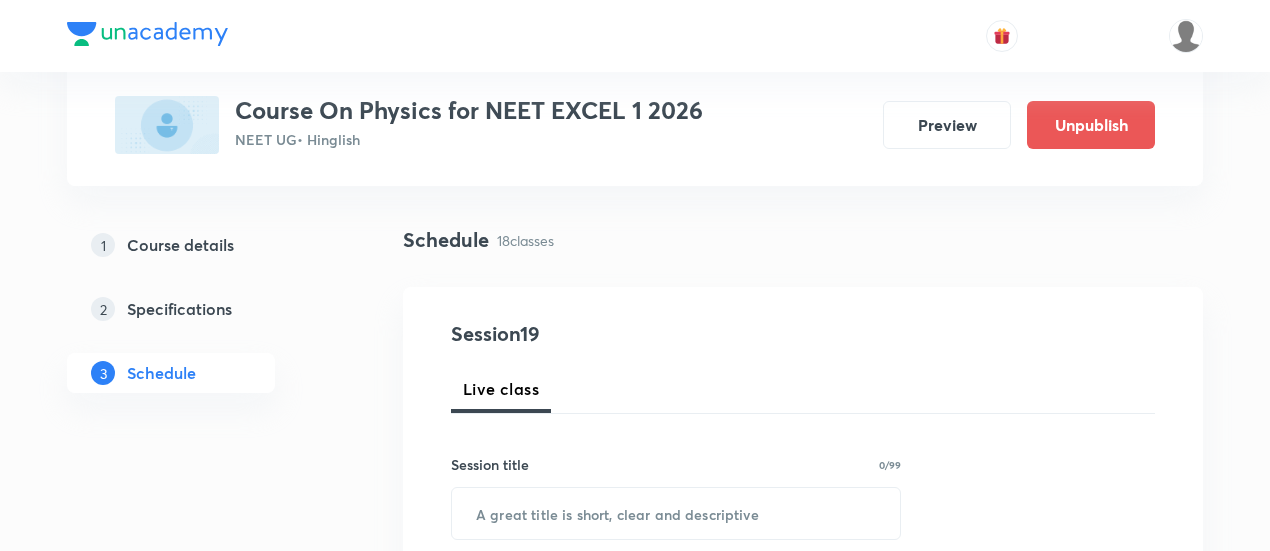 scroll, scrollTop: 213, scrollLeft: 0, axis: vertical 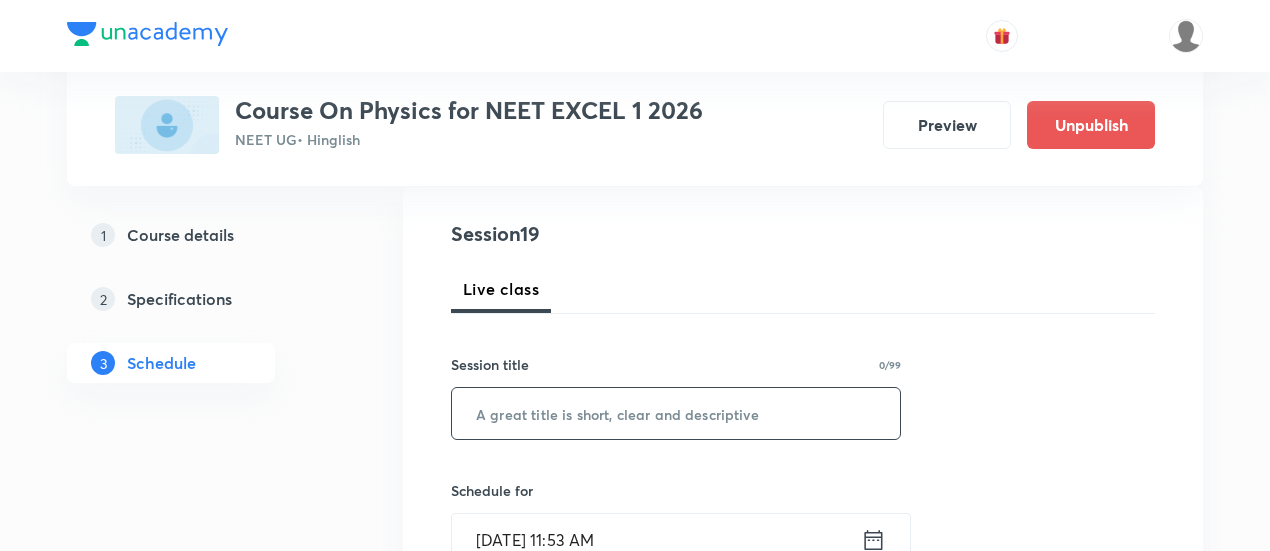click at bounding box center (676, 413) 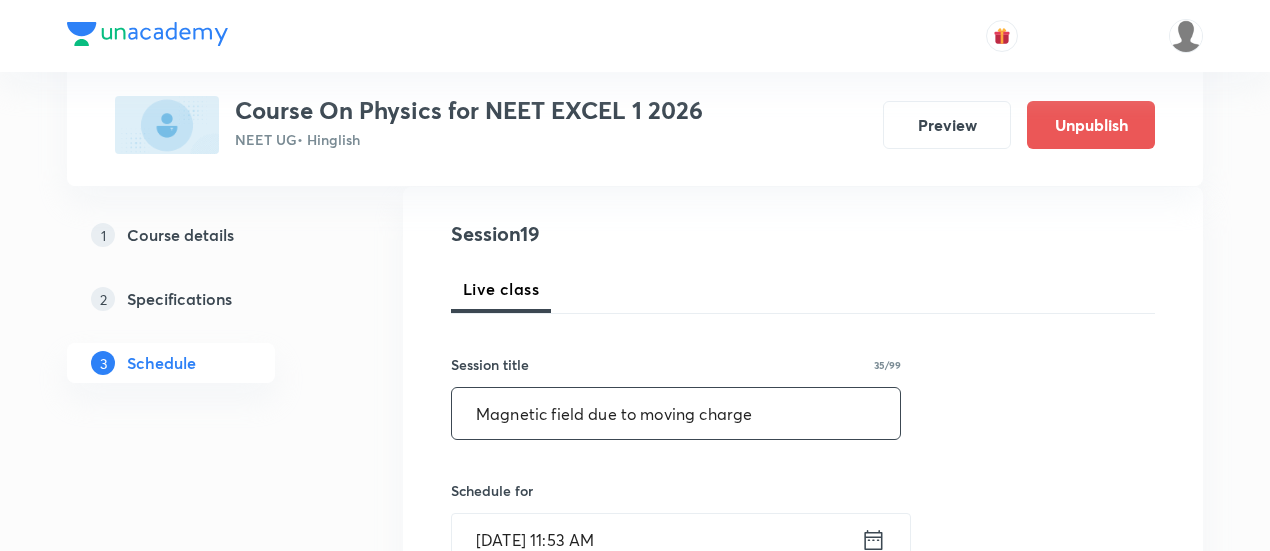 scroll, scrollTop: 313, scrollLeft: 0, axis: vertical 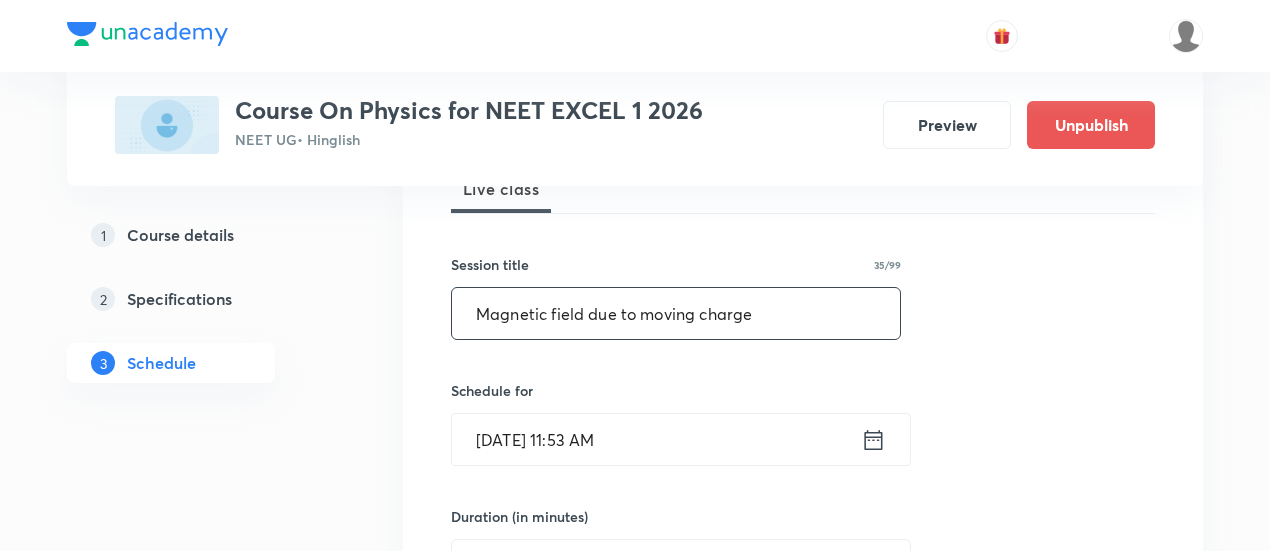 type on "Magnetic field due to moving charge" 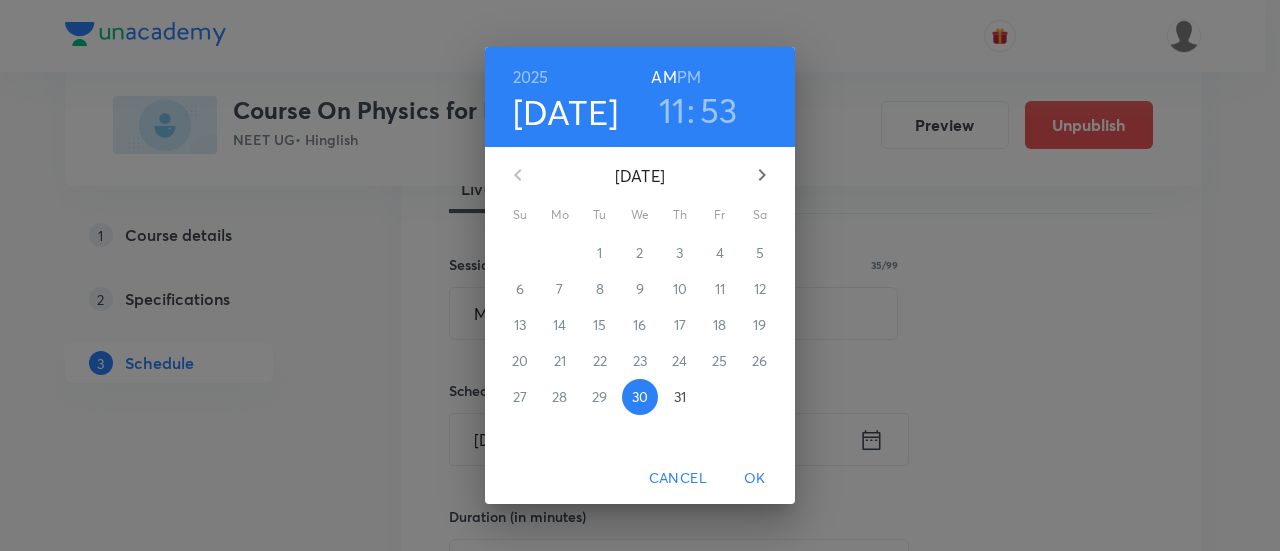 click on "31" at bounding box center (680, 397) 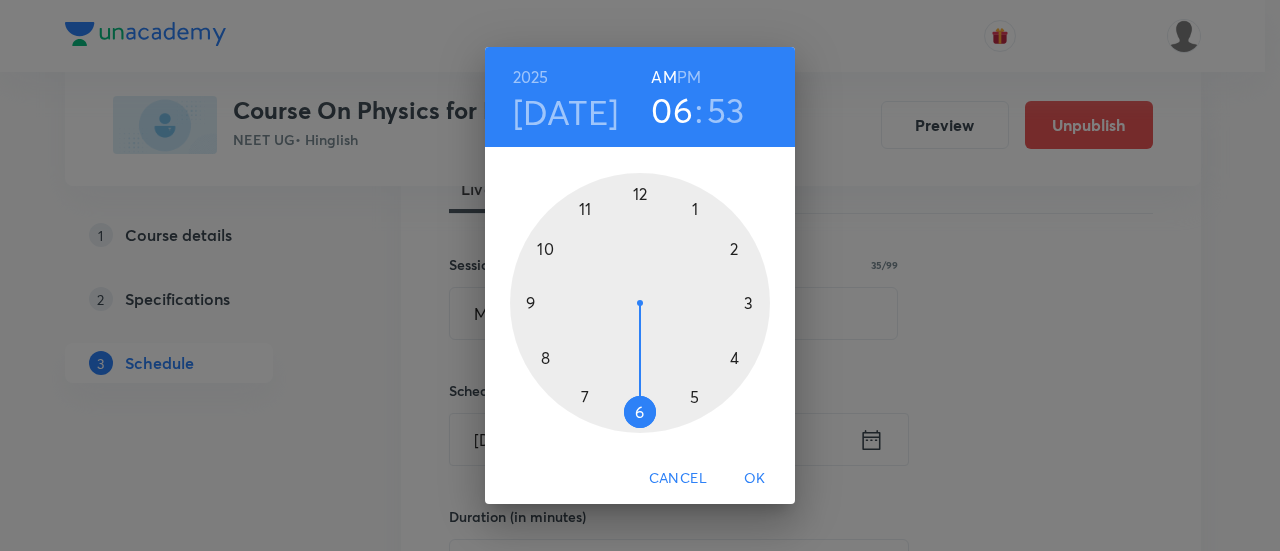 drag, startPoint x: 592, startPoint y: 203, endPoint x: 648, endPoint y: 415, distance: 219.27151 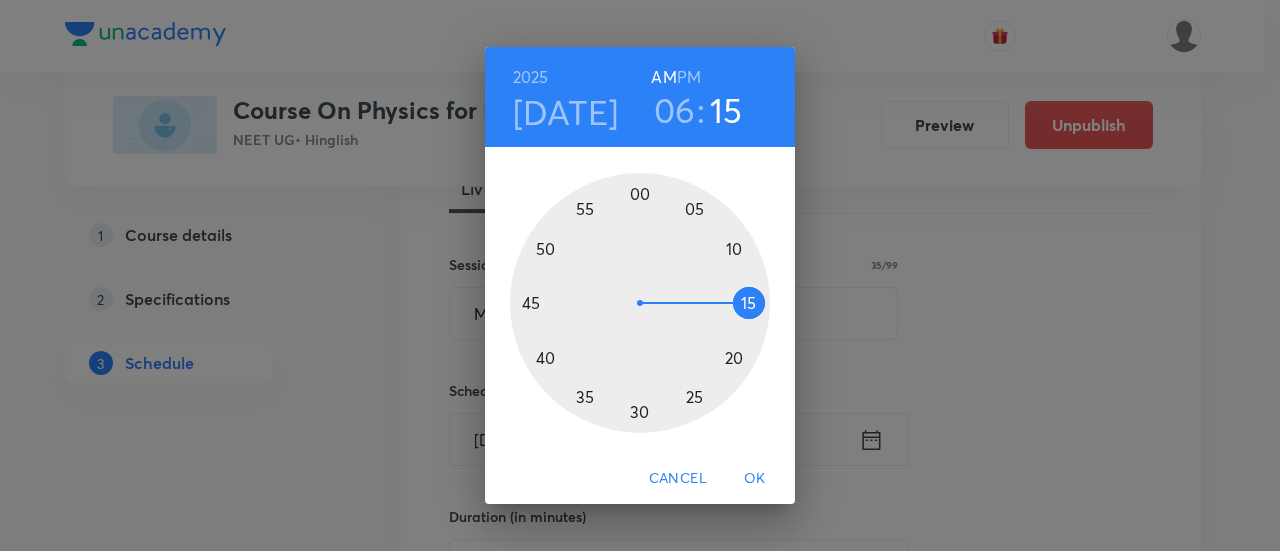 drag, startPoint x: 571, startPoint y: 209, endPoint x: 726, endPoint y: 305, distance: 182.32115 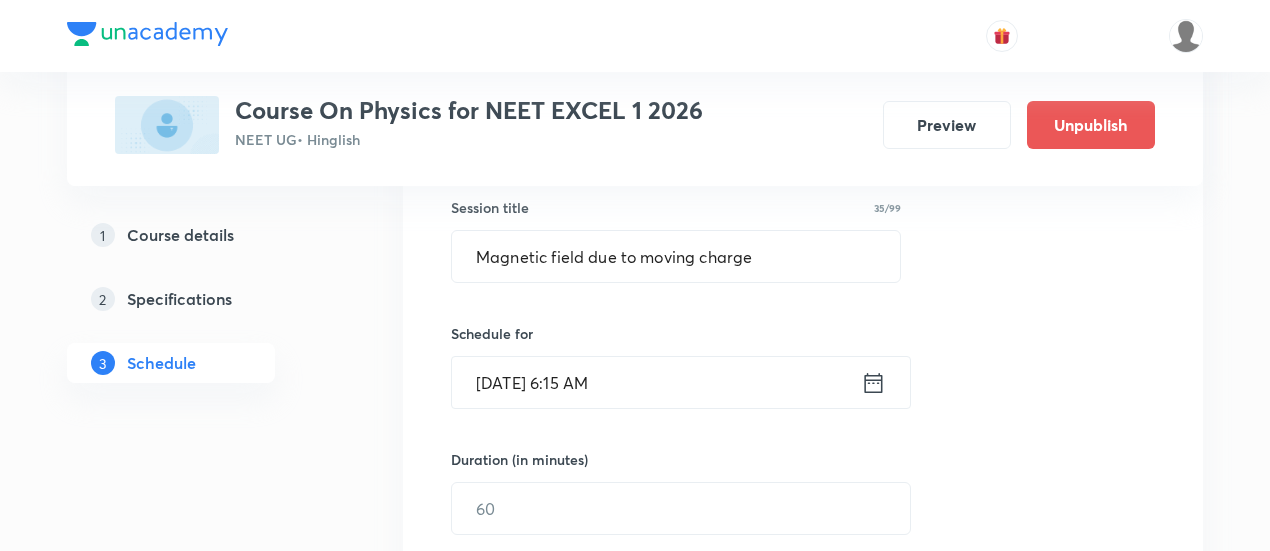 scroll, scrollTop: 413, scrollLeft: 0, axis: vertical 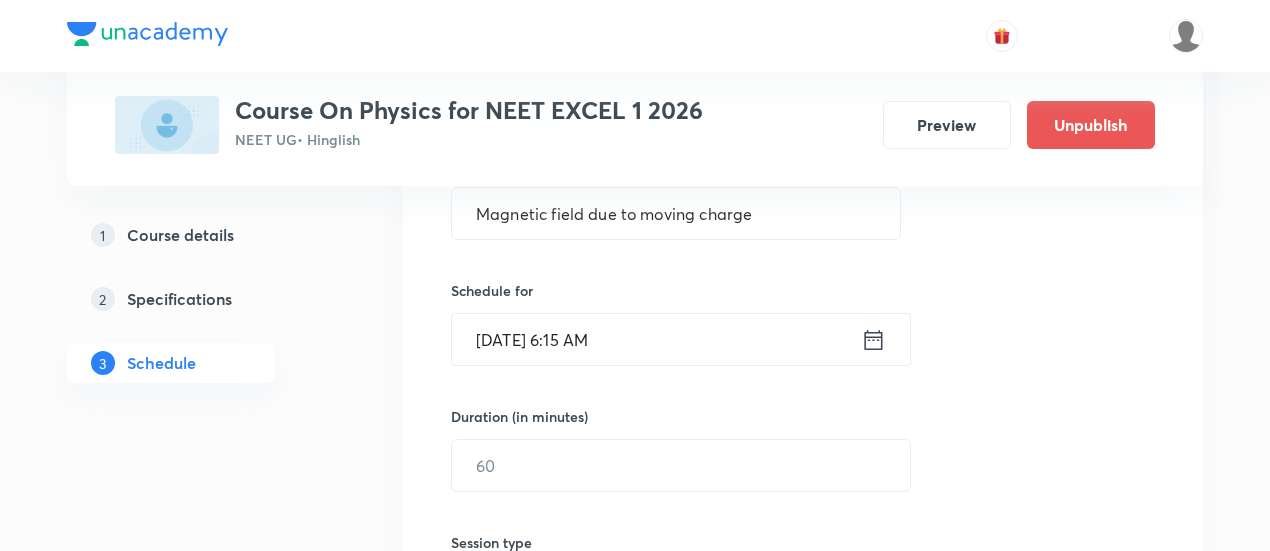 click 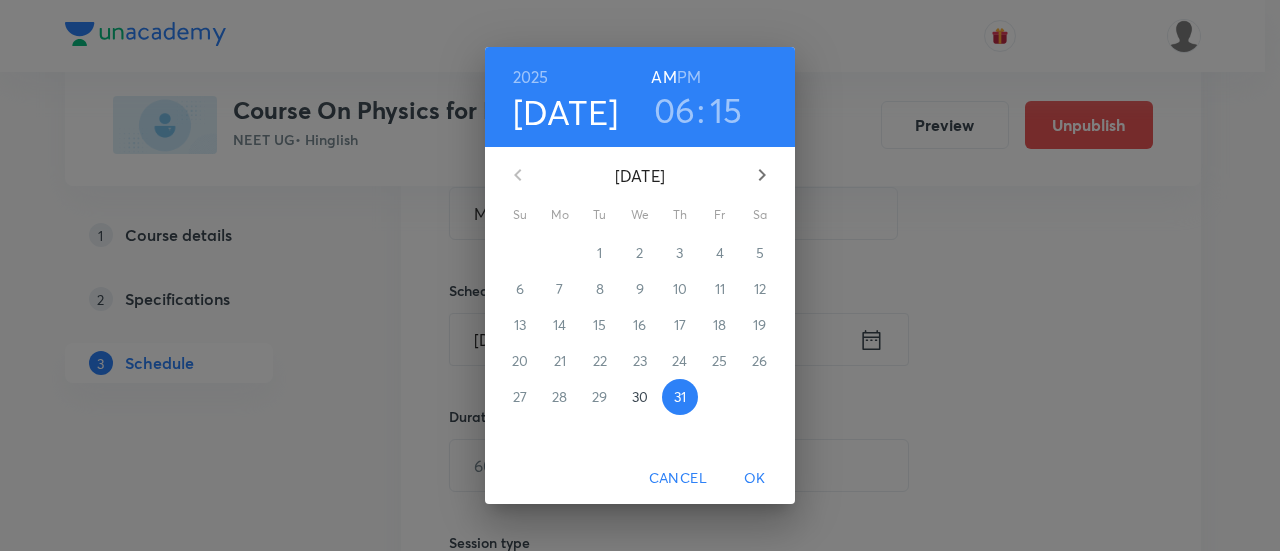 click on "PM" at bounding box center (689, 77) 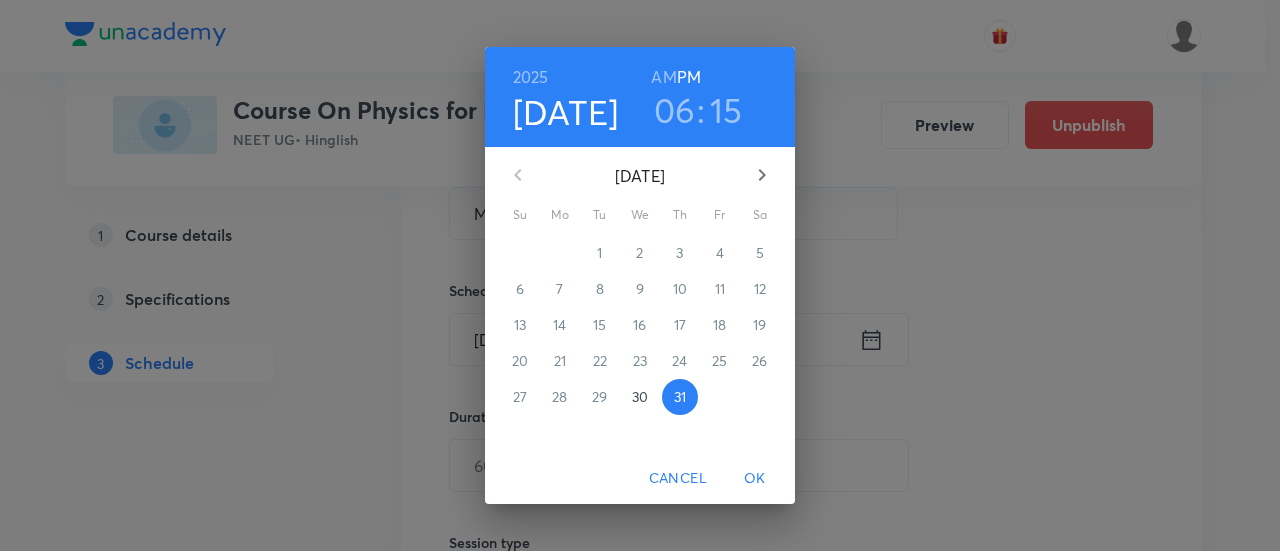 click on "OK" at bounding box center (755, 478) 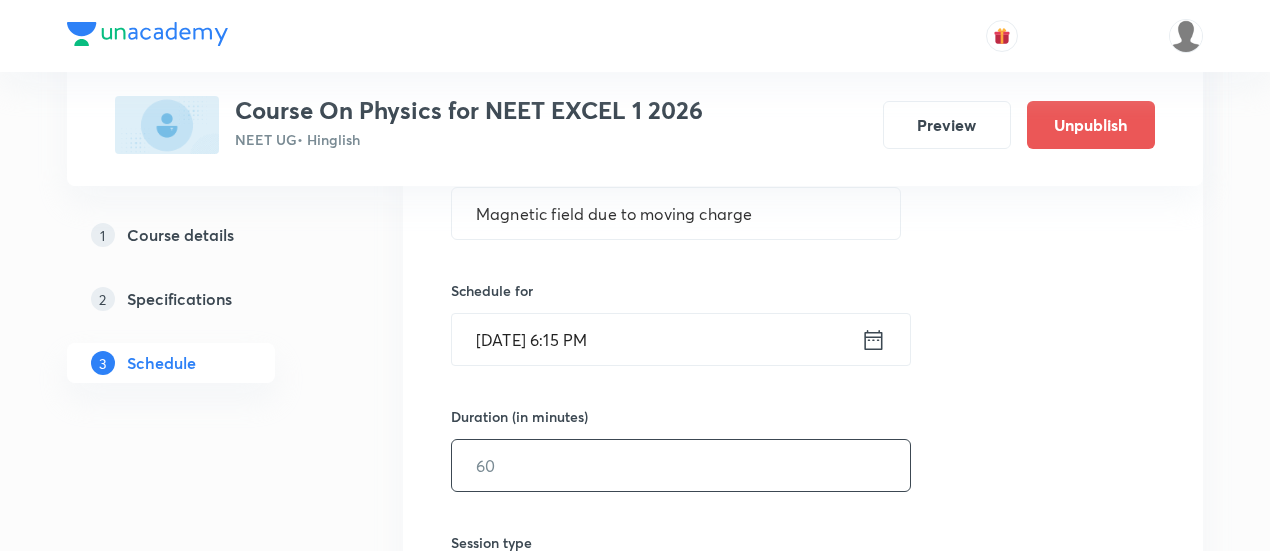 click at bounding box center [681, 465] 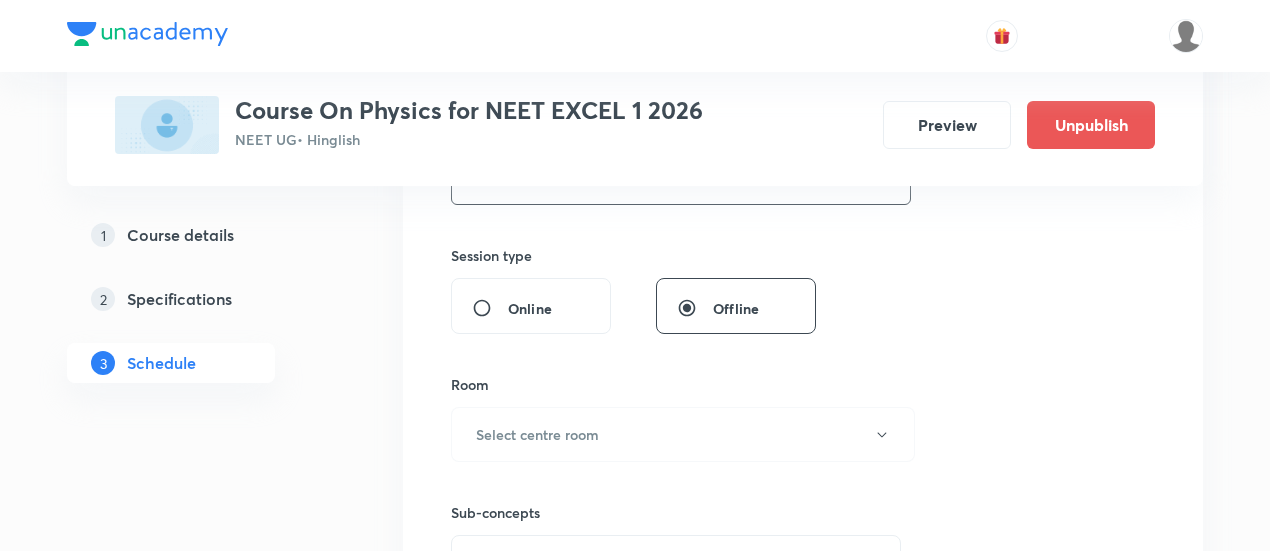 scroll, scrollTop: 813, scrollLeft: 0, axis: vertical 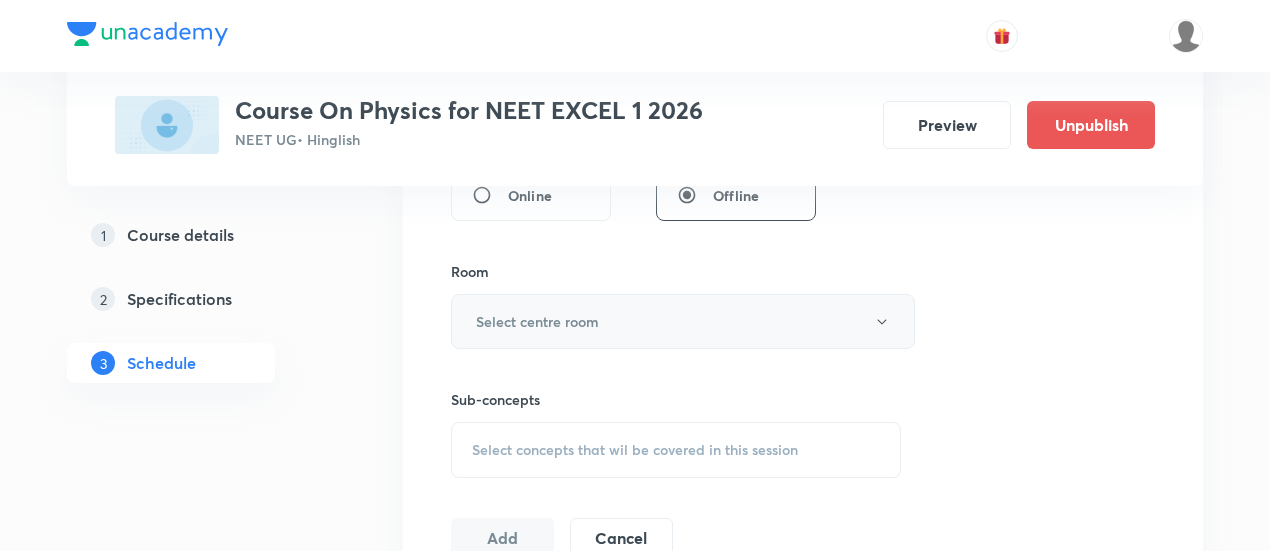 type on "60" 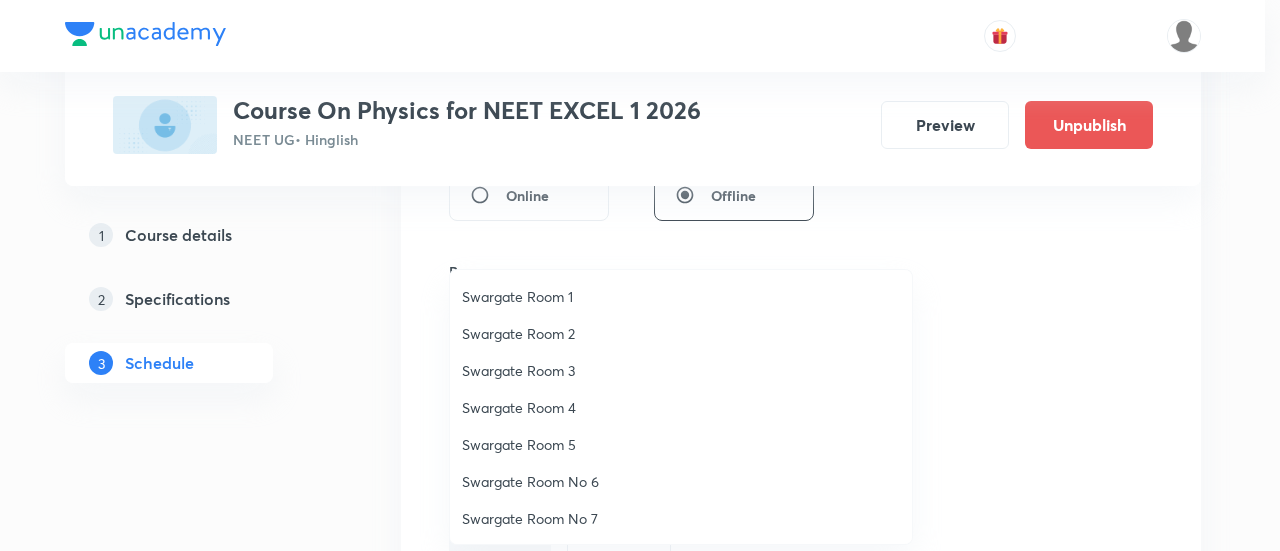 click on "Swargate Room 3" at bounding box center [681, 370] 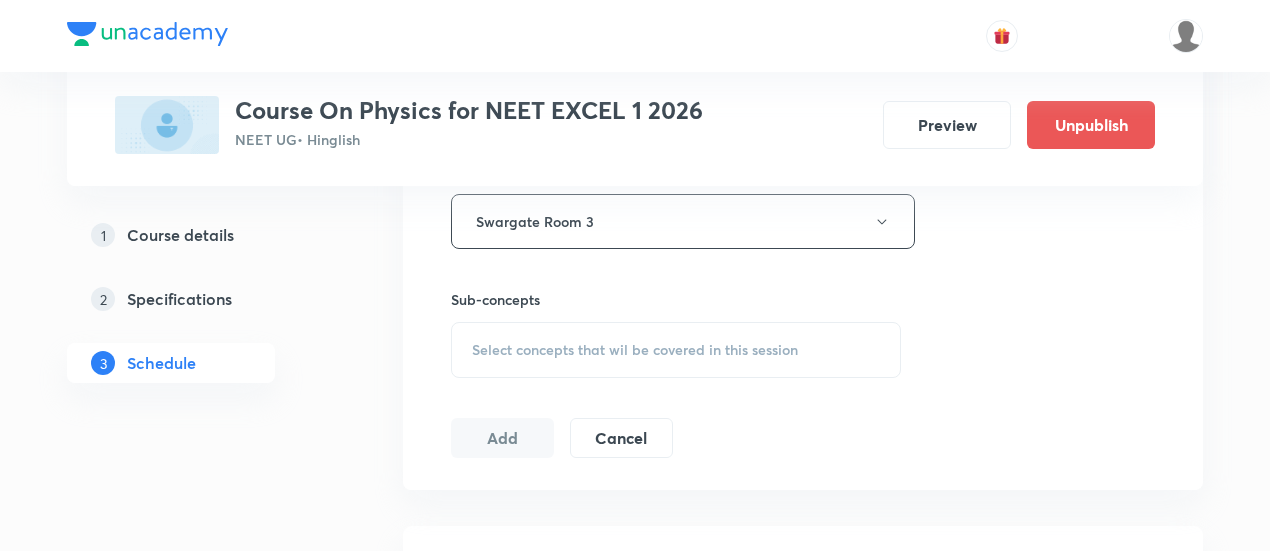 click on "Select concepts that wil be covered in this session" at bounding box center (635, 350) 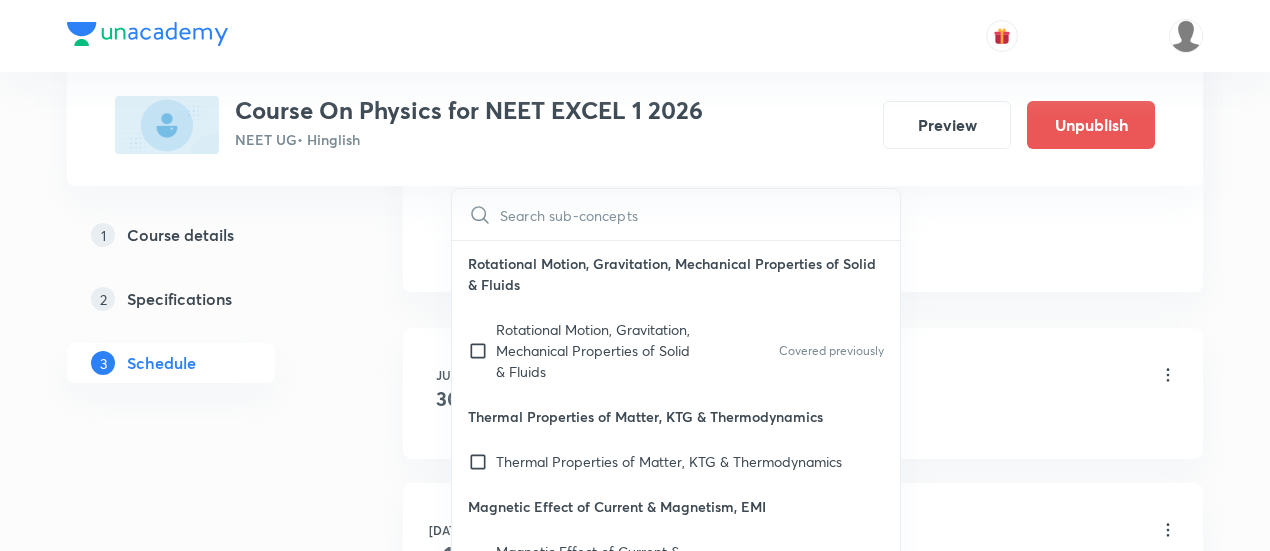 scroll, scrollTop: 1113, scrollLeft: 0, axis: vertical 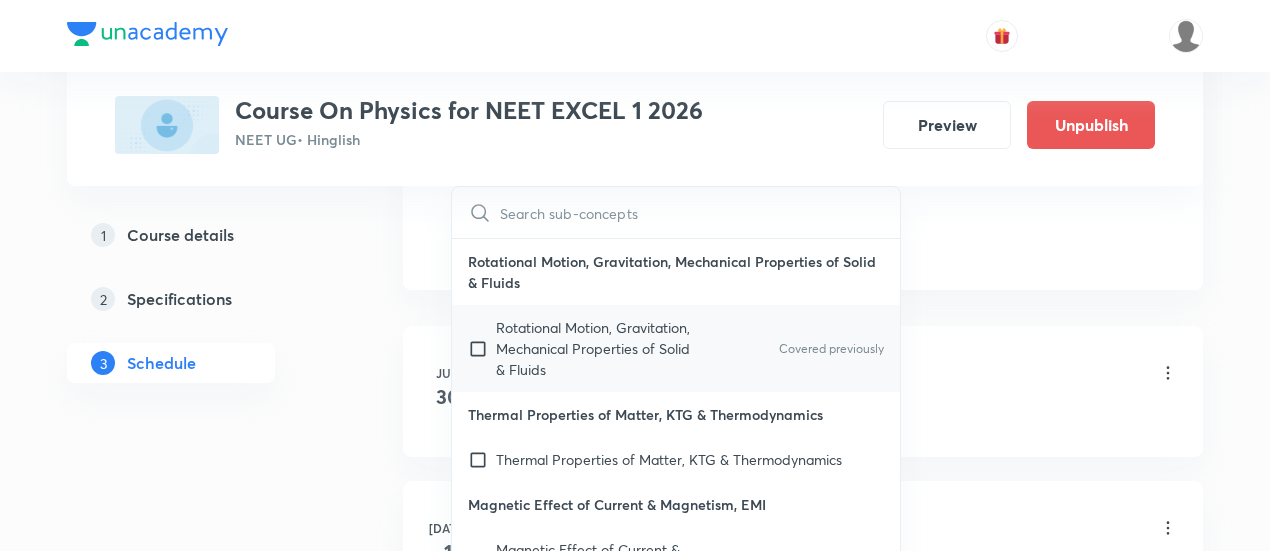 drag, startPoint x: 633, startPoint y: 354, endPoint x: 766, endPoint y: 361, distance: 133.18408 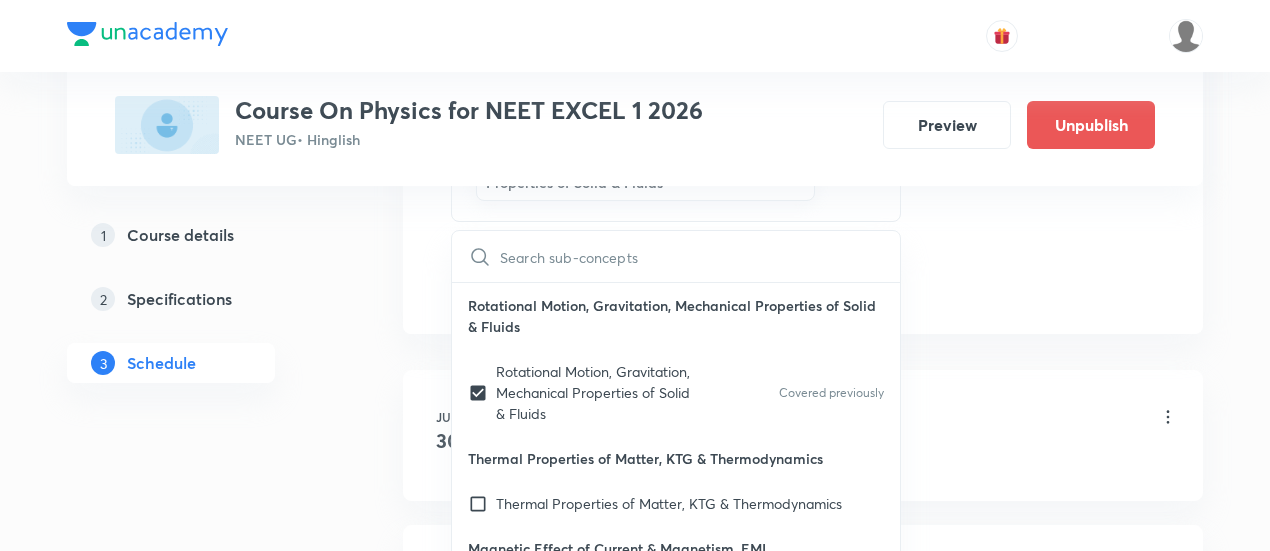 click on "Session  19 Live class Session title 35/99 Magnetic field due to moving charge ​ Schedule for Jul 31, 2025, 6:15 PM ​ Duration (in minutes) 60 ​   Session type Online Offline Room Swargate Room 3 Sub-concepts Rotational Motion, Gravitation, Mechanical Properties of Solid & Fluids CLEAR ​ Rotational Motion, Gravitation, Mechanical Properties of Solid & Fluids Rotational Motion, Gravitation, Mechanical Properties of Solid & Fluids Covered previously Thermal Properties of Matter, KTG & Thermodynamics Thermal Properties of Matter, KTG & Thermodynamics Magnetic Effect of Current & Magnetism, EMI Magnetic Effect of Current & Magnetism, EMI Covered previously Crash courses Crash courses Year Long courses Year Long courses Covered previously Crash Courses Crash Courses Year Long Courses Year Long Courses Add Cancel" at bounding box center (803, -190) 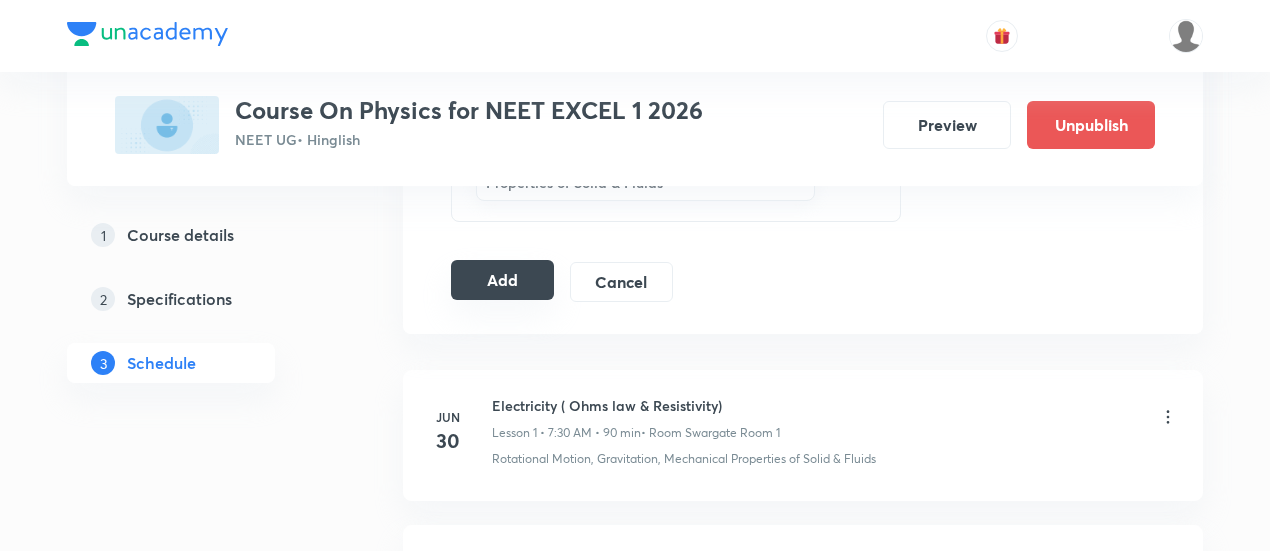 click on "Add" at bounding box center [502, 280] 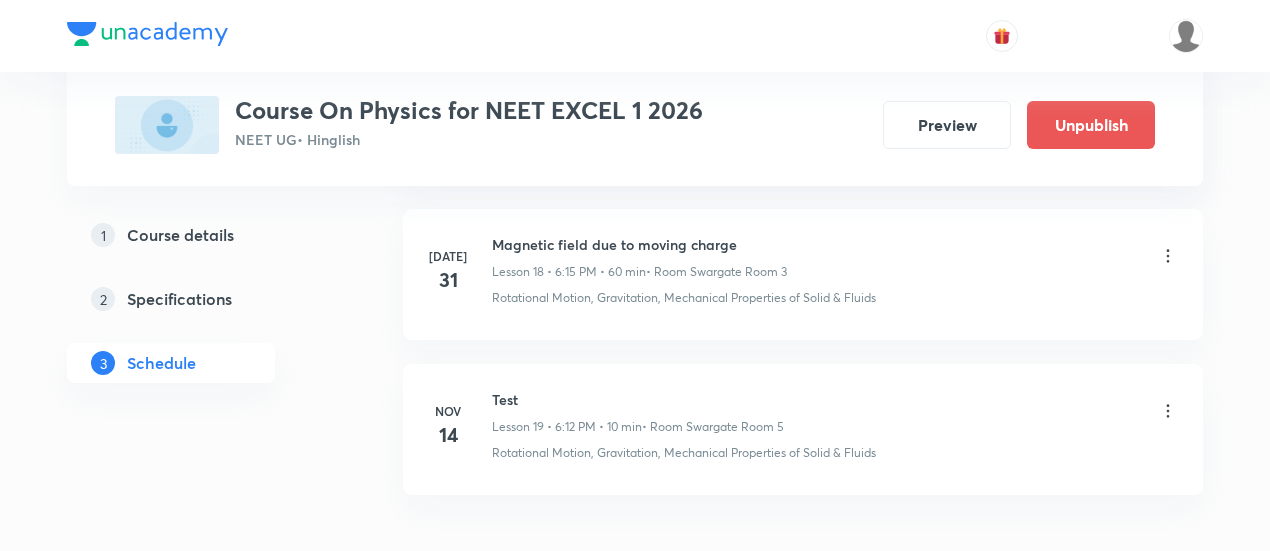 scroll, scrollTop: 2865, scrollLeft: 0, axis: vertical 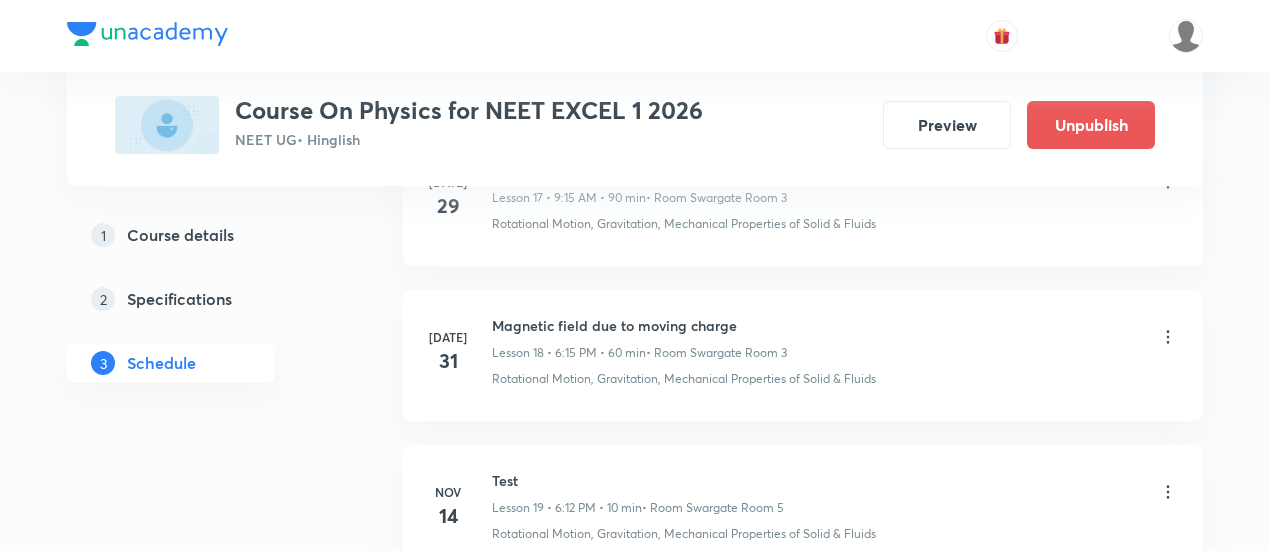 click 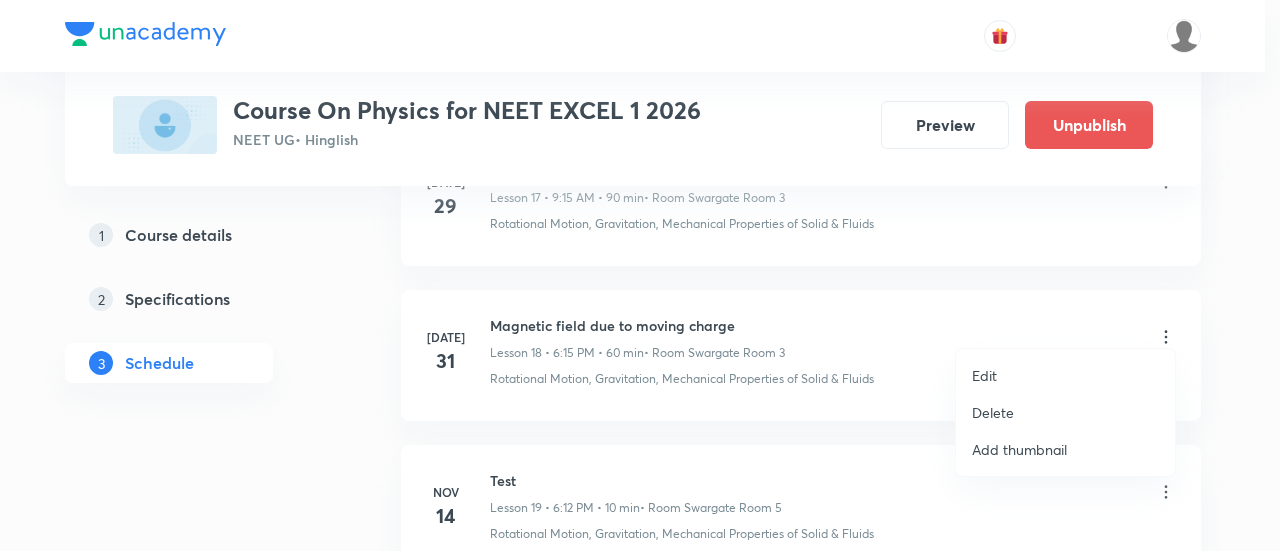 click on "Edit" at bounding box center [984, 375] 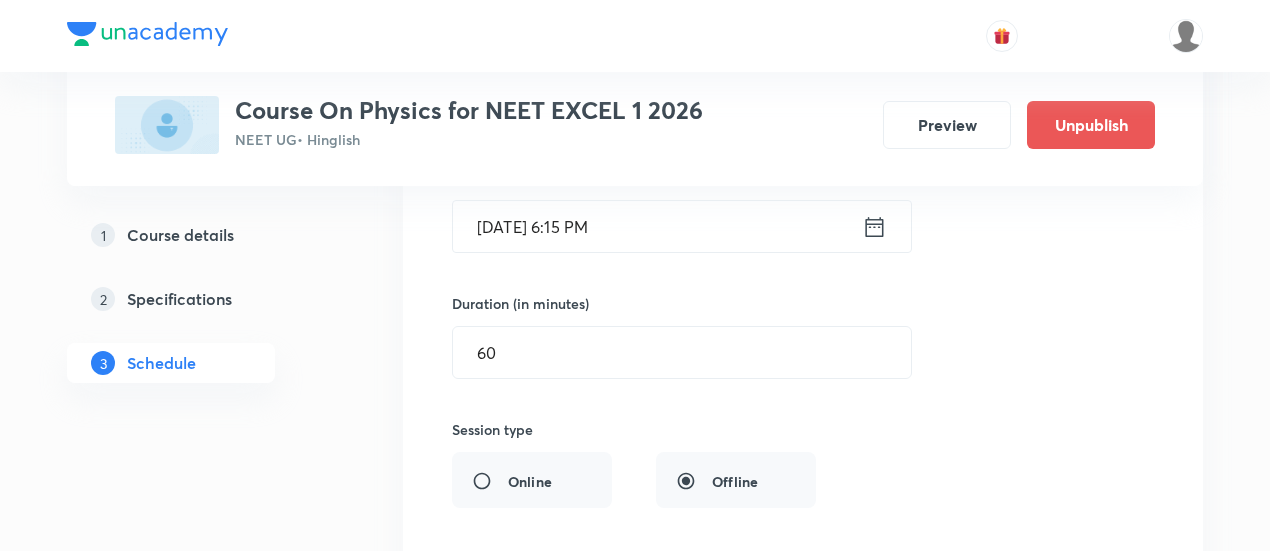 scroll, scrollTop: 3165, scrollLeft: 0, axis: vertical 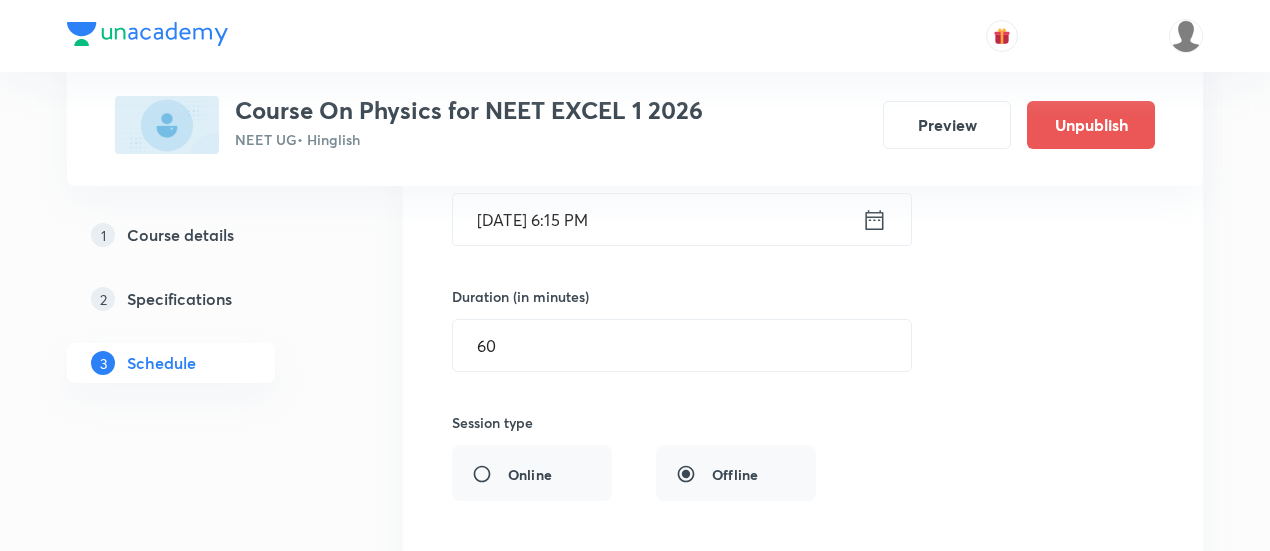 click 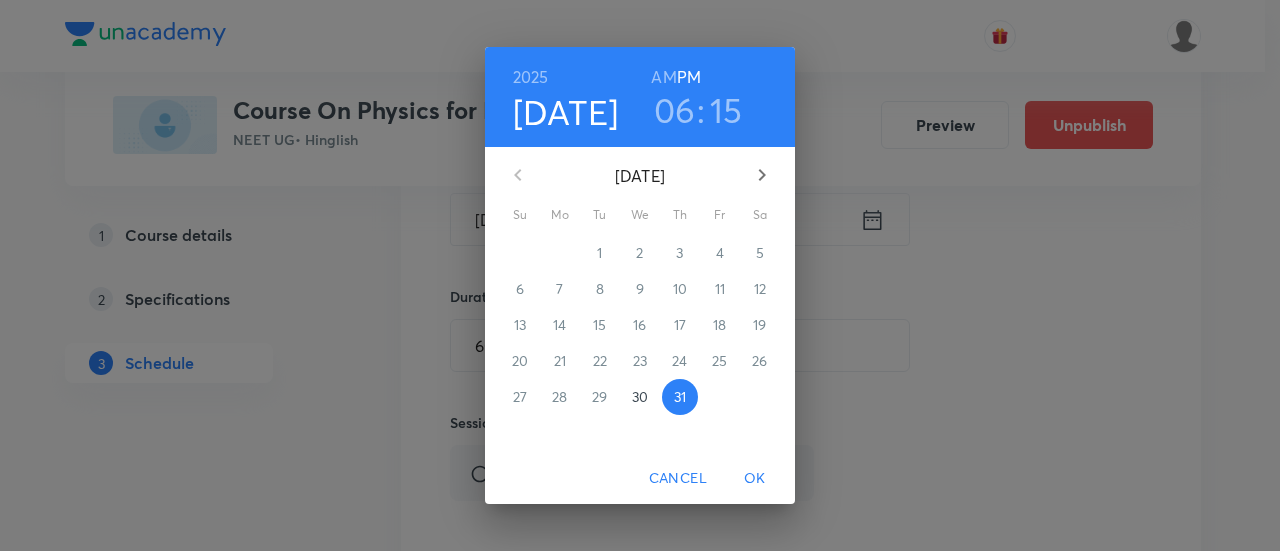 click on "30" at bounding box center [640, 397] 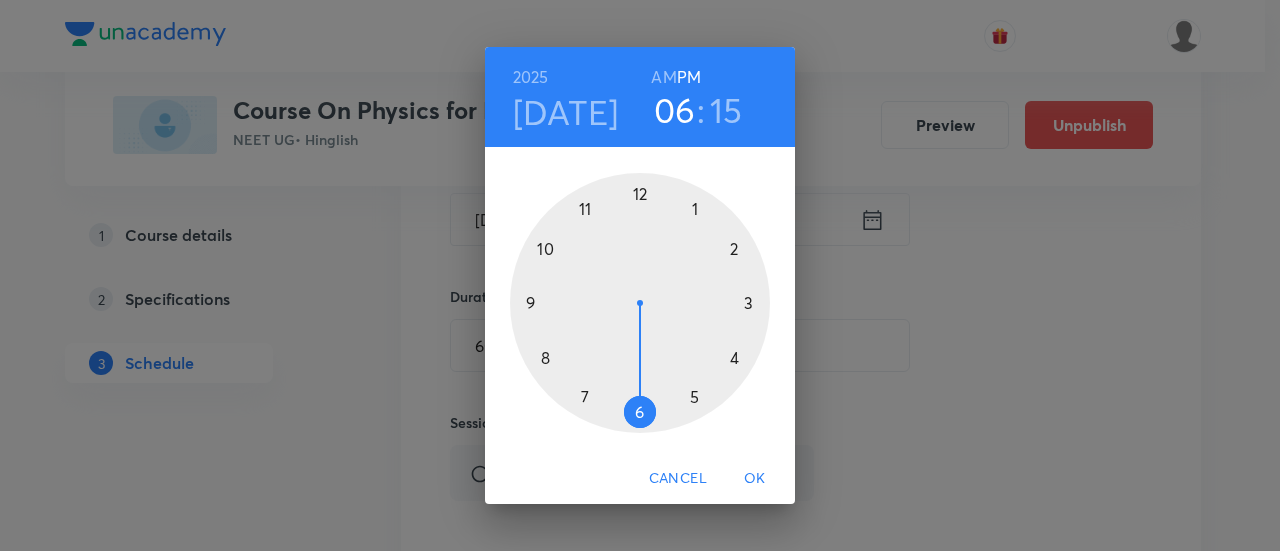 click on "OK" at bounding box center [755, 478] 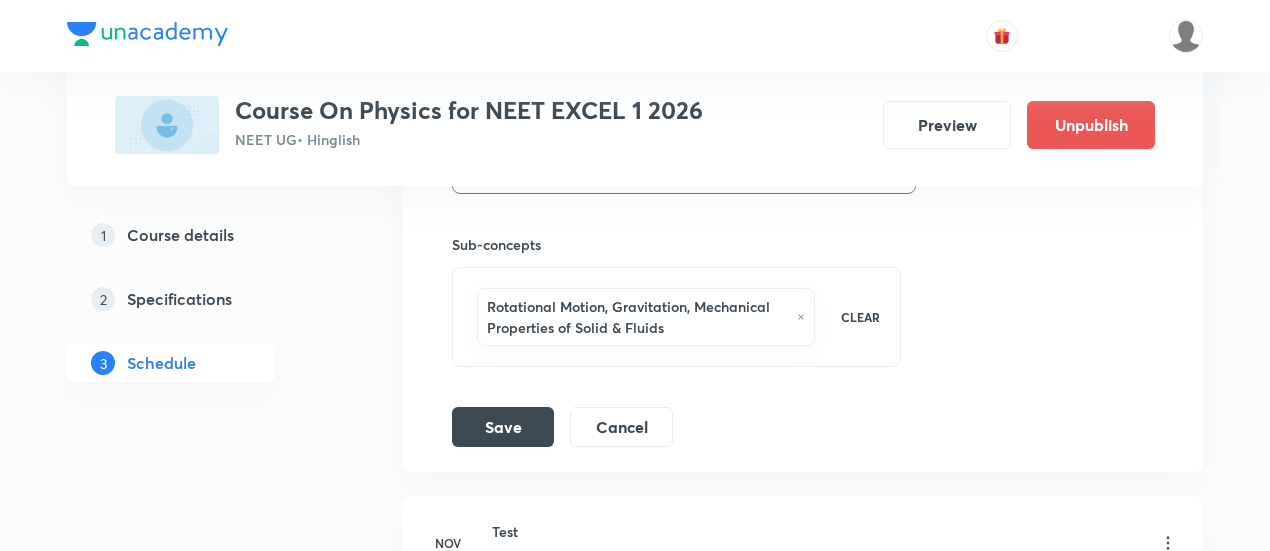 scroll, scrollTop: 3765, scrollLeft: 0, axis: vertical 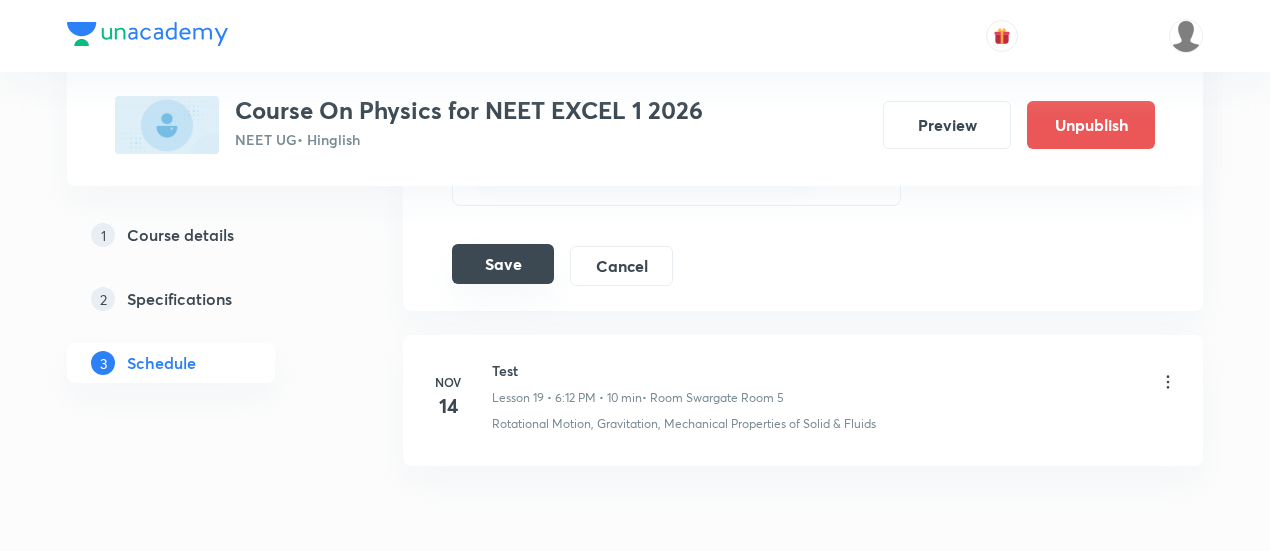 click on "Save" at bounding box center (503, 264) 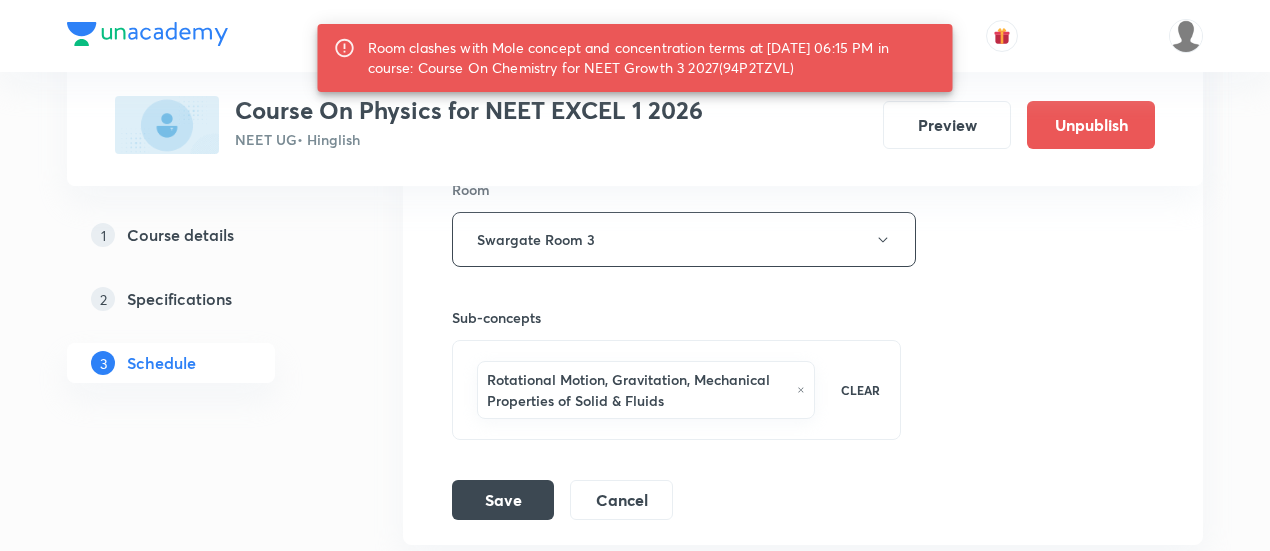 scroll, scrollTop: 3465, scrollLeft: 0, axis: vertical 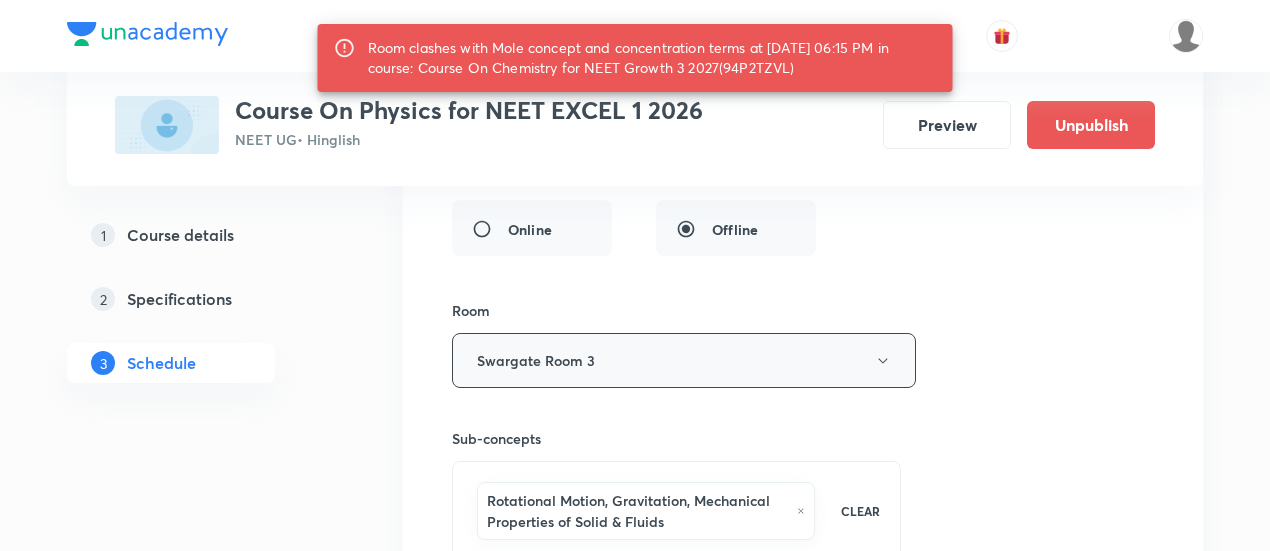 click on "Swargate Room 3" at bounding box center (684, 360) 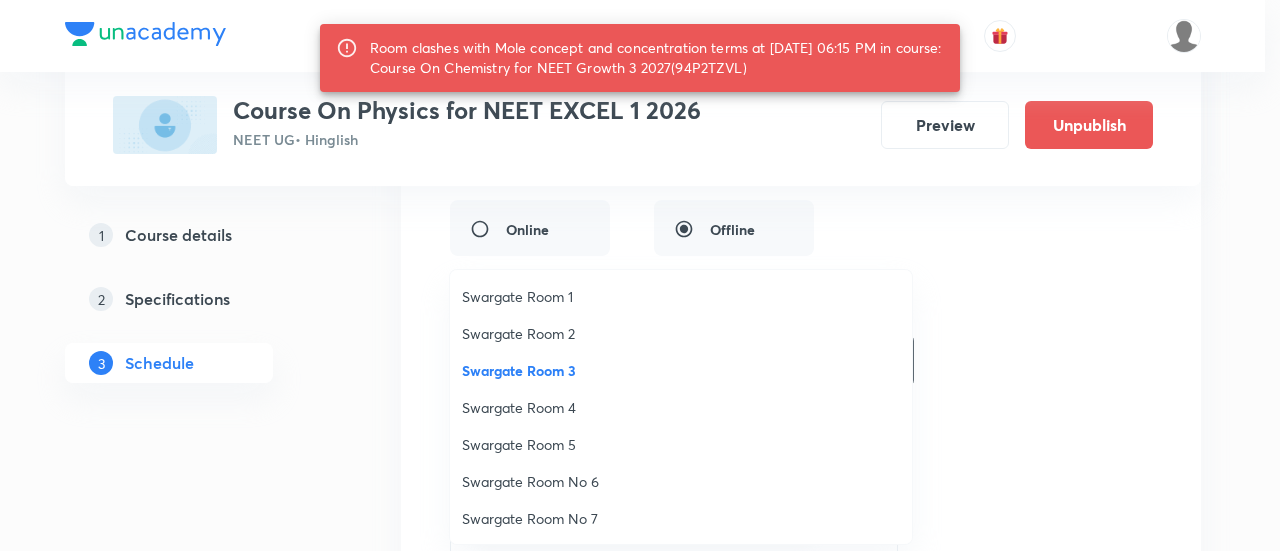 click on "Swargate Room No 6" at bounding box center [681, 481] 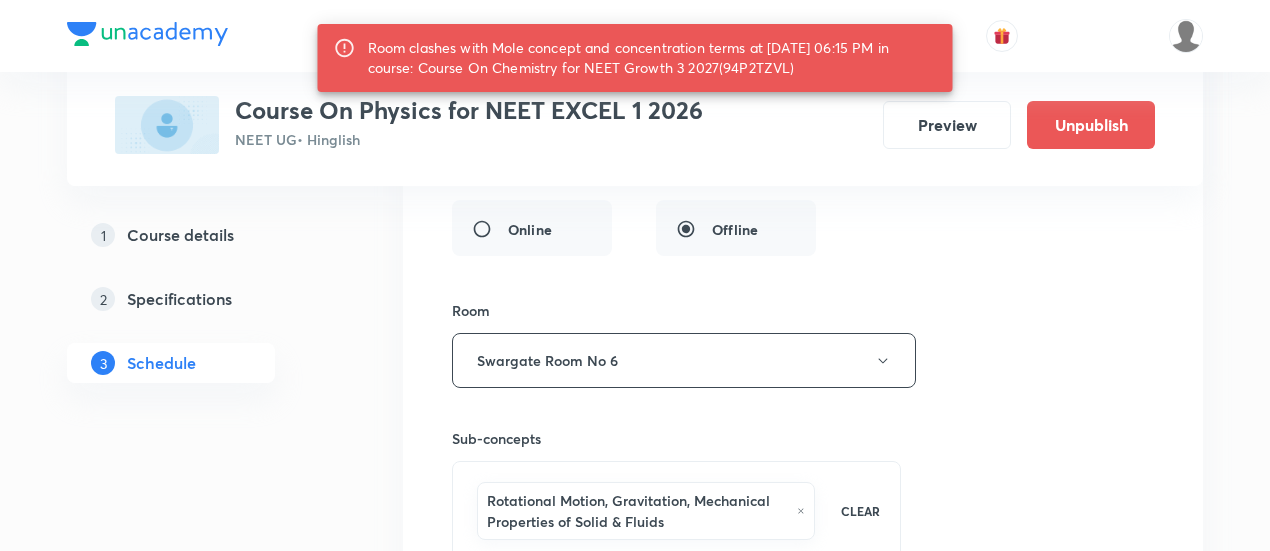 scroll, scrollTop: 3565, scrollLeft: 0, axis: vertical 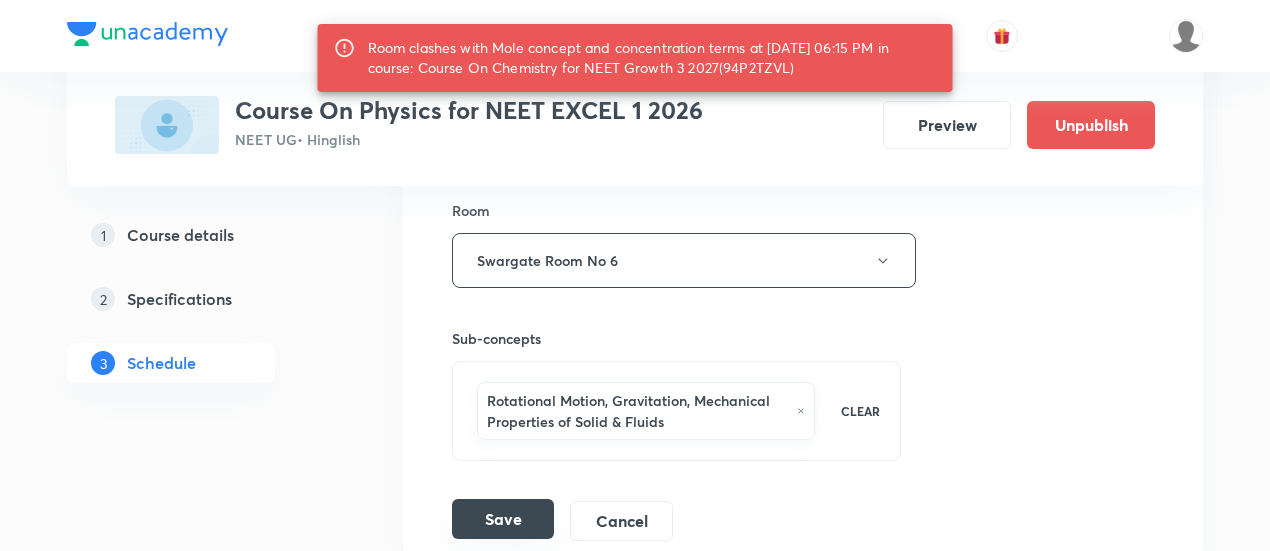 click on "Save" at bounding box center (503, 519) 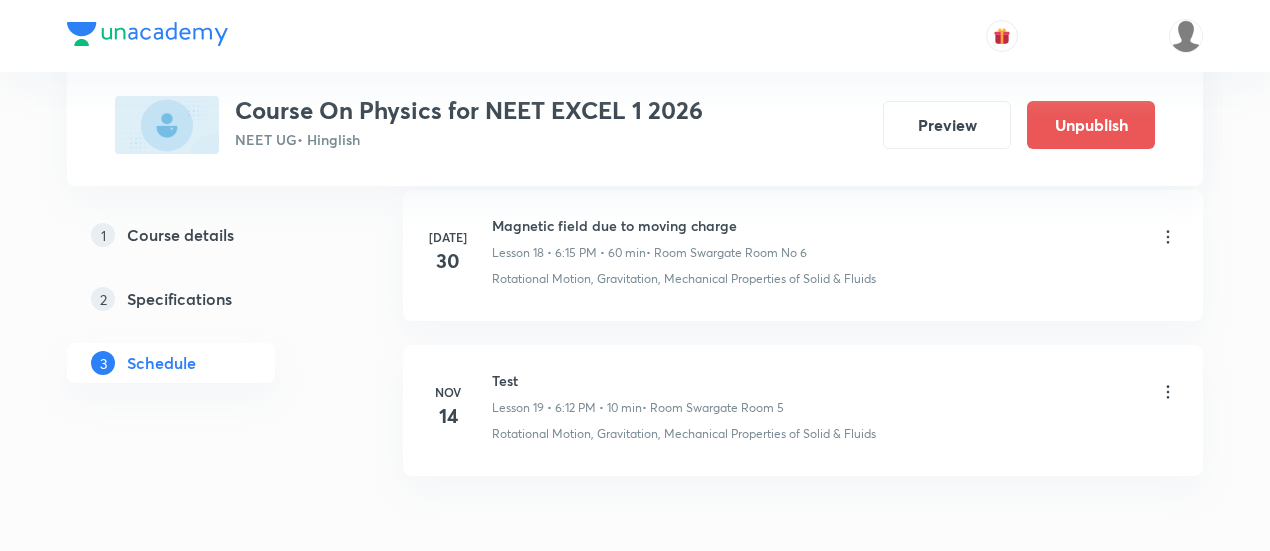 scroll, scrollTop: 2865, scrollLeft: 0, axis: vertical 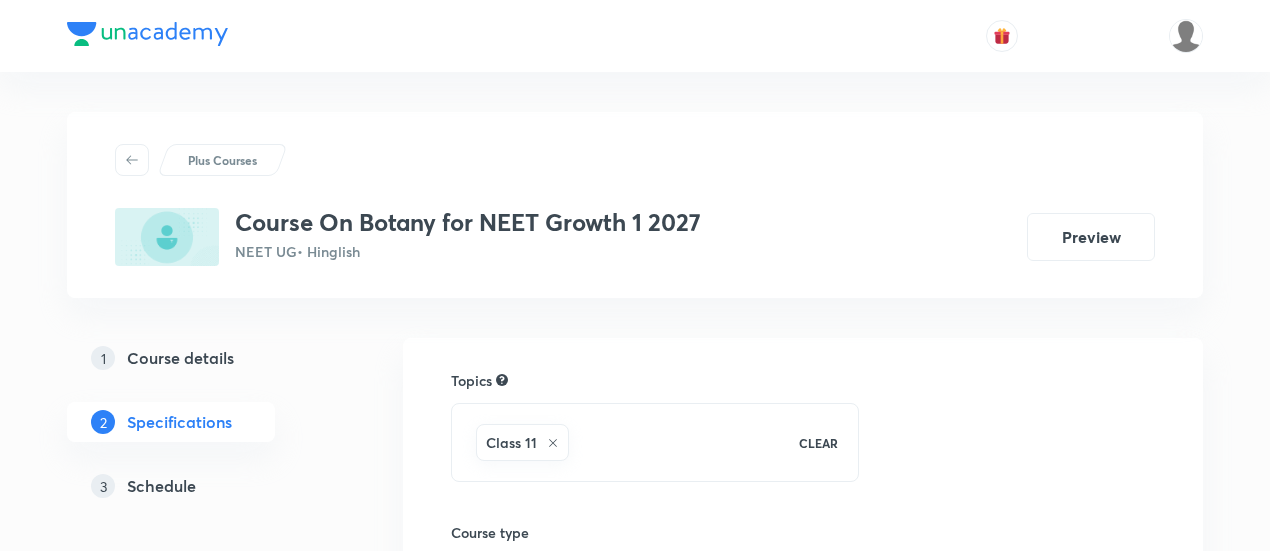 click on "Schedule" at bounding box center (161, 486) 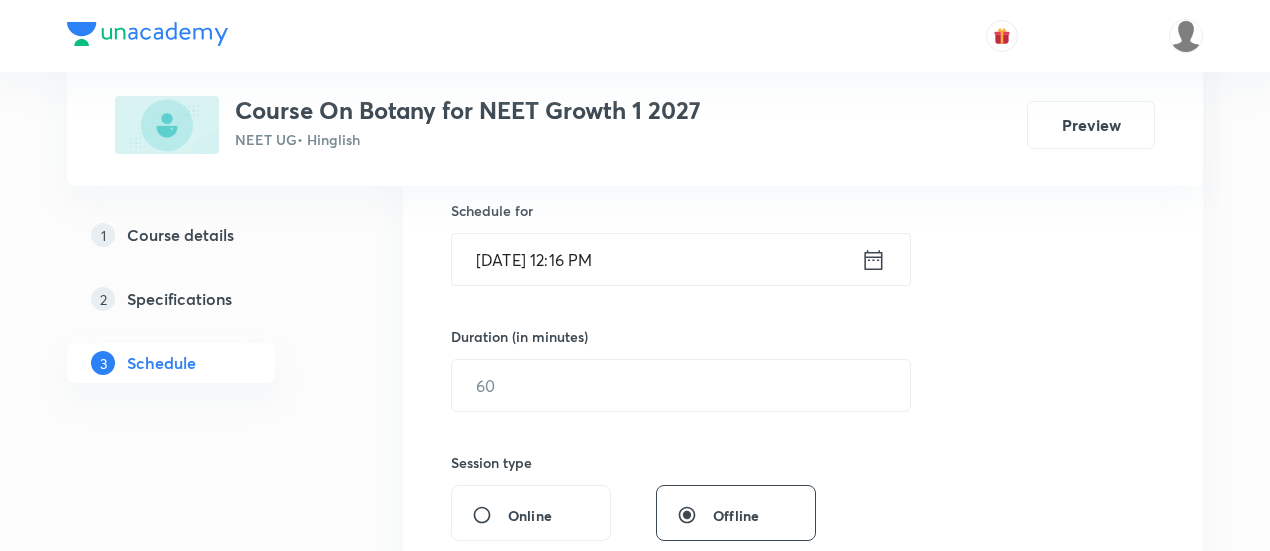 scroll, scrollTop: 600, scrollLeft: 0, axis: vertical 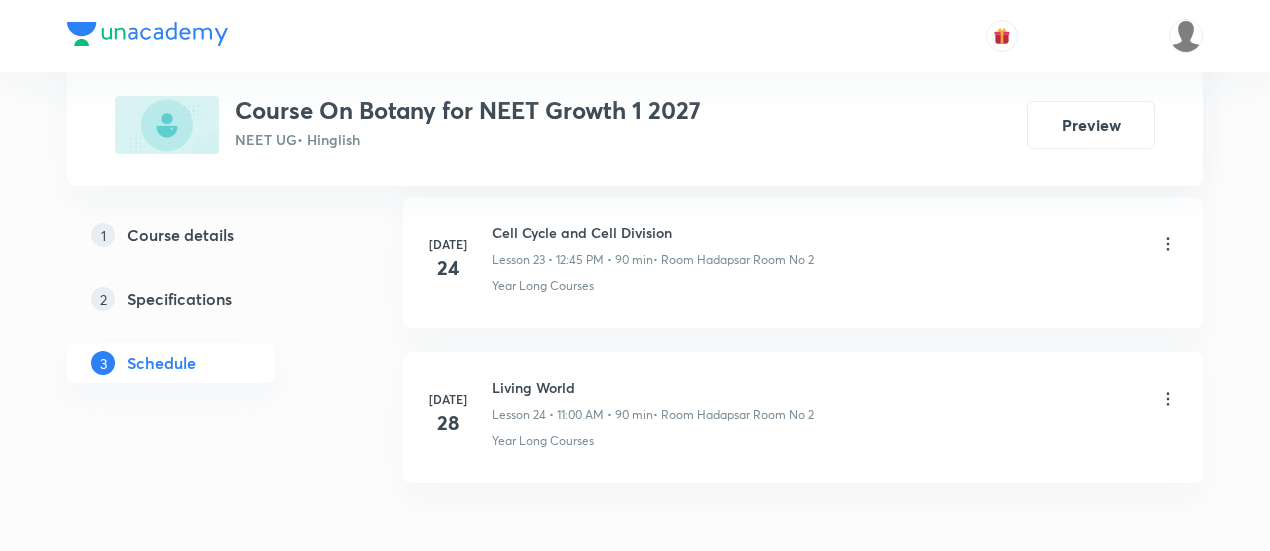 click on "Living World" at bounding box center [653, 387] 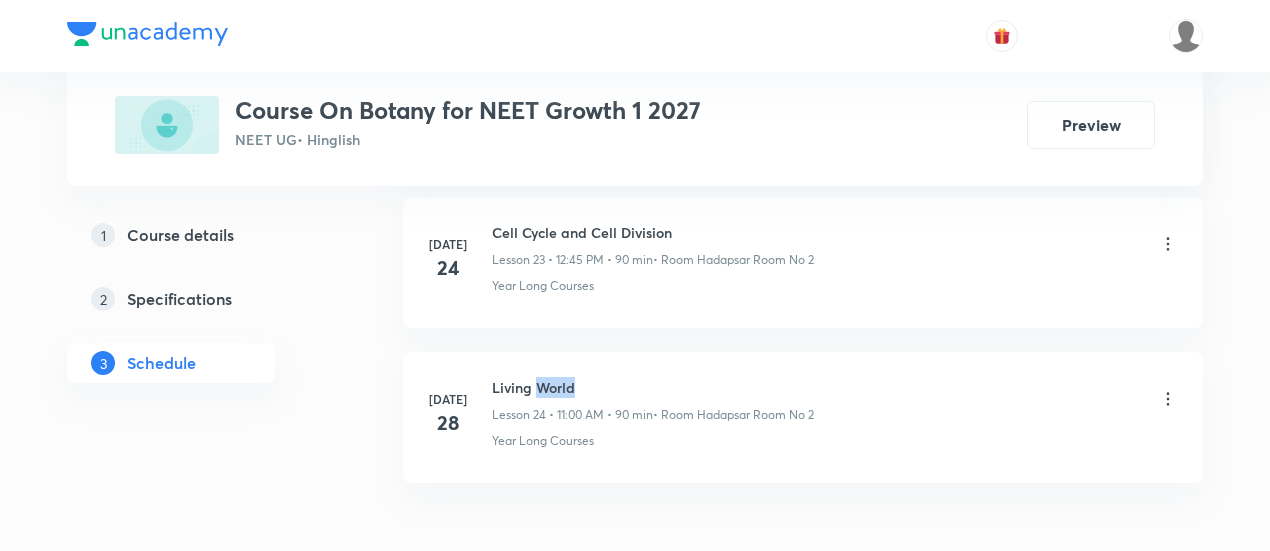 click on "Living World" at bounding box center [653, 387] 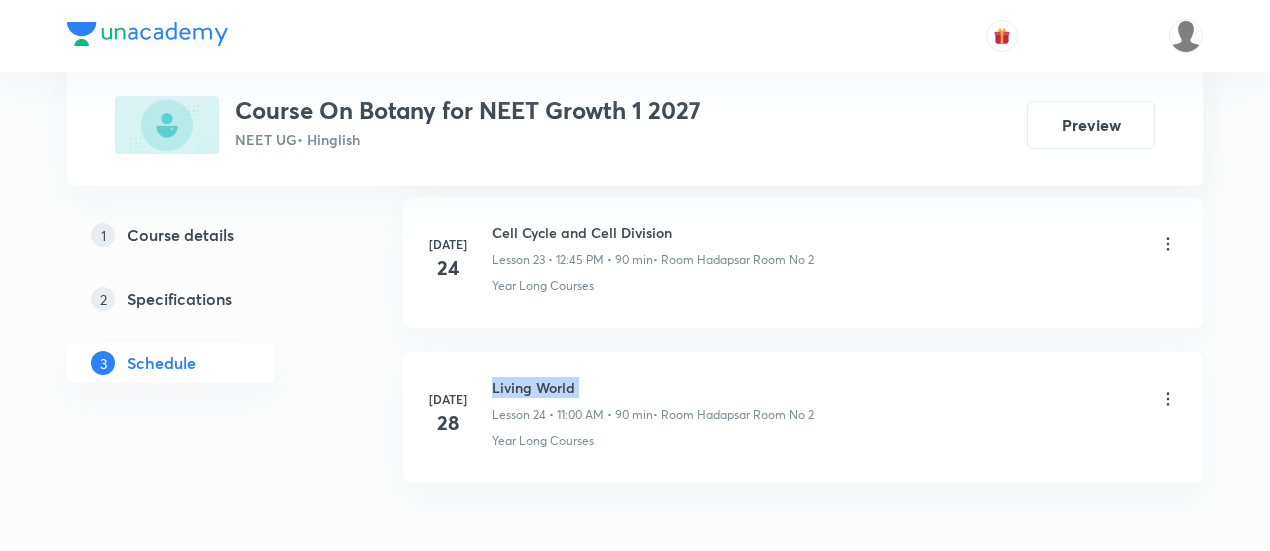 click on "Living World" at bounding box center [653, 387] 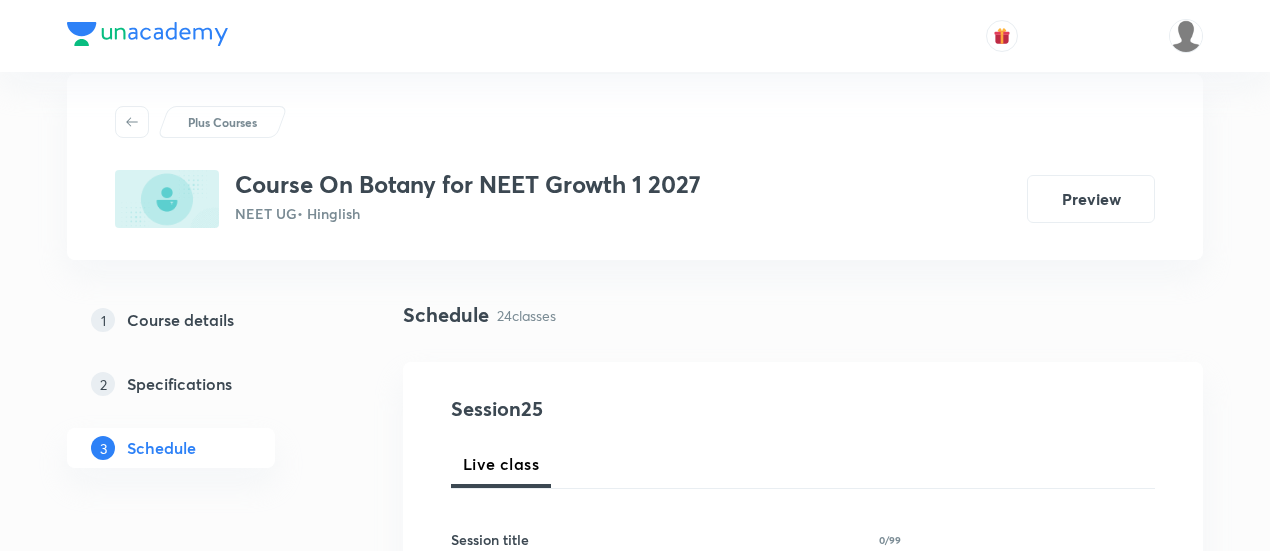 scroll, scrollTop: 0, scrollLeft: 0, axis: both 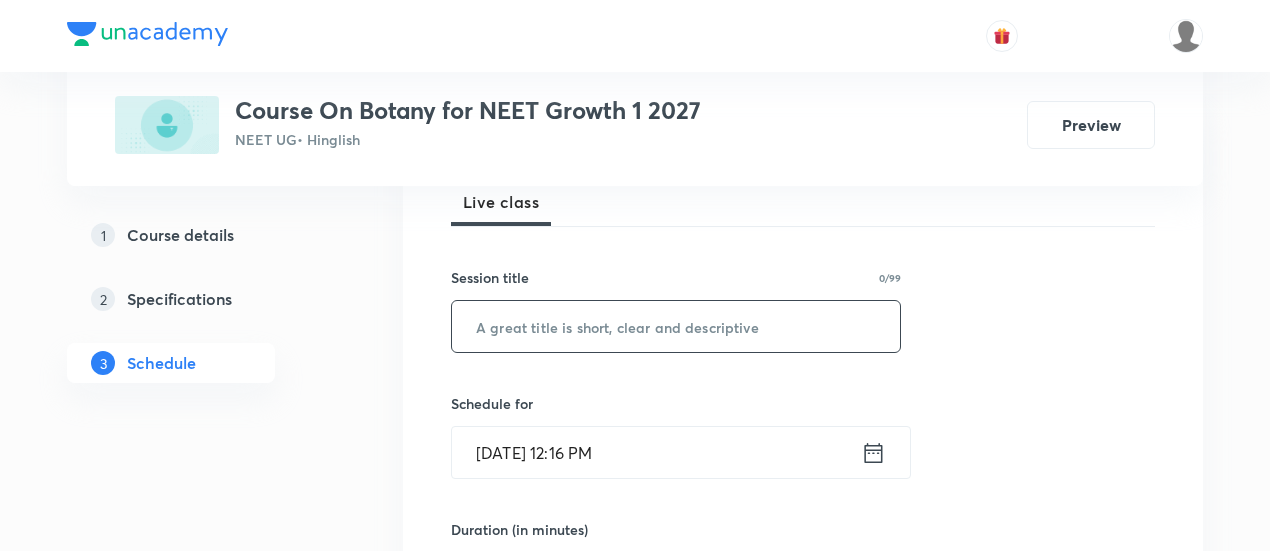 click at bounding box center (676, 326) 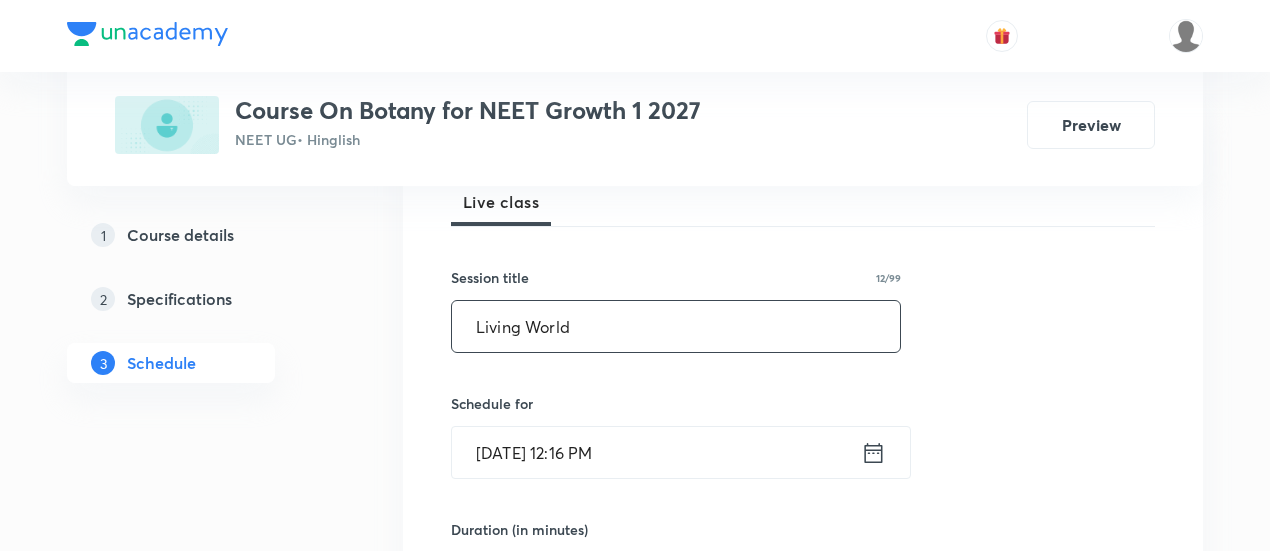 type on "Living World" 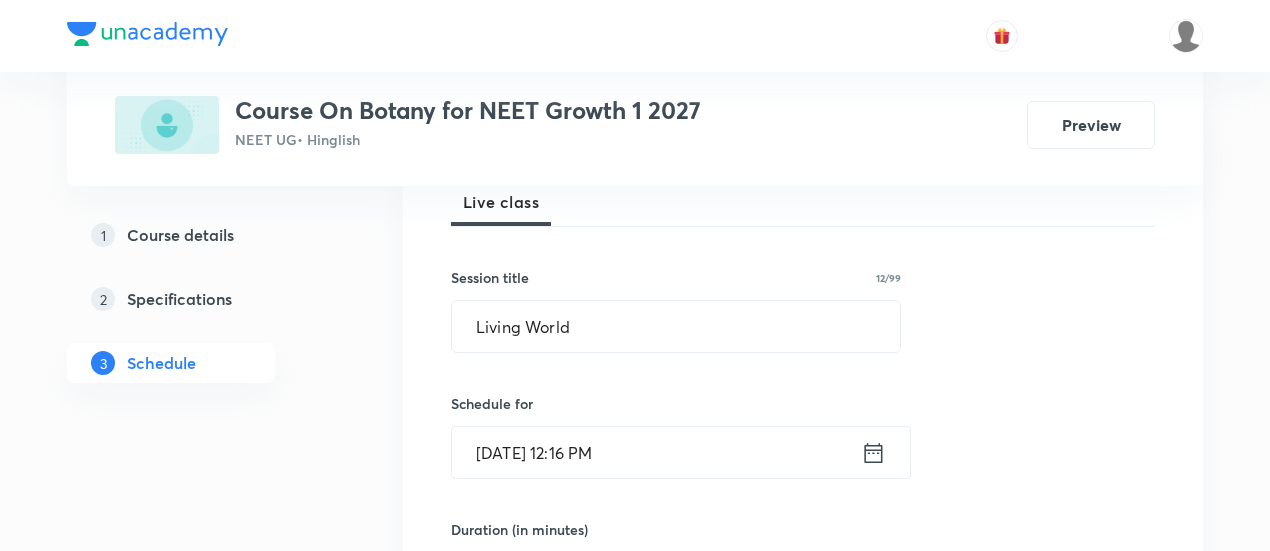 click on "Jul 30, 2025, 12:16 PM ​" at bounding box center (681, 452) 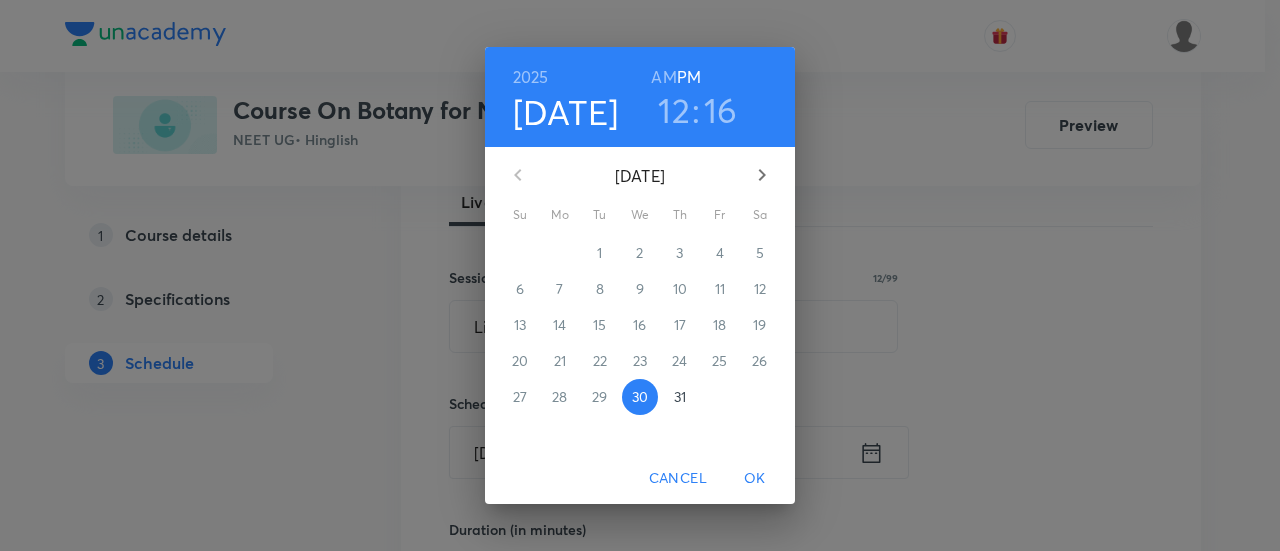 click 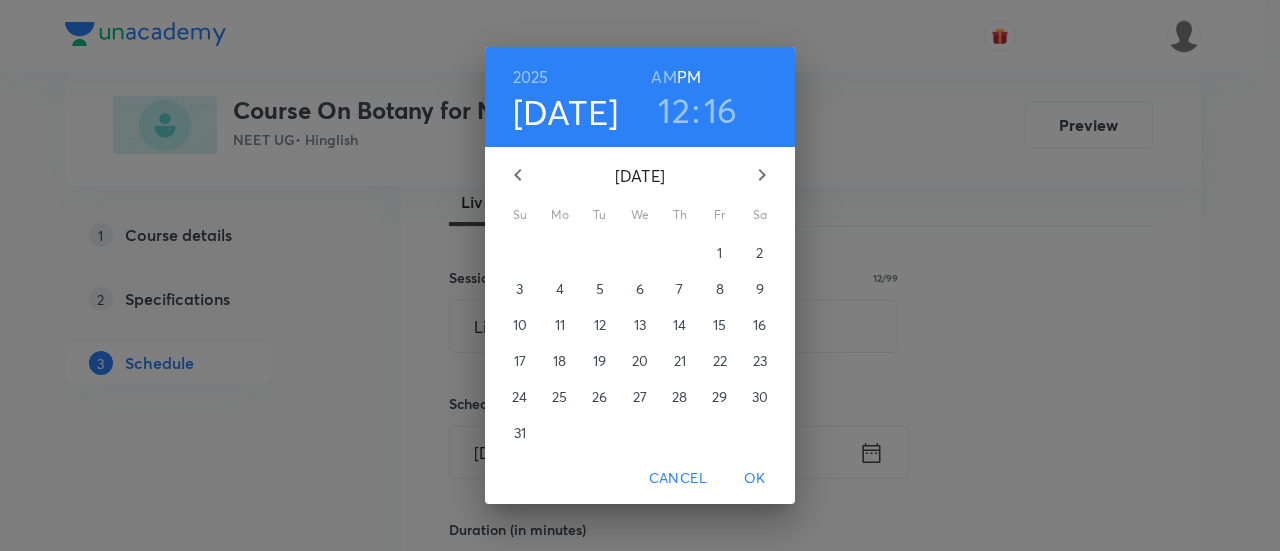 click on "1" at bounding box center [719, 253] 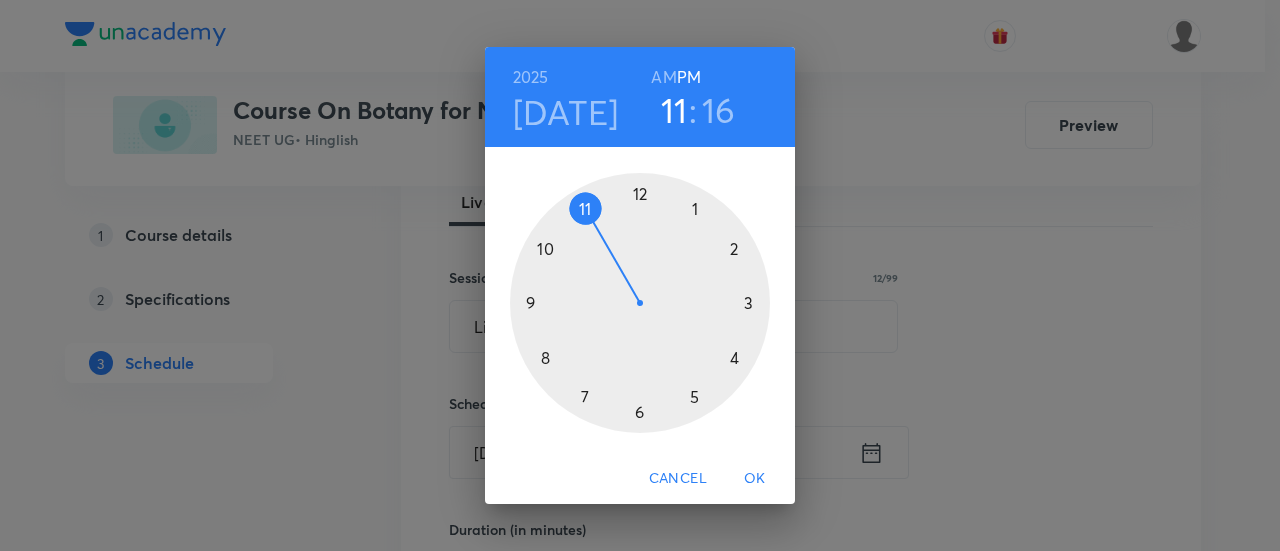 drag, startPoint x: 631, startPoint y: 199, endPoint x: 604, endPoint y: 219, distance: 33.600594 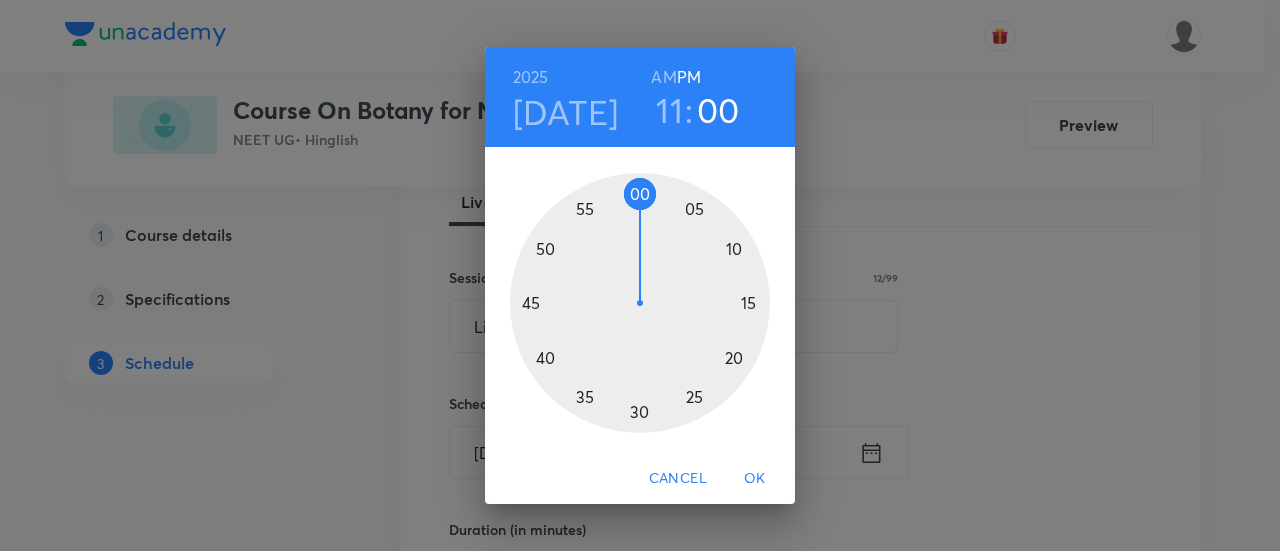 drag, startPoint x: 741, startPoint y: 323, endPoint x: 642, endPoint y: 210, distance: 150.23315 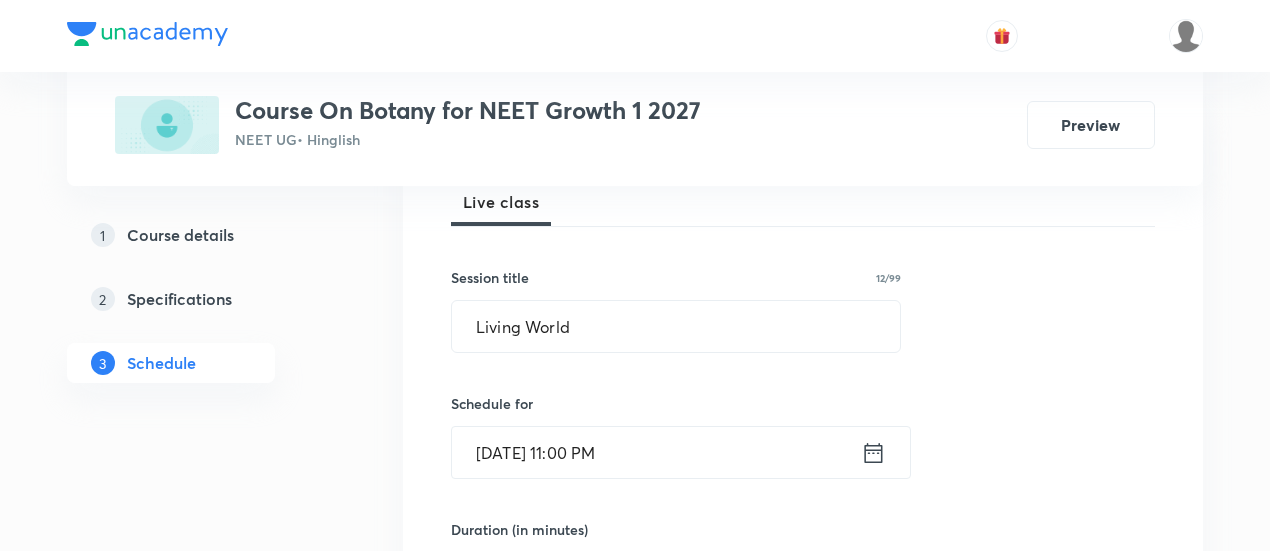 click 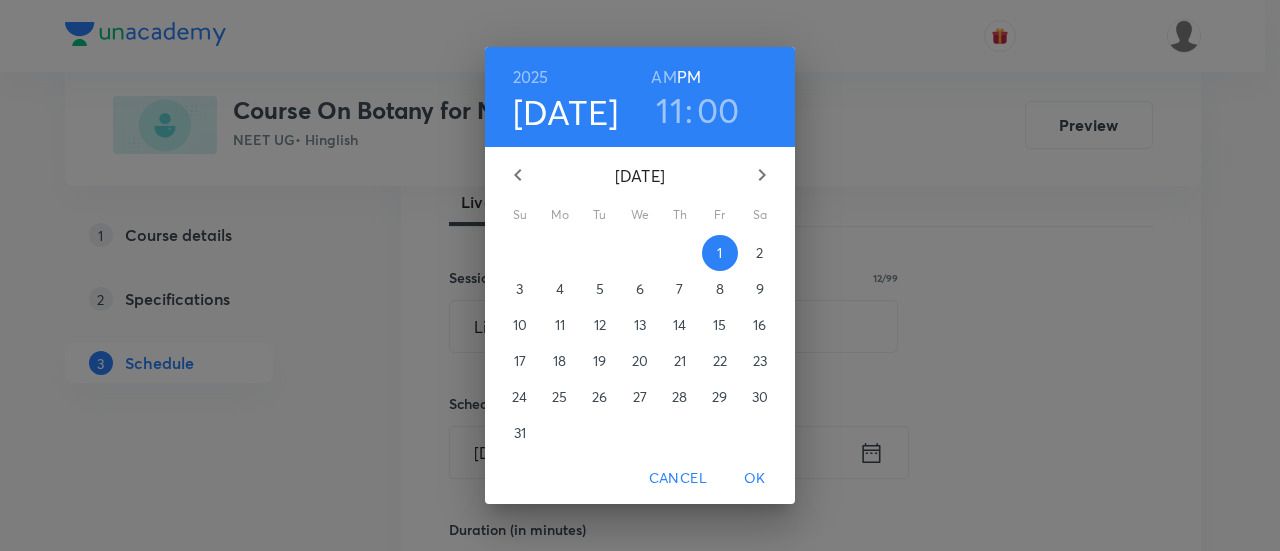 click on "AM" at bounding box center [663, 77] 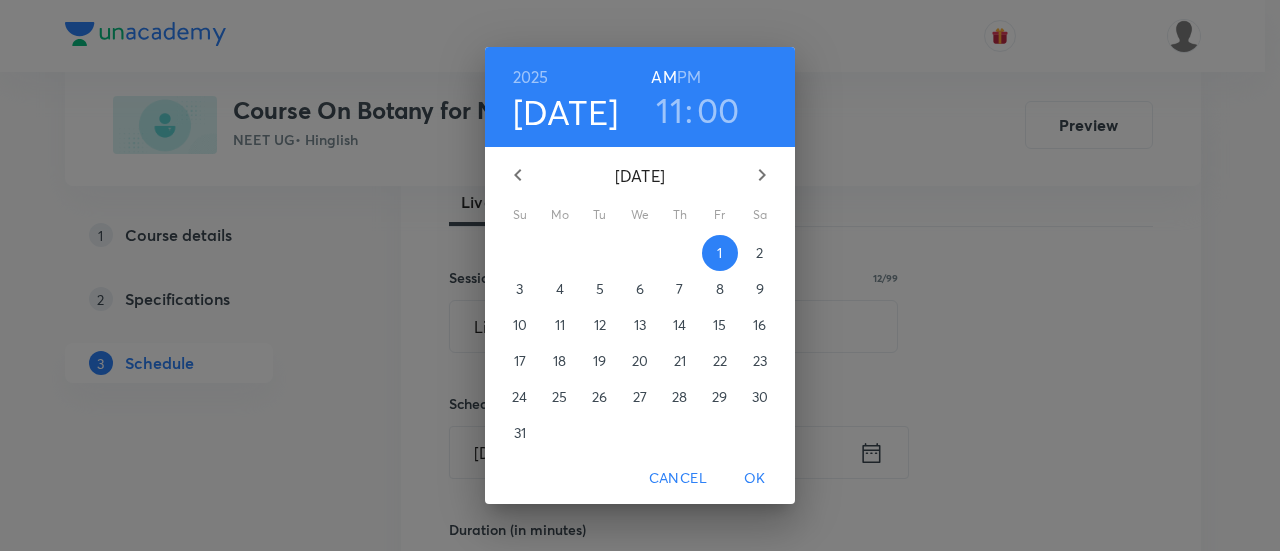 click on "OK" at bounding box center [755, 478] 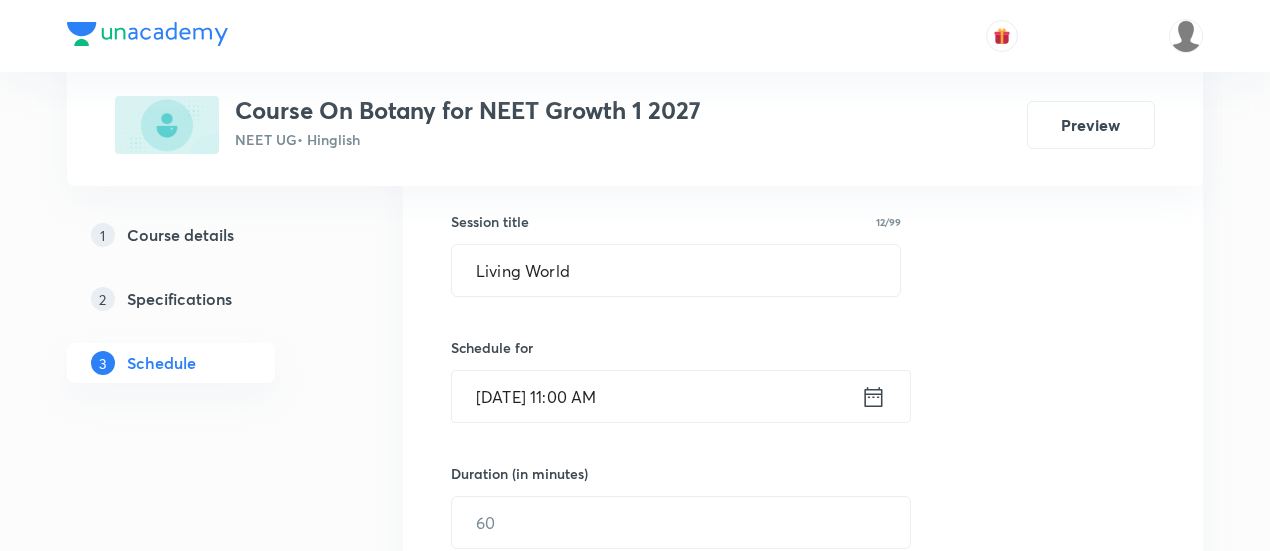 scroll, scrollTop: 400, scrollLeft: 0, axis: vertical 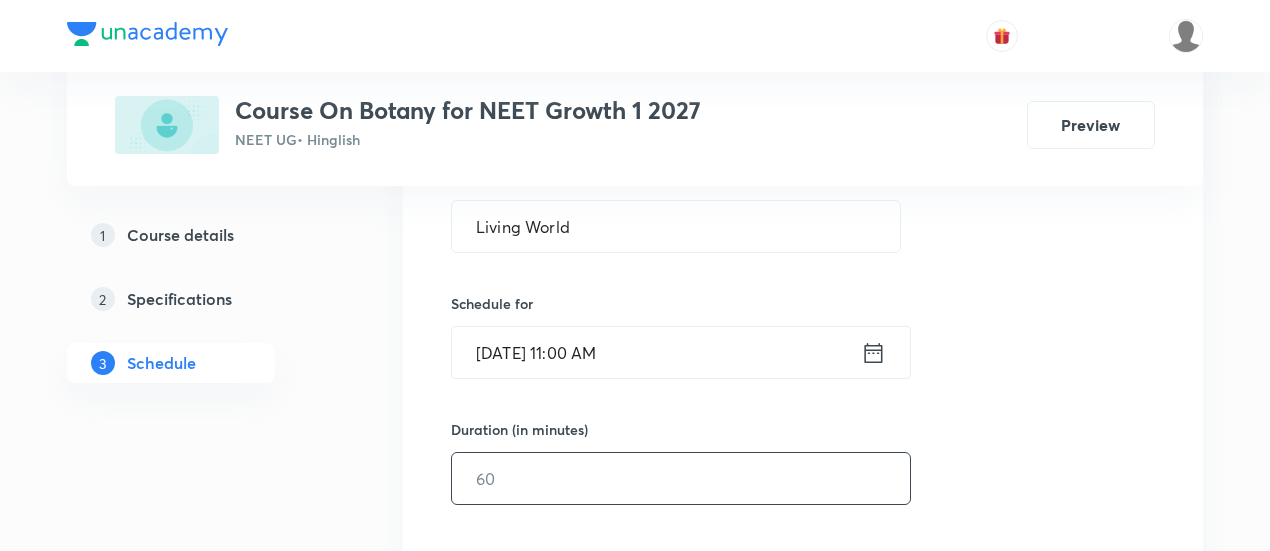 click at bounding box center (681, 478) 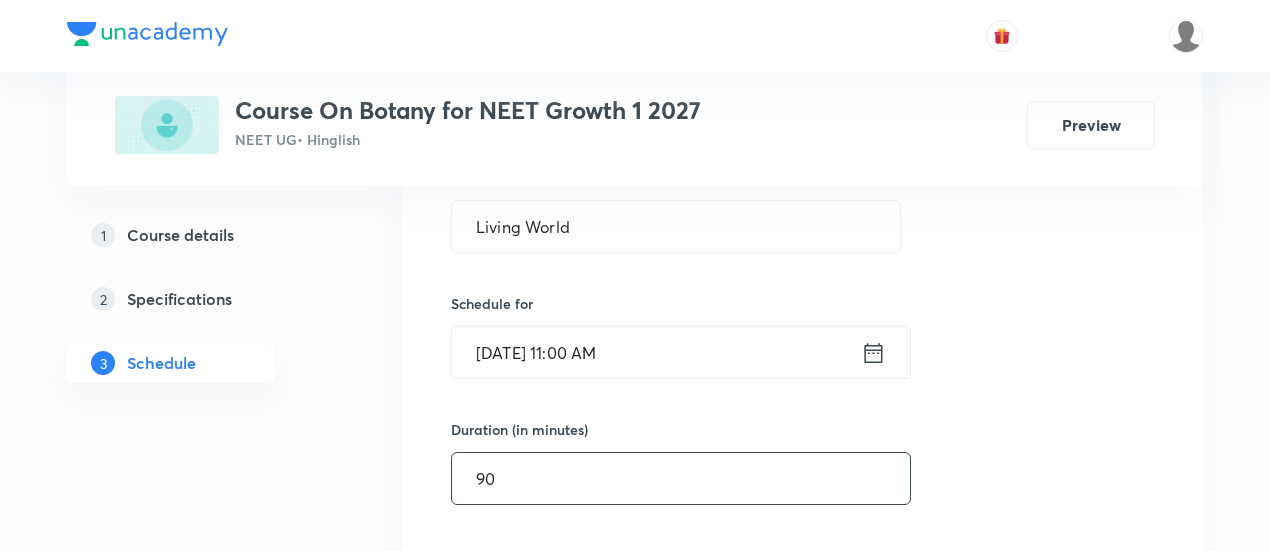 scroll, scrollTop: 700, scrollLeft: 0, axis: vertical 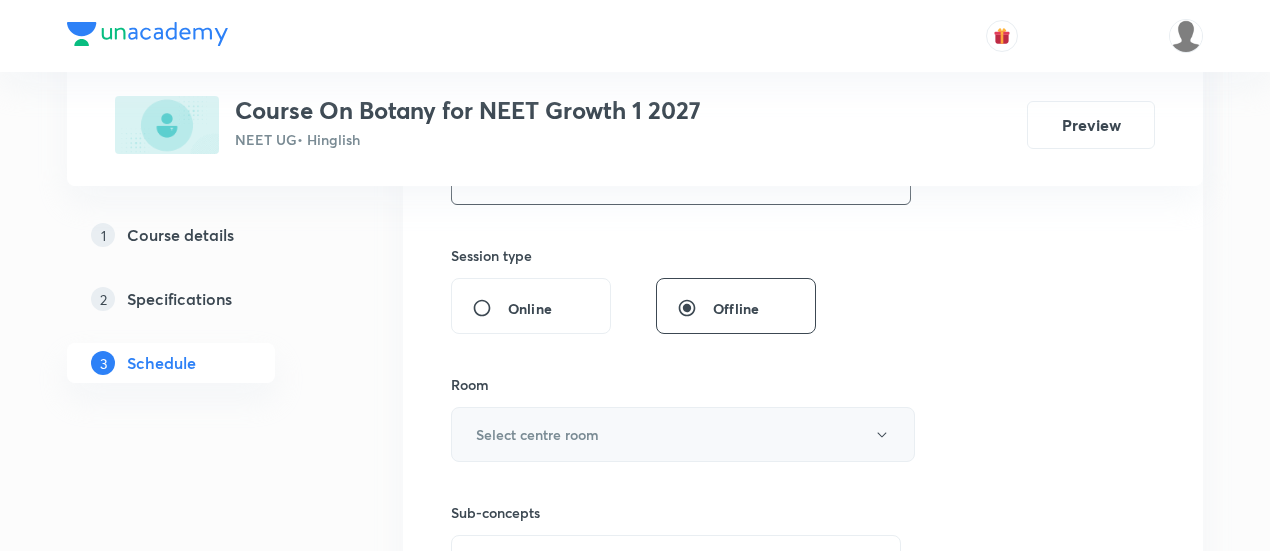 type on "90" 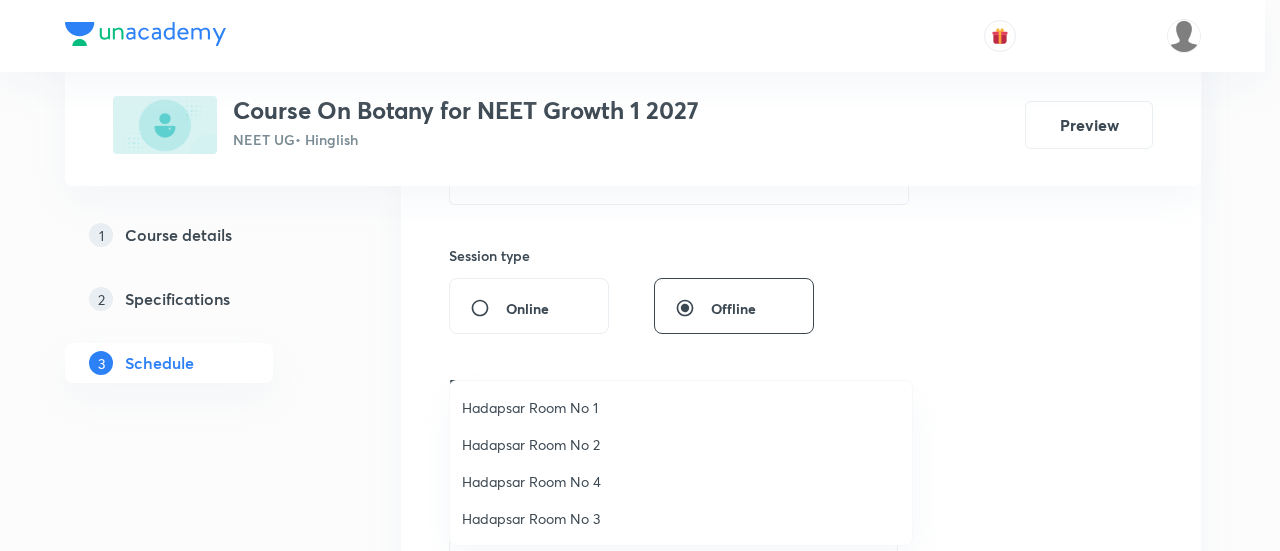 click on "Hadapsar Room No 2" at bounding box center [681, 444] 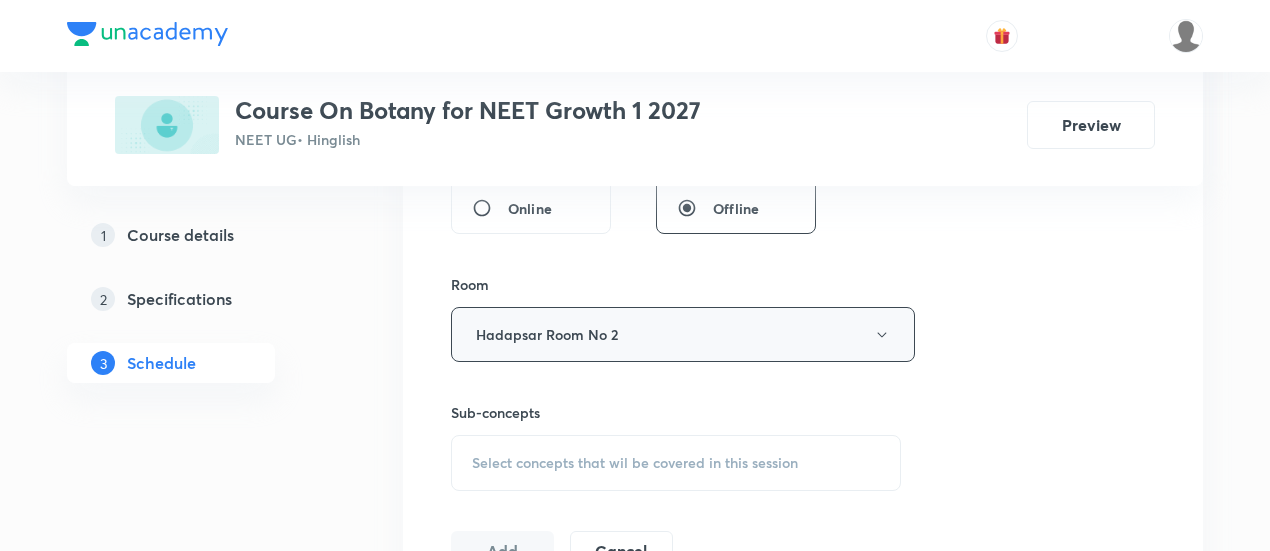 scroll, scrollTop: 900, scrollLeft: 0, axis: vertical 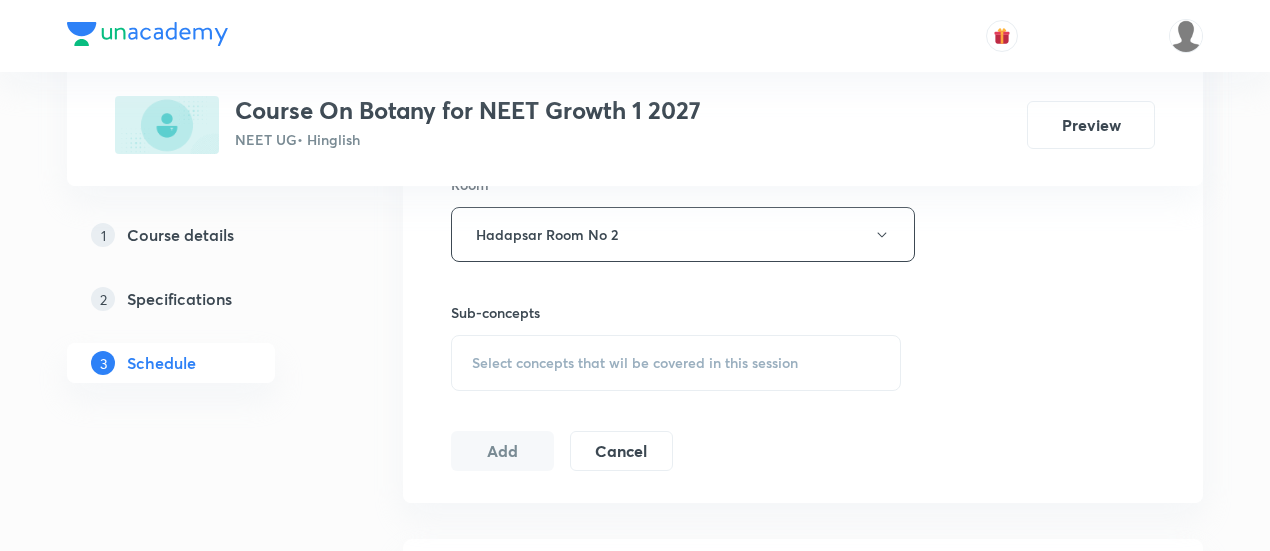 click on "Select concepts that wil be covered in this session" at bounding box center (635, 363) 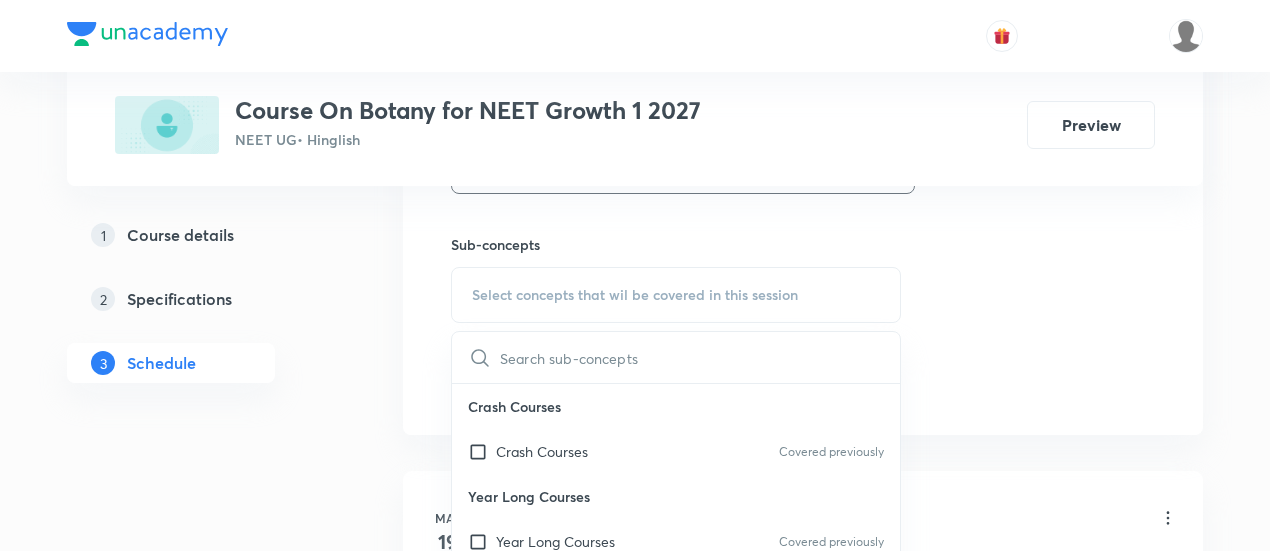scroll, scrollTop: 1000, scrollLeft: 0, axis: vertical 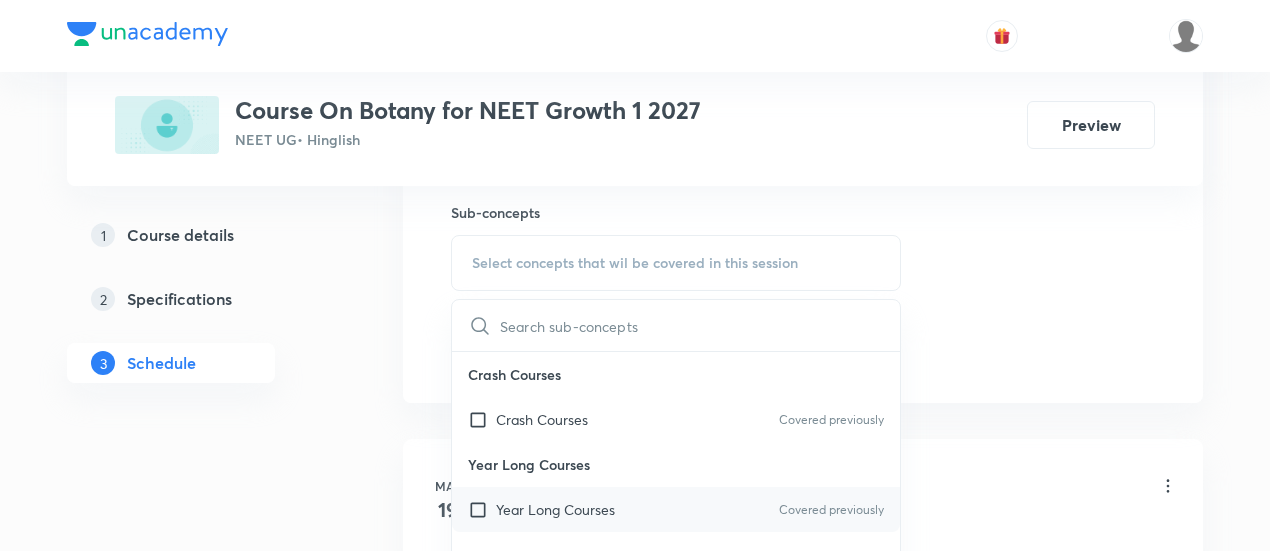 click on "Year Long Courses Covered previously" at bounding box center (676, 509) 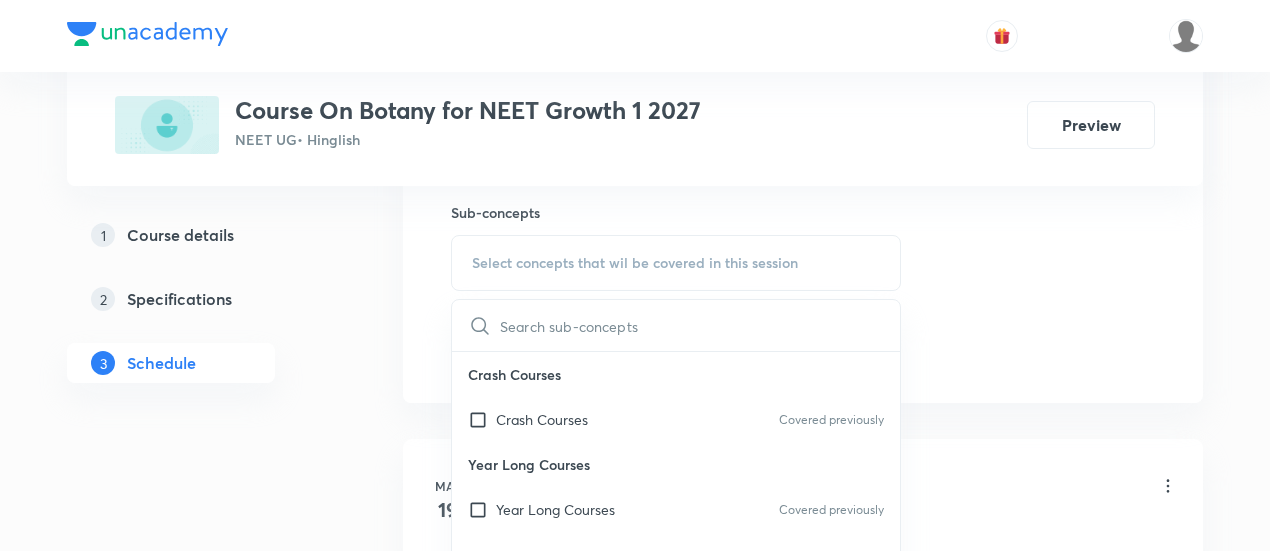 checkbox on "true" 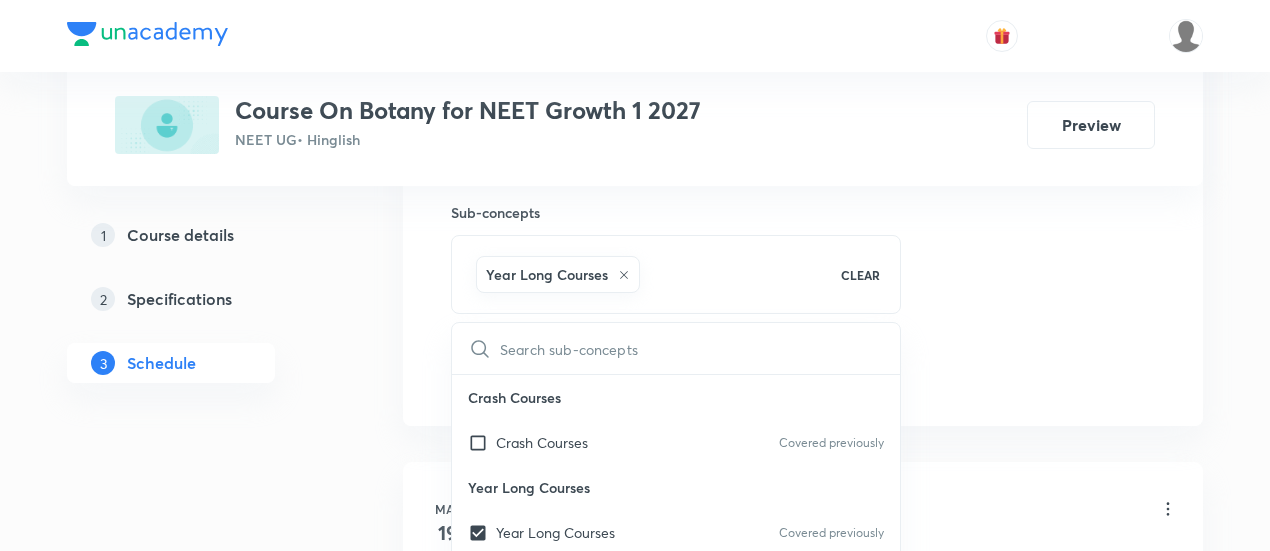 click on "Session  25 Live class Session title 12/99 Living World ​ Schedule for Aug 1, 2025, 11:00 AM ​ Duration (in minutes) 90 ​   Session type Online Offline Room Hadapsar Room No 2 Sub-concepts Year Long Courses CLEAR ​ Crash Courses Crash Courses Covered previously Year Long Courses Year Long Courses Covered previously Add Cancel" at bounding box center [803, -87] 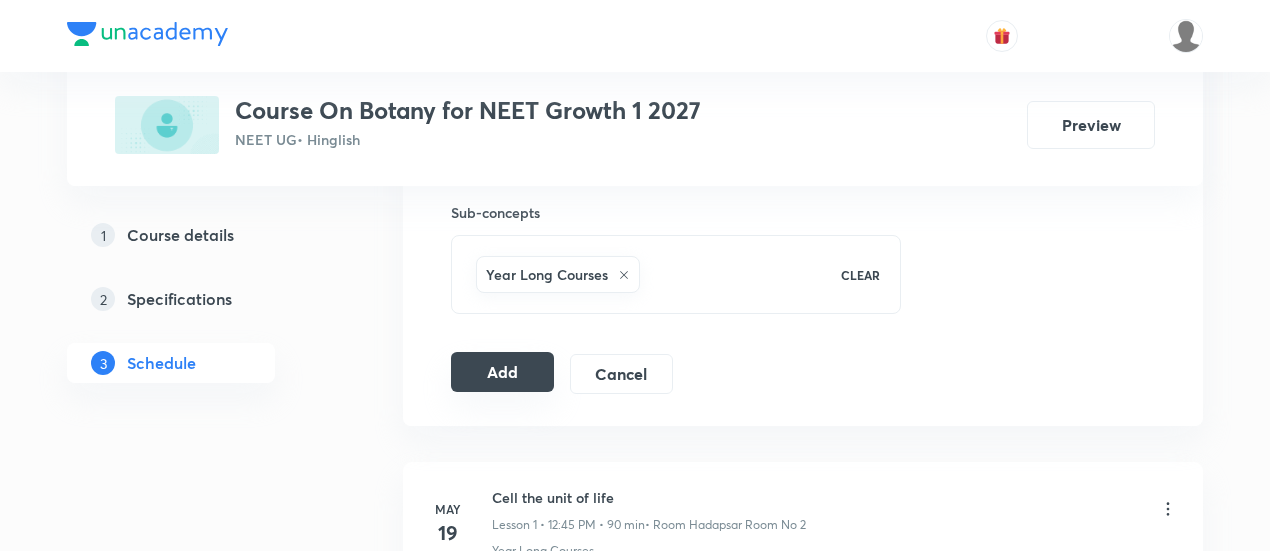click on "Add" at bounding box center [502, 372] 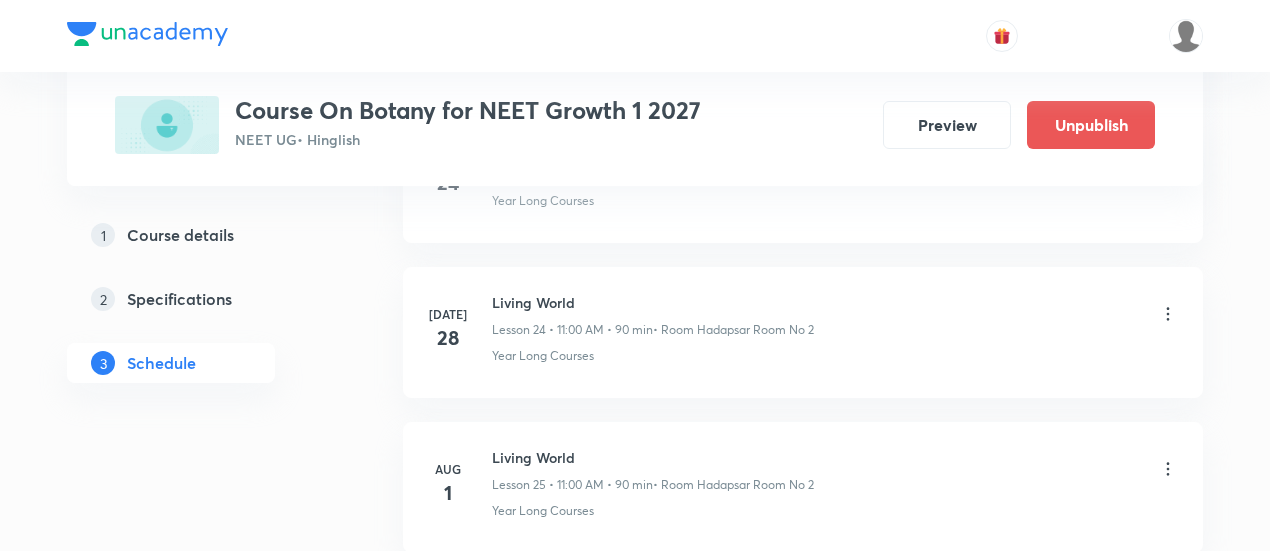 scroll, scrollTop: 3791, scrollLeft: 0, axis: vertical 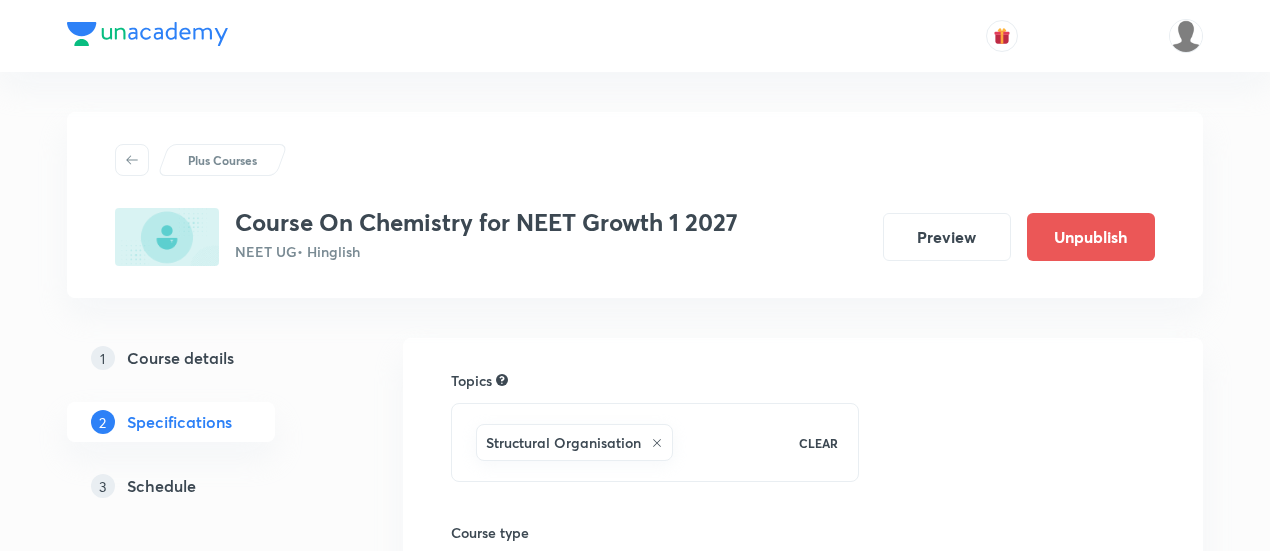 click on "Schedule" at bounding box center (161, 486) 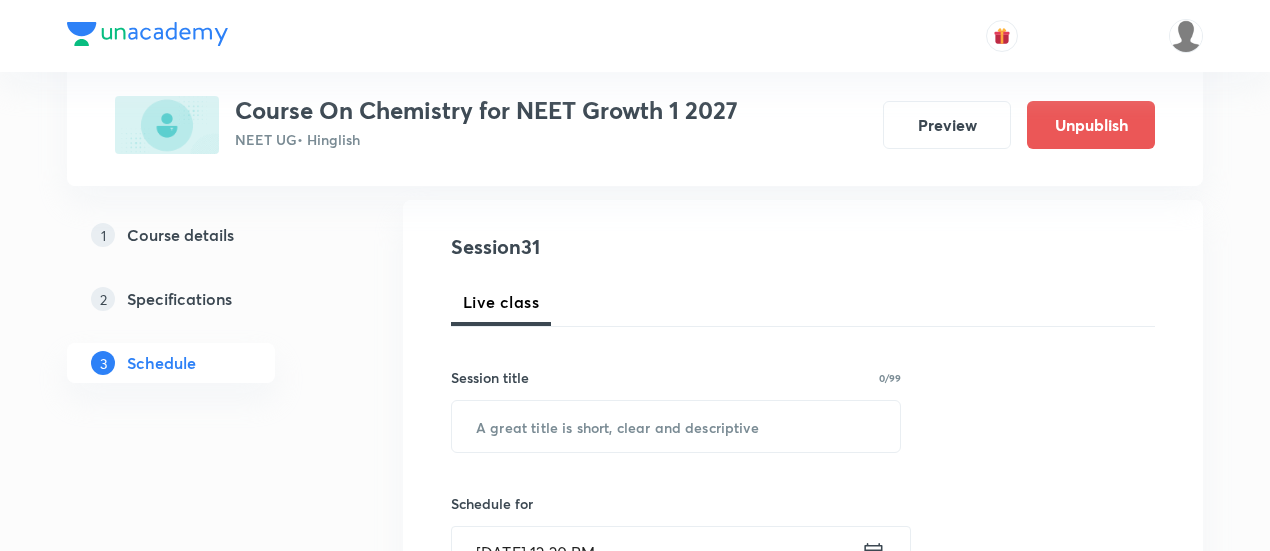 scroll, scrollTop: 300, scrollLeft: 0, axis: vertical 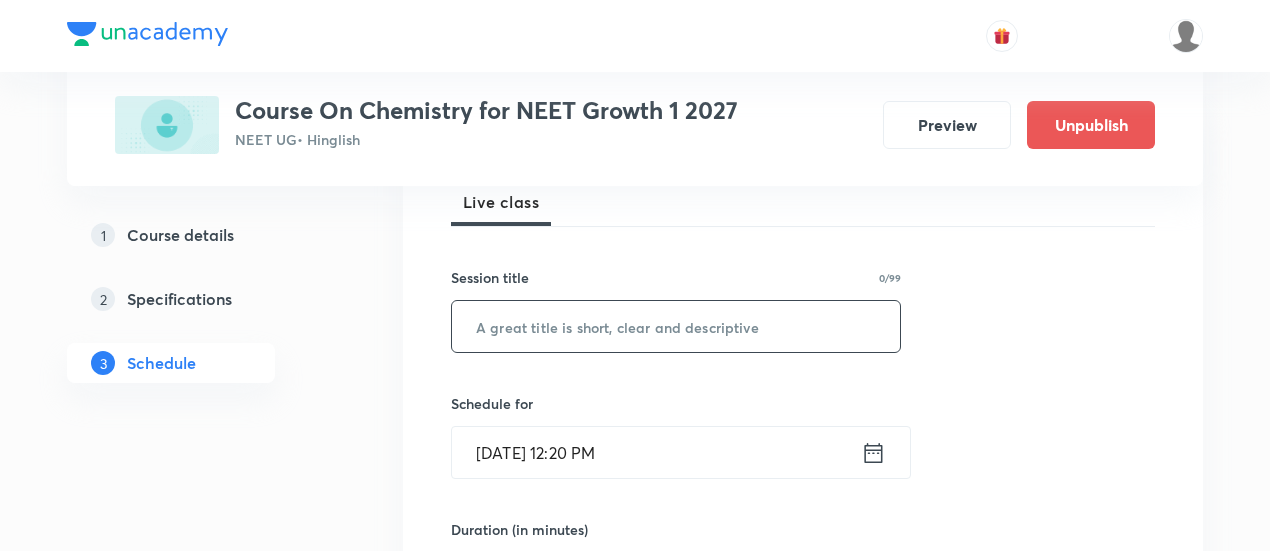 click at bounding box center [676, 326] 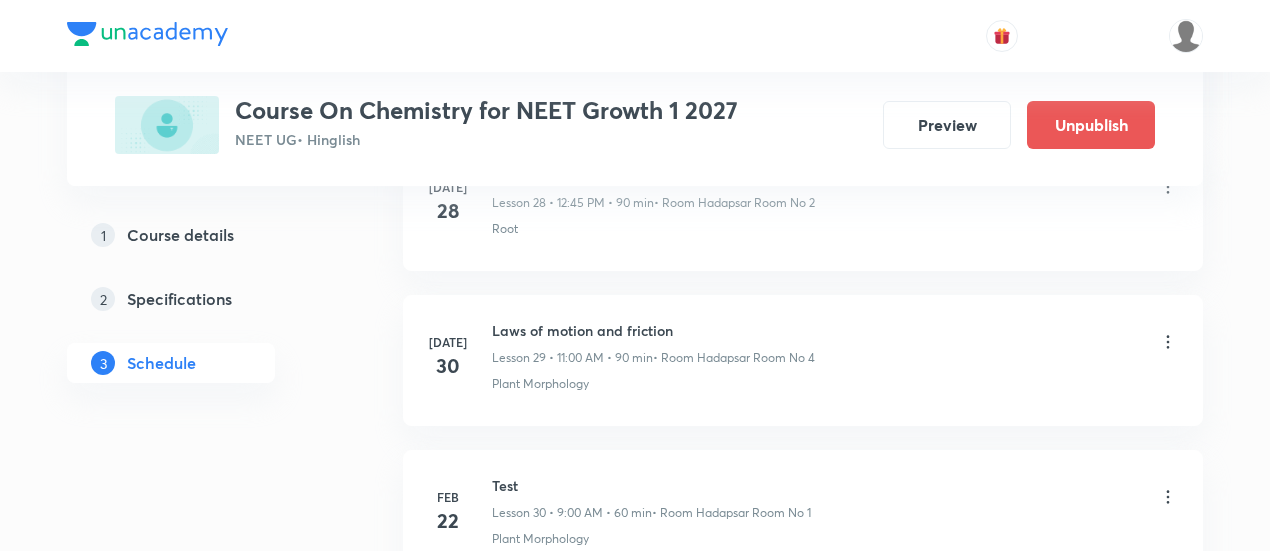 scroll, scrollTop: 5478, scrollLeft: 0, axis: vertical 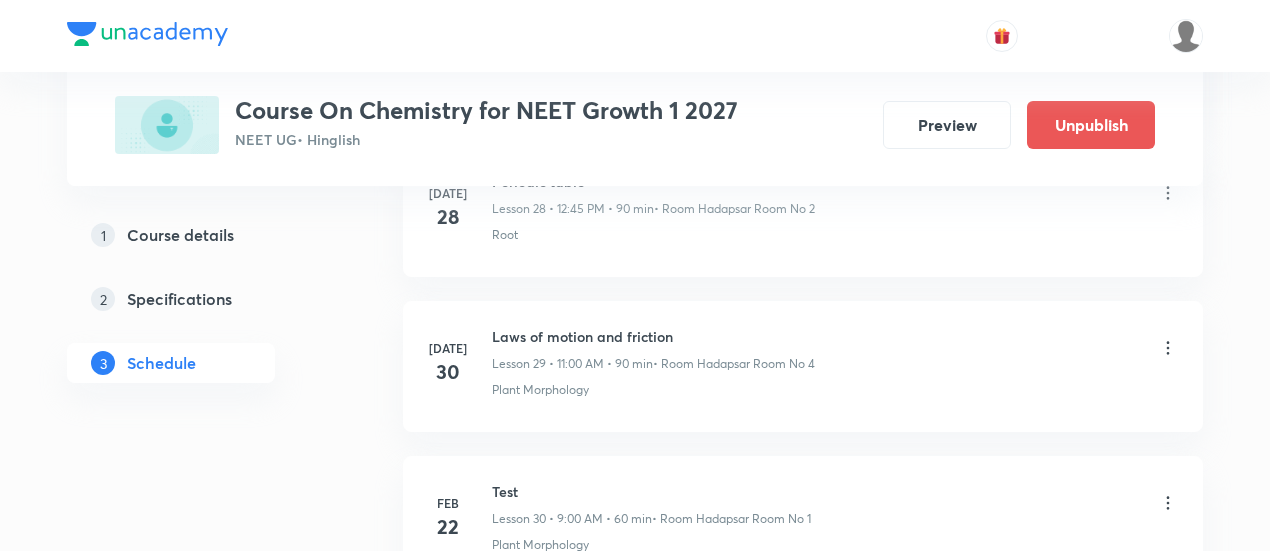 click on "Laws of motion and friction" at bounding box center [653, 336] 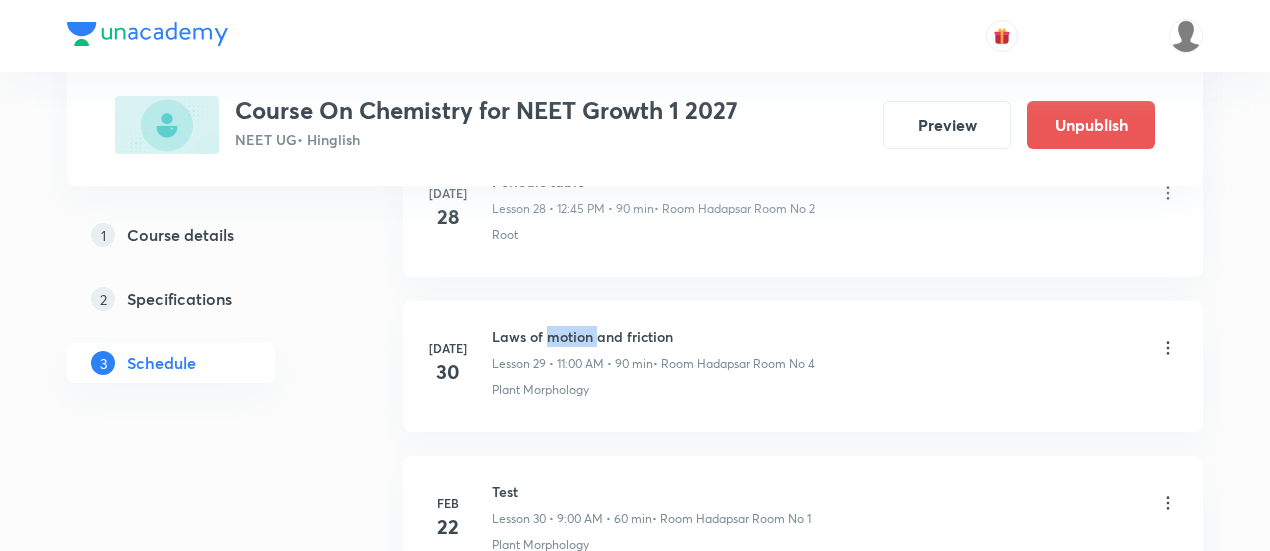 click on "Laws of motion and friction" at bounding box center (653, 336) 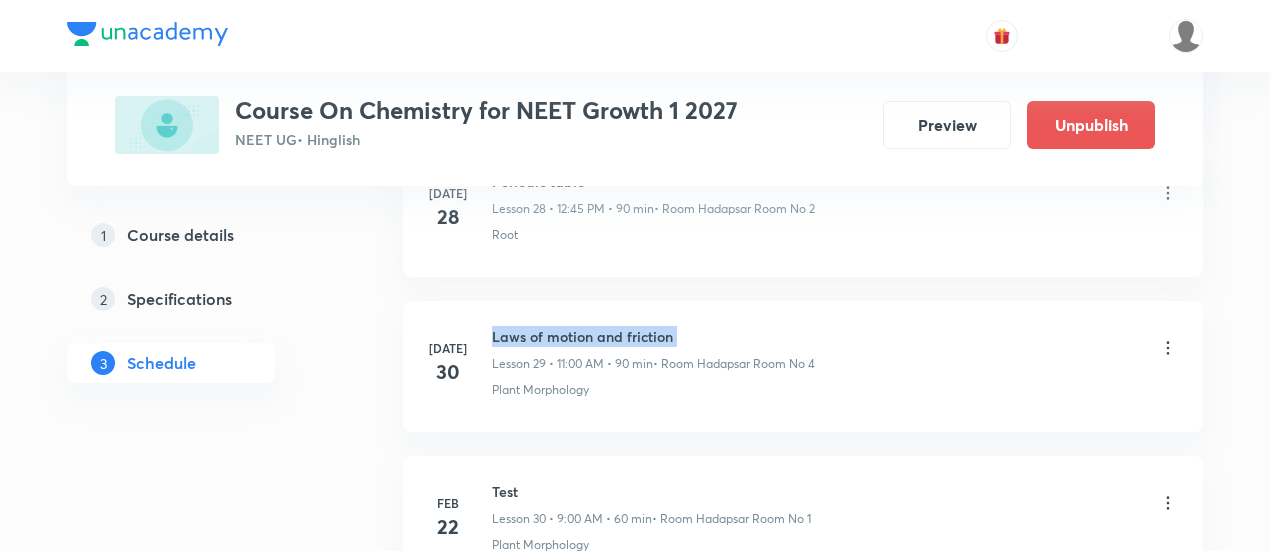 click on "Laws of motion and friction" at bounding box center [653, 336] 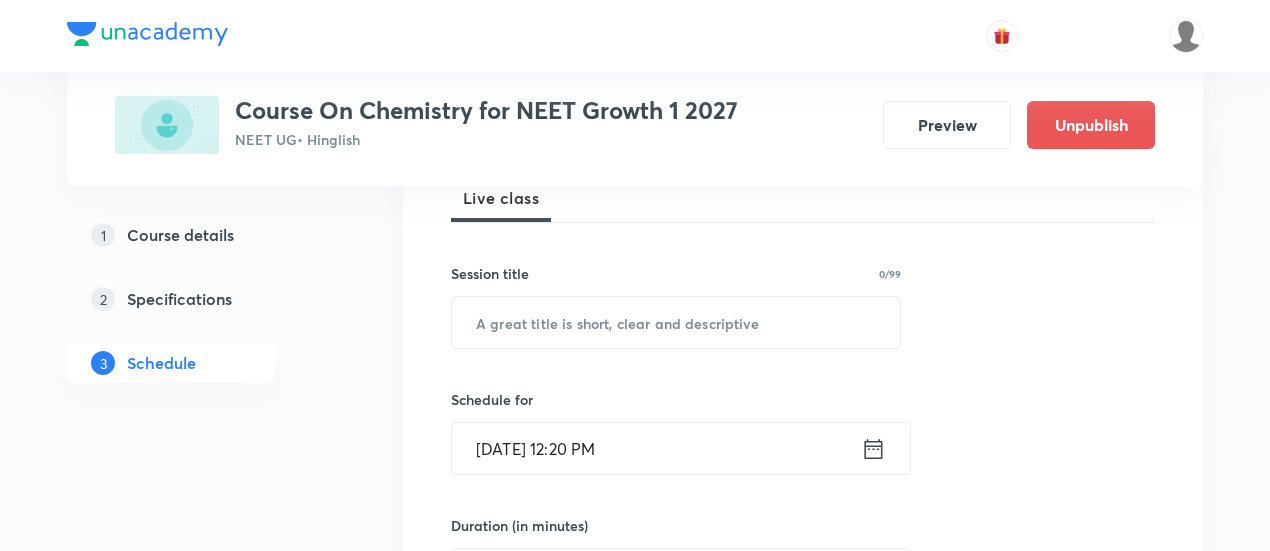scroll, scrollTop: 306, scrollLeft: 0, axis: vertical 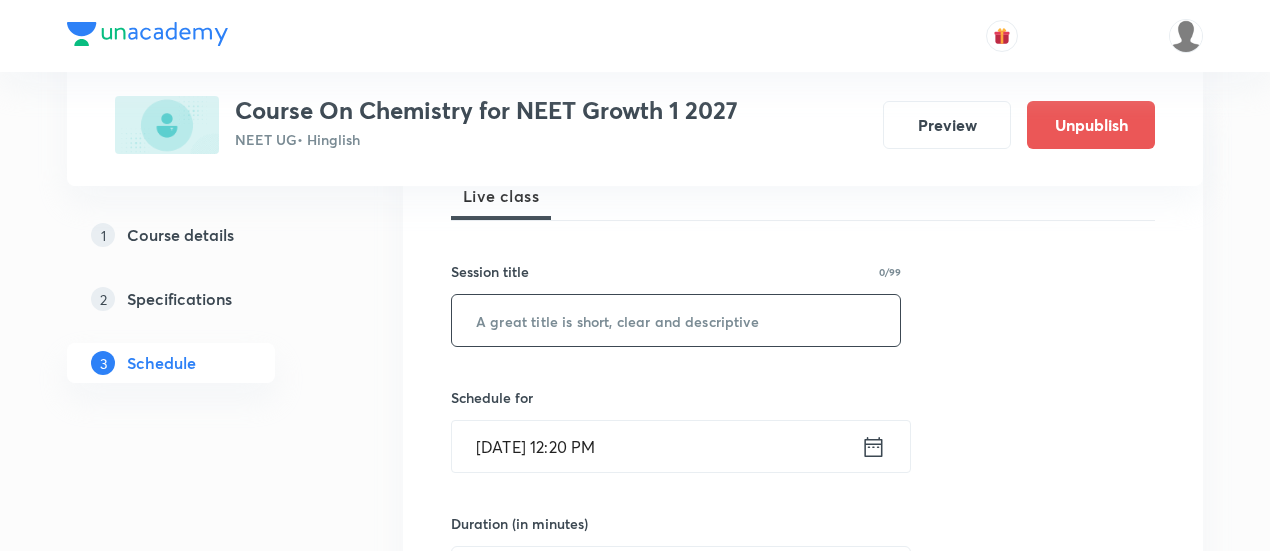 click at bounding box center [676, 320] 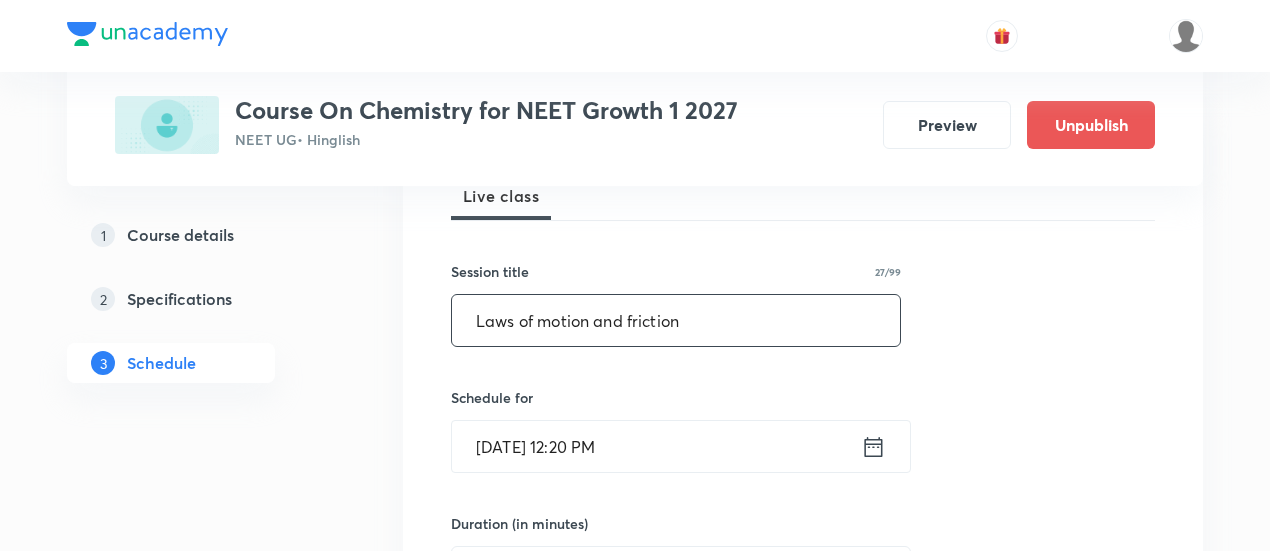 type on "Laws of motion and friction" 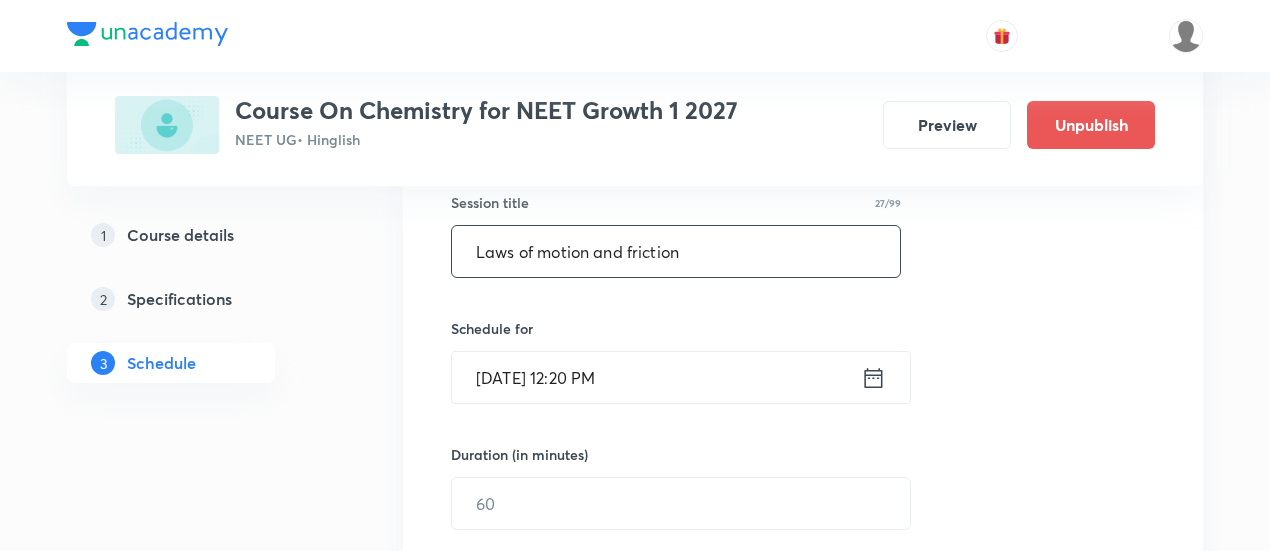 scroll, scrollTop: 406, scrollLeft: 0, axis: vertical 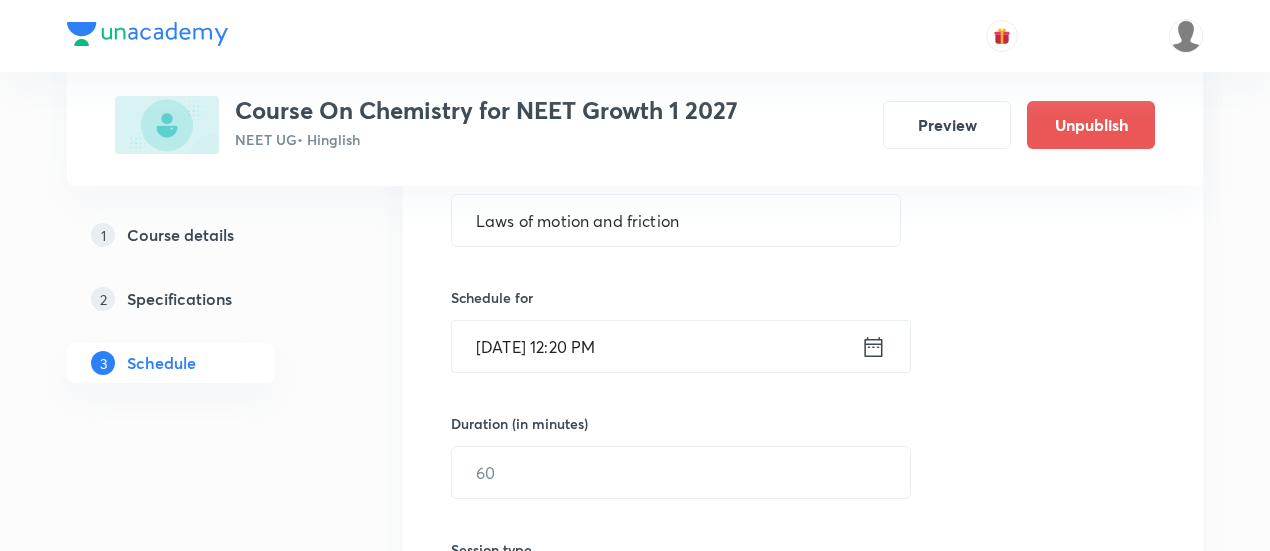 click 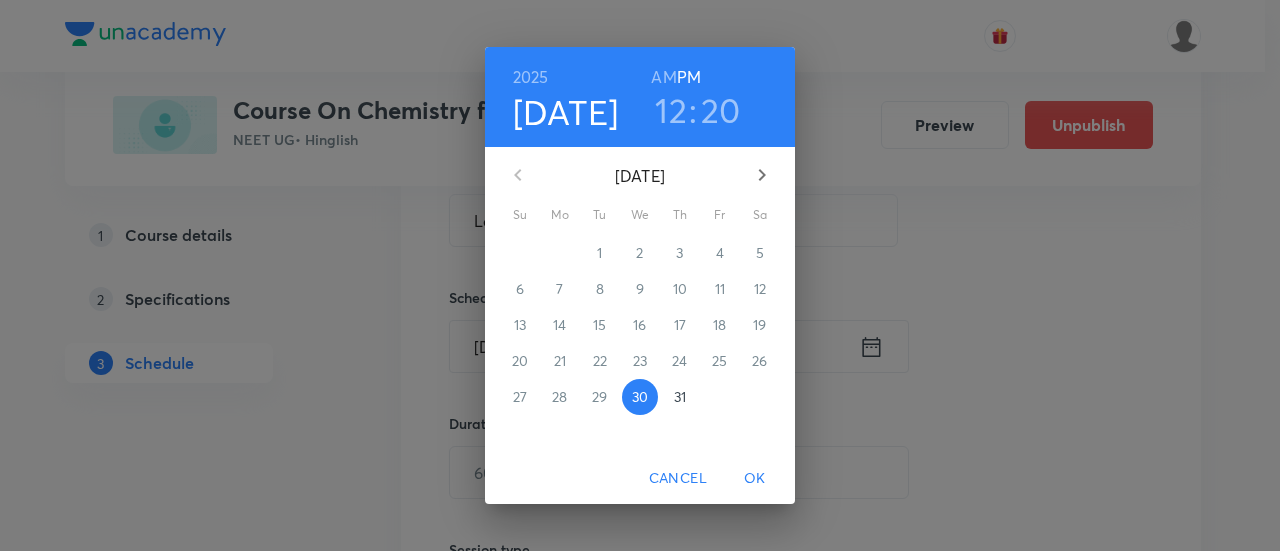 click 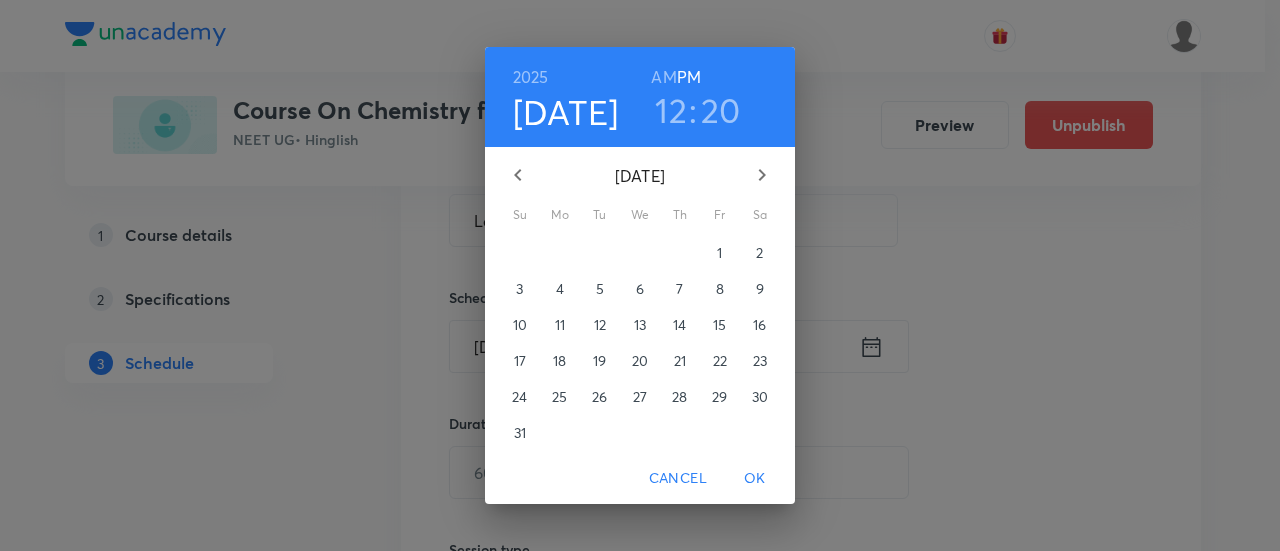 click on "1" at bounding box center (720, 253) 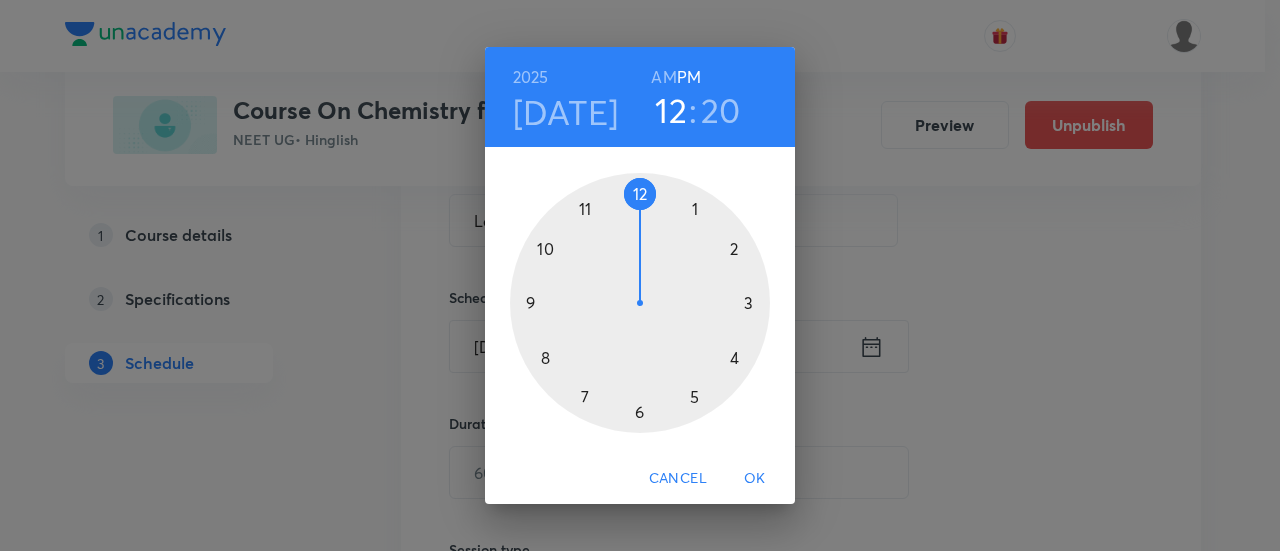 click on "20" at bounding box center (721, 110) 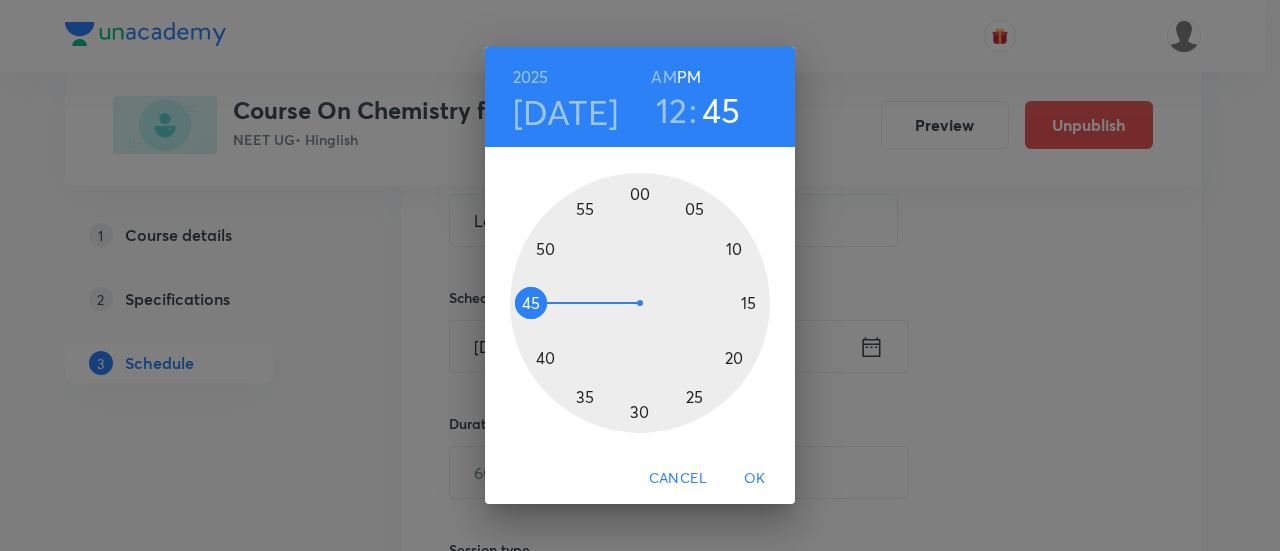 drag, startPoint x: 742, startPoint y: 363, endPoint x: 533, endPoint y: 299, distance: 218.5795 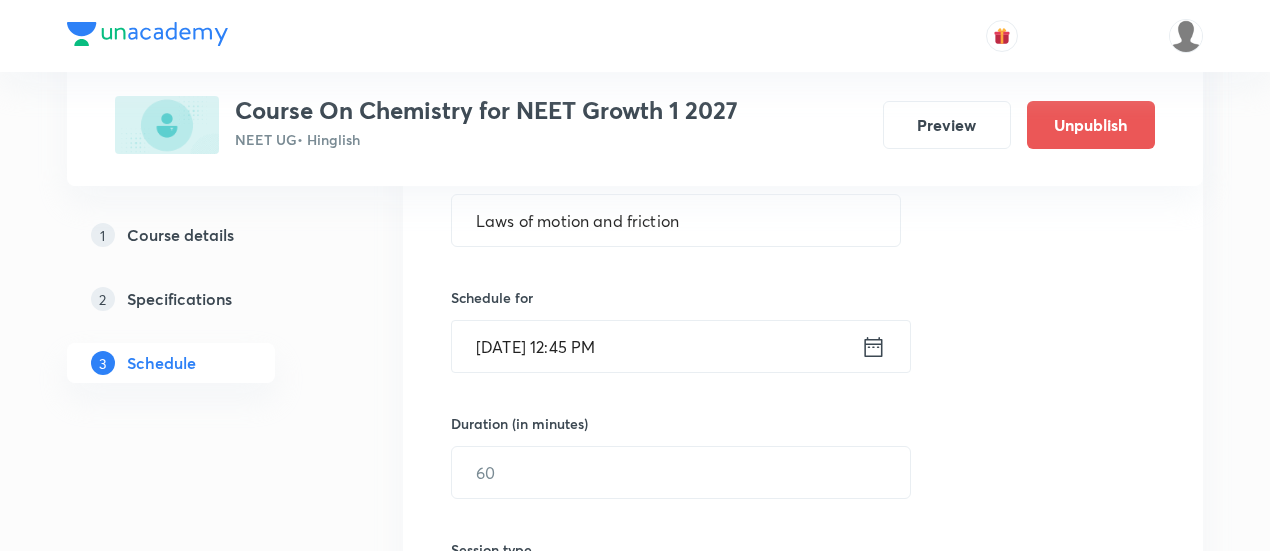 scroll, scrollTop: 506, scrollLeft: 0, axis: vertical 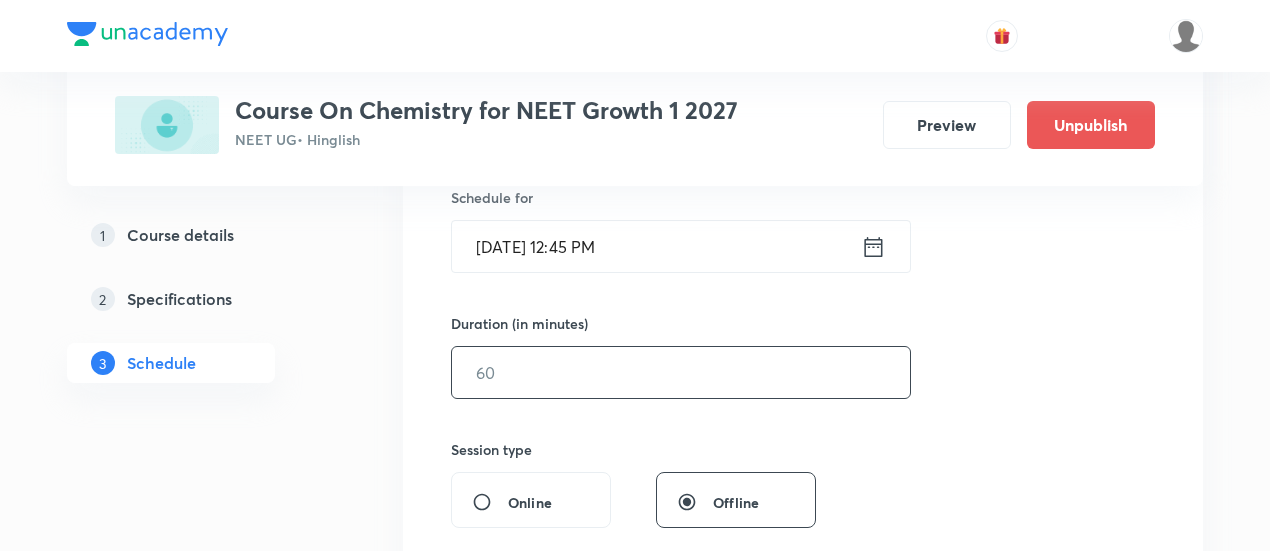 click at bounding box center (681, 372) 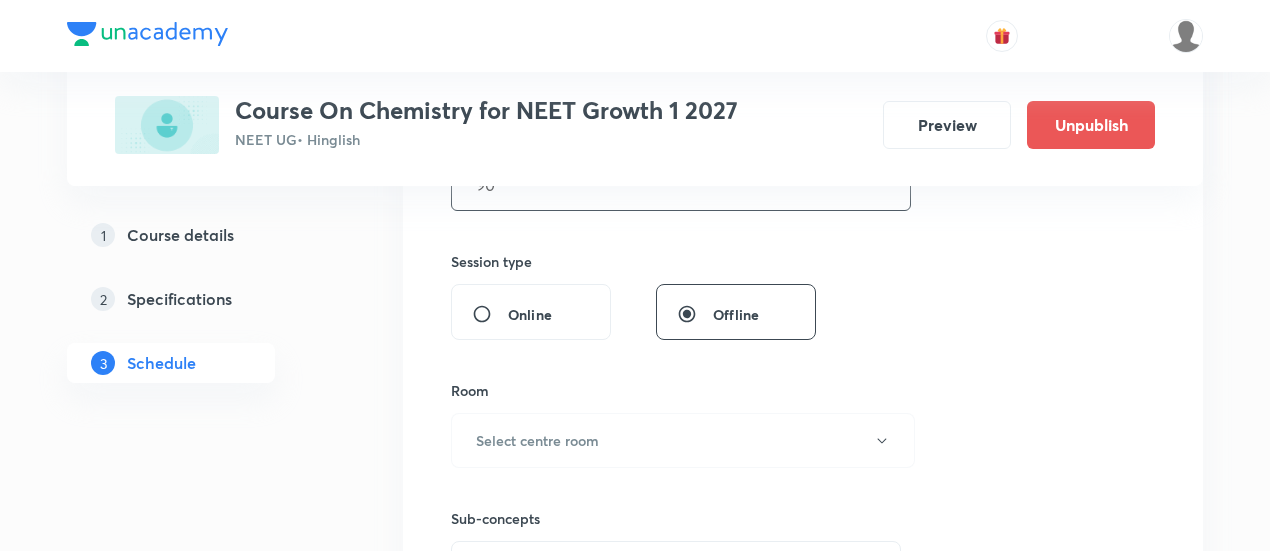 scroll, scrollTop: 806, scrollLeft: 0, axis: vertical 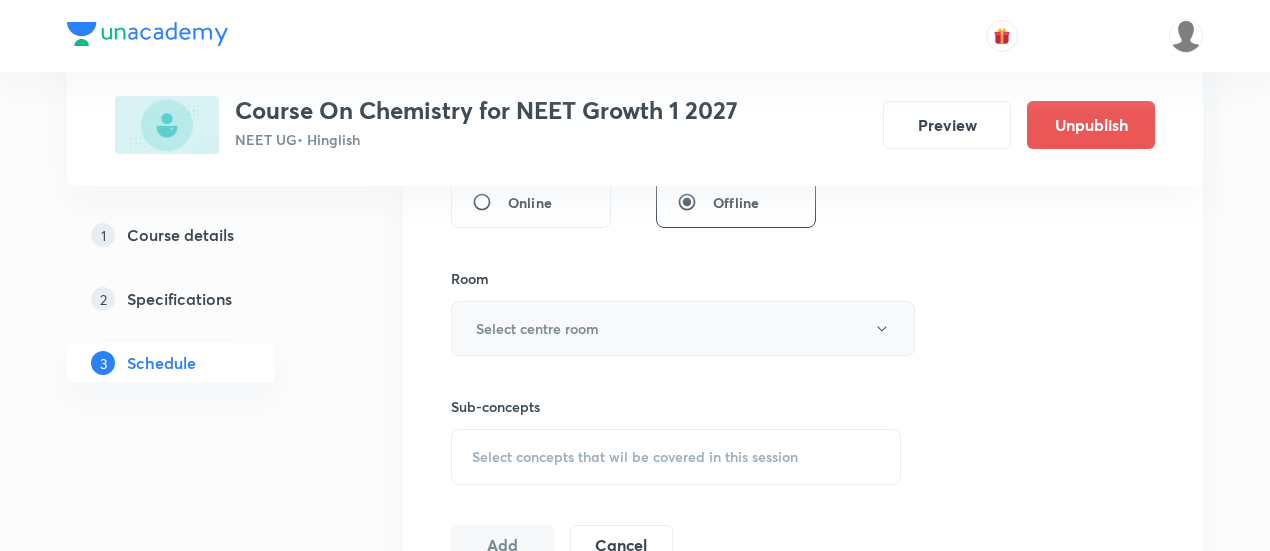 type on "90" 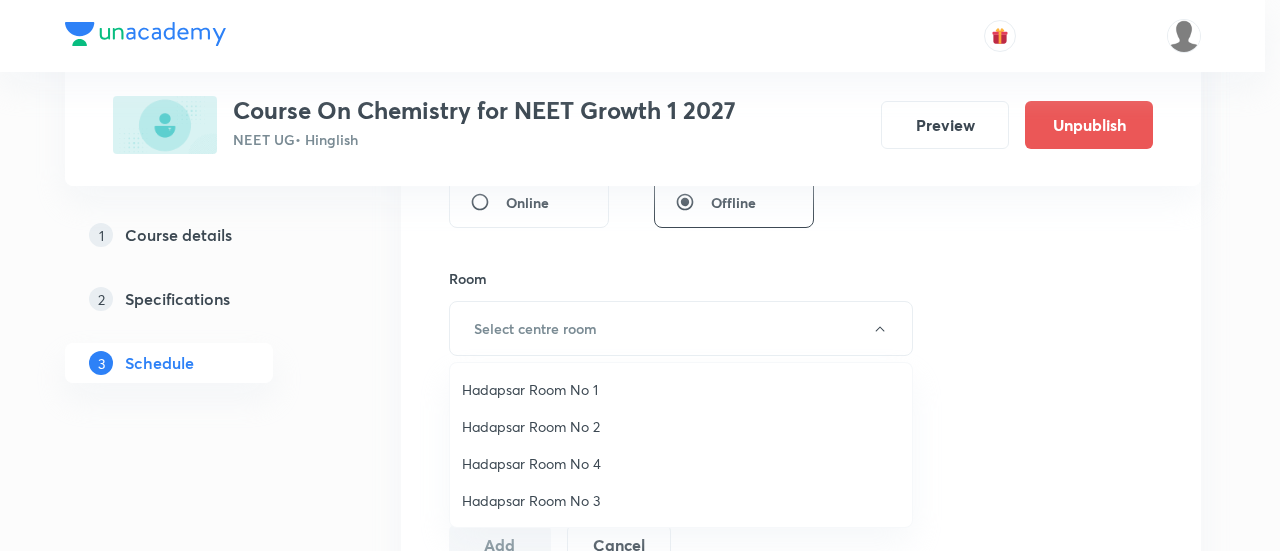 click on "Hadapsar Room No 2" at bounding box center (681, 426) 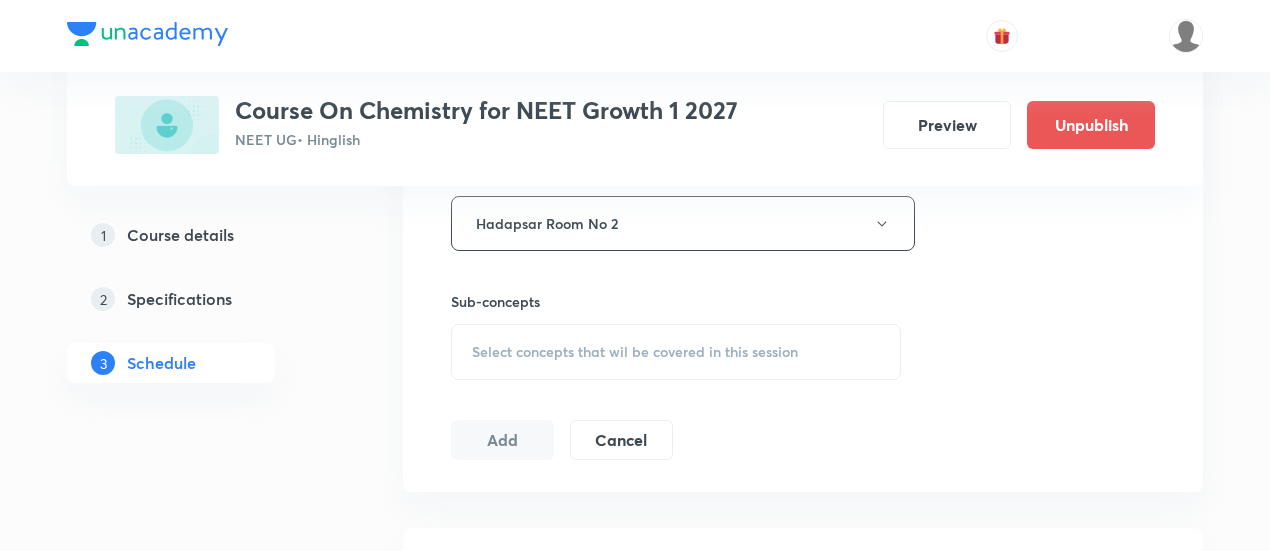 scroll, scrollTop: 1006, scrollLeft: 0, axis: vertical 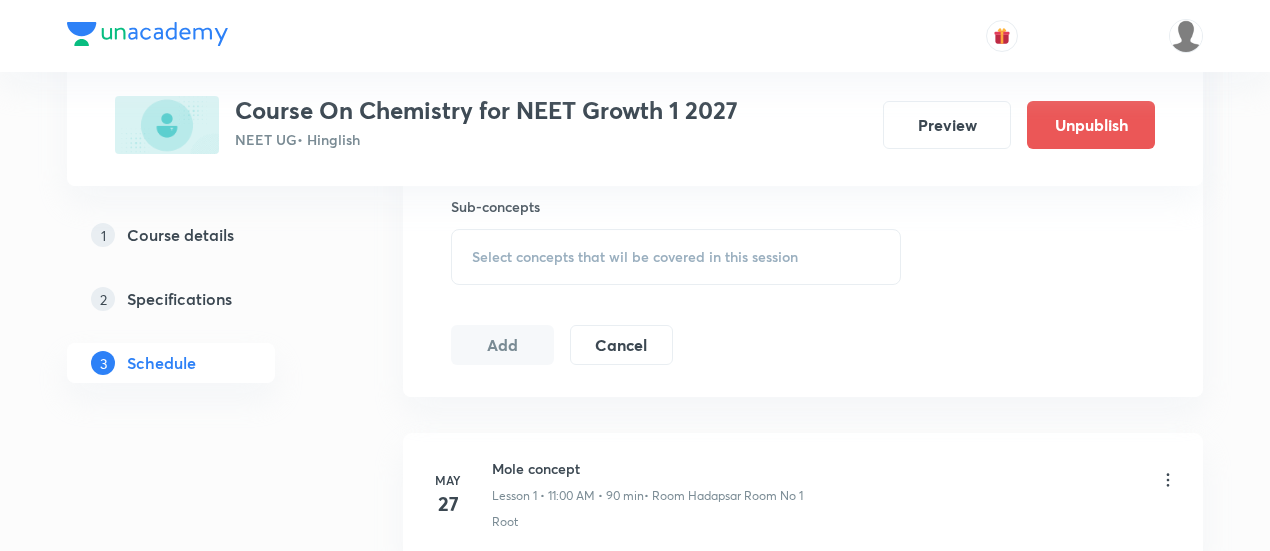 click on "Select concepts that wil be covered in this session" at bounding box center (676, 257) 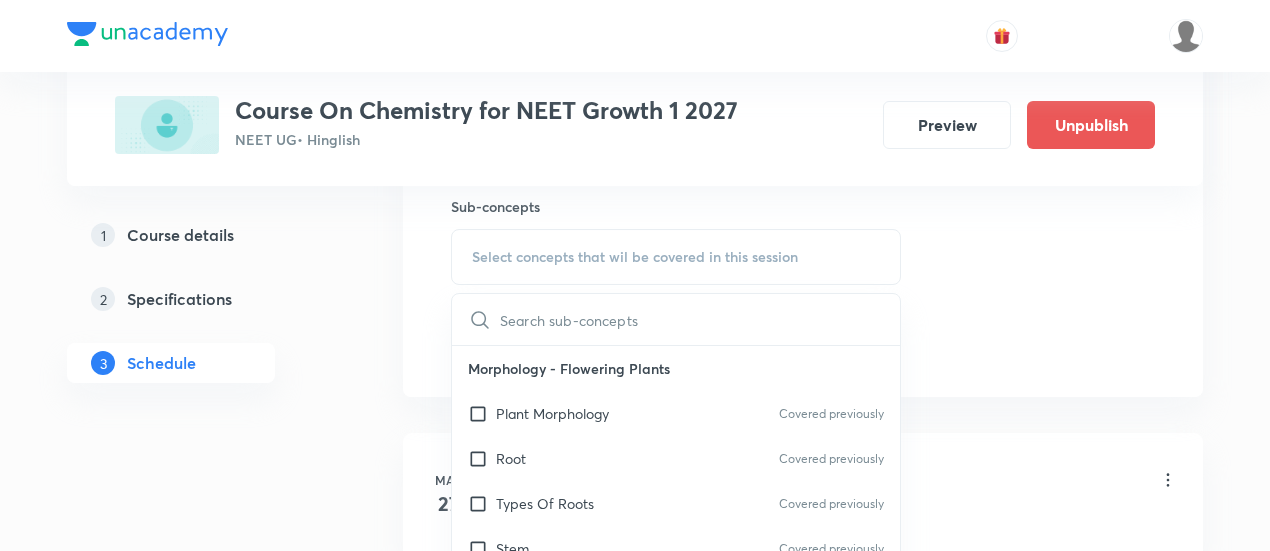 scroll, scrollTop: 1106, scrollLeft: 0, axis: vertical 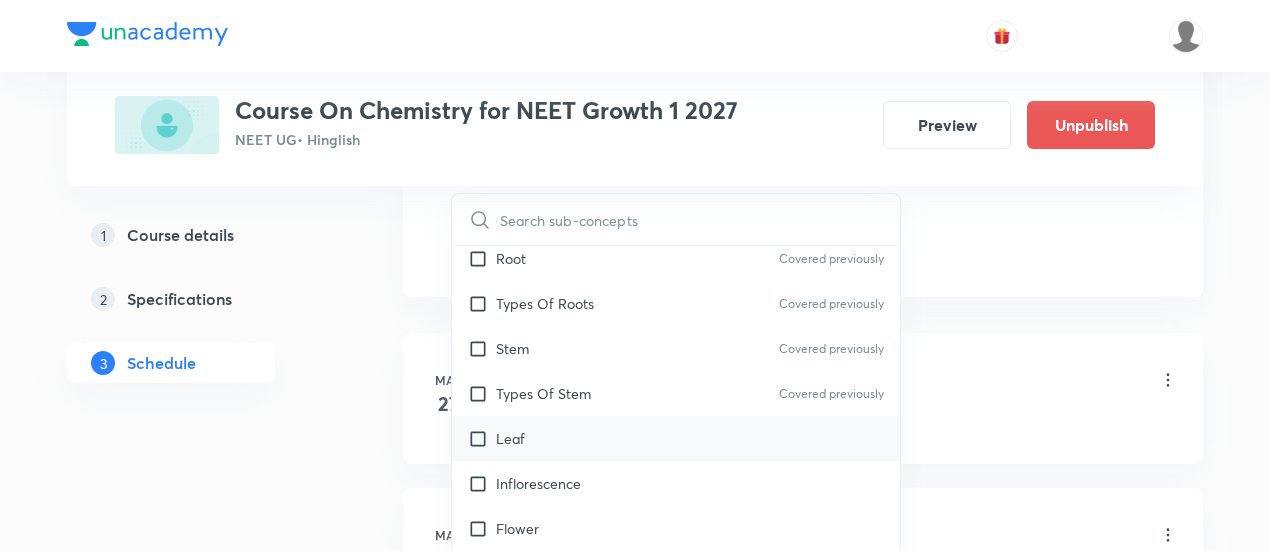 click on "Leaf" at bounding box center (676, 438) 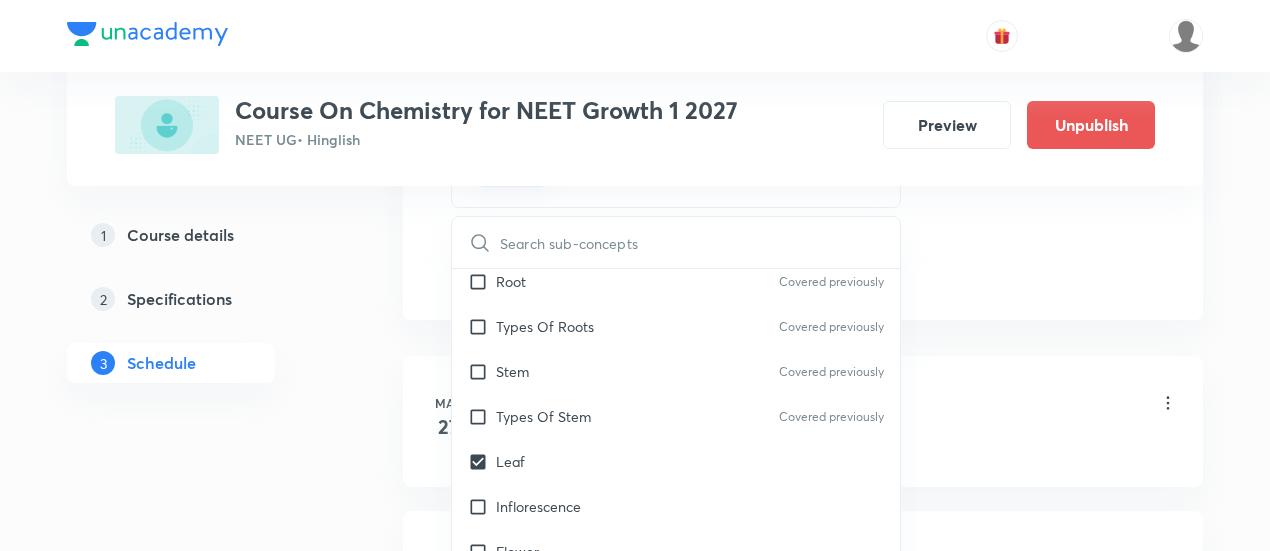 click on "Schedule 30  classes Session  31 Live class Session title 27/99 Laws of motion and friction ​ Schedule for Aug 1, 2025, 12:45 PM ​ Duration (in minutes) 90 ​   Session type Online Offline Room Hadapsar Room No 2 Sub-concepts Leaf CLEAR ​ Morphology - Flowering Plants Plant Morphology Covered previously Root Covered previously Types Of Roots Covered previously Stem Covered previously Types Of Stem  Covered previously Leaf Inflorescence Flower Fruit Seed Semi-Technical Description Of A Typical Flowering Plant Description Of Some Important Families Anatomy - Flowering Plants The Tissues  Tissue System Anatomy Of Dicotyledonous And Monocotyledonous Plants Secondary Growth Structural Organisation in Animals Animal Tissues Organ And Organ System Earthworm Cockroach Frogs Structural Organization in Animals Cockroach General Features  Frog General Features Add Cancel May 27 Mole concept Lesson 1 • 11:00 AM • 90 min  • Room Hadapsar Room No 1 Root May 28 Mole concept Lesson 2 • 11:00 AM • 90 min May" at bounding box center (803, 2183) 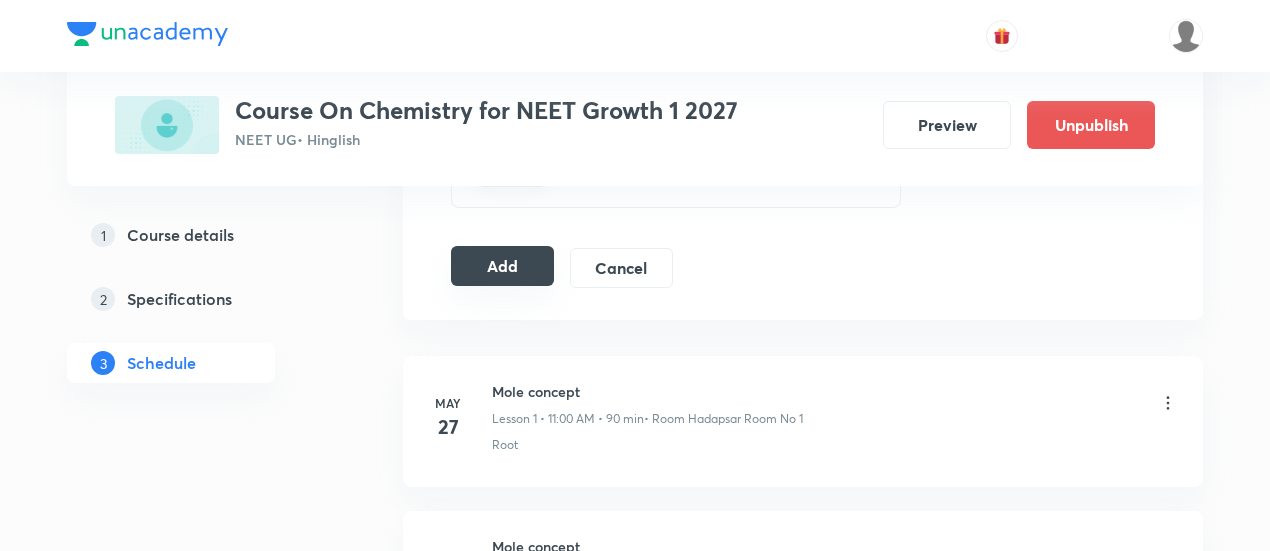 click on "Add" at bounding box center (502, 266) 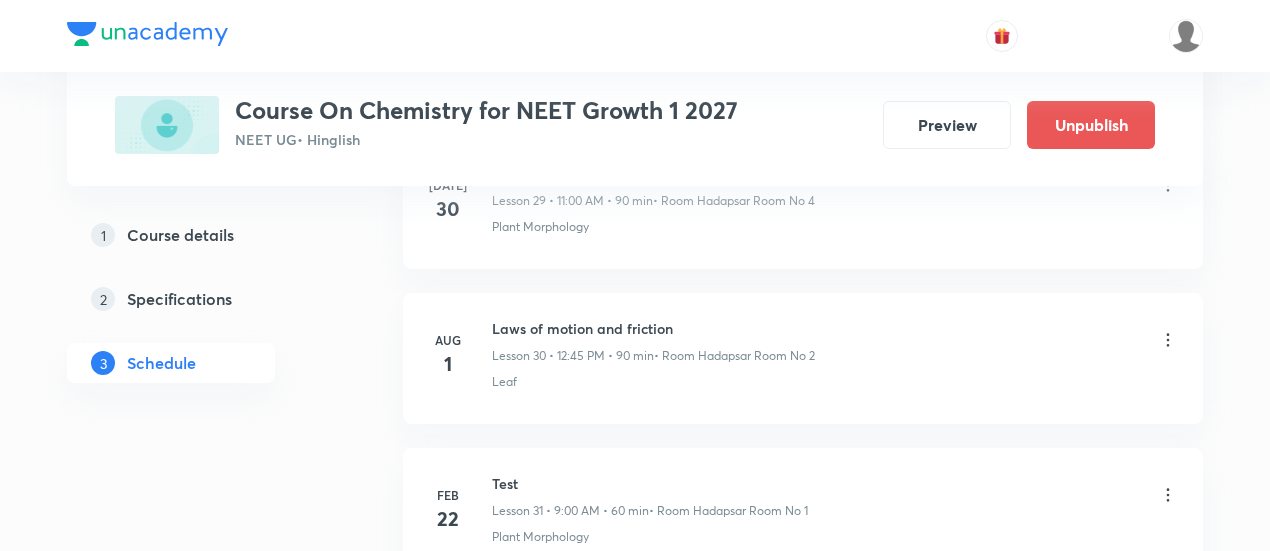 scroll, scrollTop: 4717, scrollLeft: 0, axis: vertical 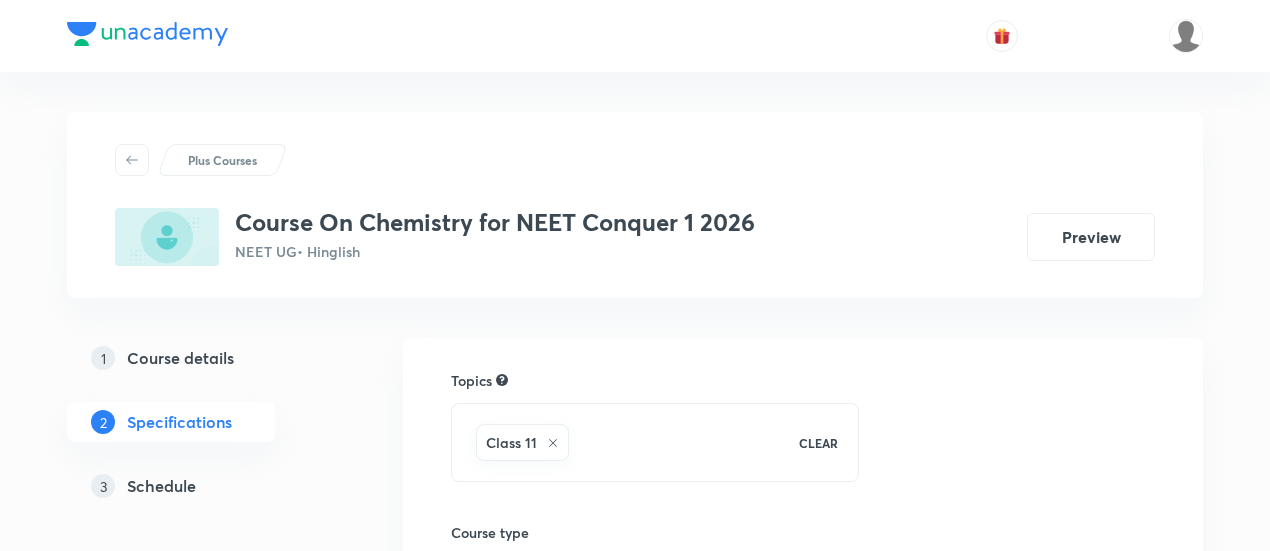 click on "Schedule" at bounding box center (161, 486) 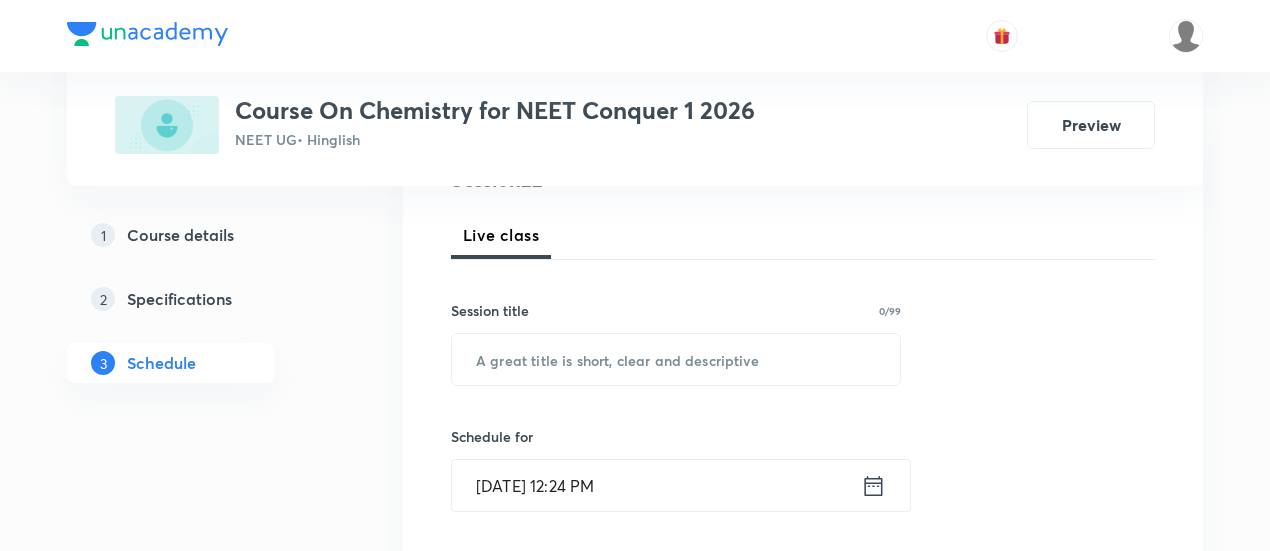 scroll, scrollTop: 300, scrollLeft: 0, axis: vertical 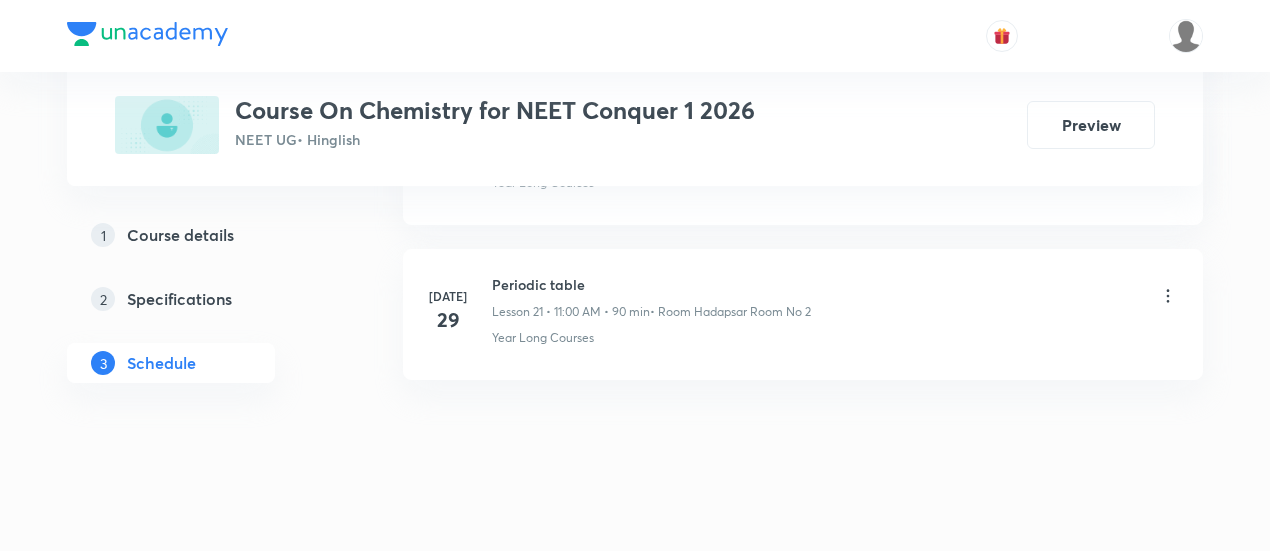 click on "Periodic table" at bounding box center [651, 284] 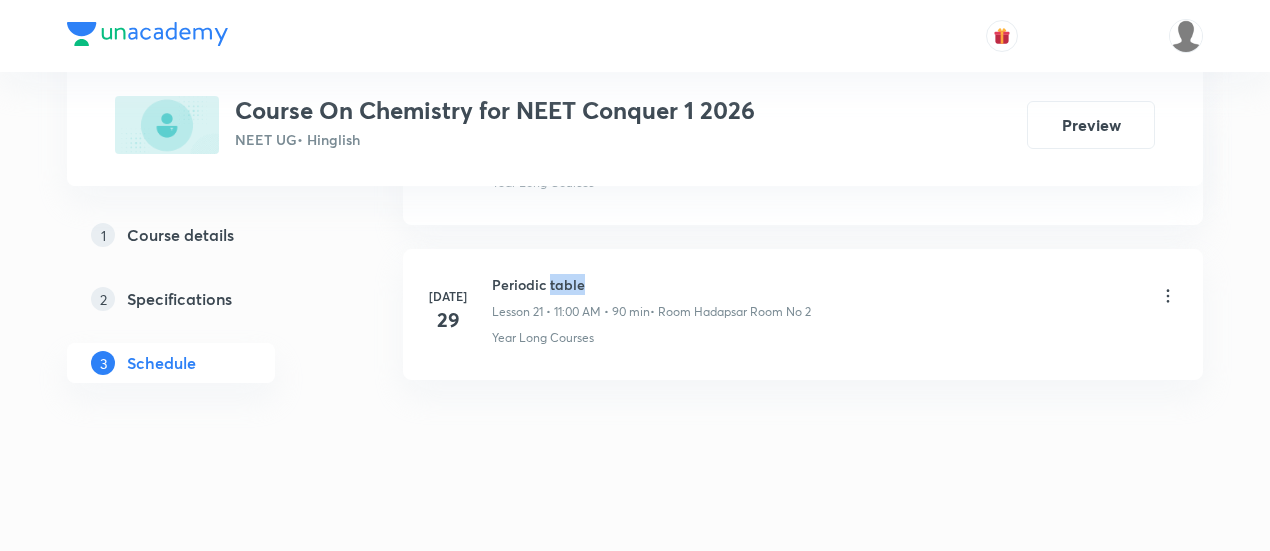 click on "Periodic table" at bounding box center [651, 284] 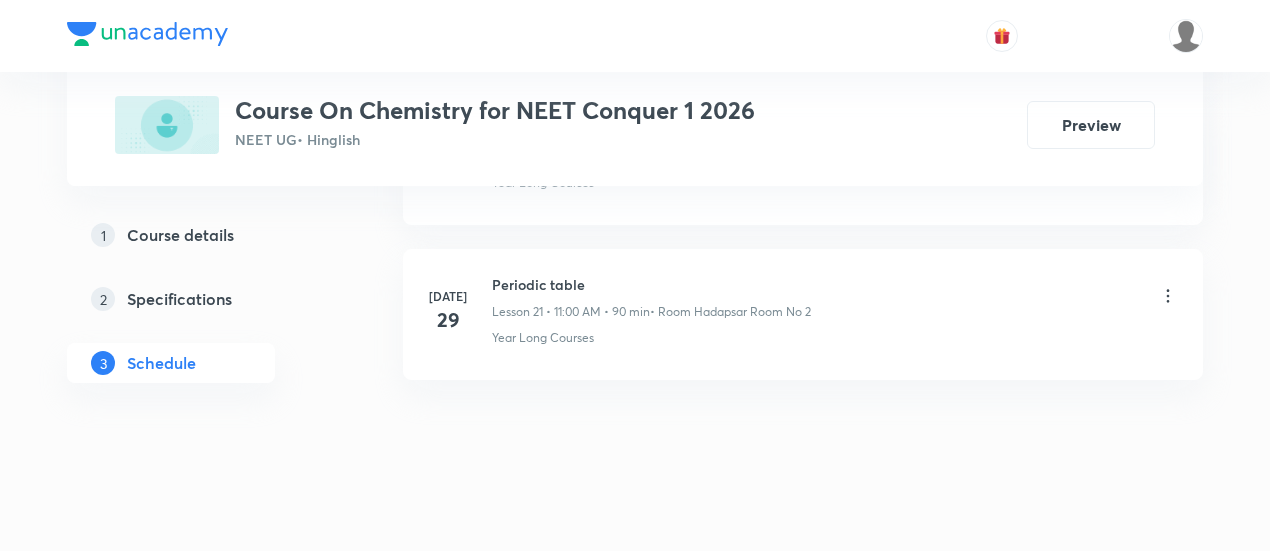 click on "Periodic table" at bounding box center [651, 284] 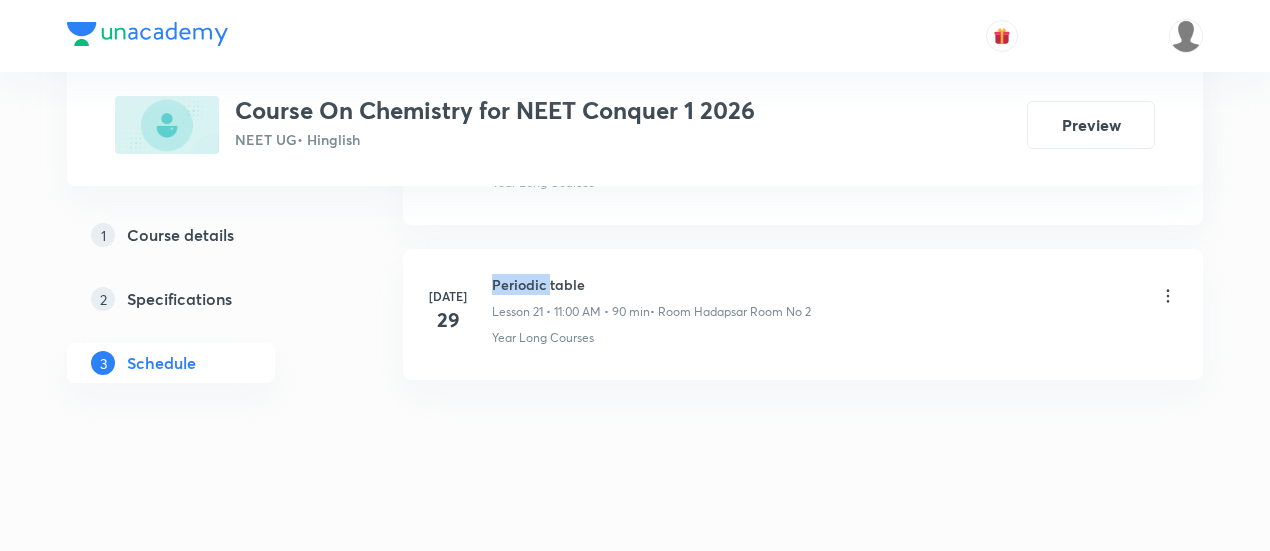 click on "Periodic table" at bounding box center [651, 284] 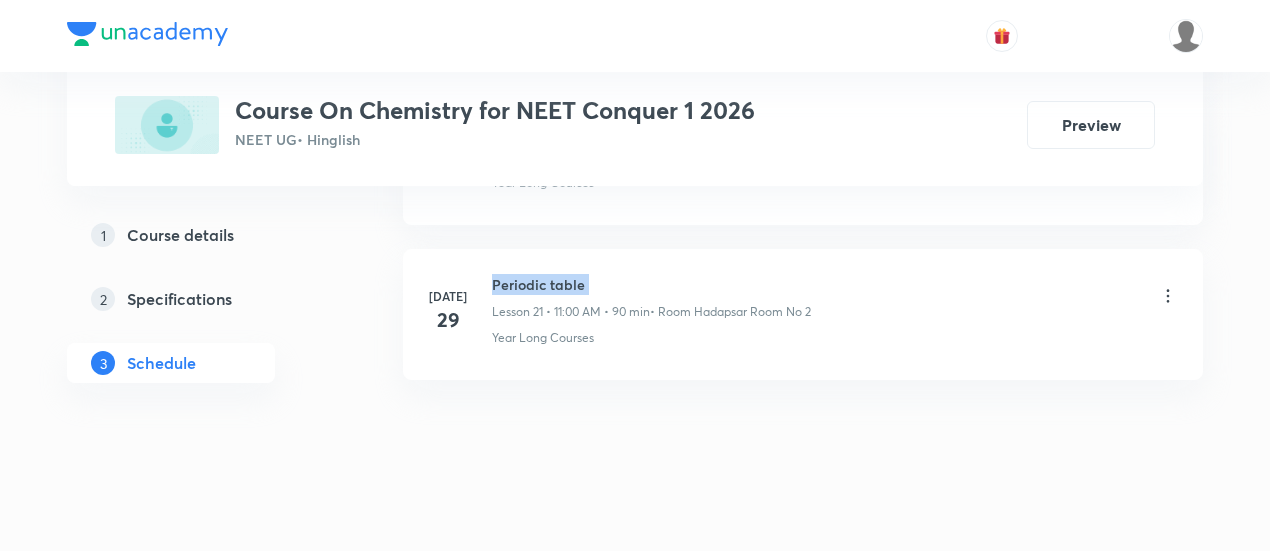 click on "Periodic table" at bounding box center [651, 284] 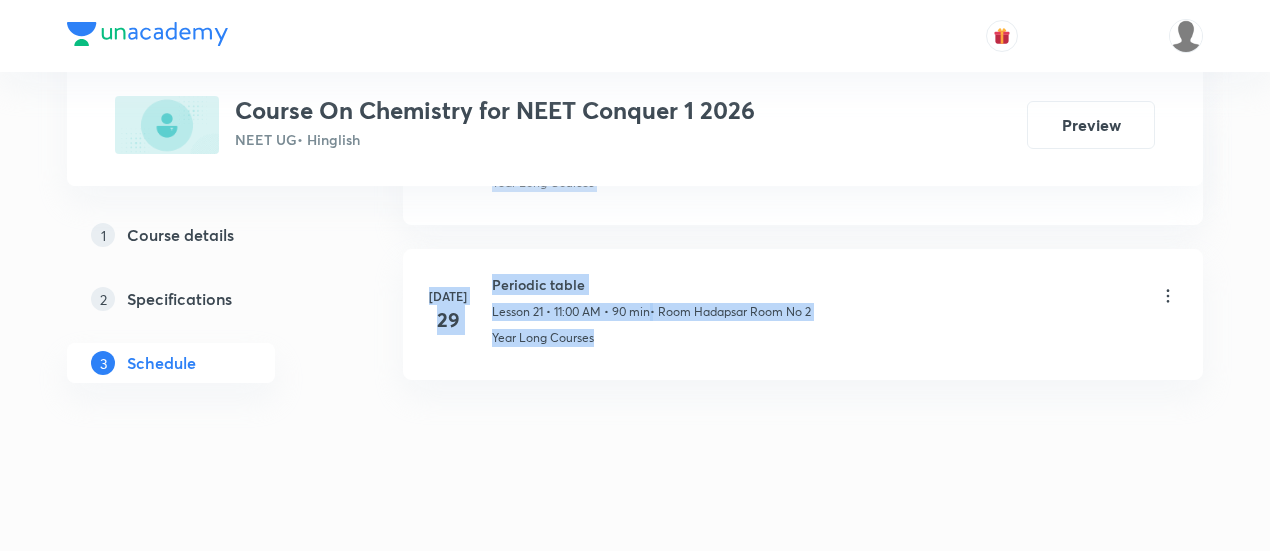 drag, startPoint x: 1269, startPoint y: 507, endPoint x: 1279, endPoint y: 118, distance: 389.1285 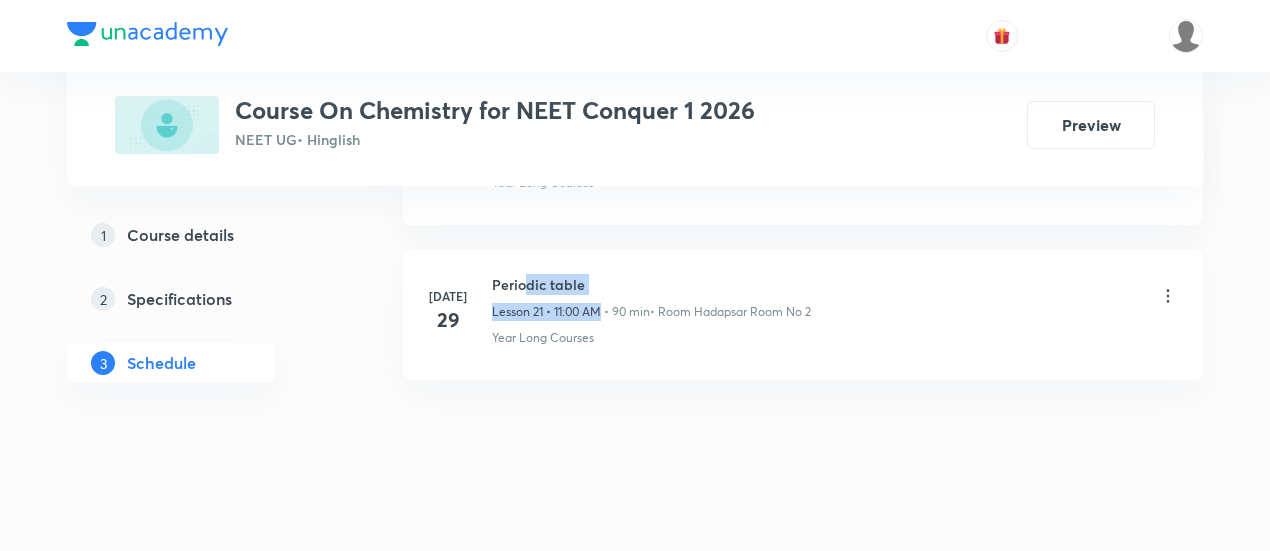 drag, startPoint x: 604, startPoint y: 280, endPoint x: 524, endPoint y: 260, distance: 82.46211 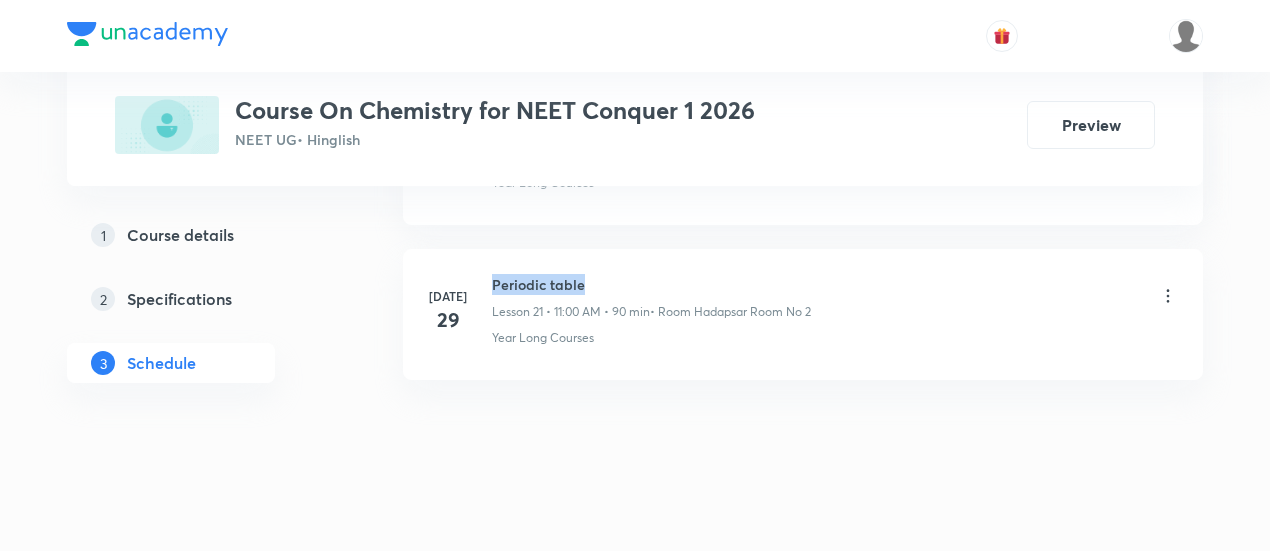 drag, startPoint x: 490, startPoint y: 265, endPoint x: 585, endPoint y: 265, distance: 95 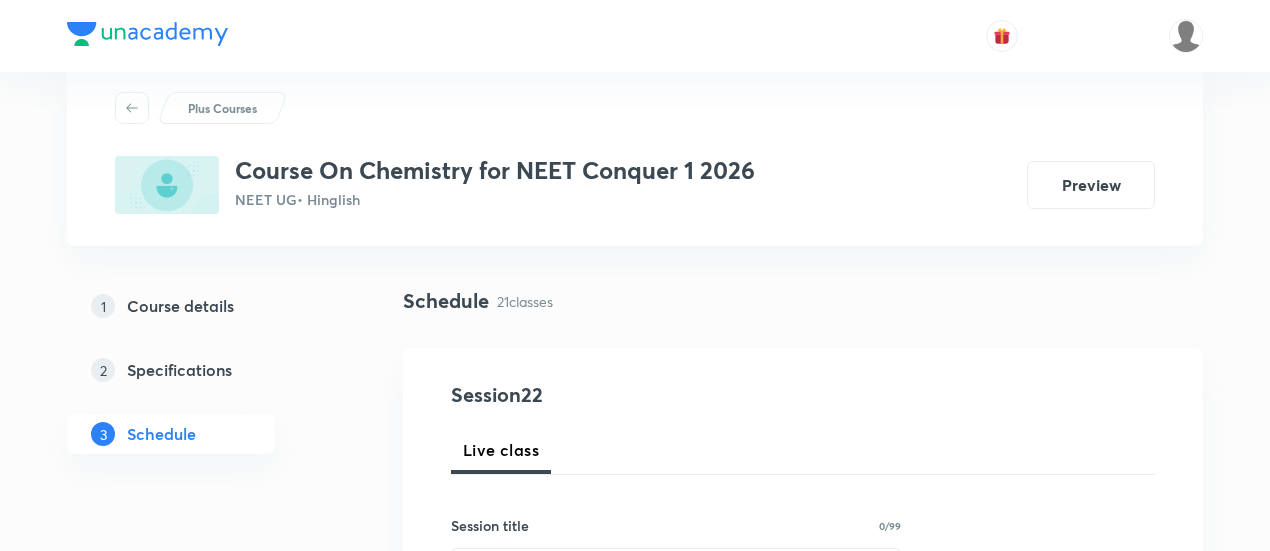 scroll, scrollTop: 0, scrollLeft: 0, axis: both 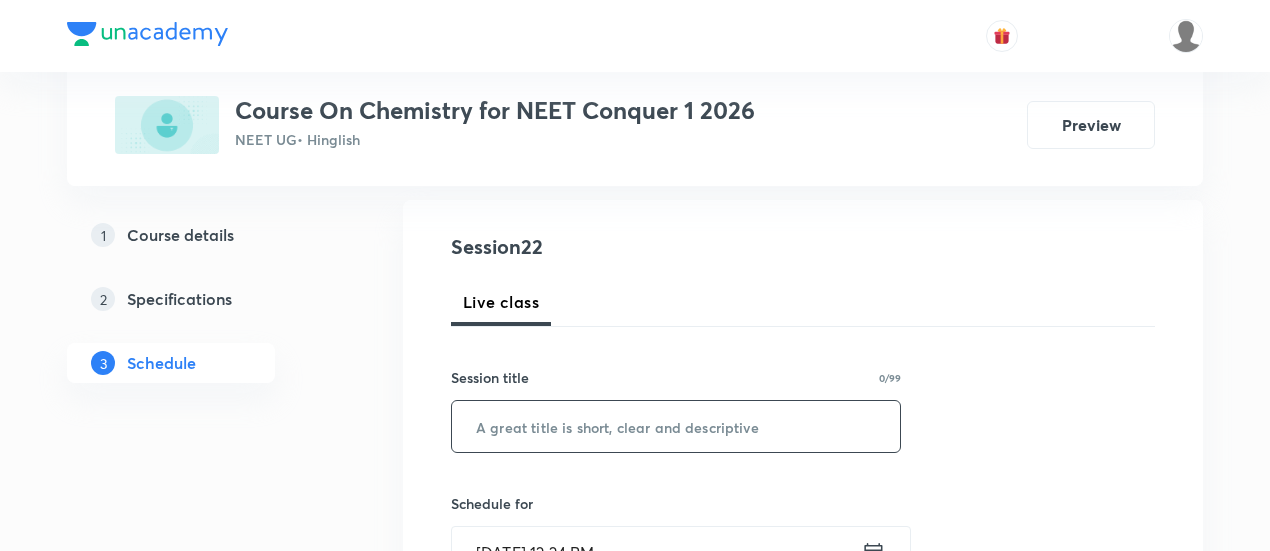 click at bounding box center [676, 426] 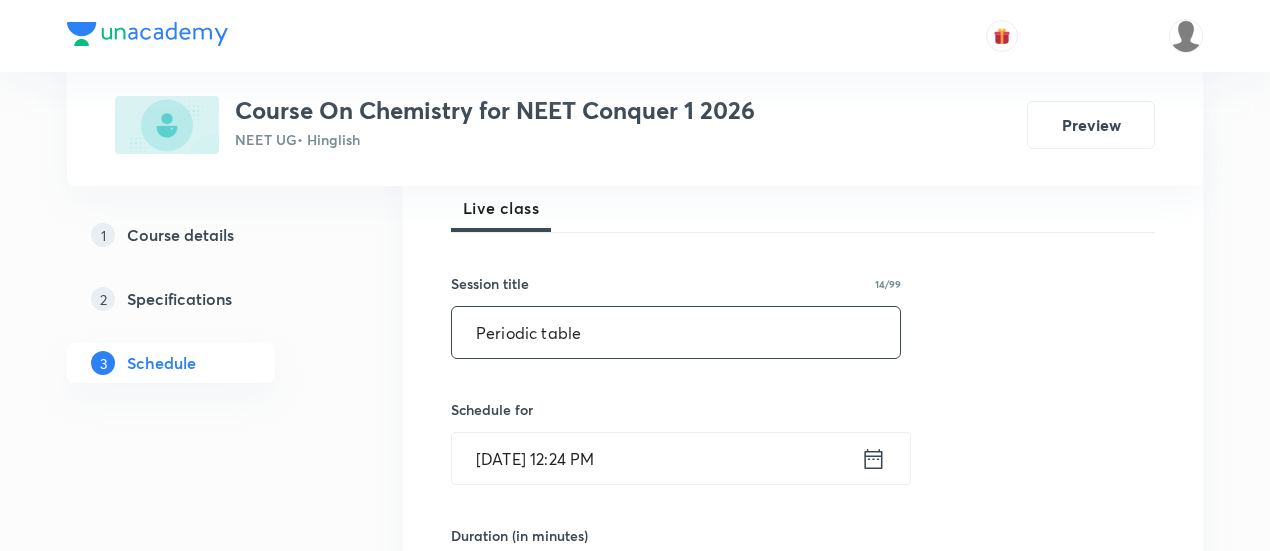 scroll, scrollTop: 400, scrollLeft: 0, axis: vertical 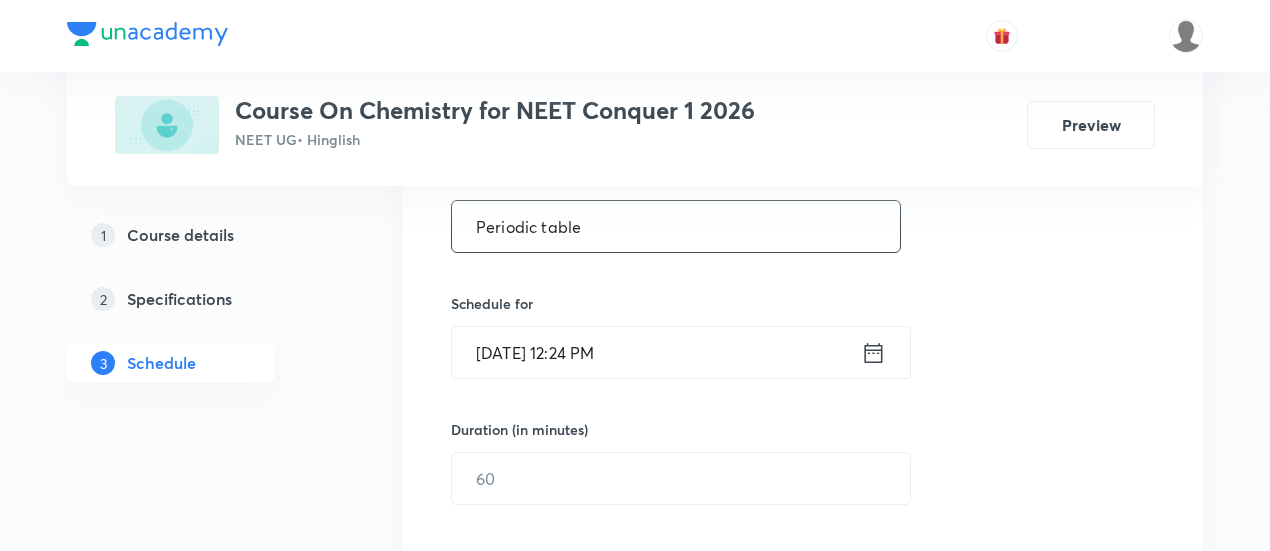 type on "Periodic table" 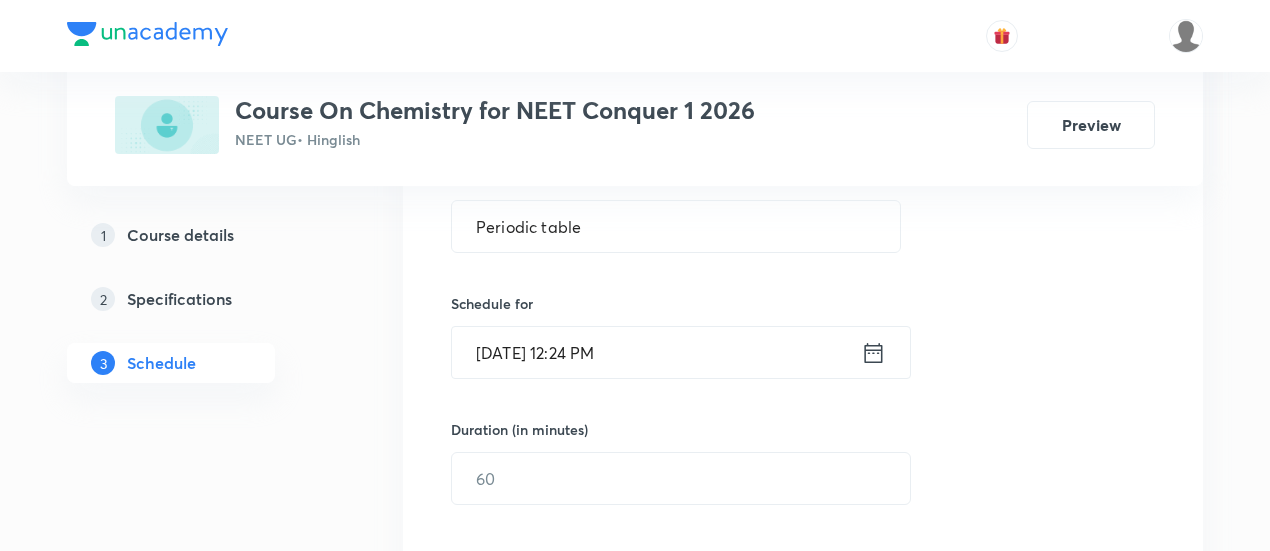 click 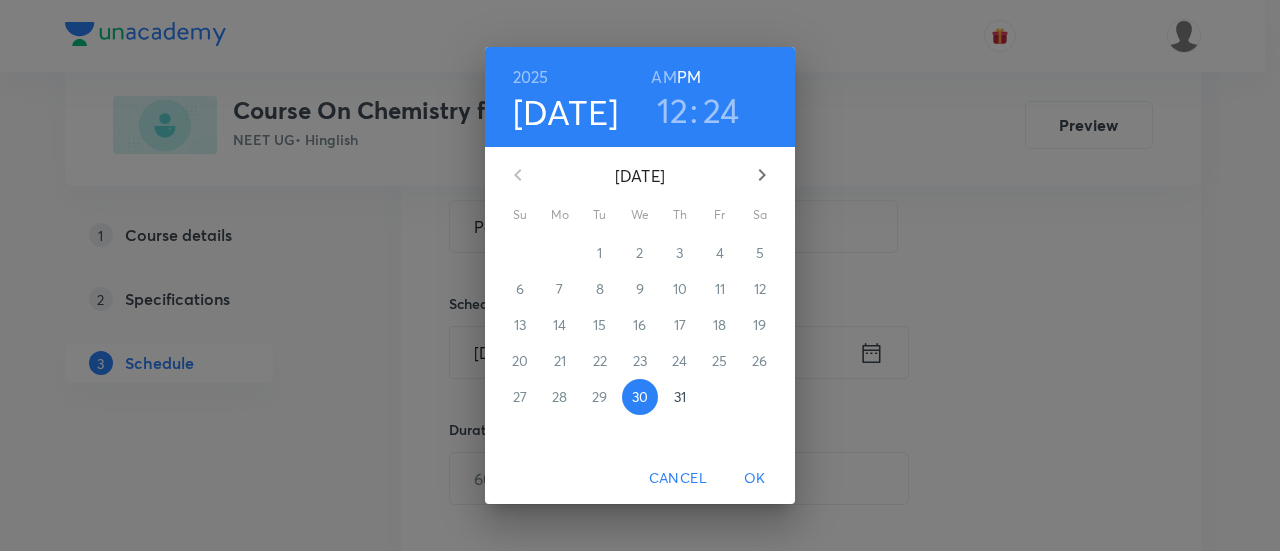 click 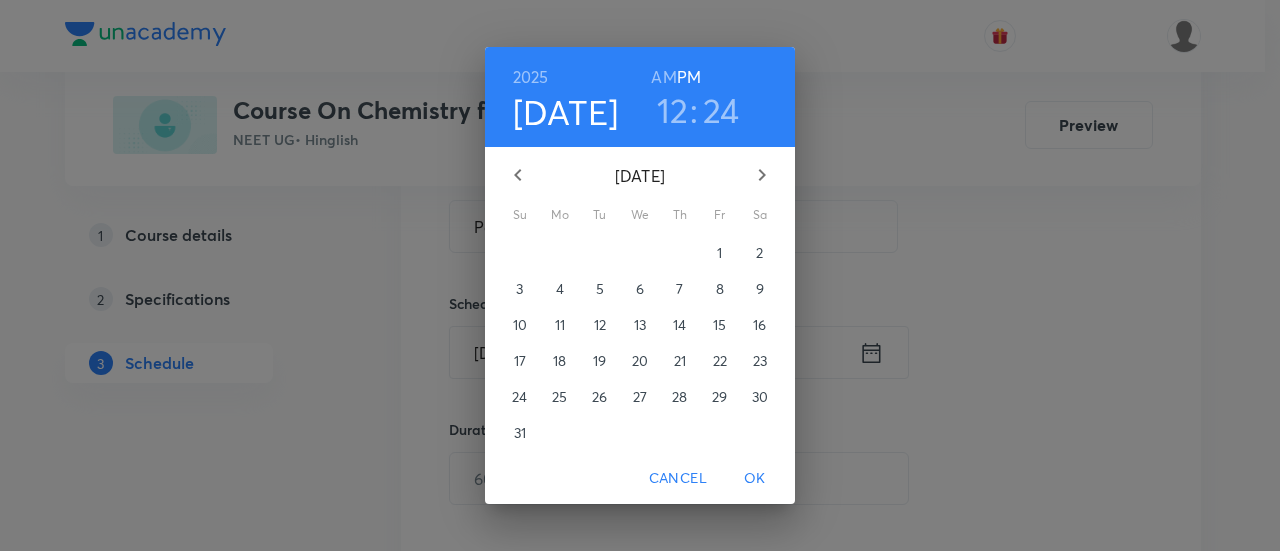 click on "2" at bounding box center (759, 253) 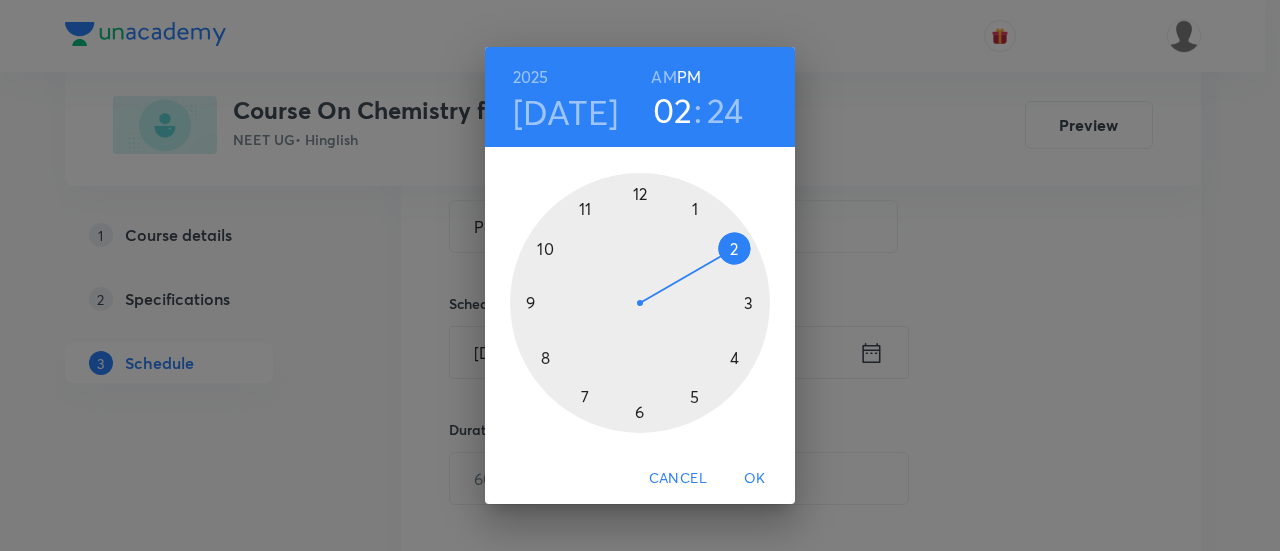 drag, startPoint x: 642, startPoint y: 193, endPoint x: 732, endPoint y: 272, distance: 119.753914 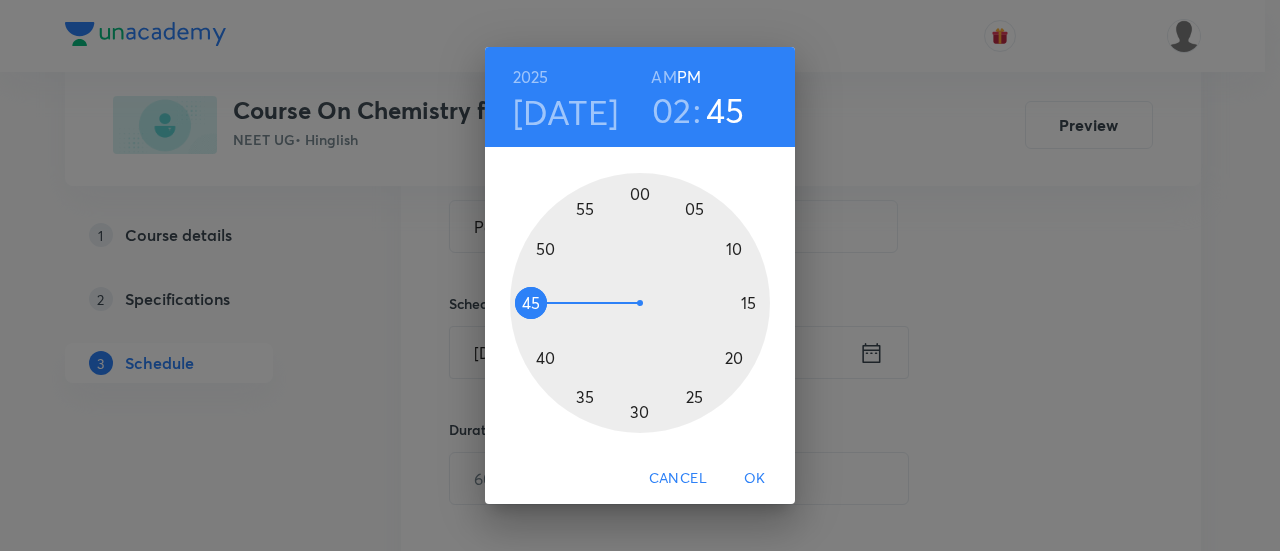 drag, startPoint x: 697, startPoint y: 388, endPoint x: 580, endPoint y: 303, distance: 144.61673 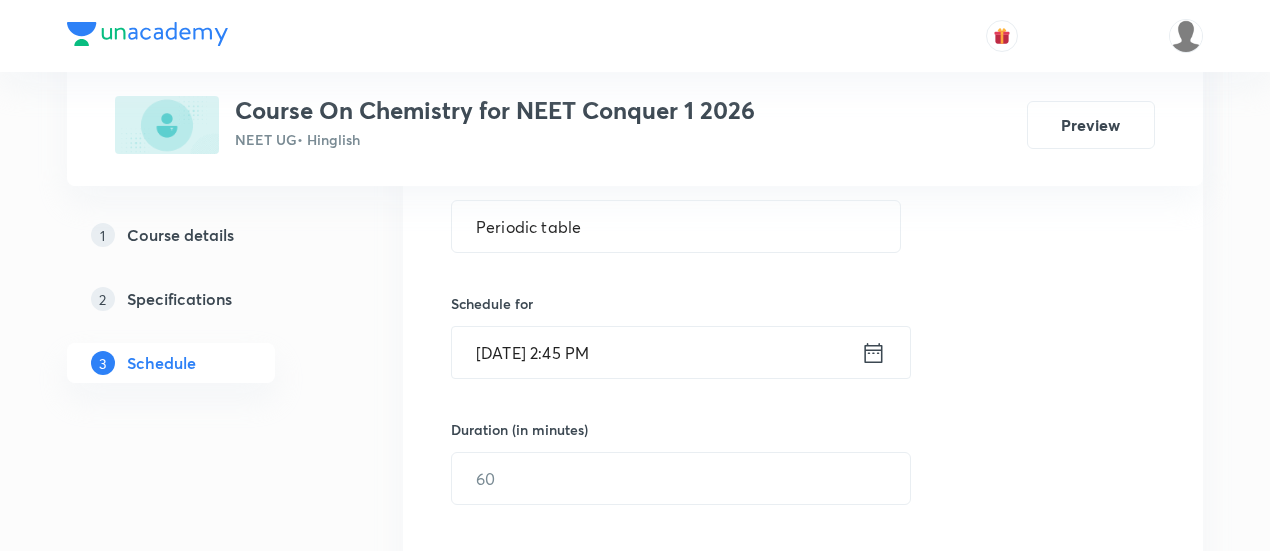 scroll, scrollTop: 500, scrollLeft: 0, axis: vertical 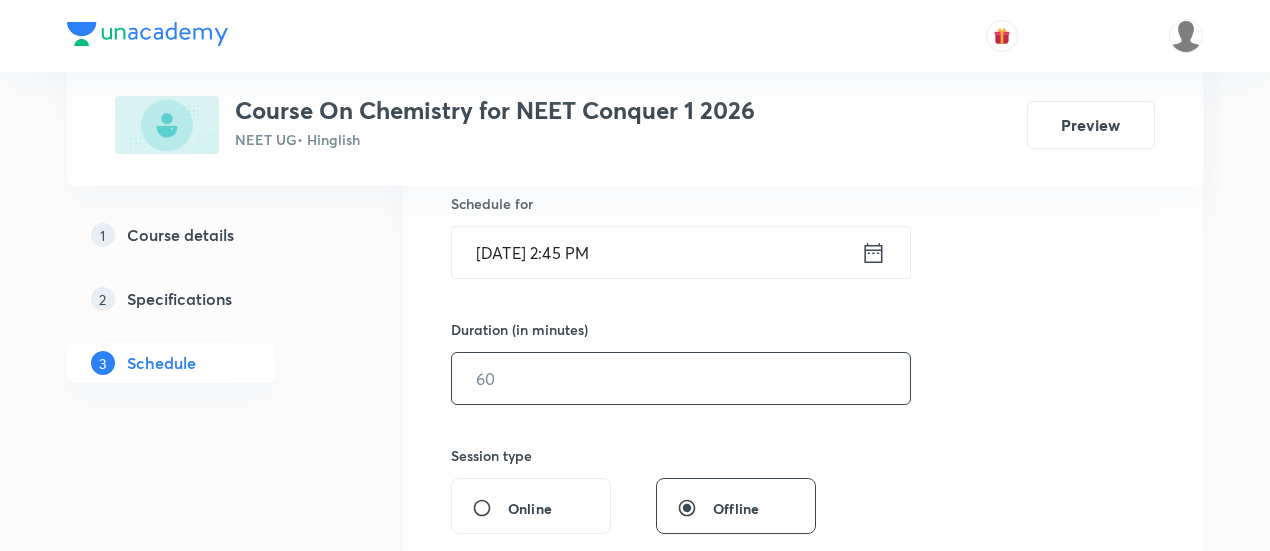click at bounding box center (681, 378) 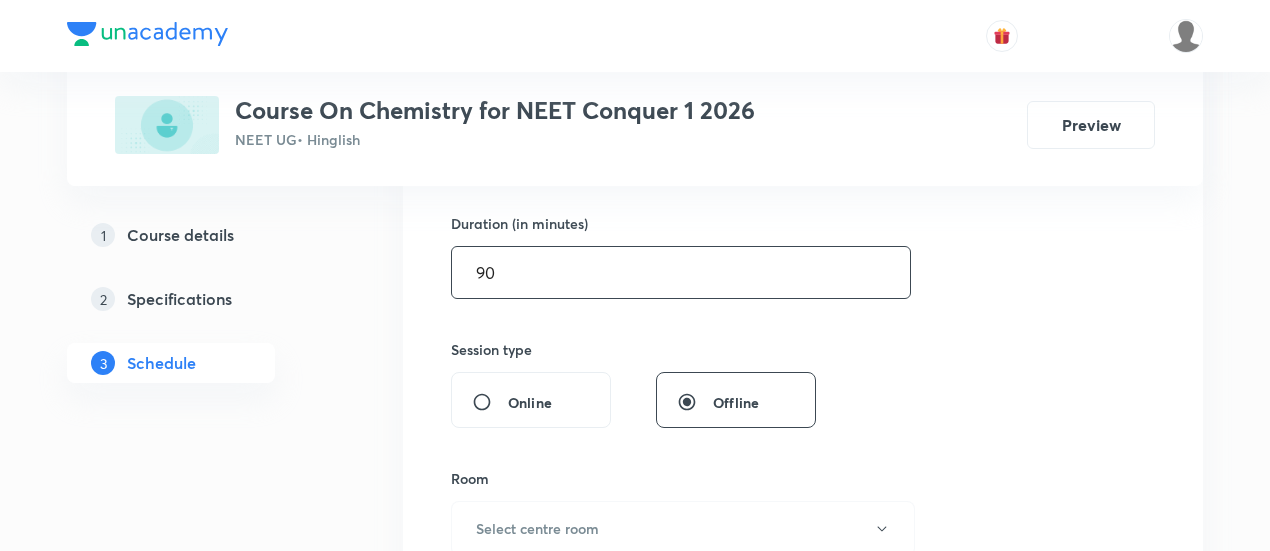 scroll, scrollTop: 700, scrollLeft: 0, axis: vertical 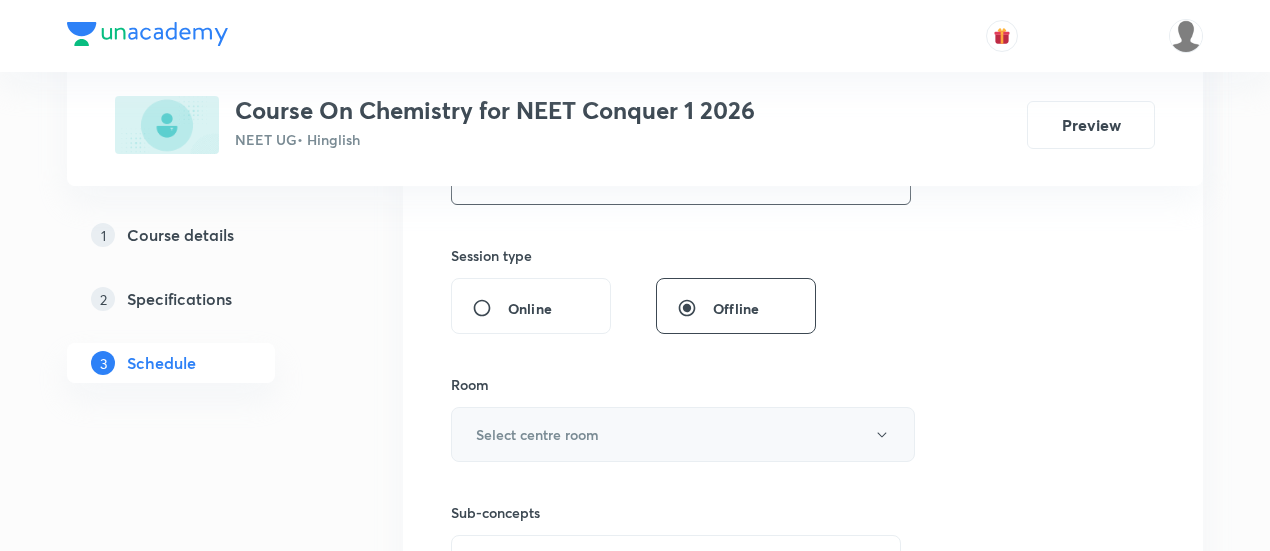 type on "90" 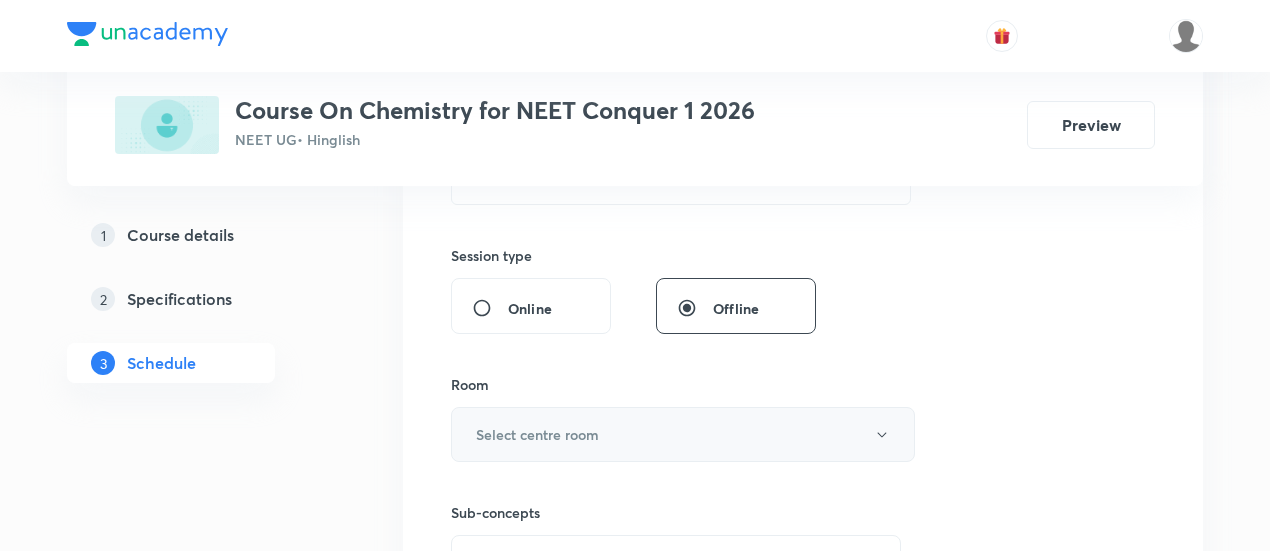 click on "Select centre room" at bounding box center (537, 434) 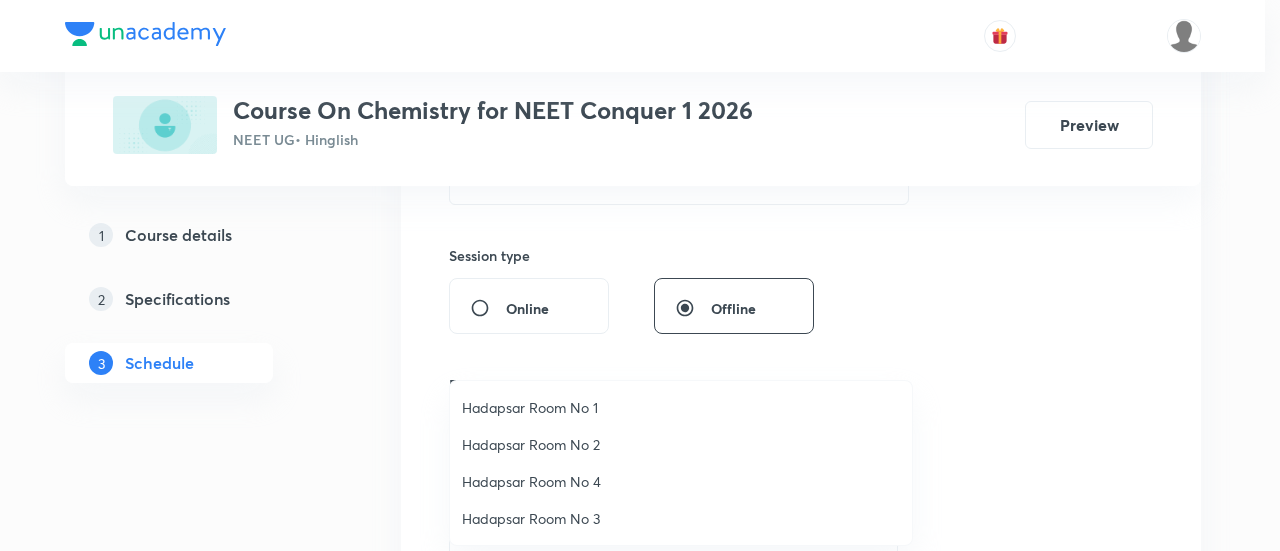 click on "Hadapsar Room No 2" at bounding box center (681, 444) 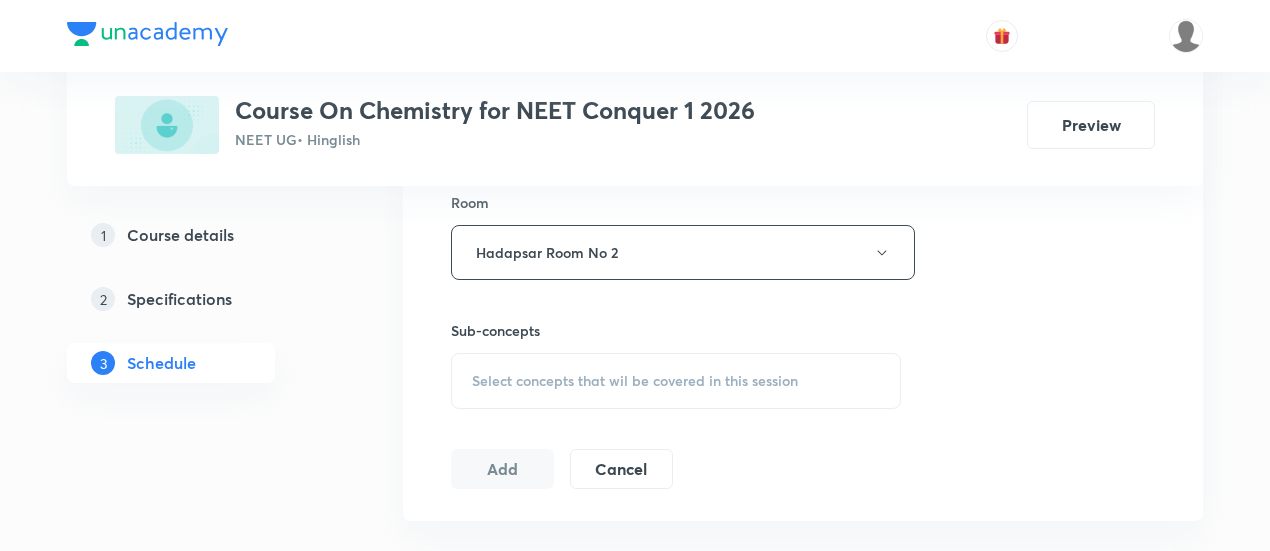 scroll, scrollTop: 900, scrollLeft: 0, axis: vertical 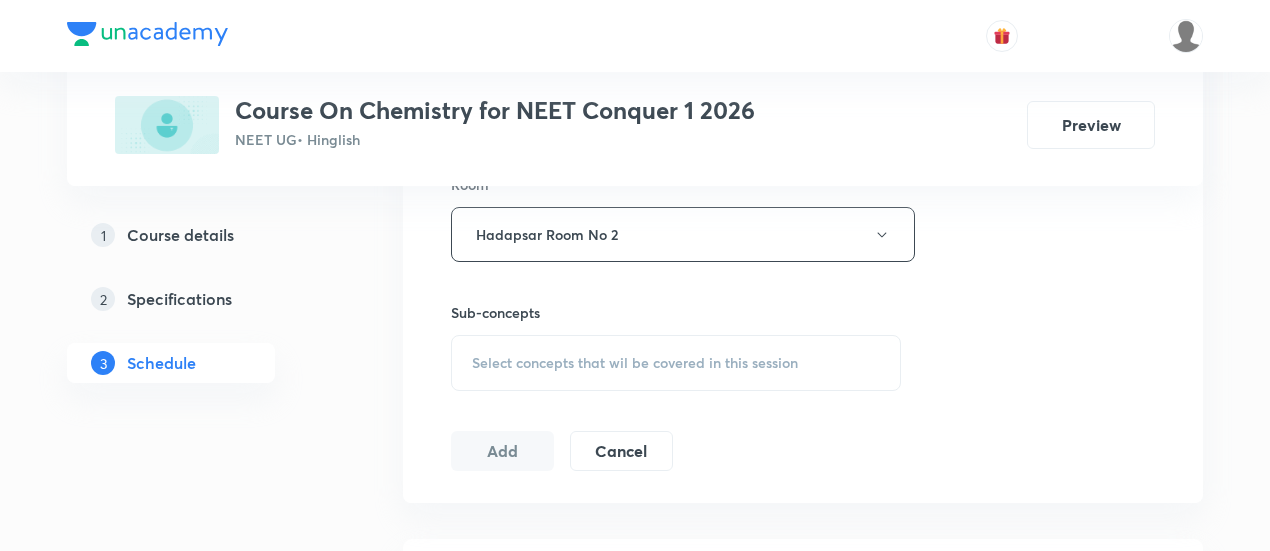 click on "Select concepts that wil be covered in this session" at bounding box center [676, 363] 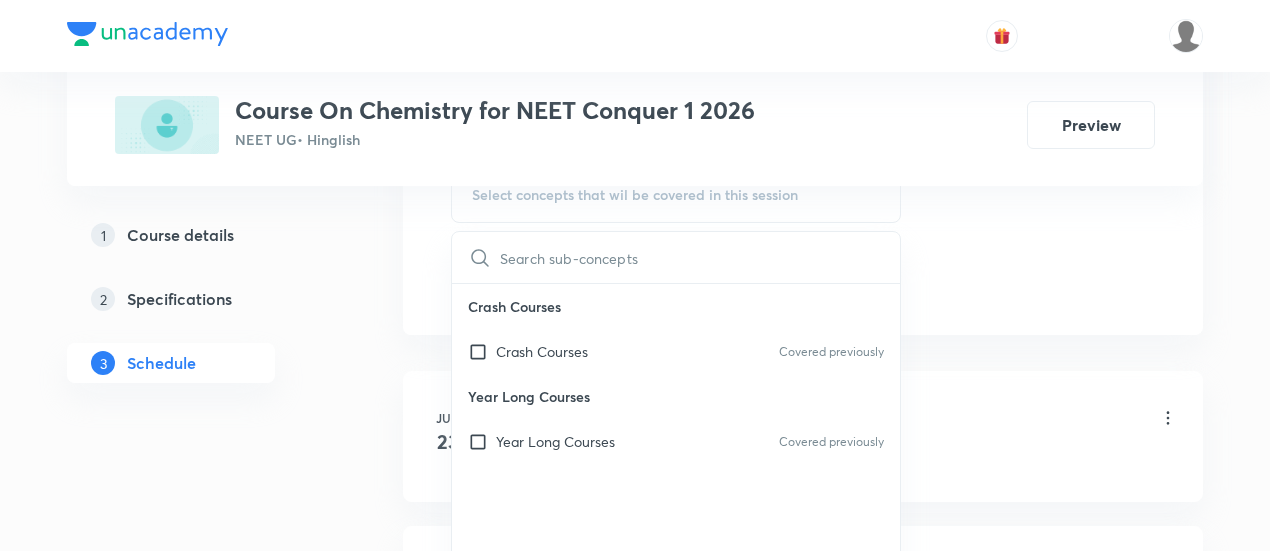 scroll, scrollTop: 1100, scrollLeft: 0, axis: vertical 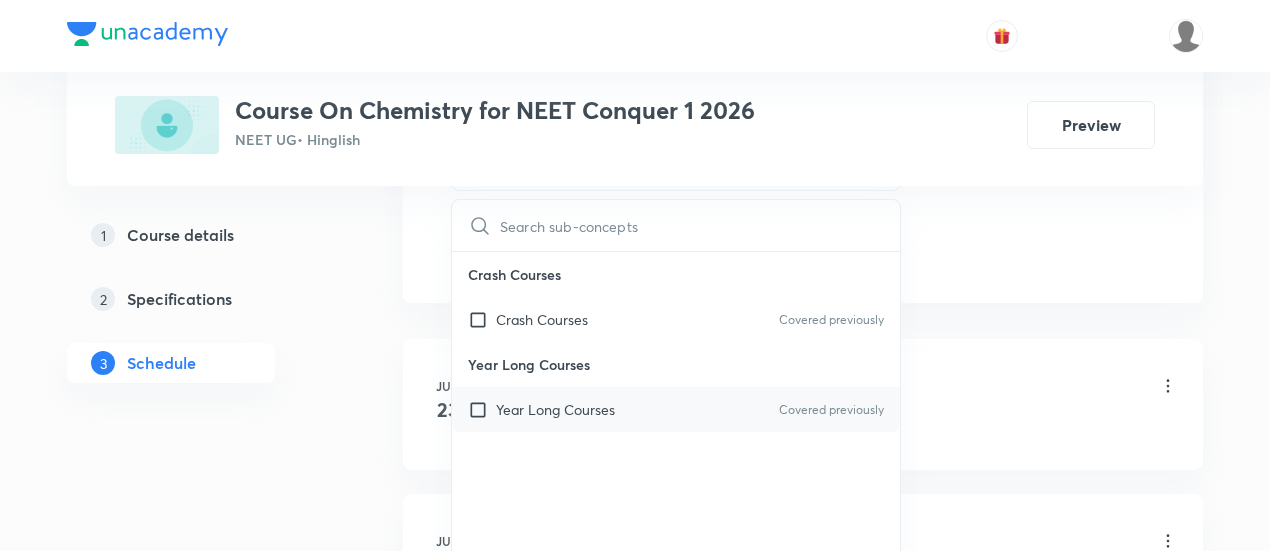 click on "Year Long Courses Covered previously" at bounding box center [676, 409] 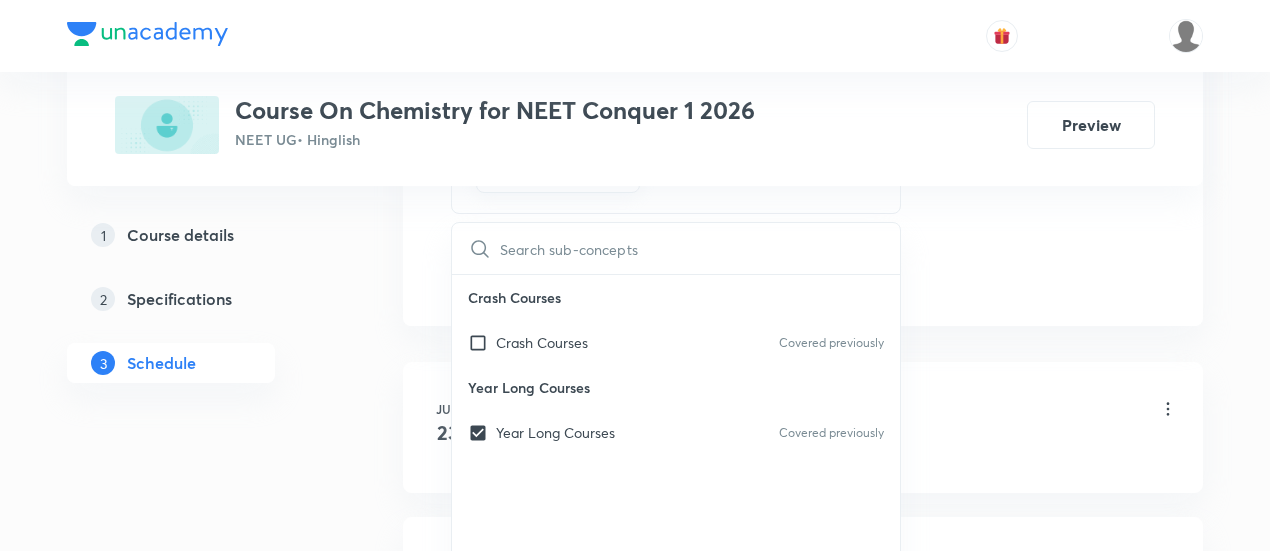 drag, startPoint x: 964, startPoint y: 255, endPoint x: 777, endPoint y: 311, distance: 195.20502 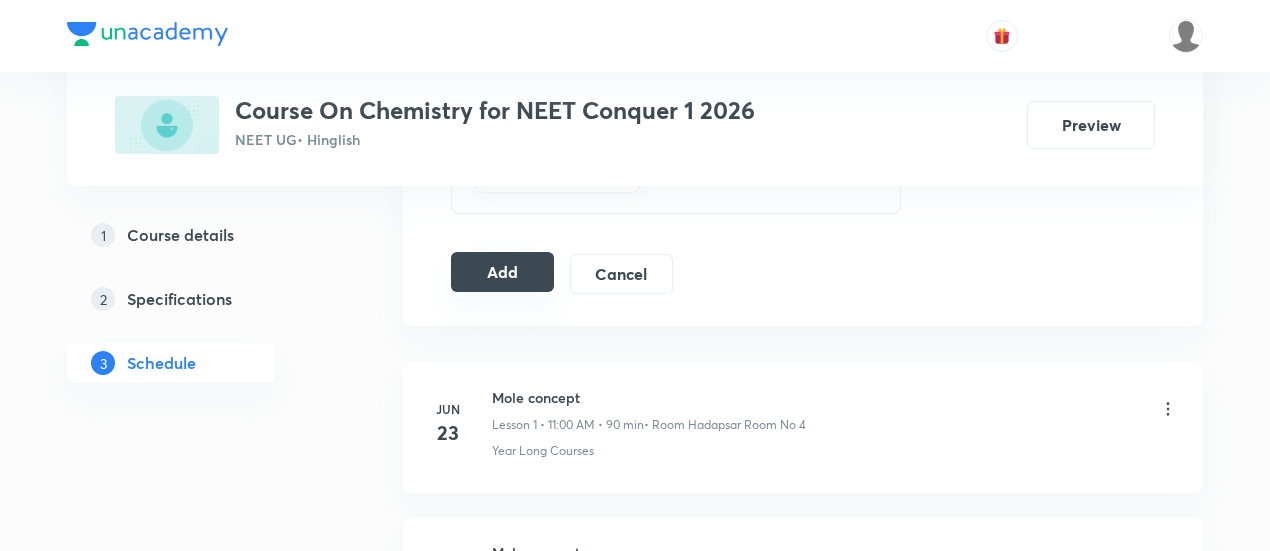 click on "Add" at bounding box center [502, 272] 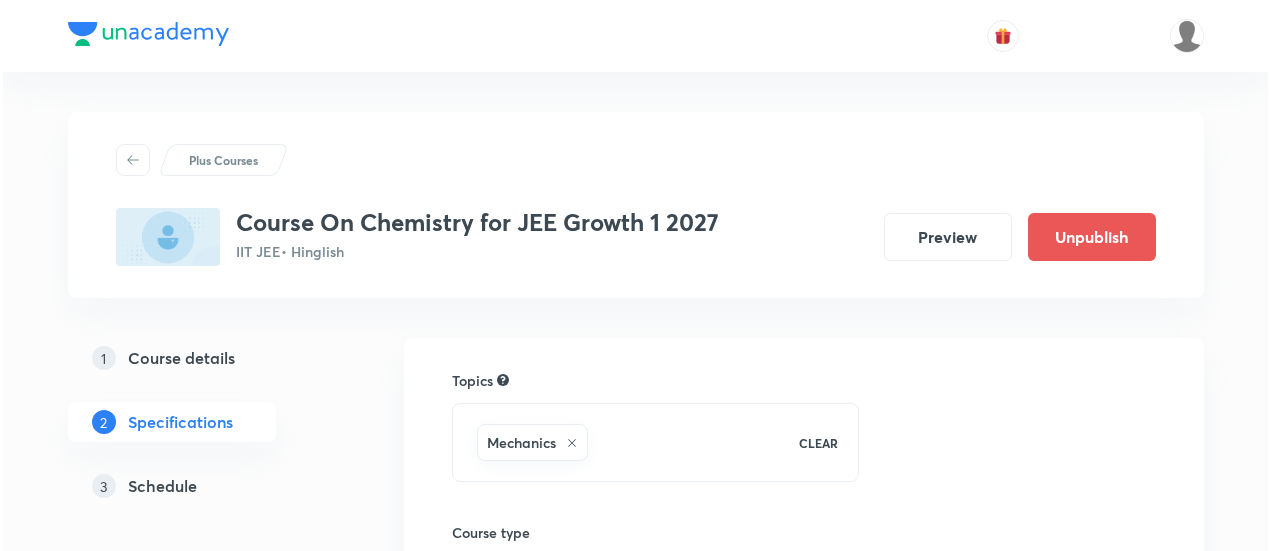 scroll, scrollTop: 0, scrollLeft: 0, axis: both 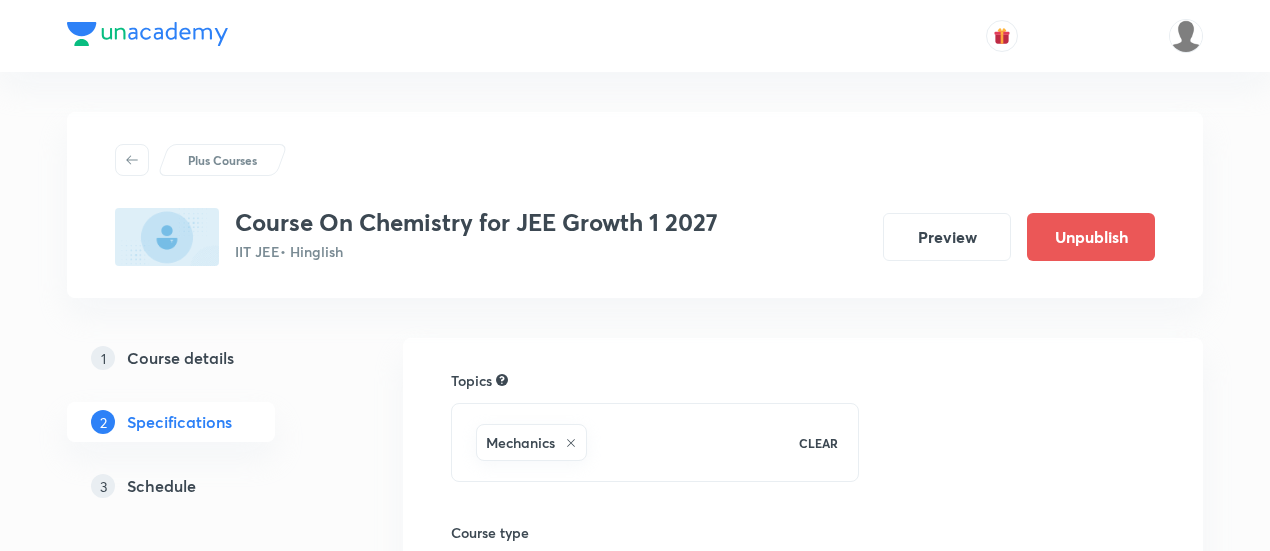 click on "Schedule" at bounding box center (161, 486) 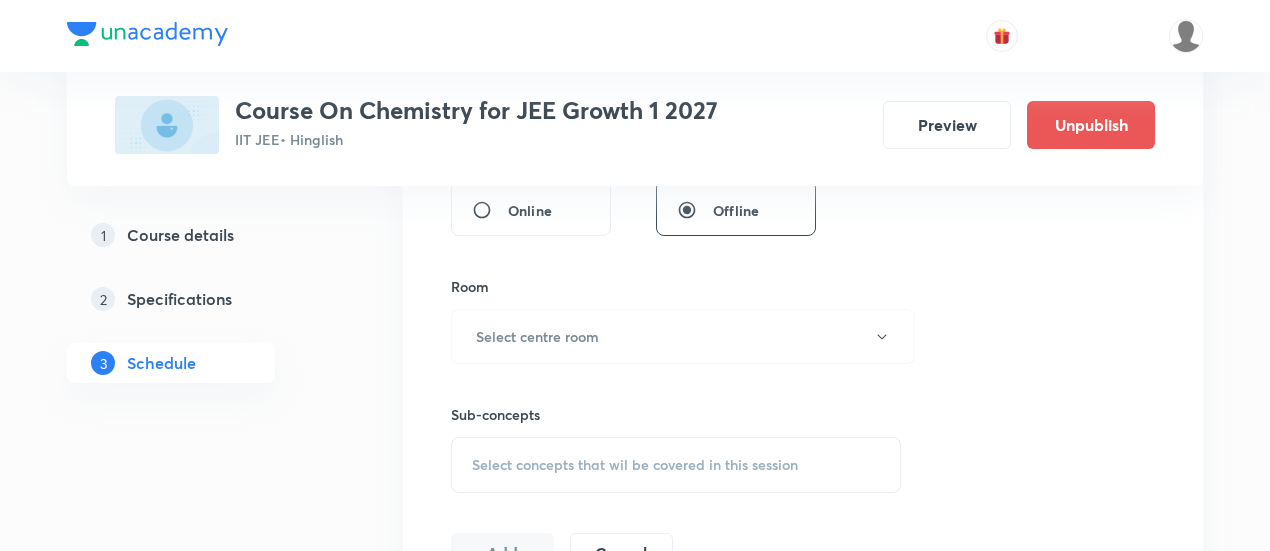 scroll, scrollTop: 800, scrollLeft: 0, axis: vertical 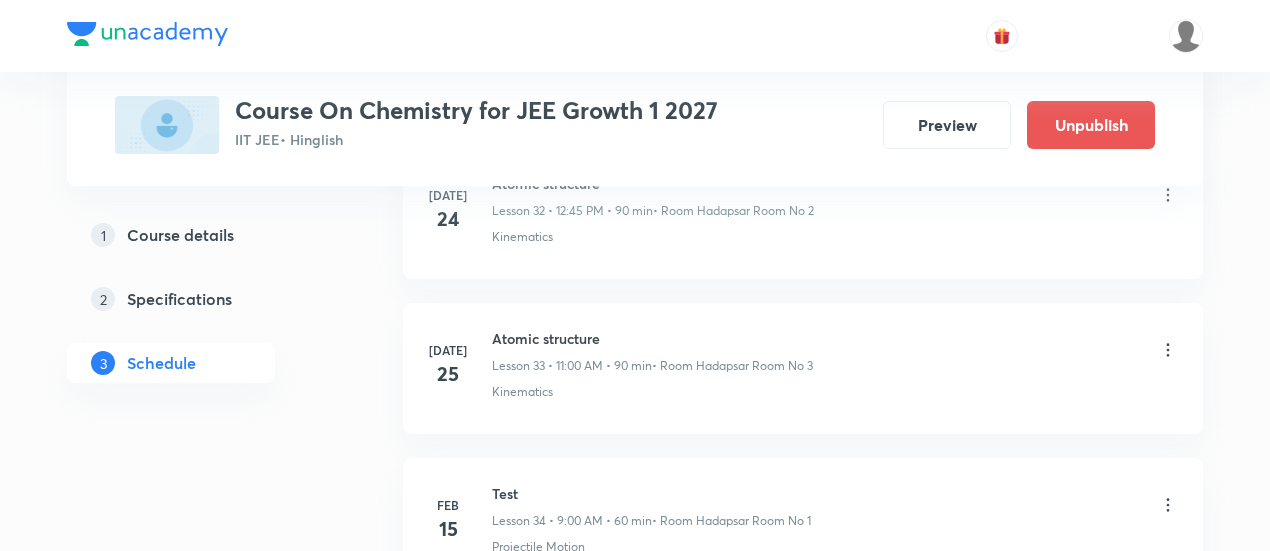 click on "Atomic structure" at bounding box center [652, 338] 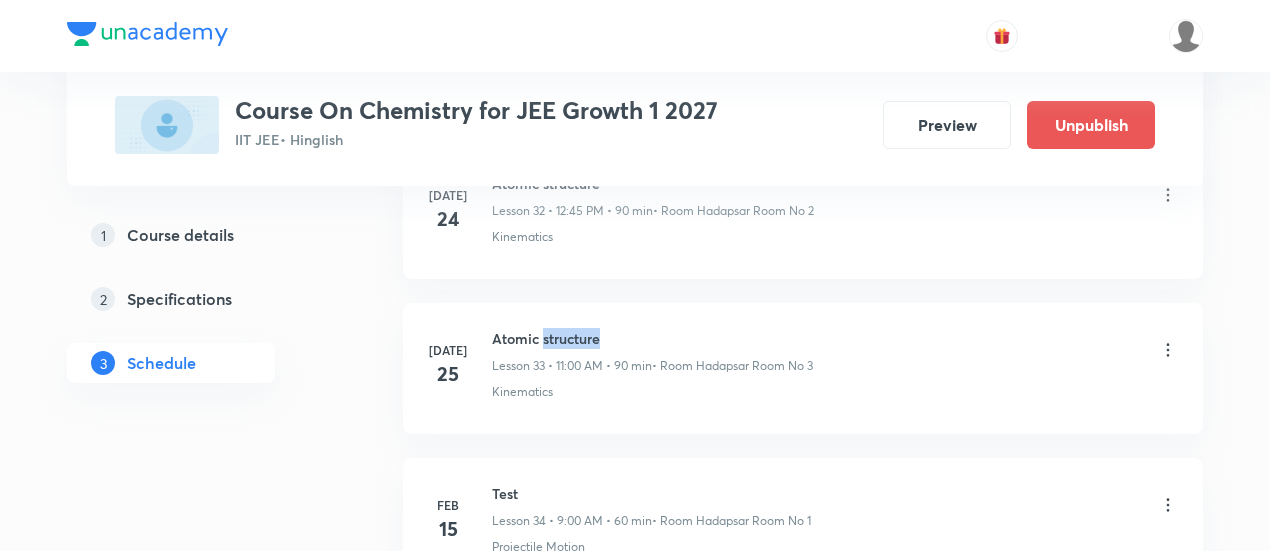 click on "Atomic structure" at bounding box center [652, 338] 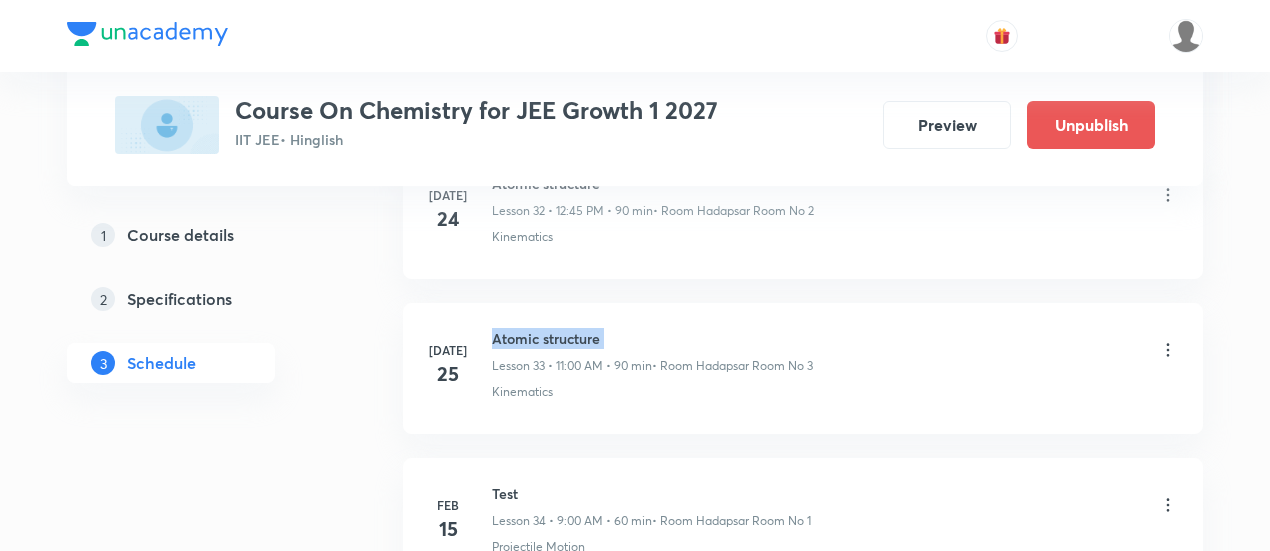 click on "Atomic structure" at bounding box center (652, 338) 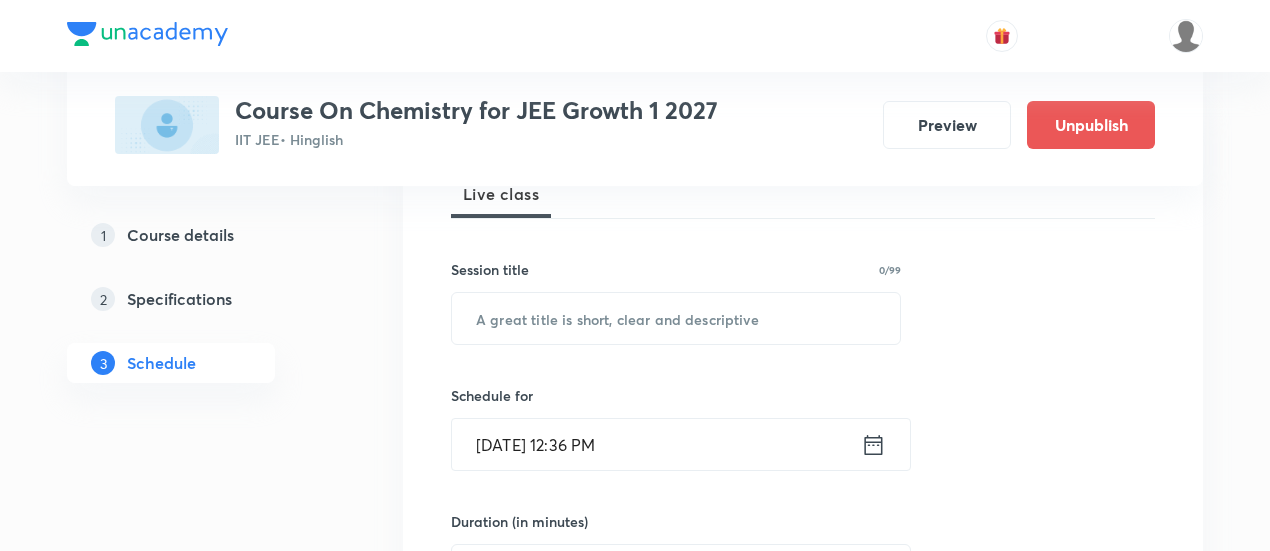 scroll, scrollTop: 288, scrollLeft: 0, axis: vertical 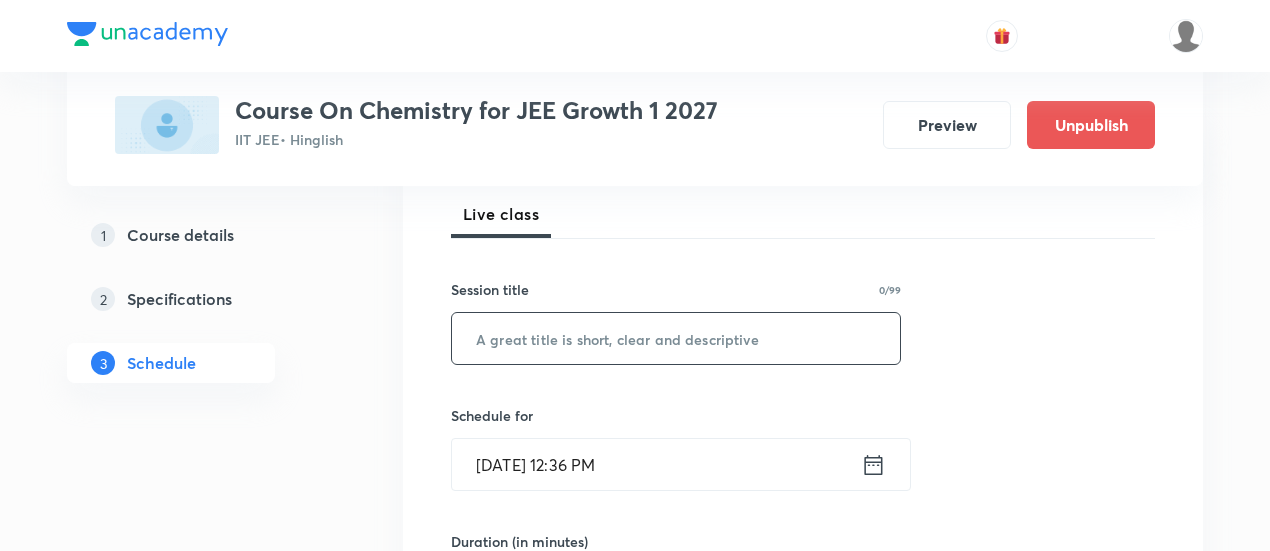 click at bounding box center [676, 338] 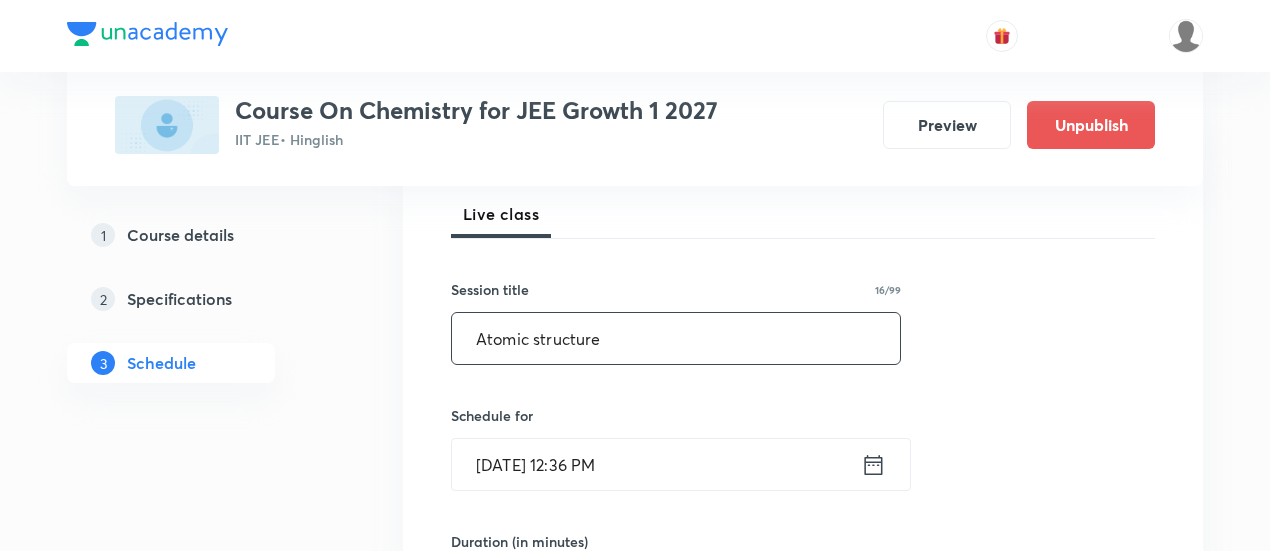 type on "Atomic structure" 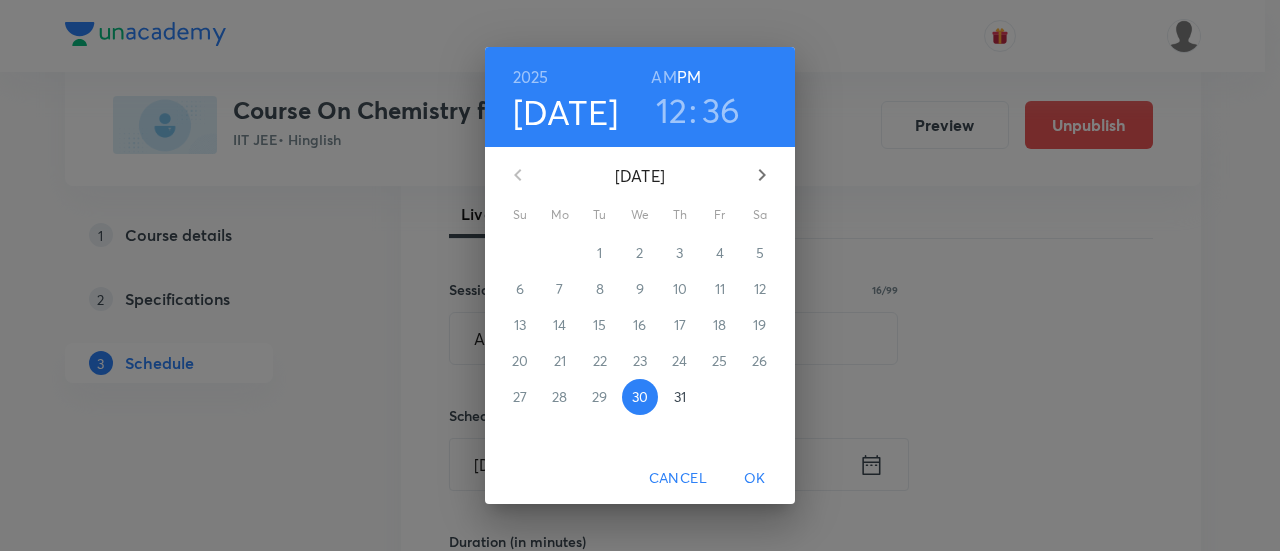 click on "31" at bounding box center (680, 397) 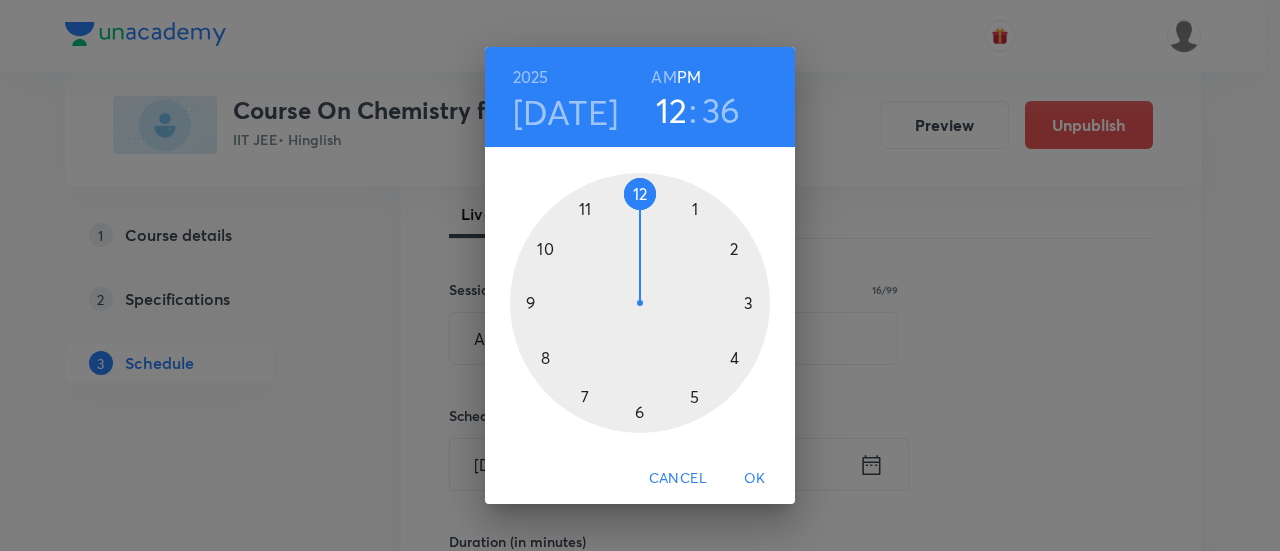 click on "36" at bounding box center [721, 110] 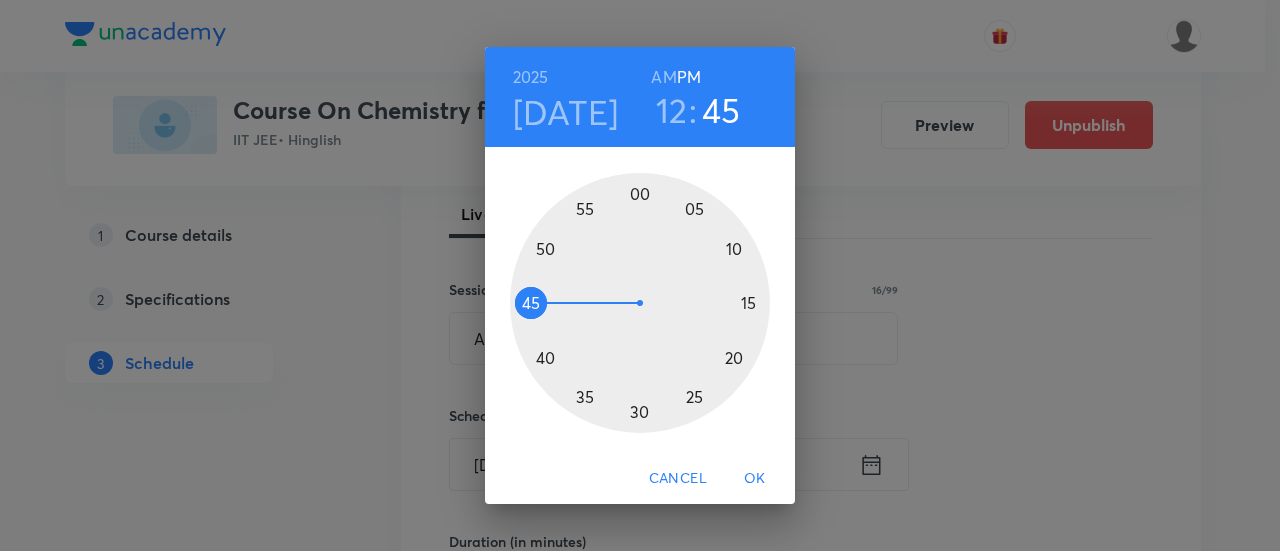 drag, startPoint x: 580, startPoint y: 397, endPoint x: 533, endPoint y: 308, distance: 100.6479 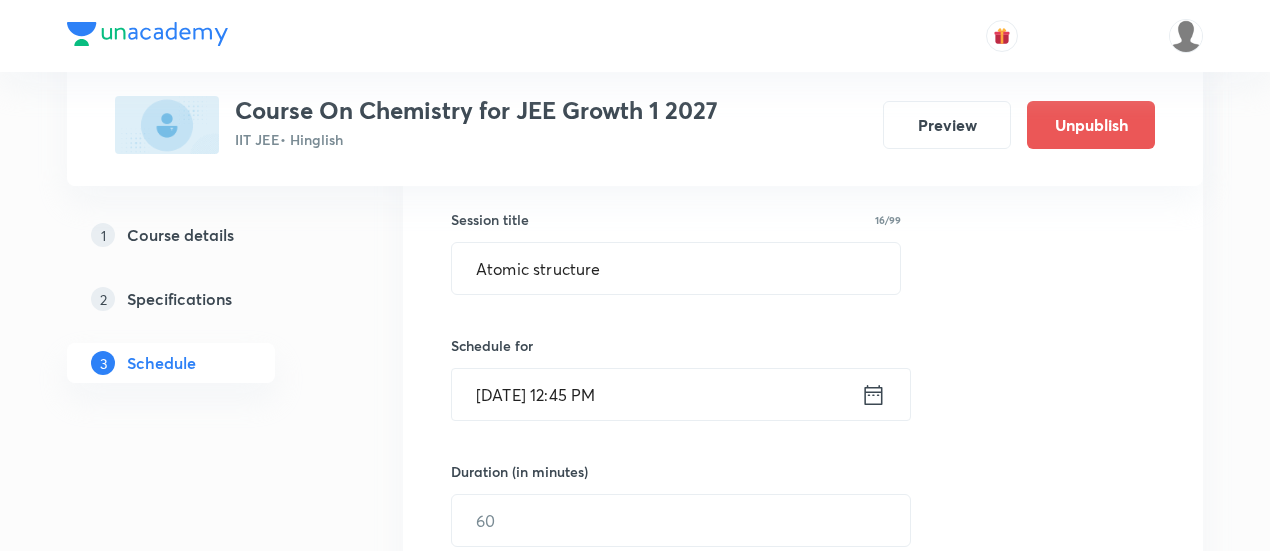 scroll, scrollTop: 388, scrollLeft: 0, axis: vertical 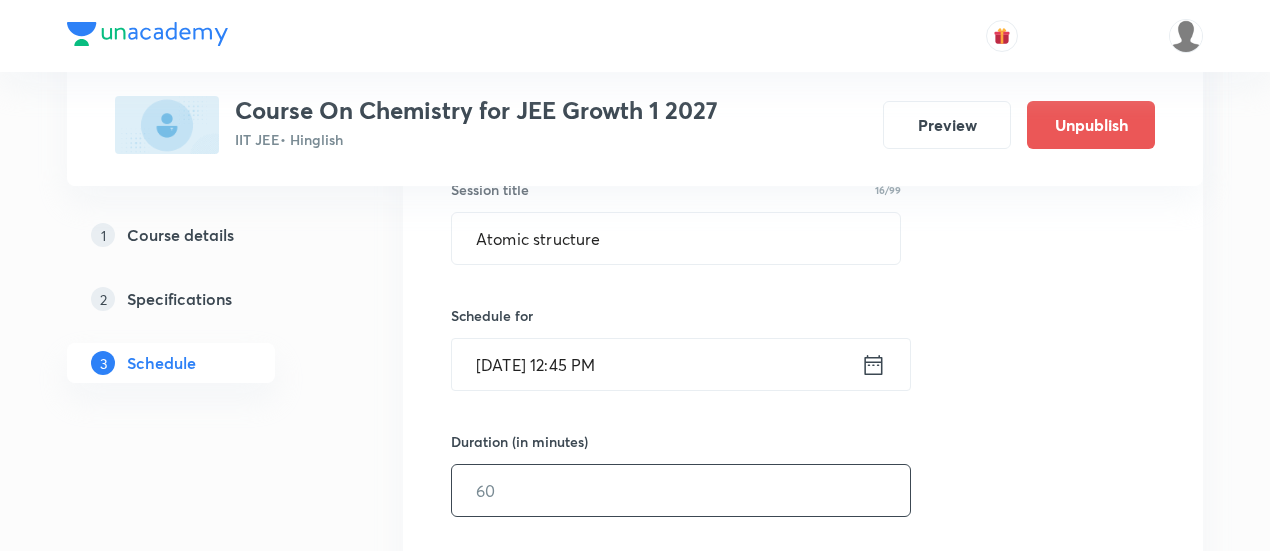 click at bounding box center [681, 490] 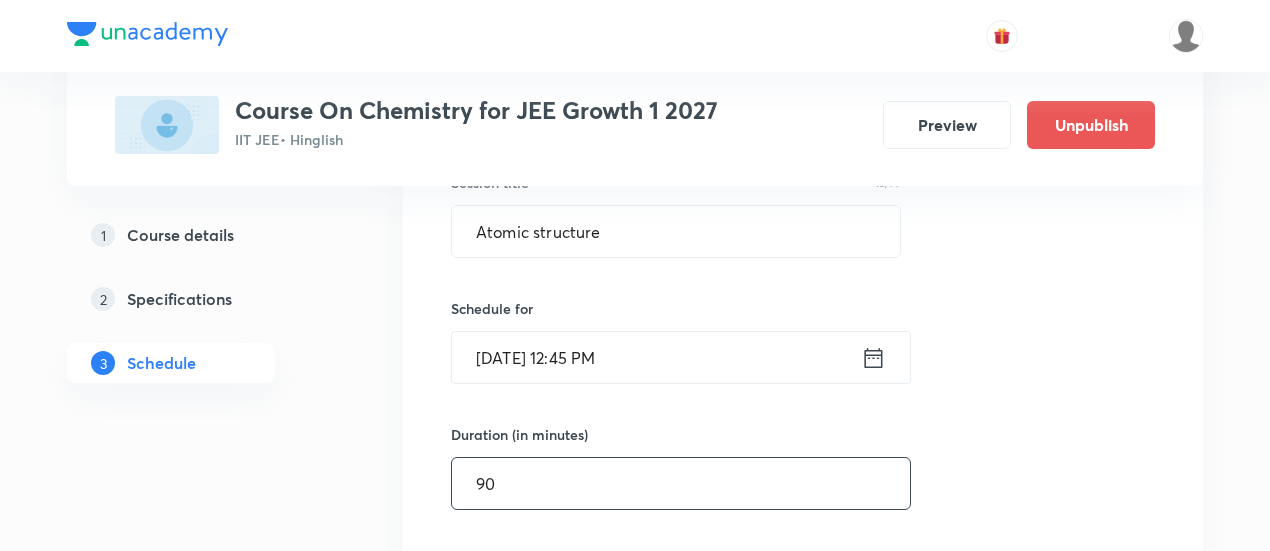 scroll, scrollTop: 688, scrollLeft: 0, axis: vertical 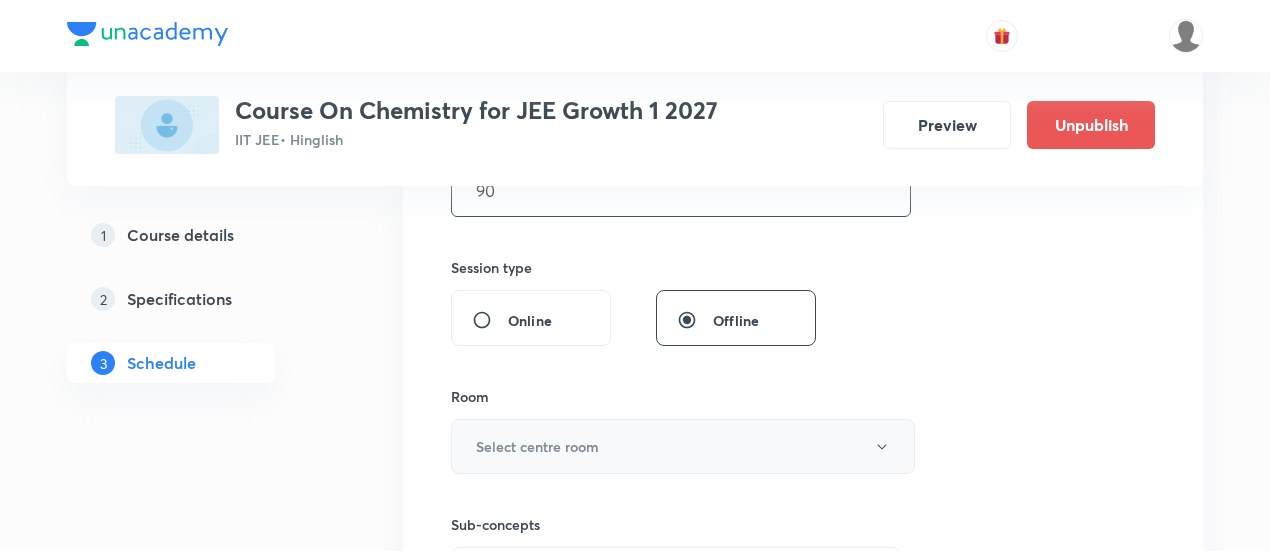 type on "90" 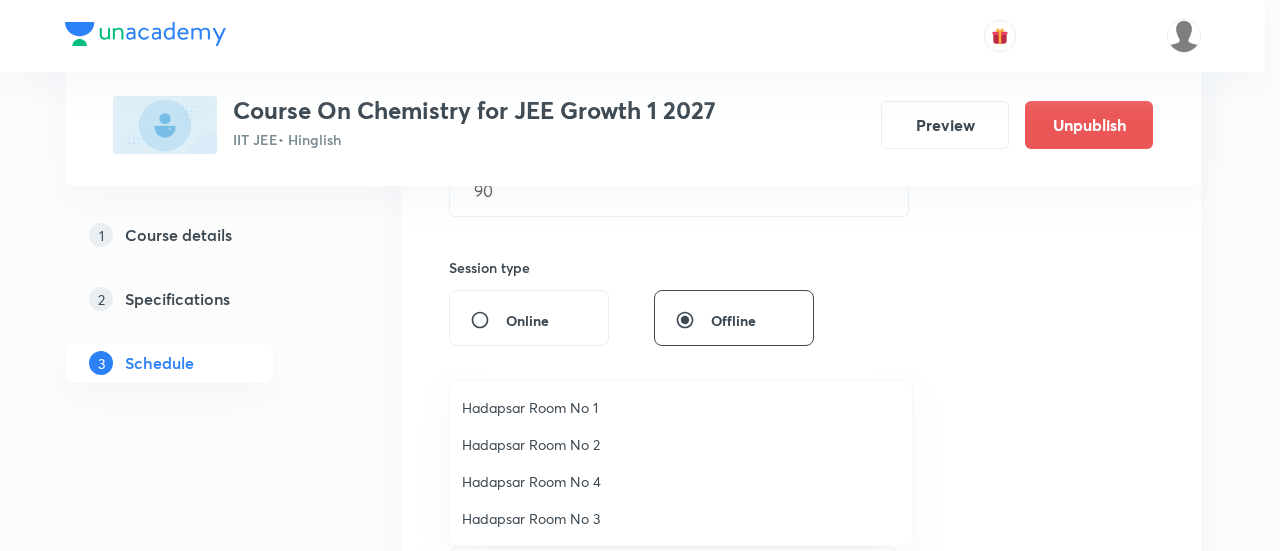 click on "Hadapsar Room No 2" at bounding box center [681, 444] 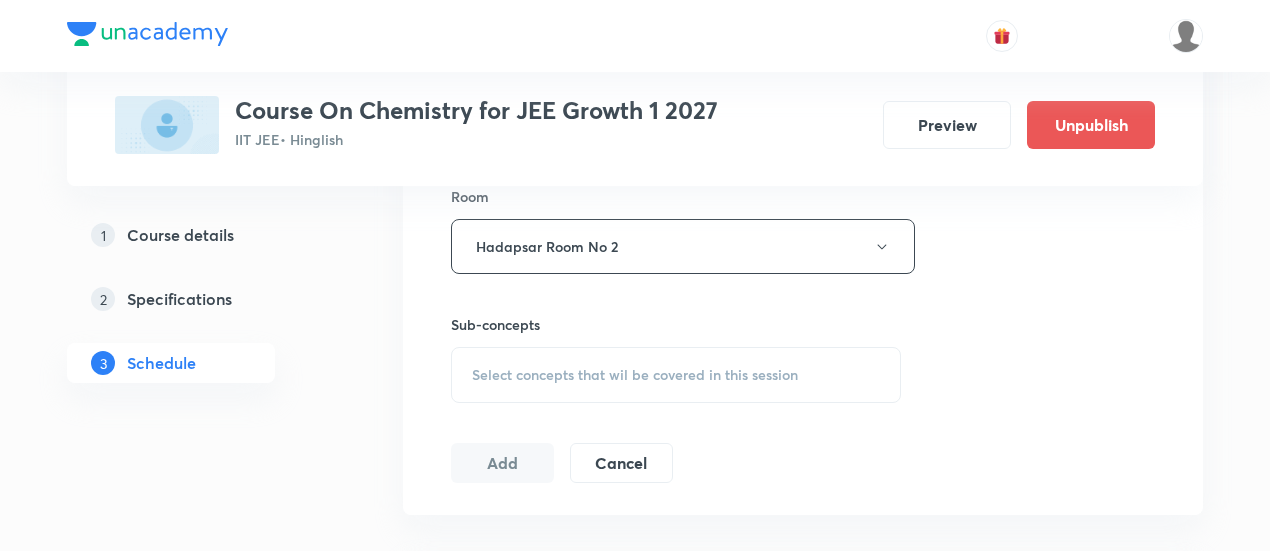 click on "Select concepts that wil be covered in this session" at bounding box center (676, 375) 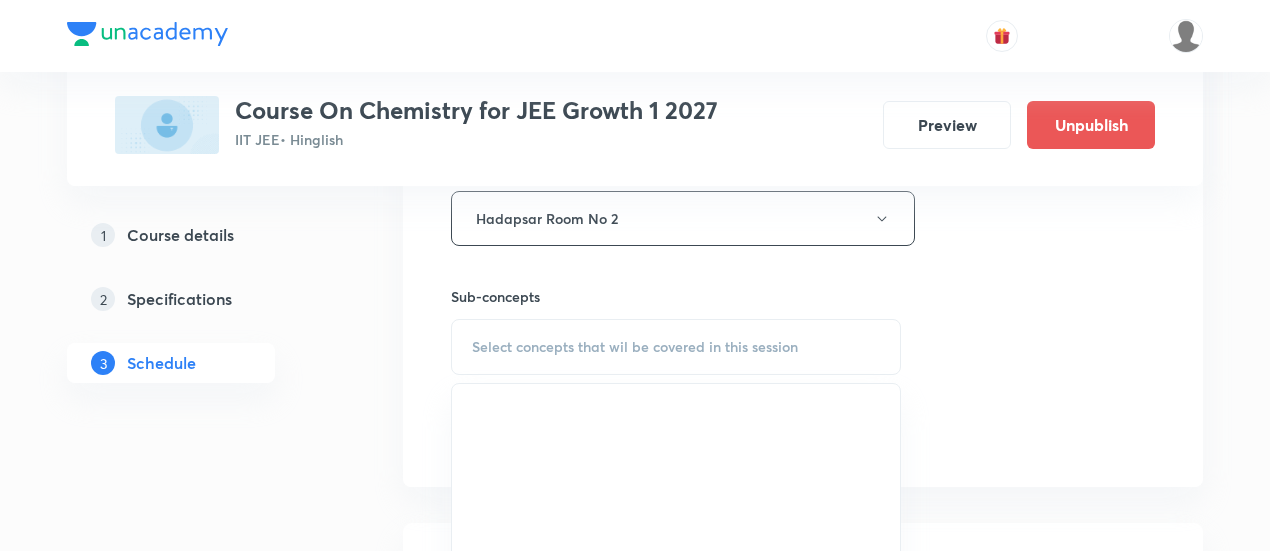 scroll, scrollTop: 1088, scrollLeft: 0, axis: vertical 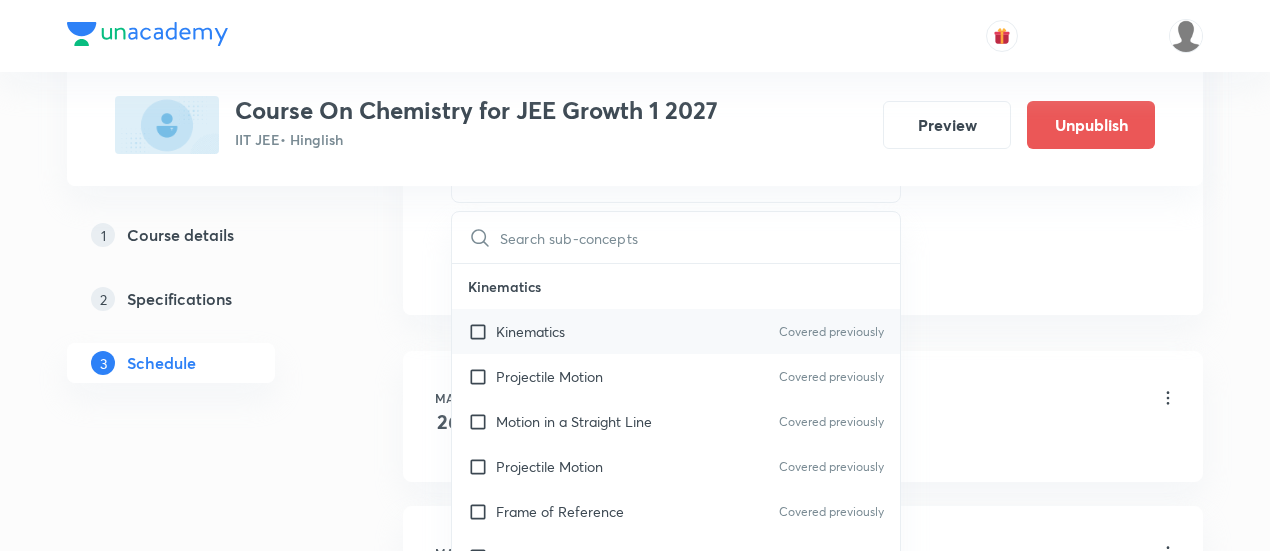 drag, startPoint x: 605, startPoint y: 326, endPoint x: 681, endPoint y: 345, distance: 78.339005 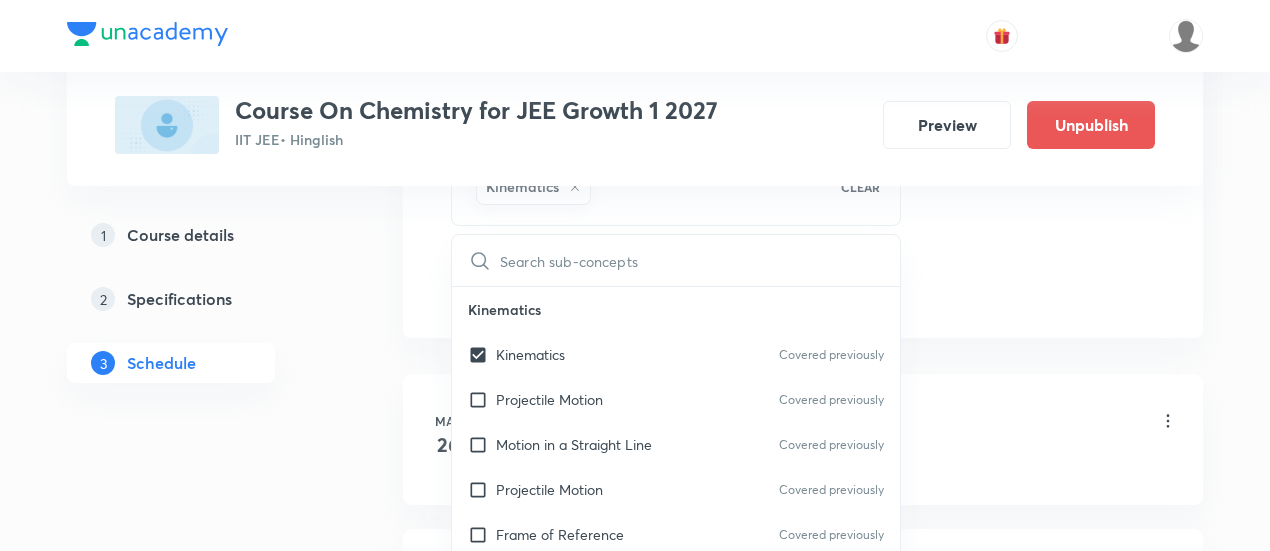 click on "Session  35 Live class Session title 16/99 Atomic structure ​ Schedule for Jul 31, 2025, 12:45 PM ​ Duration (in minutes) 90 ​   Session type Online Offline Room Hadapsar Room No 2 Sub-concepts Kinematics CLEAR ​ Kinematics Kinematics Covered previously Projectile Motion Covered previously Motion in a Straight Line Covered previously Projectile Motion Covered previously Frame of Reference   Covered previously Horizontal Projectile Trajectory  Minimum Velocity & angle to hit a Given Point   Relative Motion Displacement and Distance  Velocity and Speed  Acceleration  Motion in a Straight Line  One- Dimensional Motion in a Vertical Line  Motion Upon an Inclined Plane  Relative Motion in One dimension Graphs in Motion in One Dimension Relative Motion Motion in a Plane Position Vector, Velocity, and Acceleration Straight Line Motion and Equation of Motion Straight Line Motion (Graphical Method) Variable Acceleration Motion under Gravity Relative Motion (Basic) River Boat Cases Rain Man Cases Impulse Work" at bounding box center [803, -175] 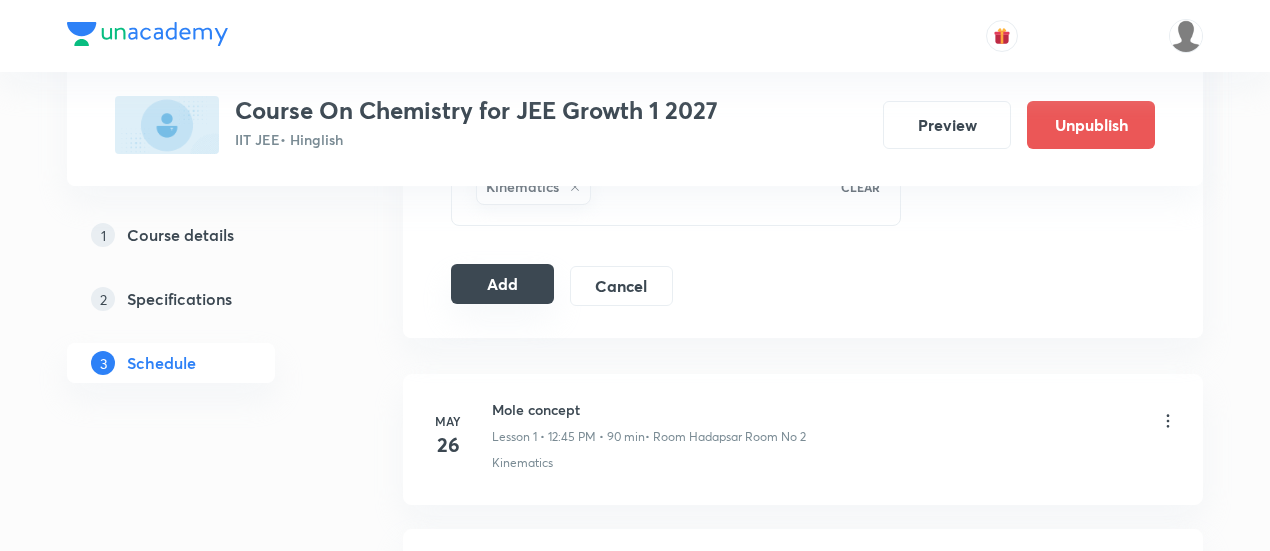 click on "Add" at bounding box center [502, 284] 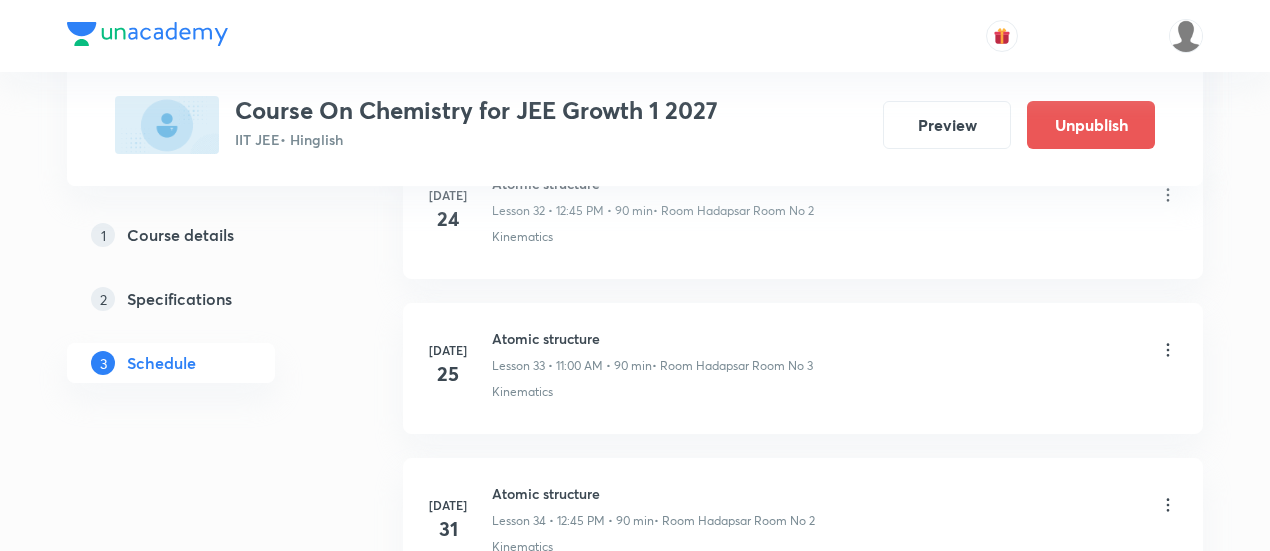 scroll, scrollTop: 5534, scrollLeft: 0, axis: vertical 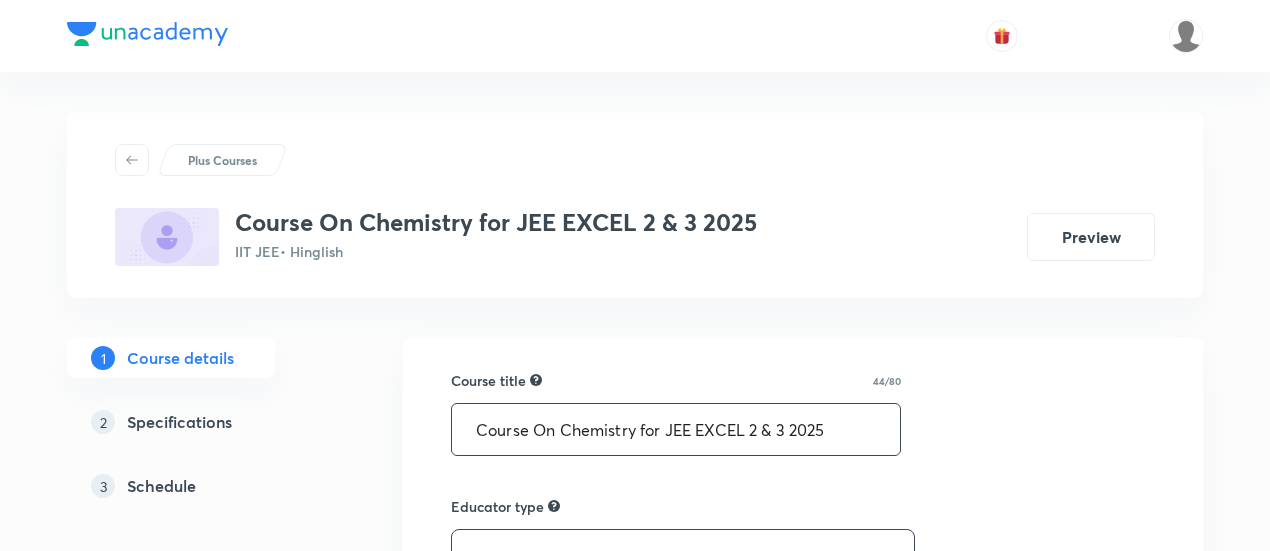 type on "Course On Chemistry for JEE EXCEL 2 & 3 2025" 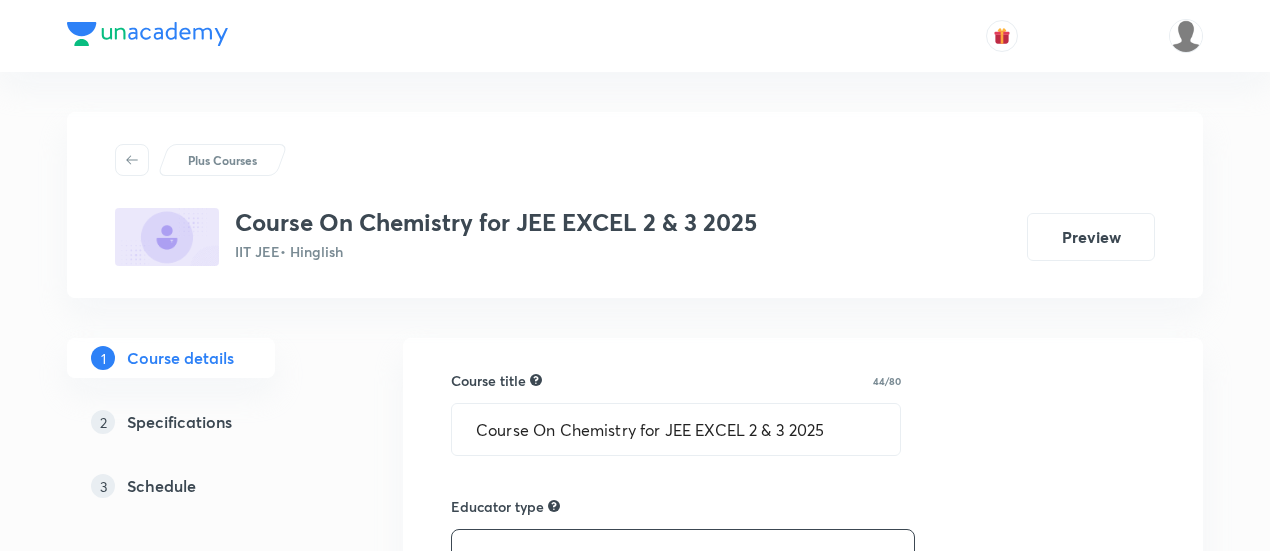 scroll, scrollTop: 0, scrollLeft: 0, axis: both 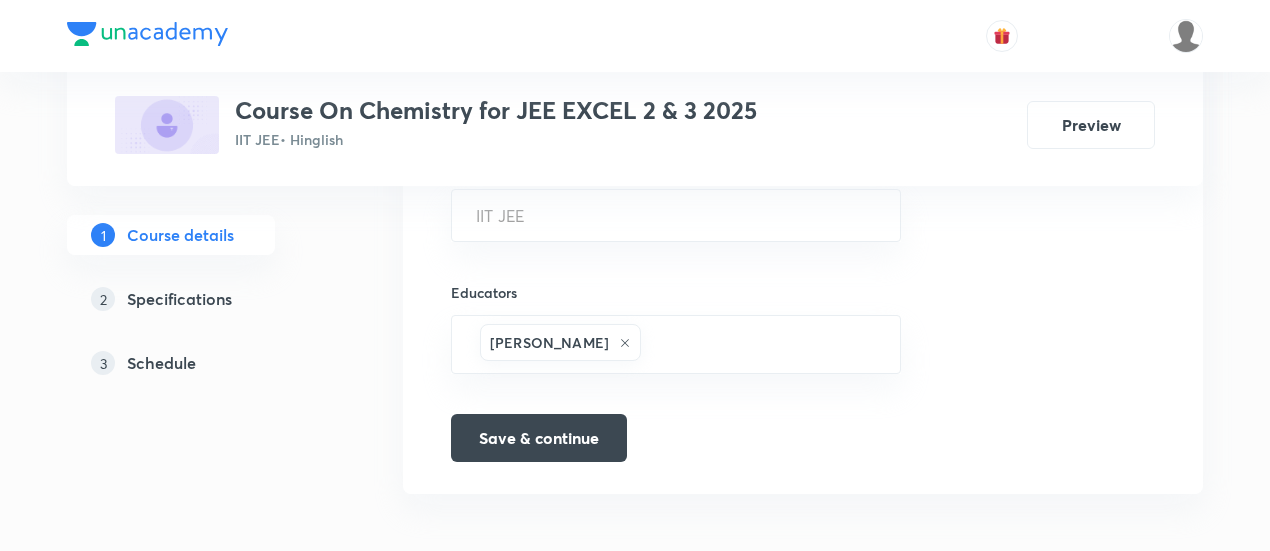 click on "Specifications" at bounding box center [179, 299] 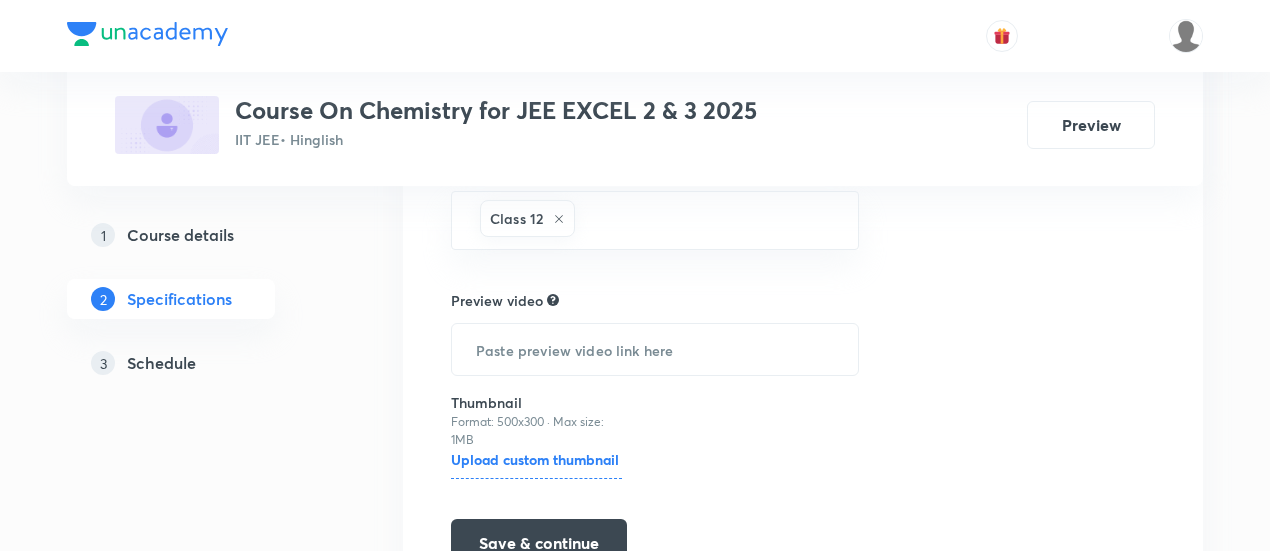 scroll, scrollTop: 822, scrollLeft: 0, axis: vertical 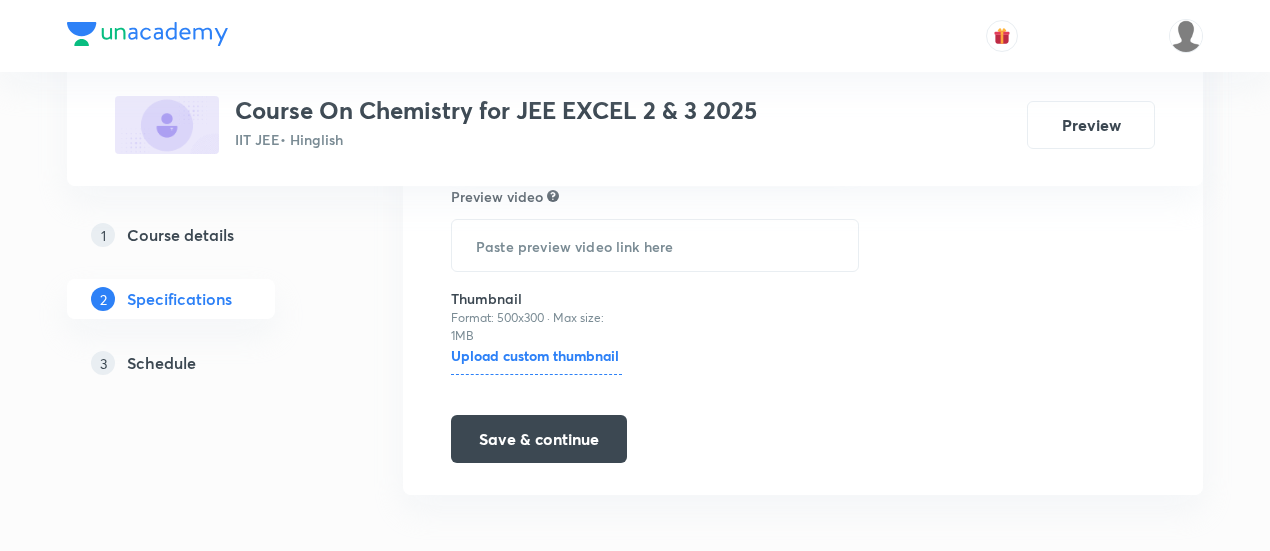 click on "Schedule" at bounding box center [161, 363] 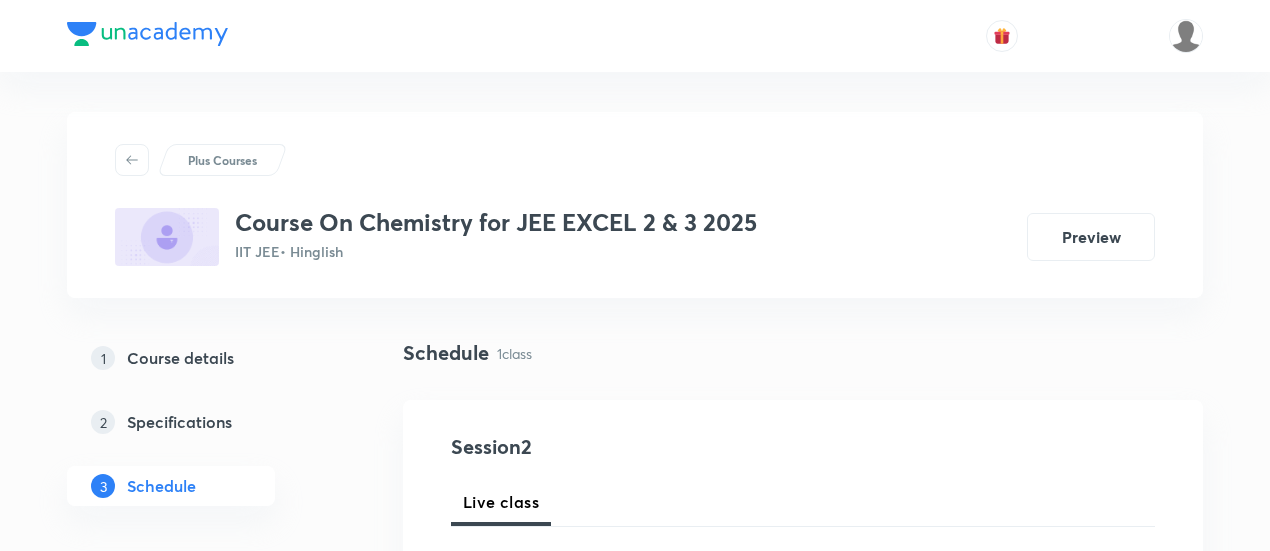 scroll, scrollTop: 300, scrollLeft: 0, axis: vertical 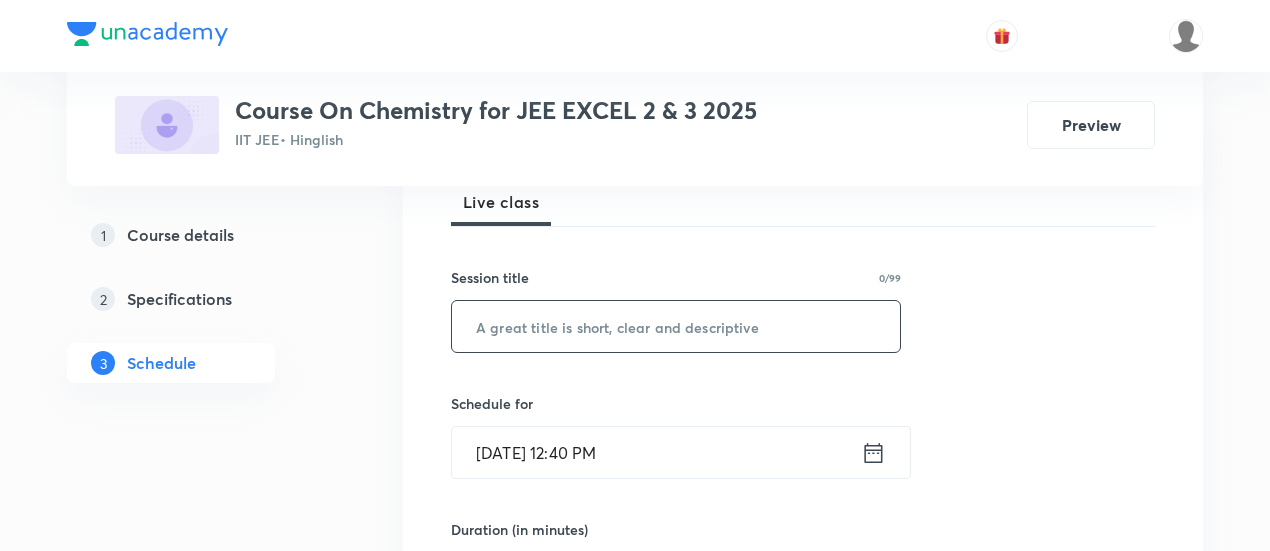 click at bounding box center [676, 326] 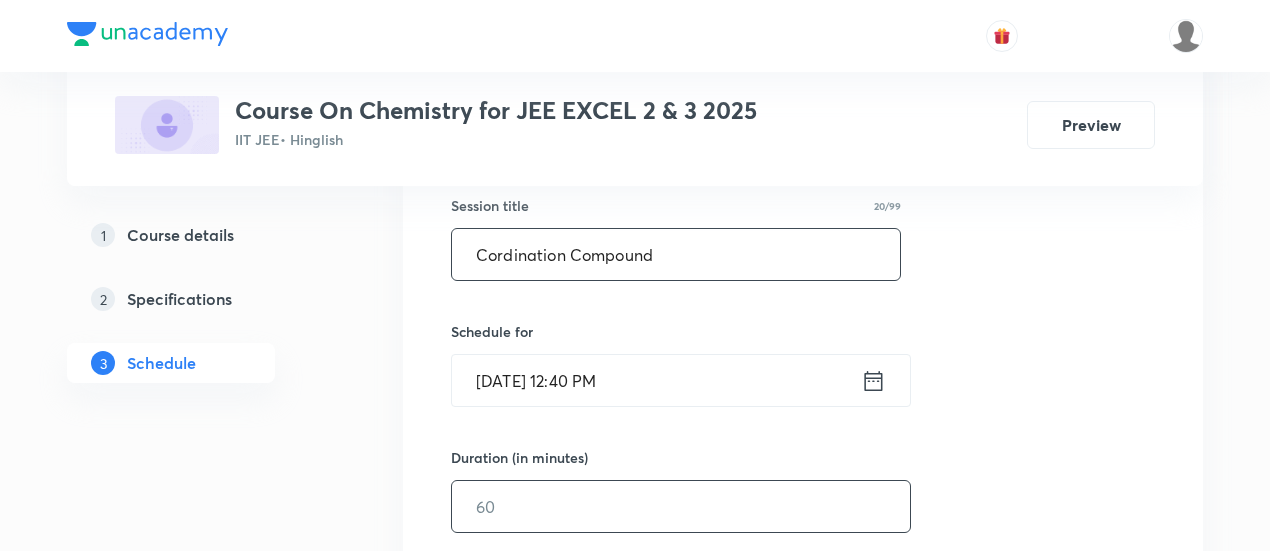 scroll, scrollTop: 500, scrollLeft: 0, axis: vertical 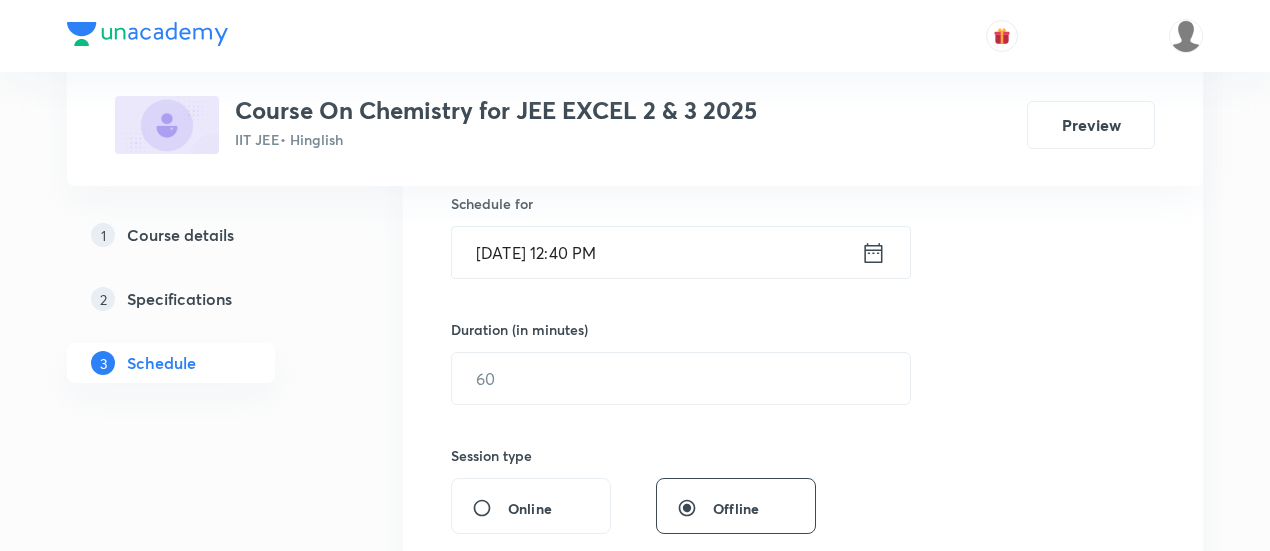 type on "Cordination Compound" 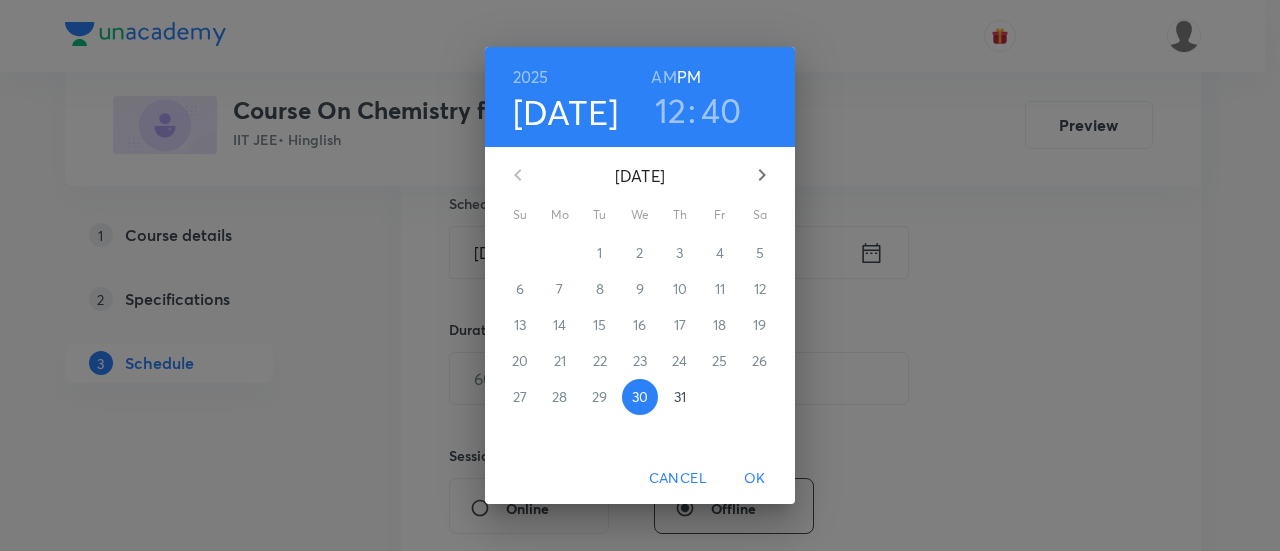 click on "12" at bounding box center (671, 110) 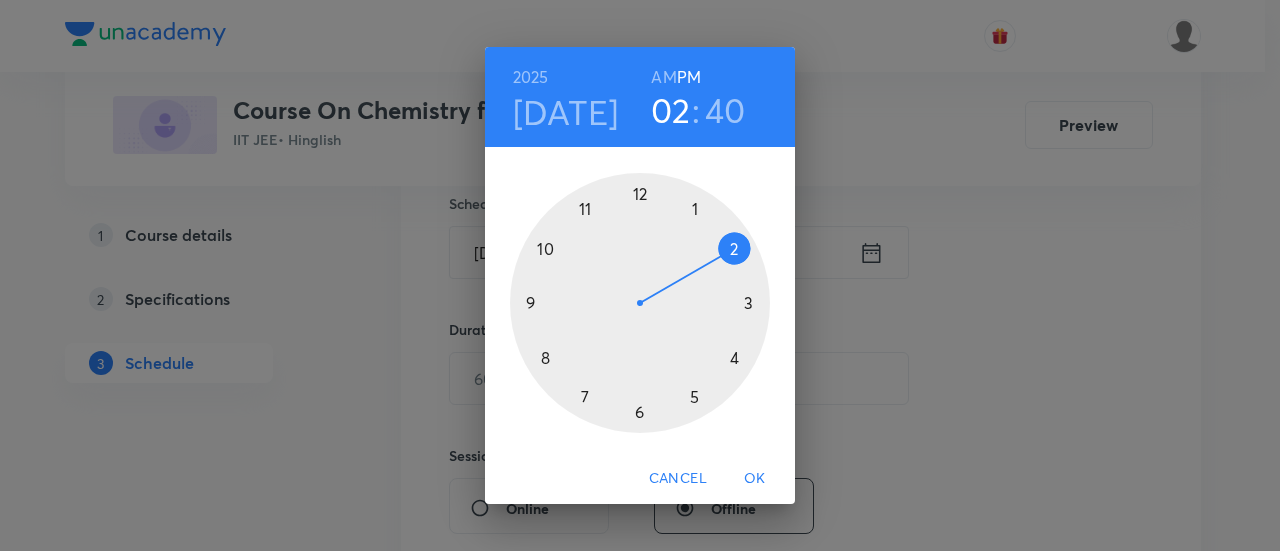 drag, startPoint x: 644, startPoint y: 196, endPoint x: 717, endPoint y: 245, distance: 87.92042 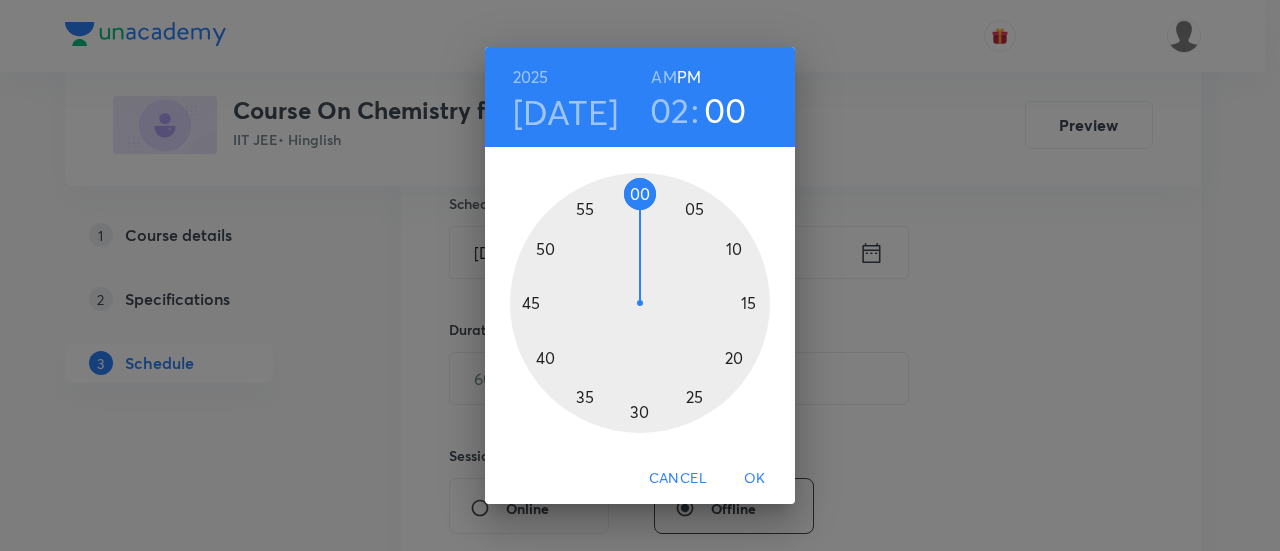 drag, startPoint x: 572, startPoint y: 305, endPoint x: 639, endPoint y: 232, distance: 99.08582 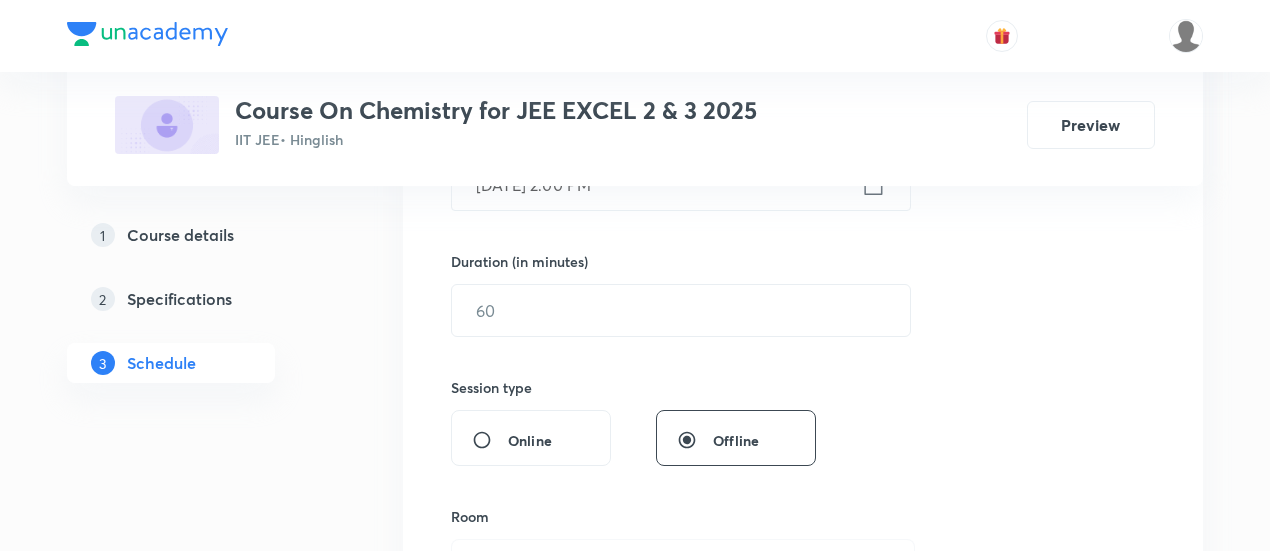 scroll, scrollTop: 600, scrollLeft: 0, axis: vertical 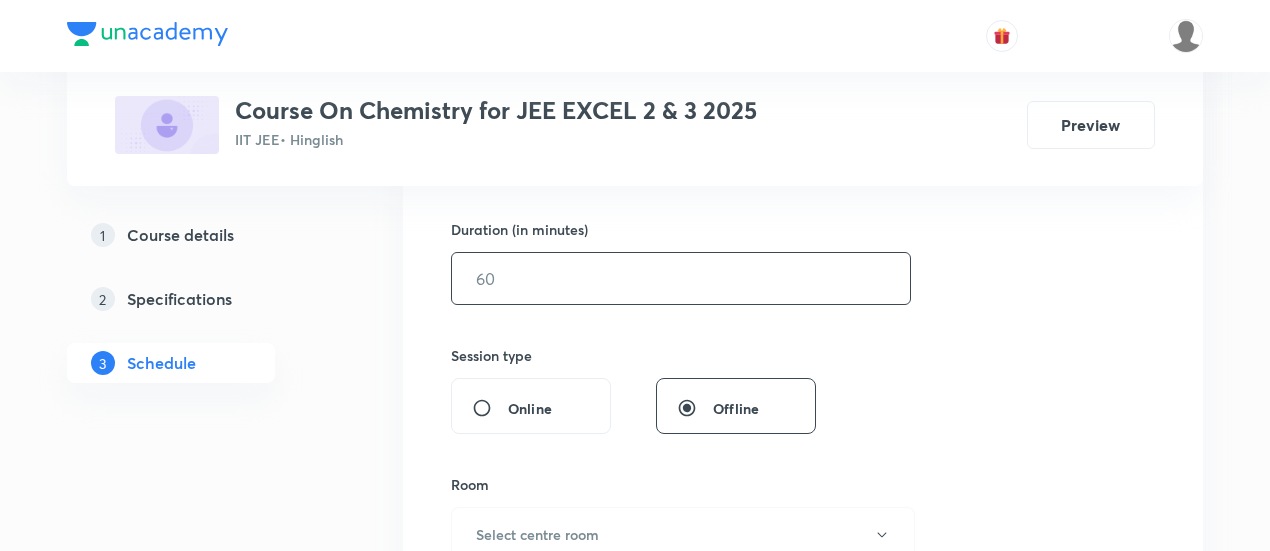 click at bounding box center (681, 278) 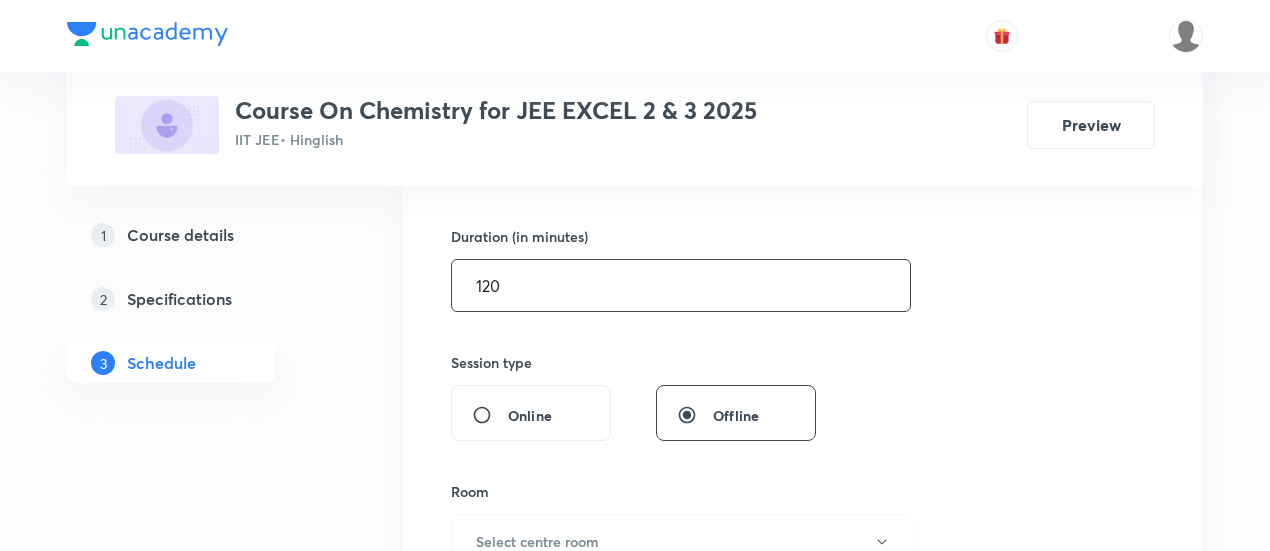 scroll, scrollTop: 400, scrollLeft: 0, axis: vertical 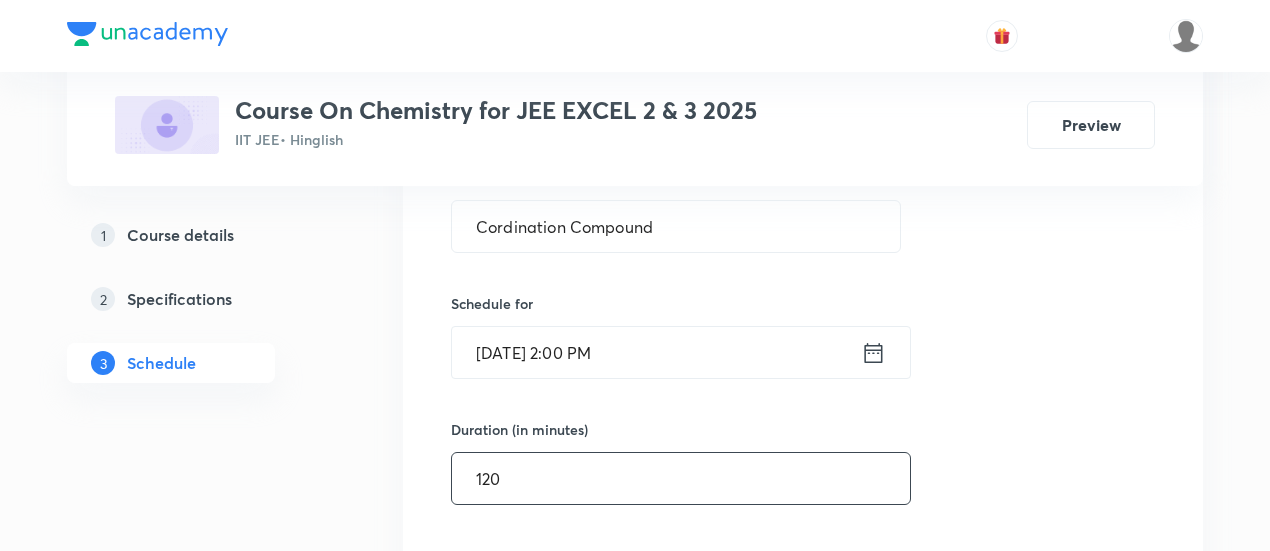 type on "120" 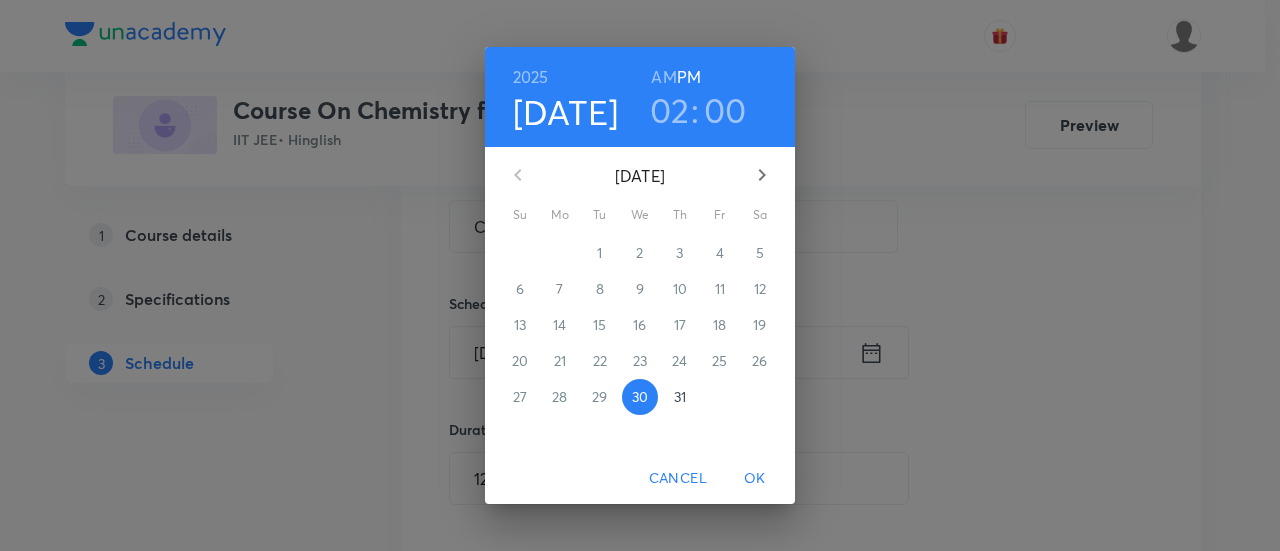 click on "00" at bounding box center (725, 110) 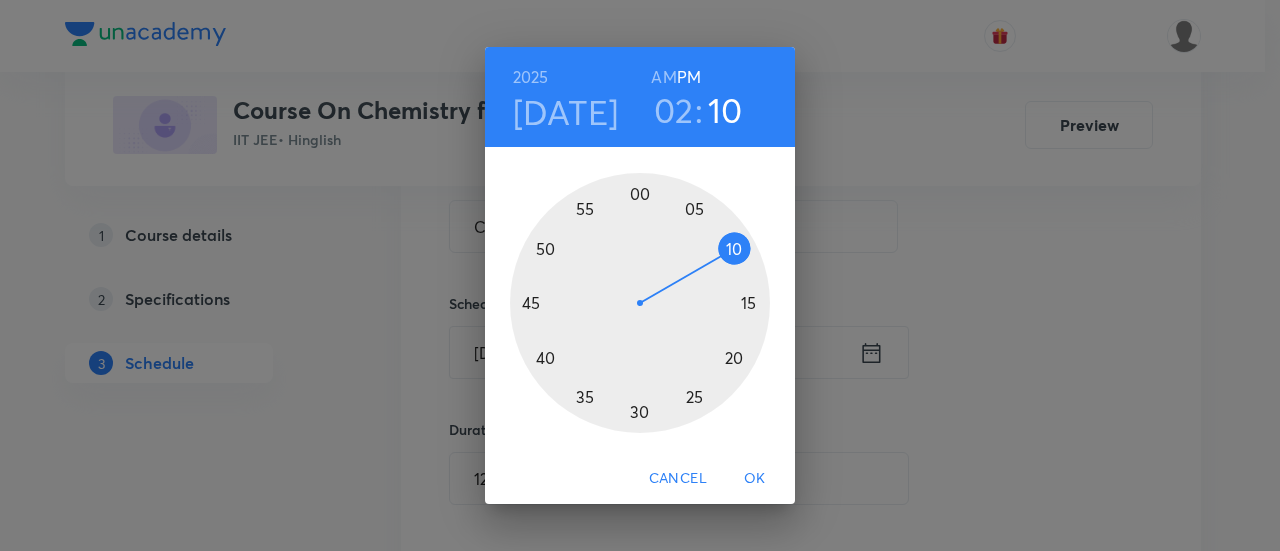 drag, startPoint x: 651, startPoint y: 195, endPoint x: 736, endPoint y: 248, distance: 100.16985 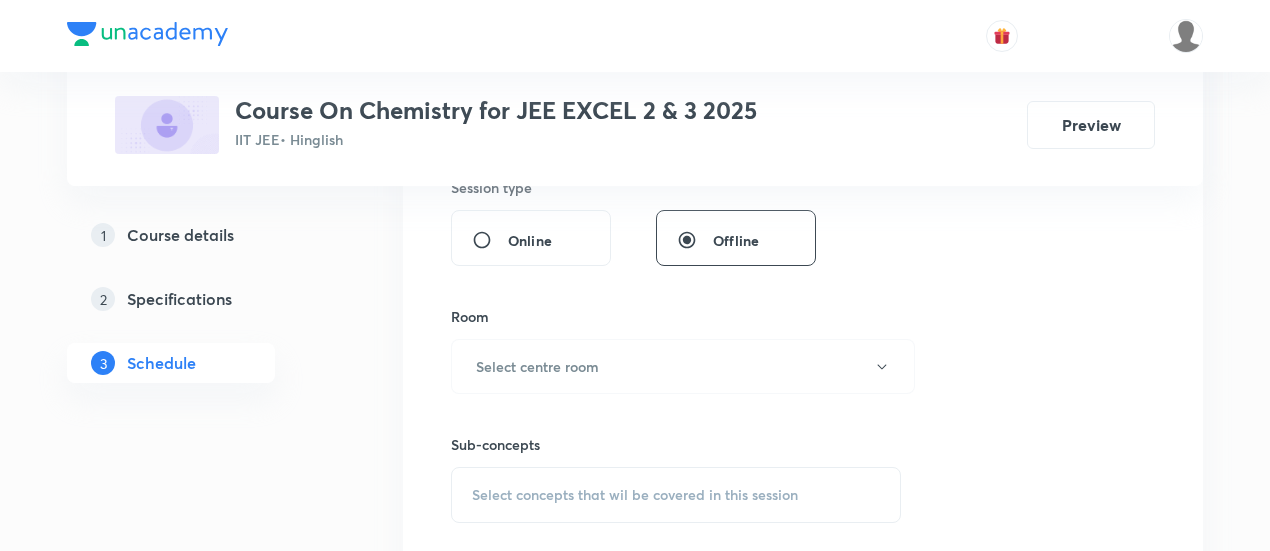 scroll, scrollTop: 800, scrollLeft: 0, axis: vertical 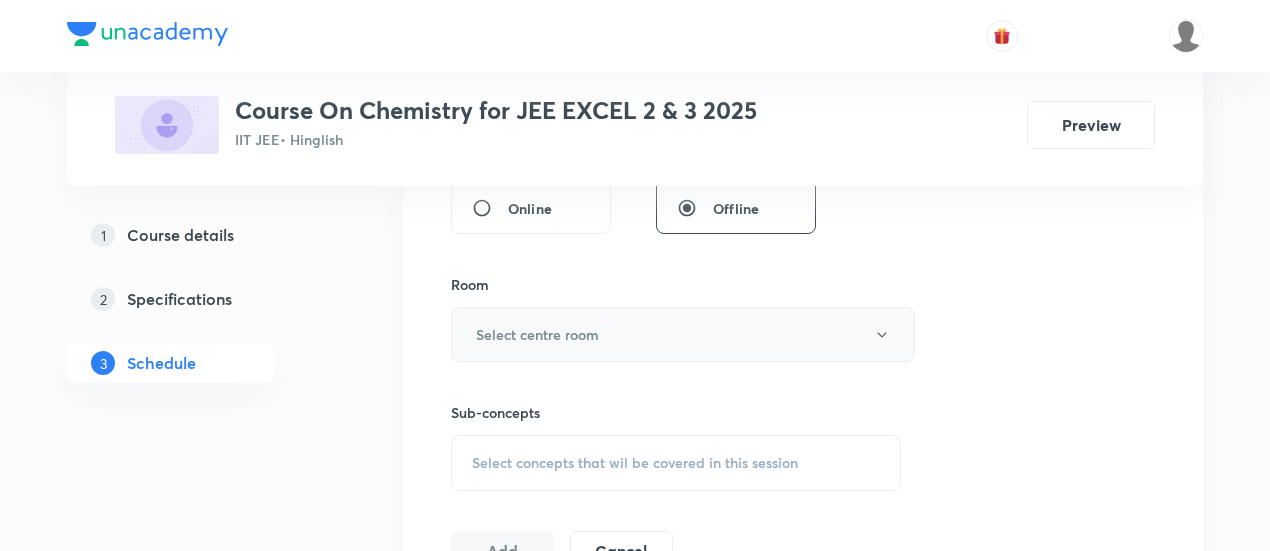 click on "Select centre room" at bounding box center (683, 334) 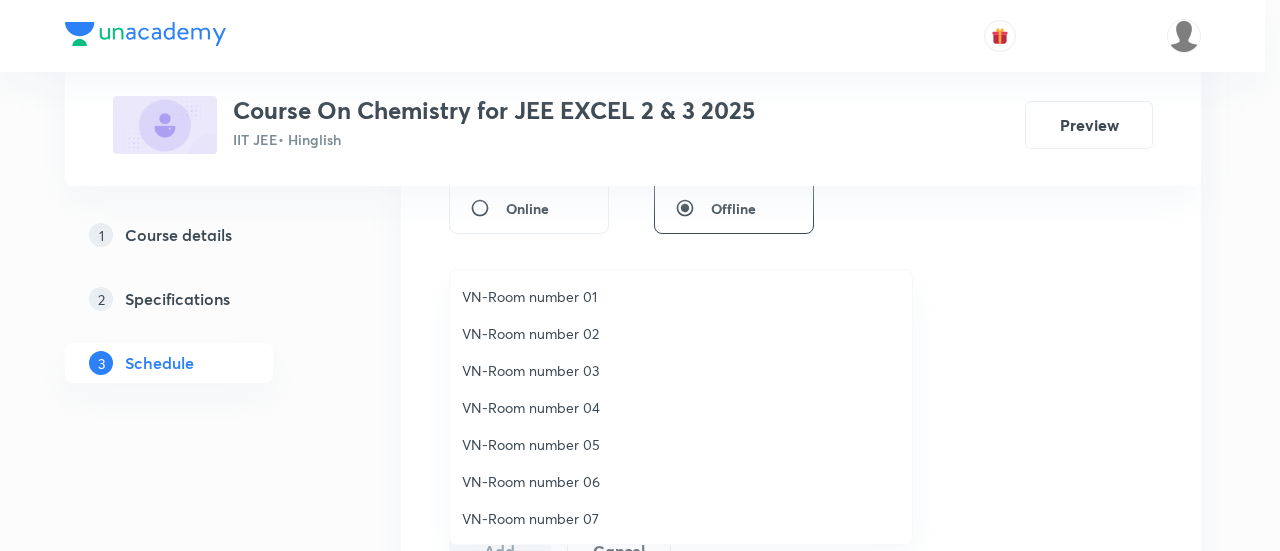 click on "VN-Room number 06" at bounding box center (681, 481) 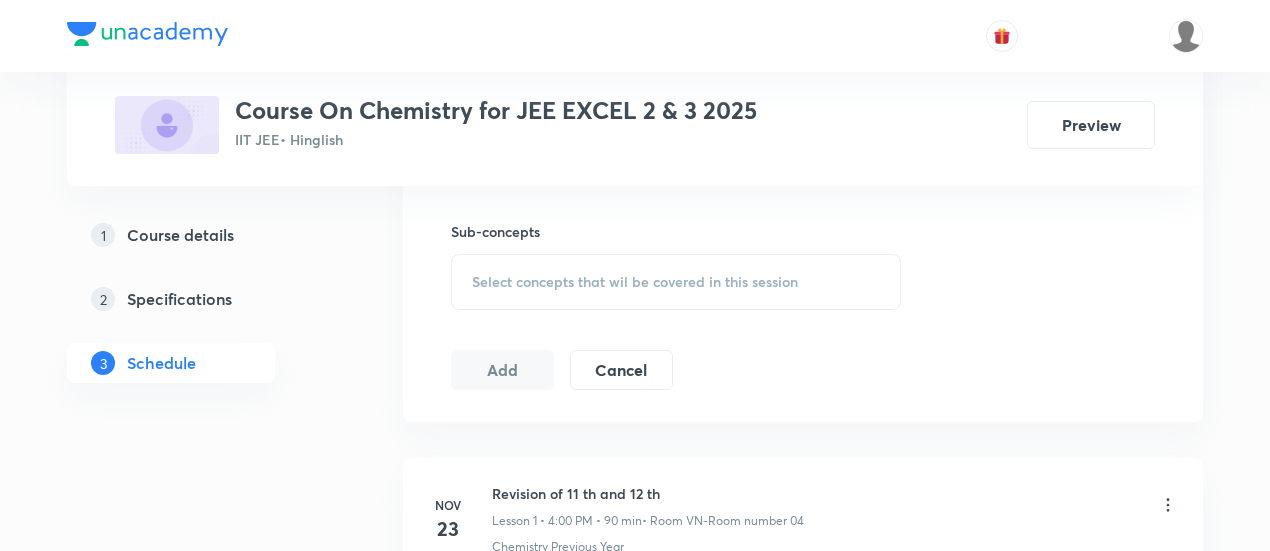 scroll, scrollTop: 1000, scrollLeft: 0, axis: vertical 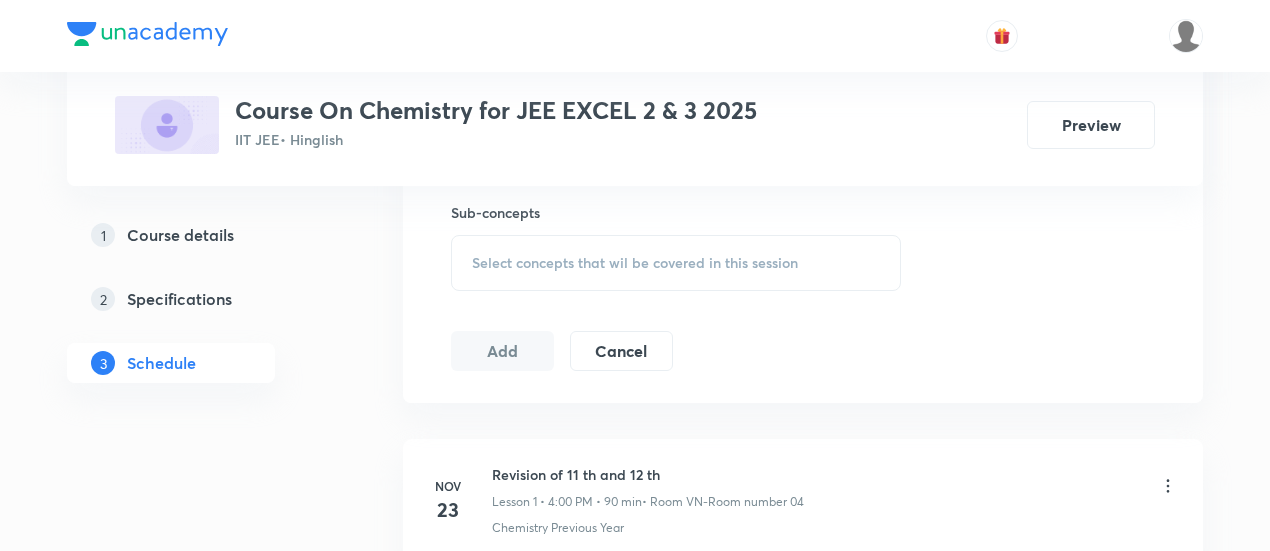 click on "Select concepts that wil be covered in this session" at bounding box center (635, 263) 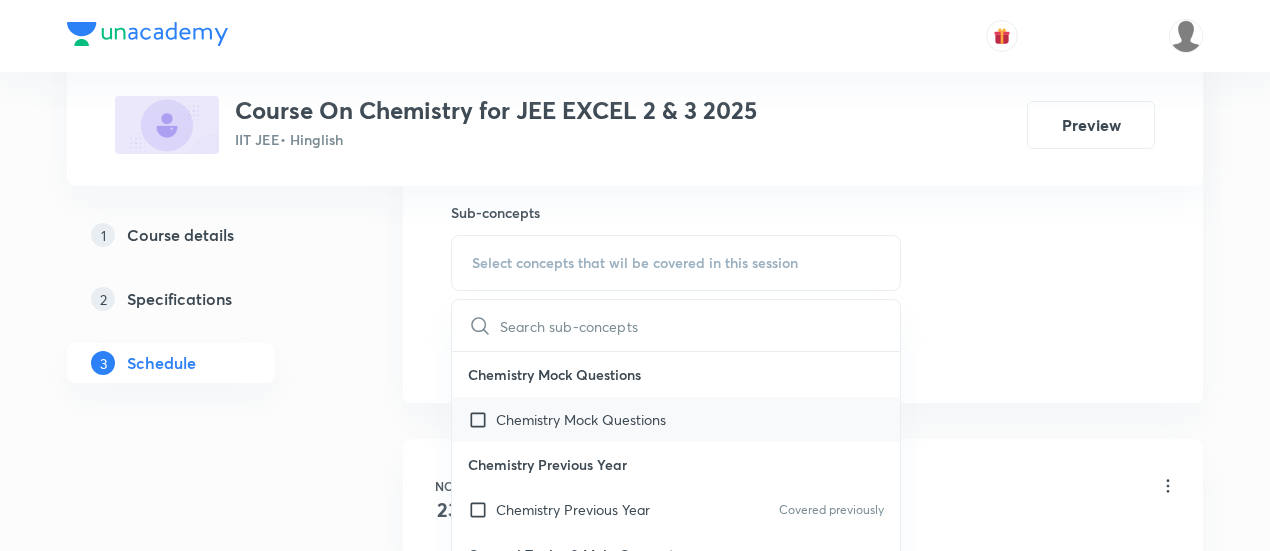 click on "Chemistry Mock Questions" at bounding box center (581, 419) 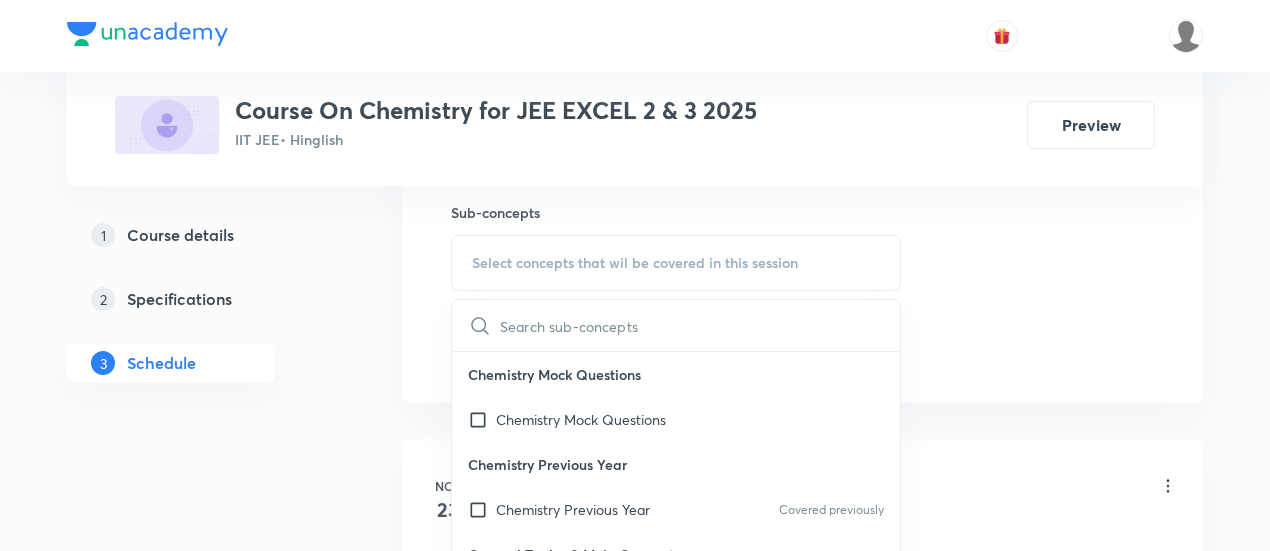 checkbox on "true" 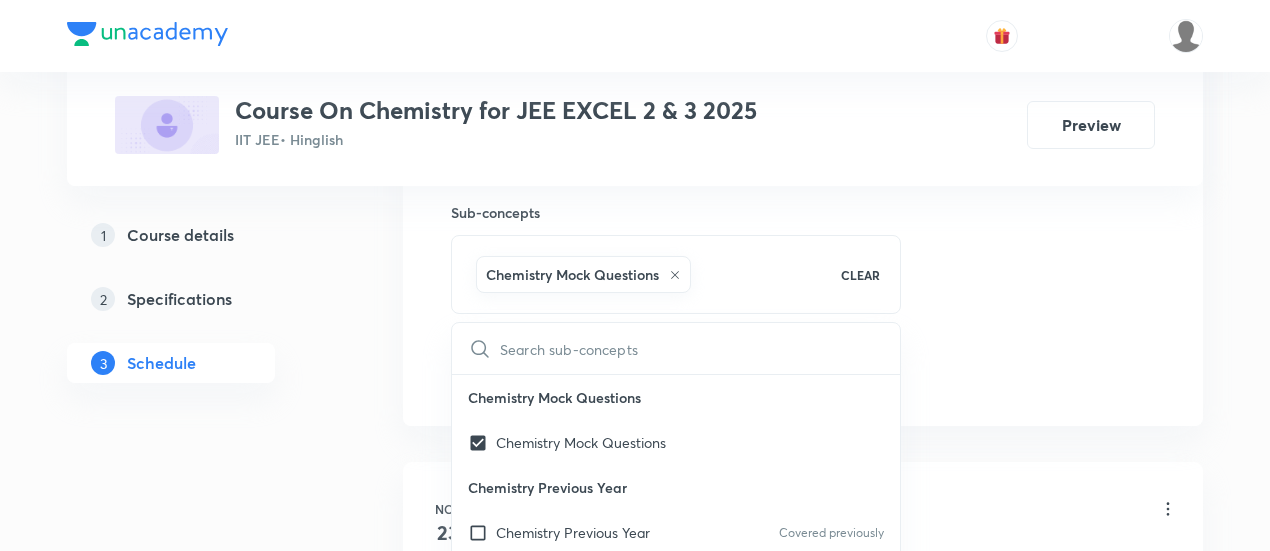 click on "Session  2 Live class Session title 20/99 Cordination Compound ​ Schedule for Jul 30, 2025, 2:10 PM ​ Duration (in minutes) 120 ​   Session type Online Offline Room VN-Room number 06 Sub-concepts Chemistry Mock Questions CLEAR ​ Chemistry Mock Questions Chemistry Mock Questions Chemistry Previous Year Chemistry Previous Year Covered previously General Topics & Mole Concept Basic Concepts Basic Introduction Percentage Composition Stoichiometry Principle of Atom Conservation (POAC) Relation between Stoichiometric Quantities Application of Mole Concept: Gravimetric Analysis Different Laws Formula and Composition Concentration Terms Some basic concepts of Chemistry Atomic Structure Discovery Of Electron Some Prerequisites of Physics Discovery Of Protons And Neutrons Atomic Models and Theories  Representation Of Atom With Electrons And Neutrons Nature of Waves Nature Of Electromagnetic Radiation Planck’S Quantum Theory Spectra-Continuous and Discontinuous Spectrum Bohr’s Model For Hydrogen Atom Payload" at bounding box center [803, -87] 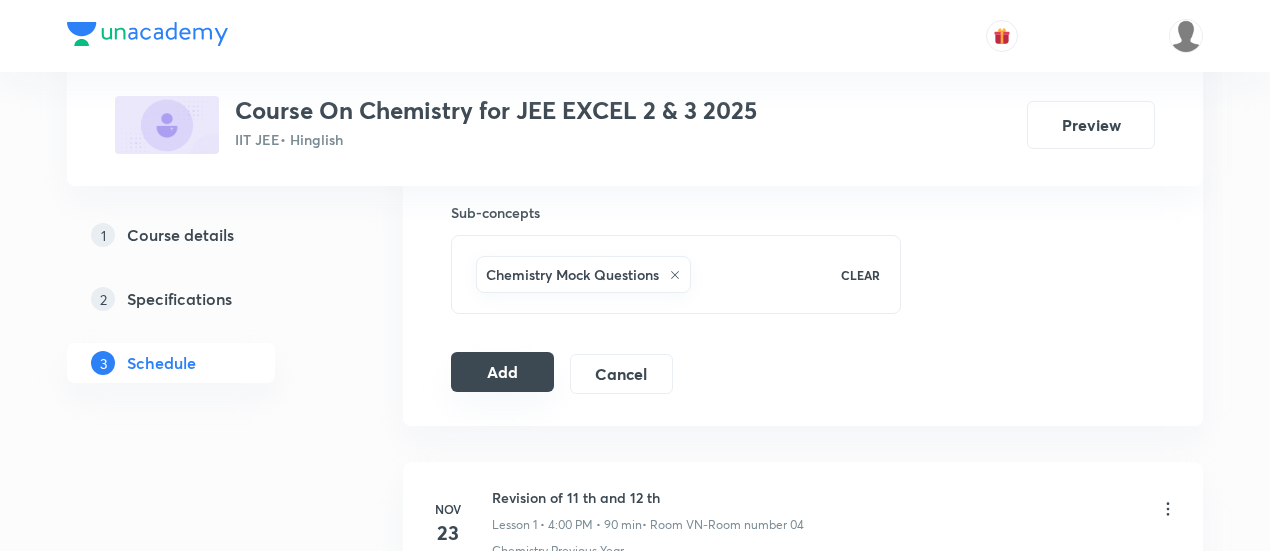 click on "Add" at bounding box center [502, 372] 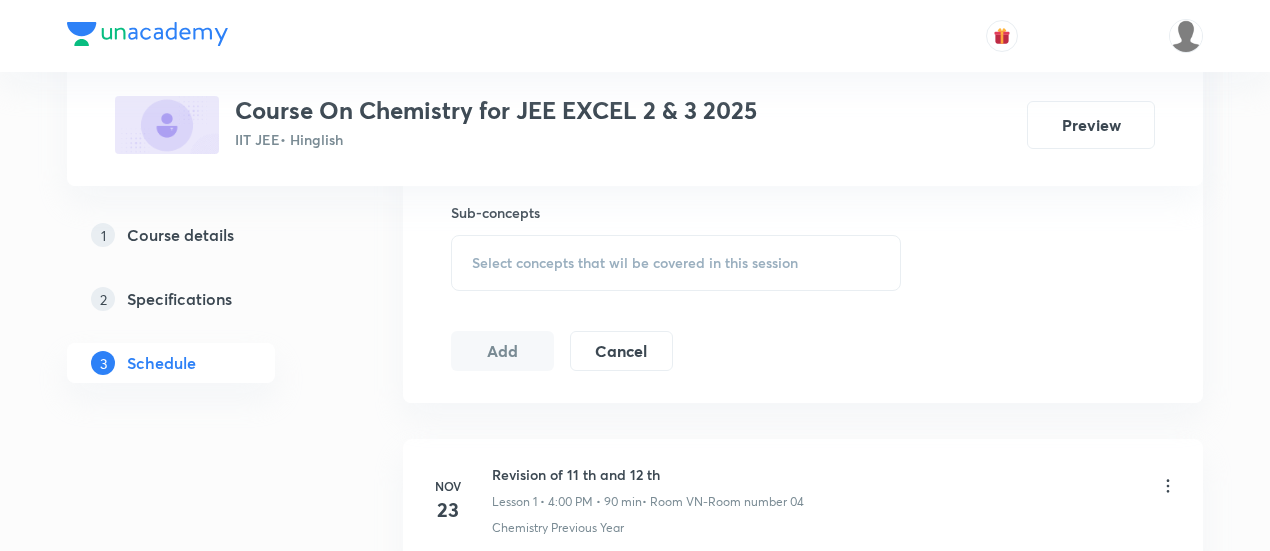 scroll, scrollTop: 287, scrollLeft: 0, axis: vertical 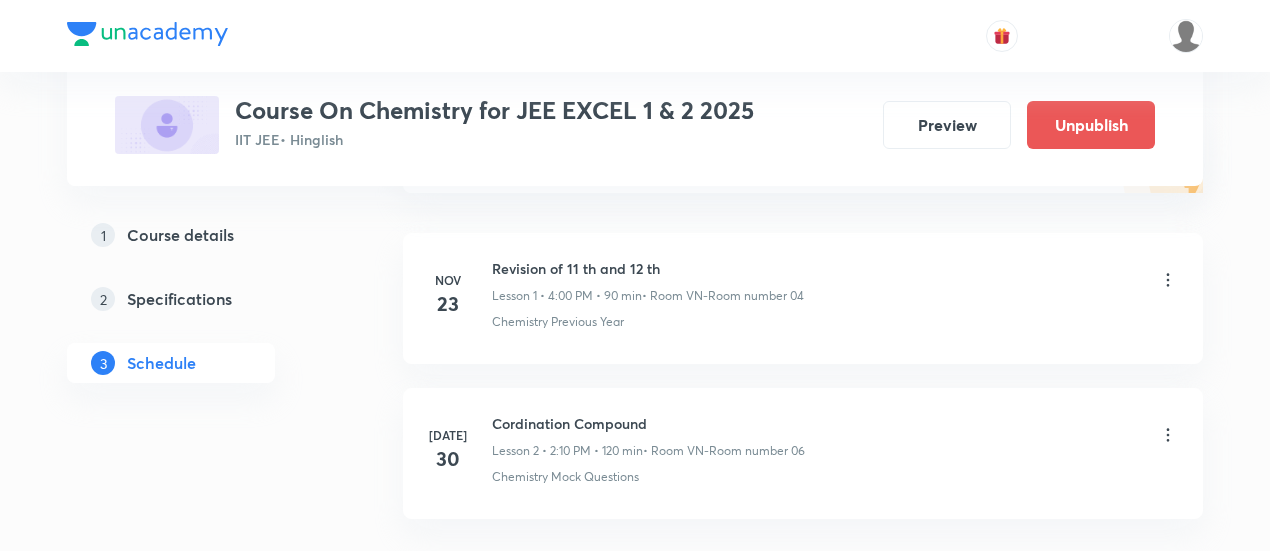 click on "Course details" at bounding box center (180, 235) 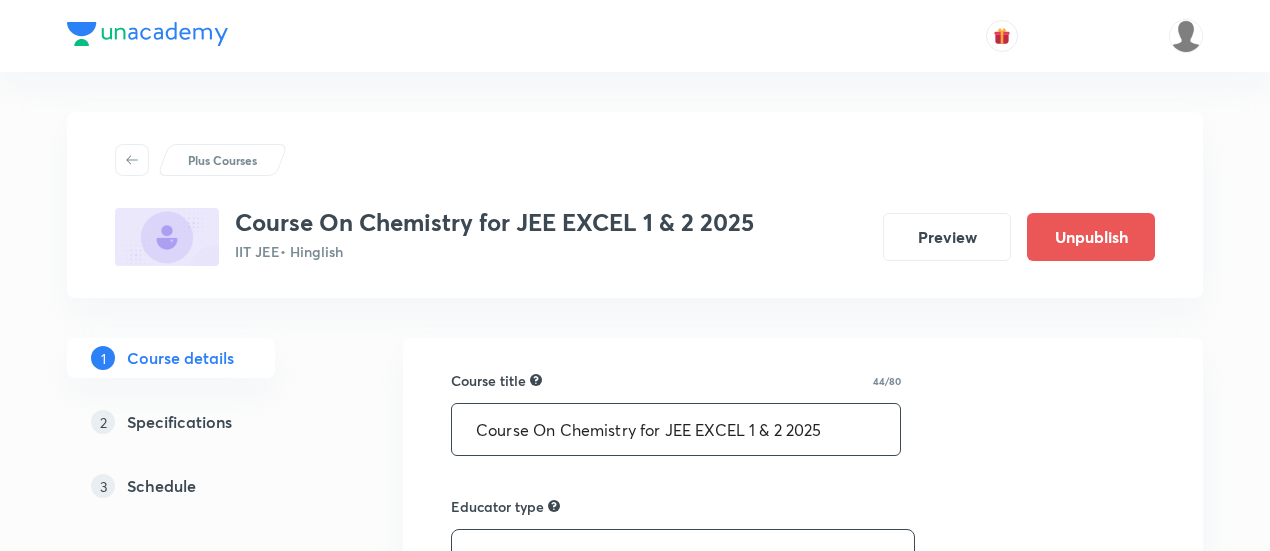 click on "Course On Chemistry for JEE EXCEL 1 & 2 2025" at bounding box center [676, 429] 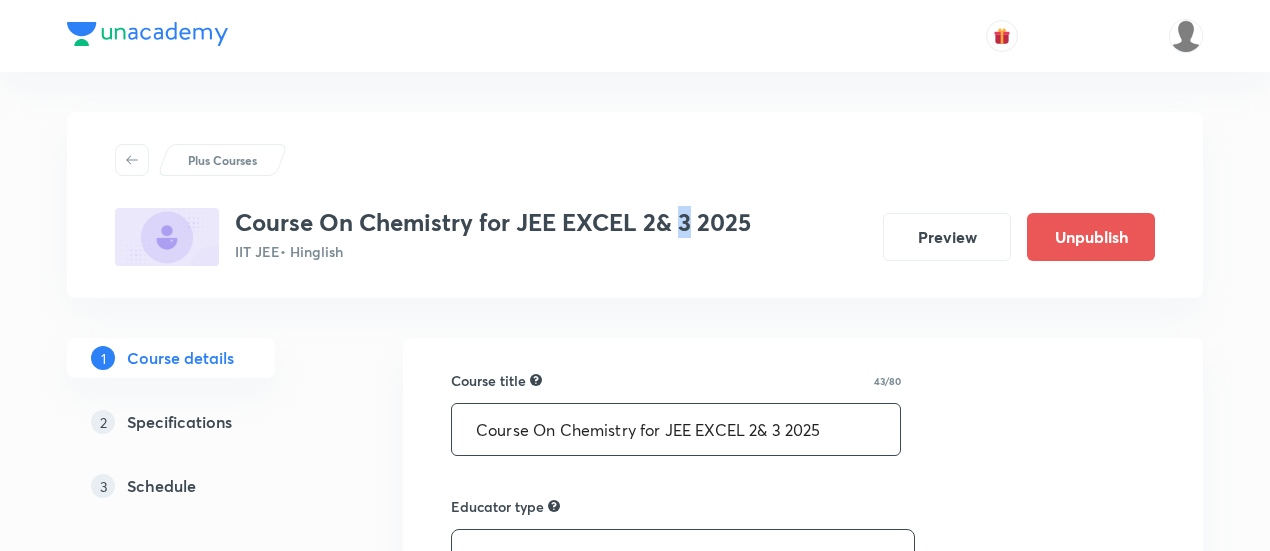 click on "Course On Chemistry for JEE EXCEL 2& 3 2025" at bounding box center (493, 222) 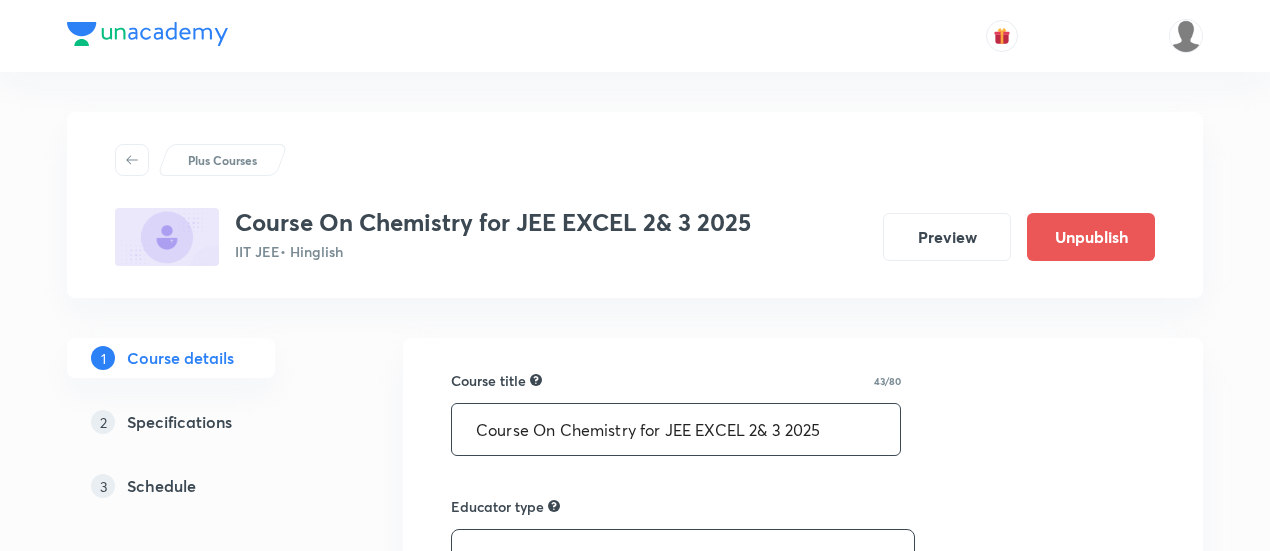 click on "Course On Chemistry for JEE EXCEL 2& 3 2025" at bounding box center (676, 429) 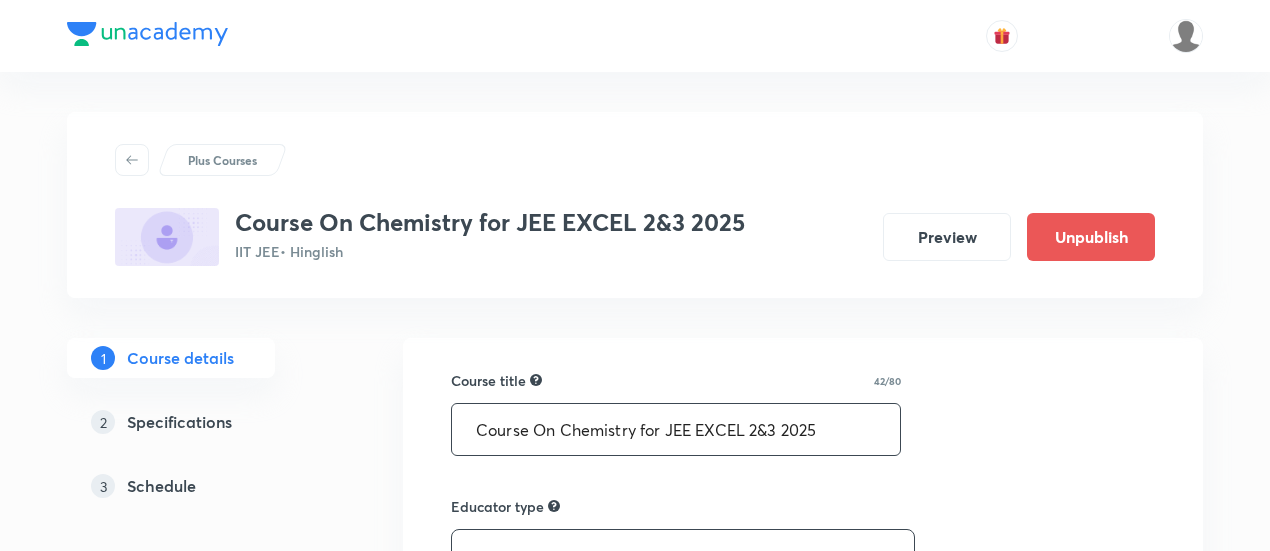 type on "Course On Chemistry for JEE EXCEL 2&3 2025" 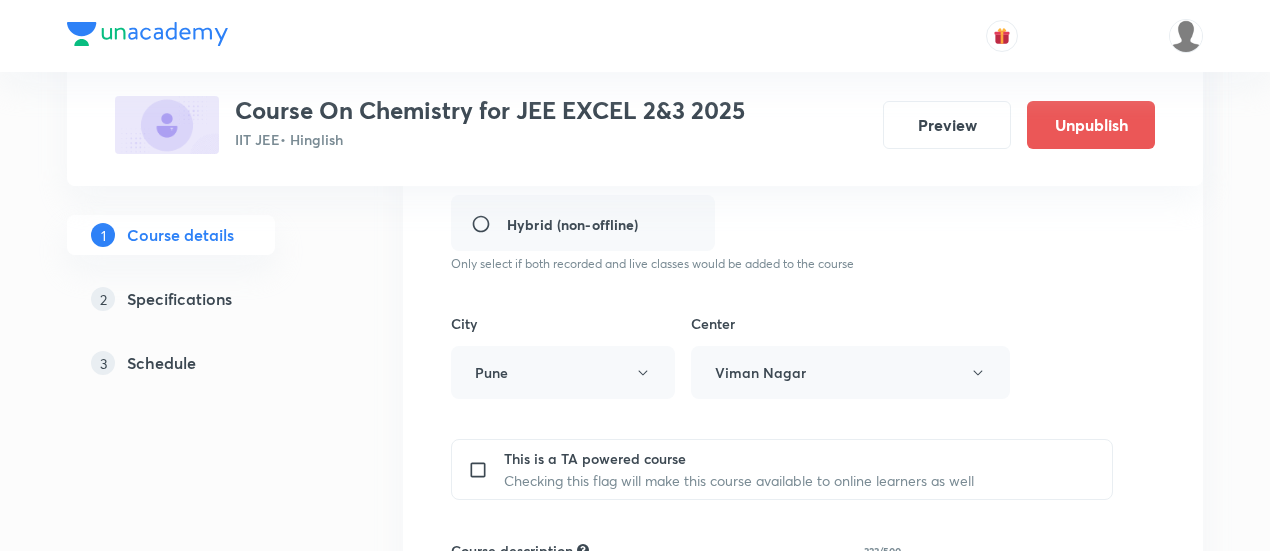 scroll, scrollTop: 700, scrollLeft: 0, axis: vertical 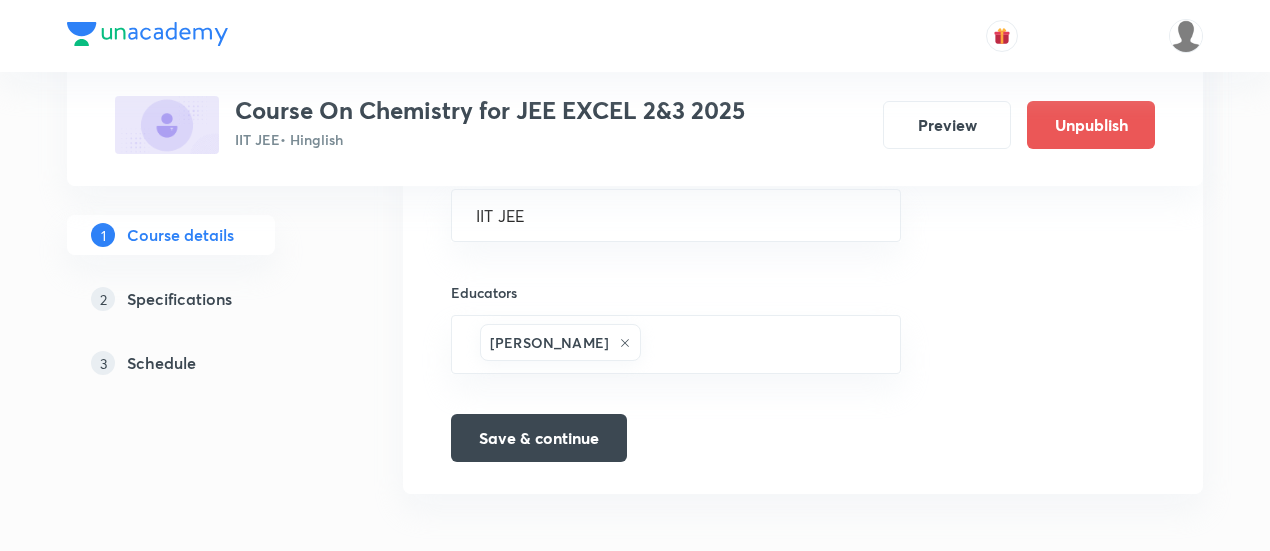 click on "Specifications" at bounding box center (179, 299) 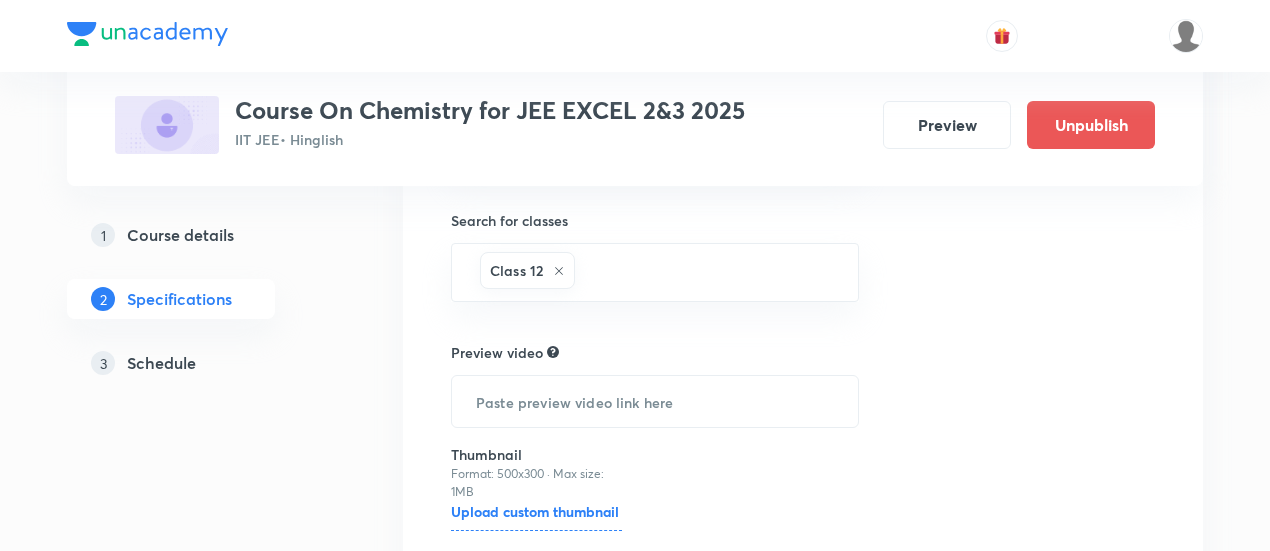 scroll, scrollTop: 822, scrollLeft: 0, axis: vertical 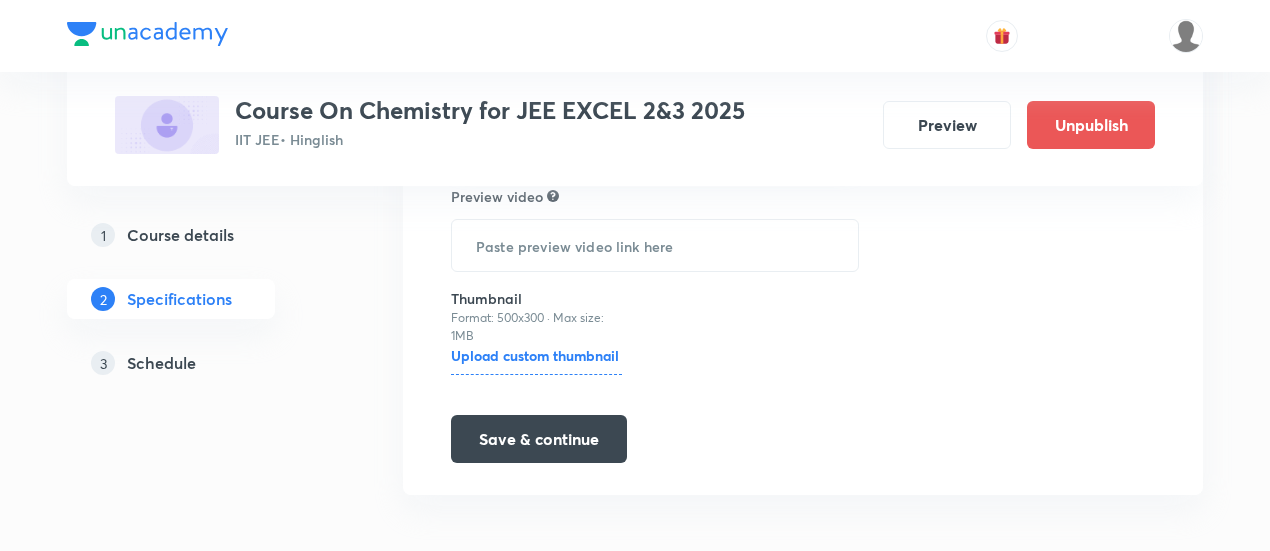 click on "Schedule" at bounding box center [161, 363] 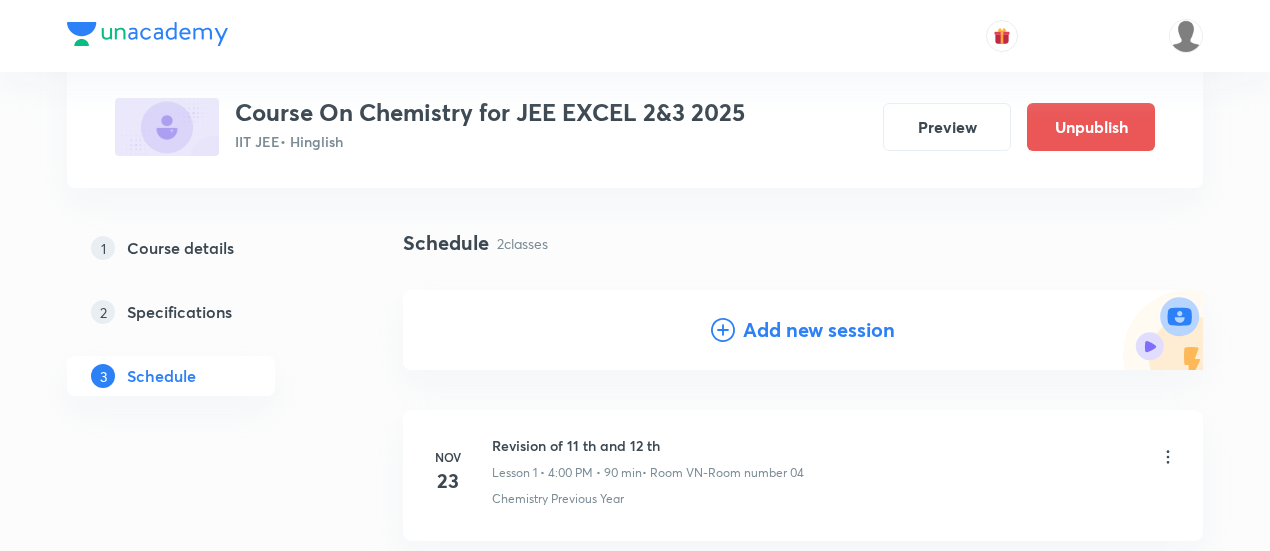 scroll, scrollTop: 0, scrollLeft: 0, axis: both 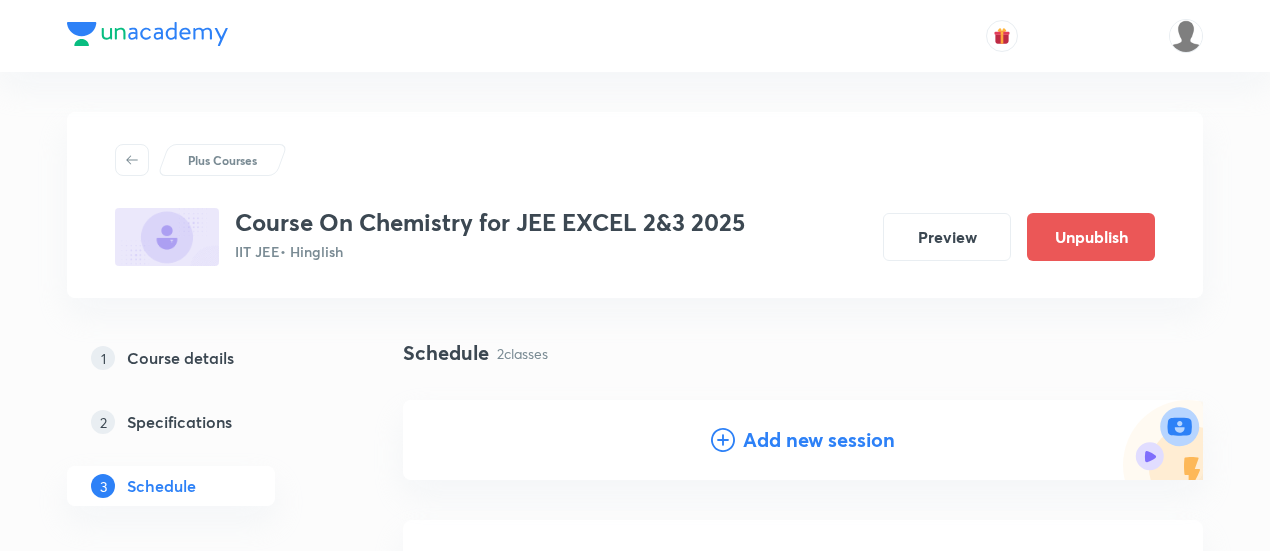click on "Add new session" at bounding box center [819, 440] 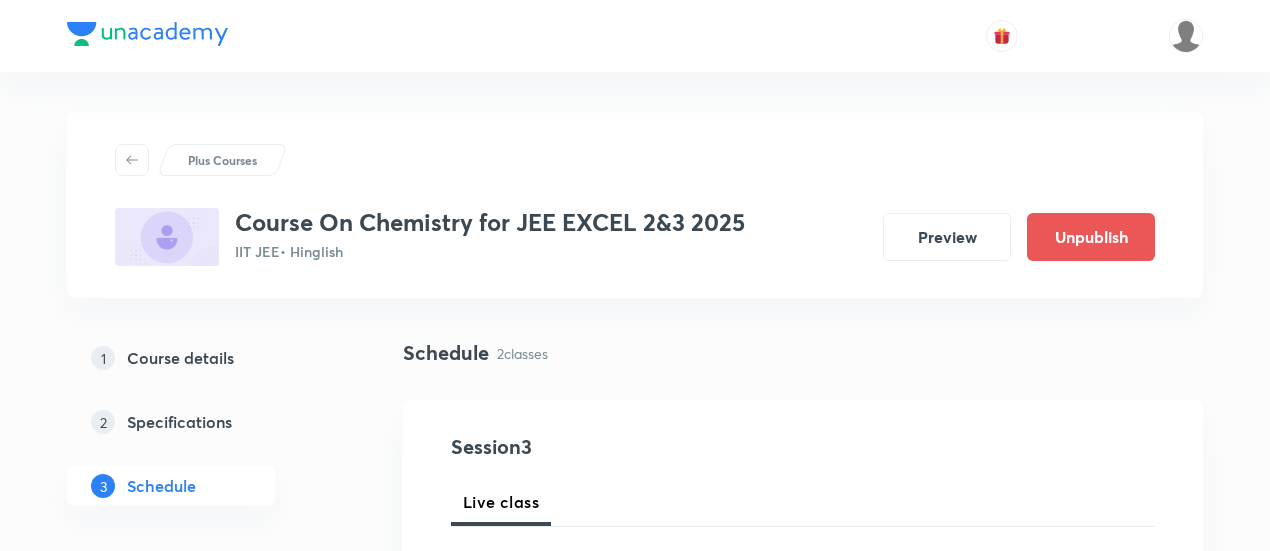 scroll, scrollTop: 200, scrollLeft: 0, axis: vertical 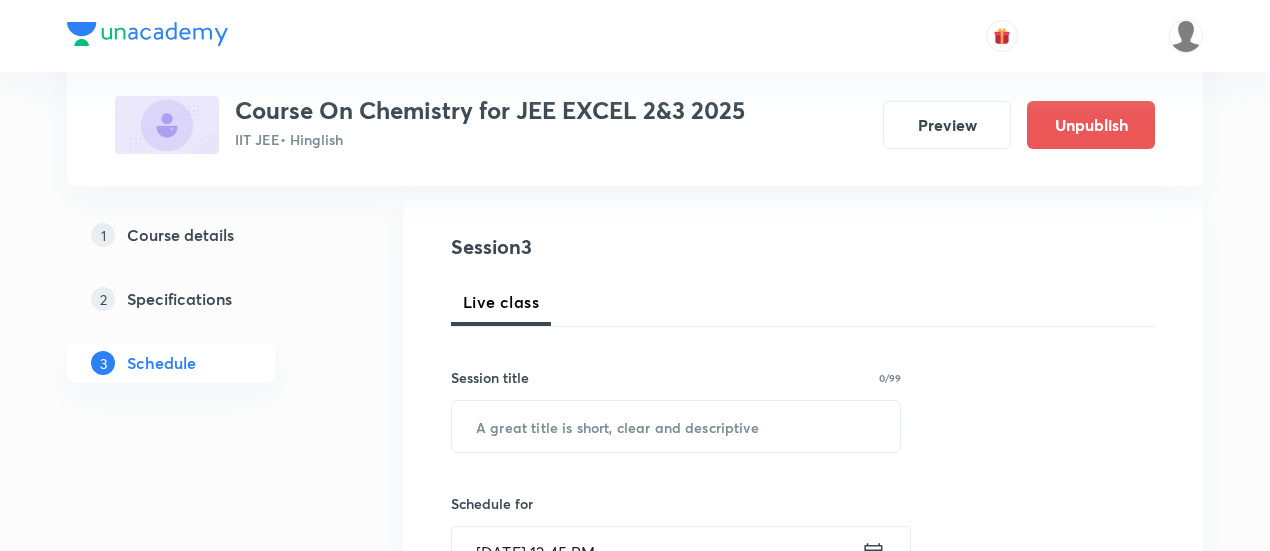 click on "Course details" at bounding box center (180, 235) 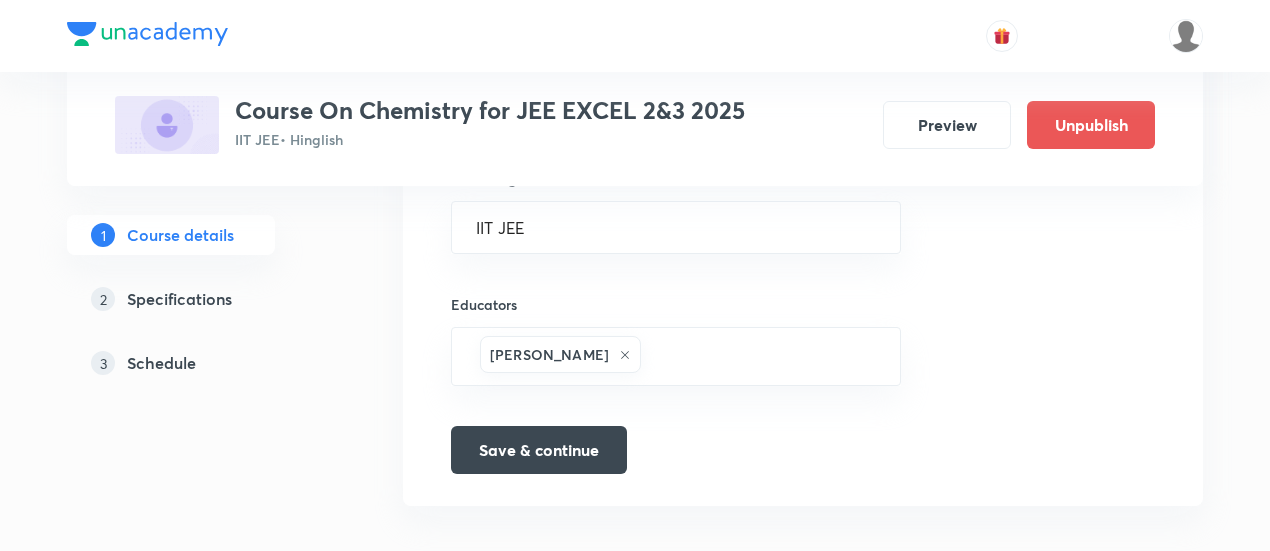 scroll, scrollTop: 1422, scrollLeft: 0, axis: vertical 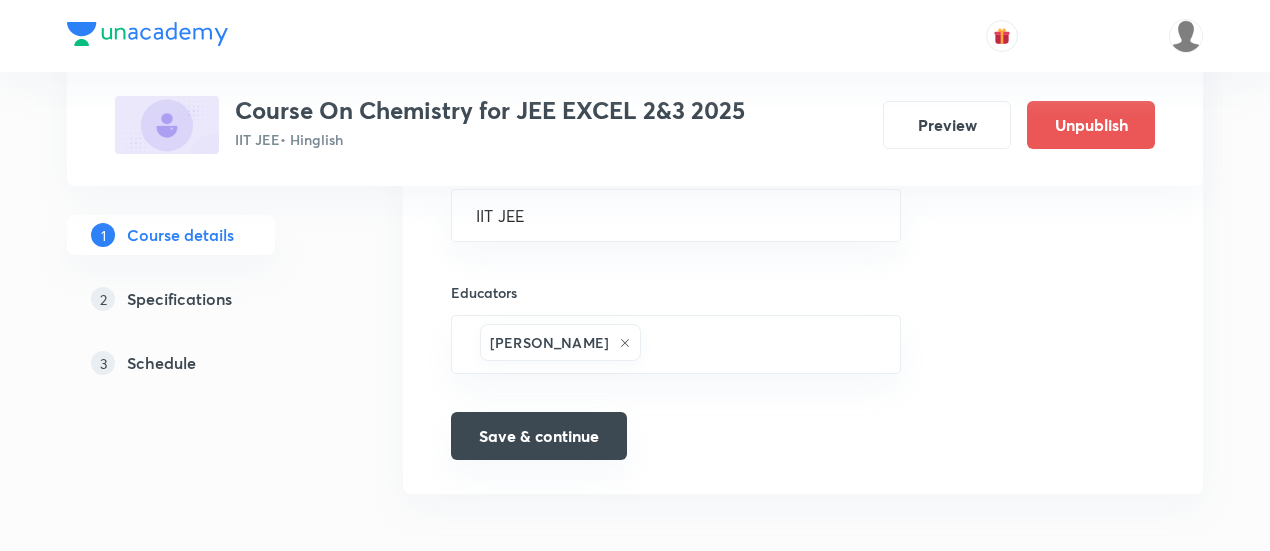 click on "Save & continue" at bounding box center [539, 436] 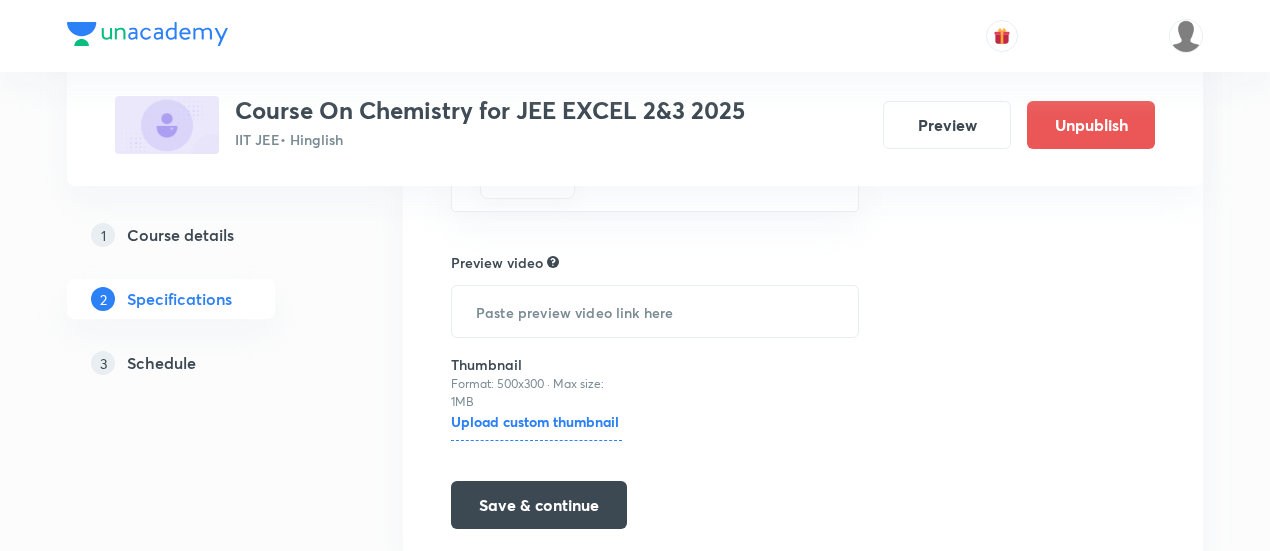 scroll, scrollTop: 822, scrollLeft: 0, axis: vertical 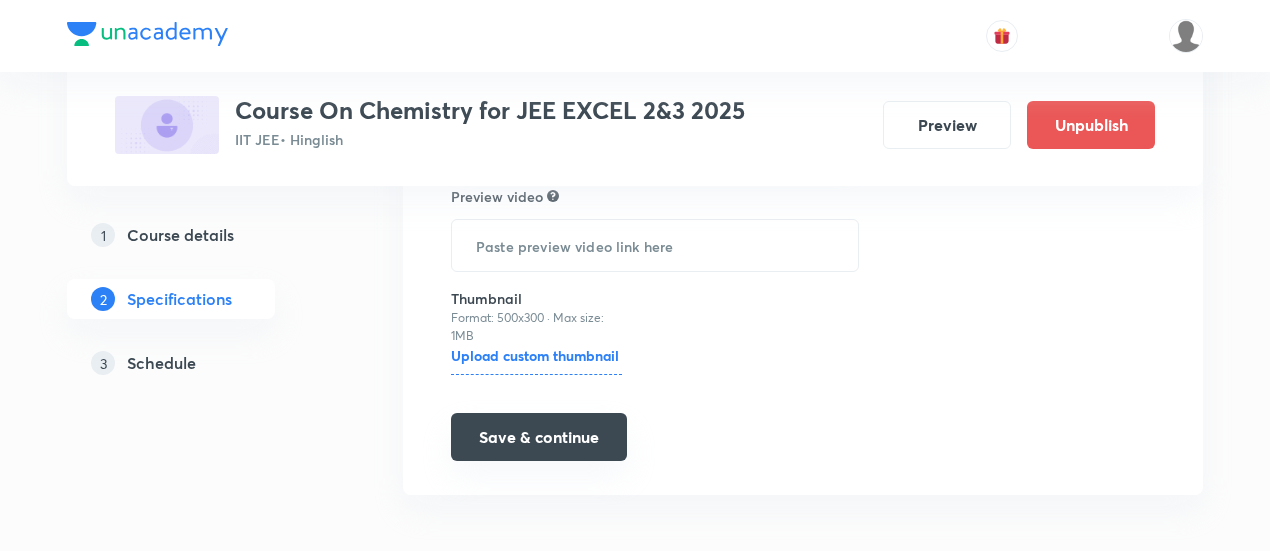 click on "Save & continue" at bounding box center (539, 437) 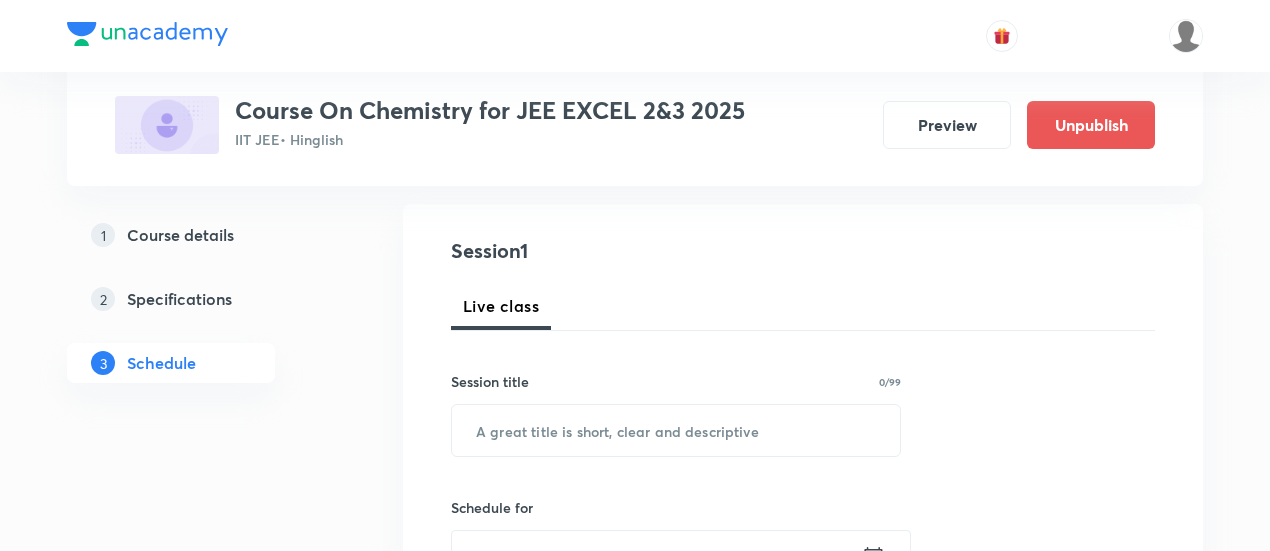 scroll, scrollTop: 200, scrollLeft: 0, axis: vertical 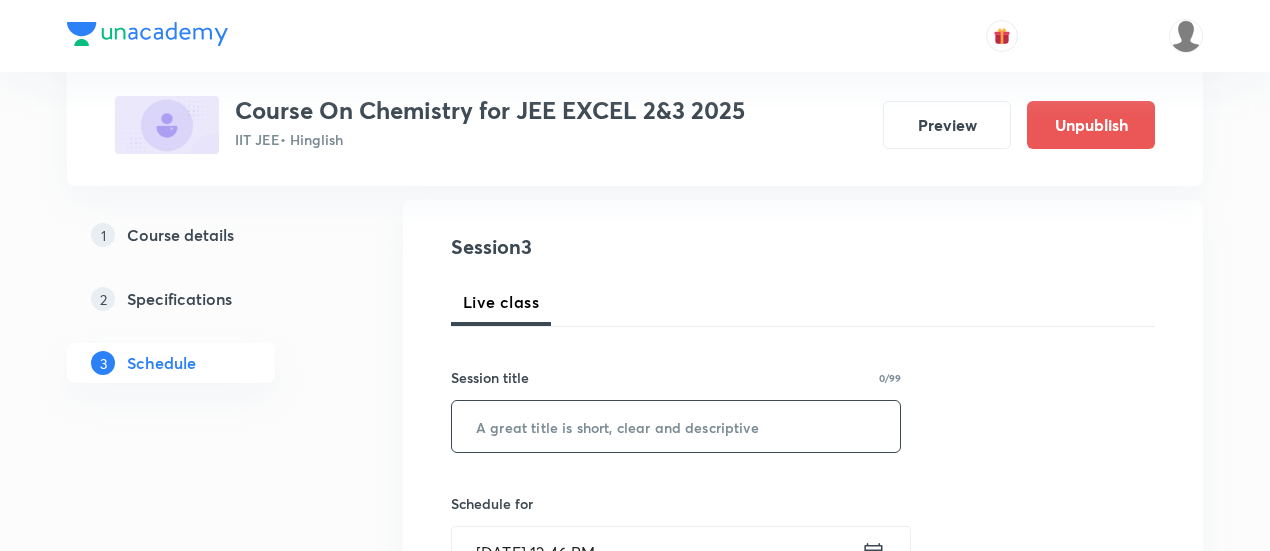 click at bounding box center [676, 426] 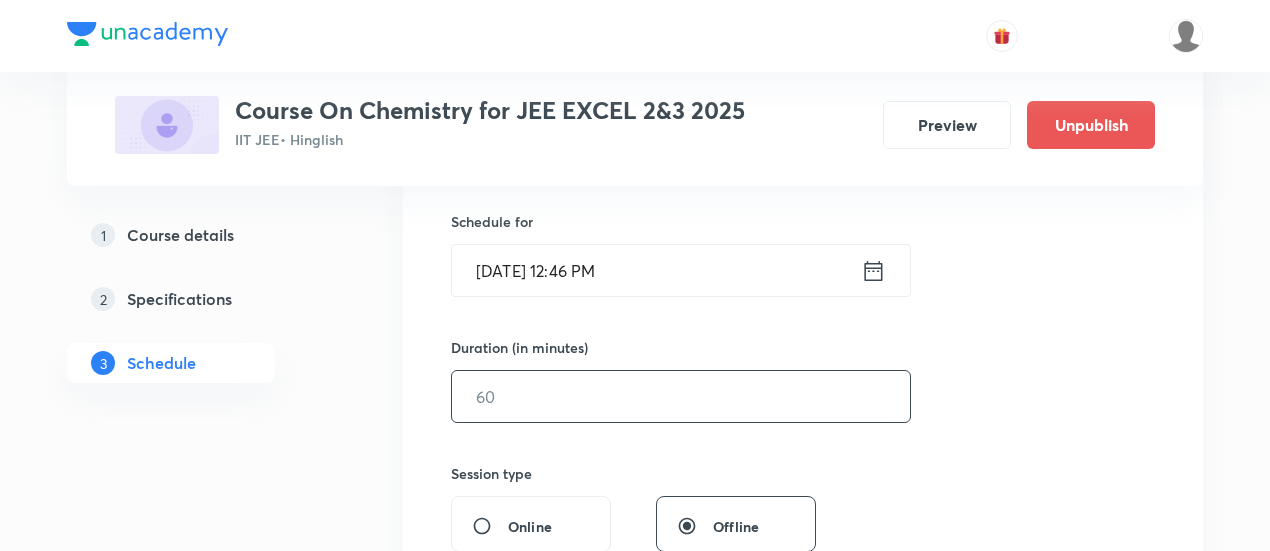 scroll, scrollTop: 500, scrollLeft: 0, axis: vertical 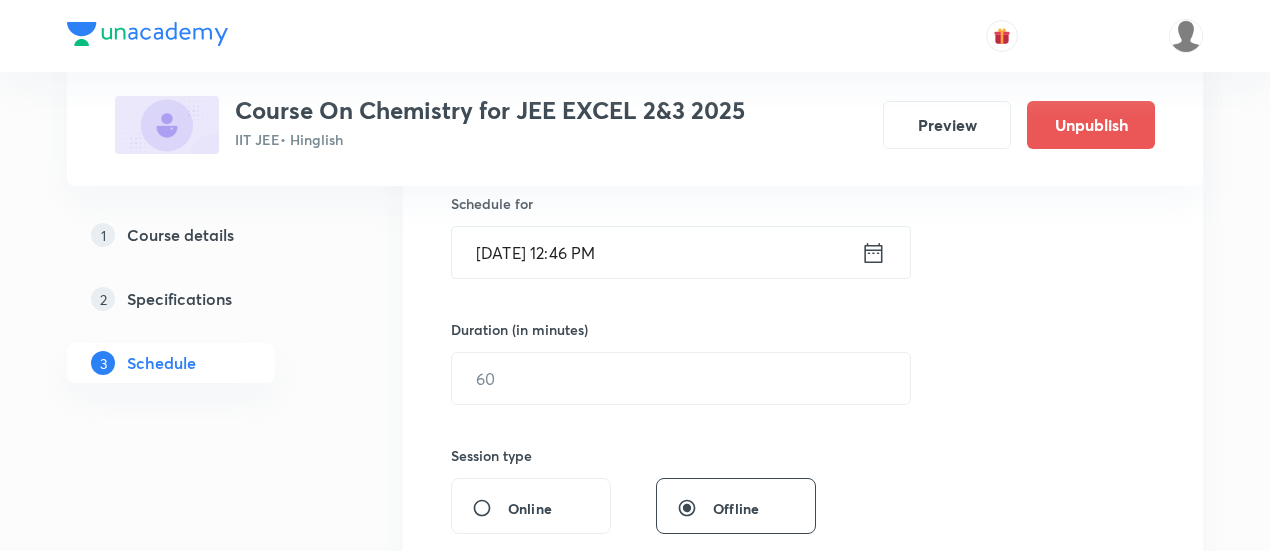 type on "test" 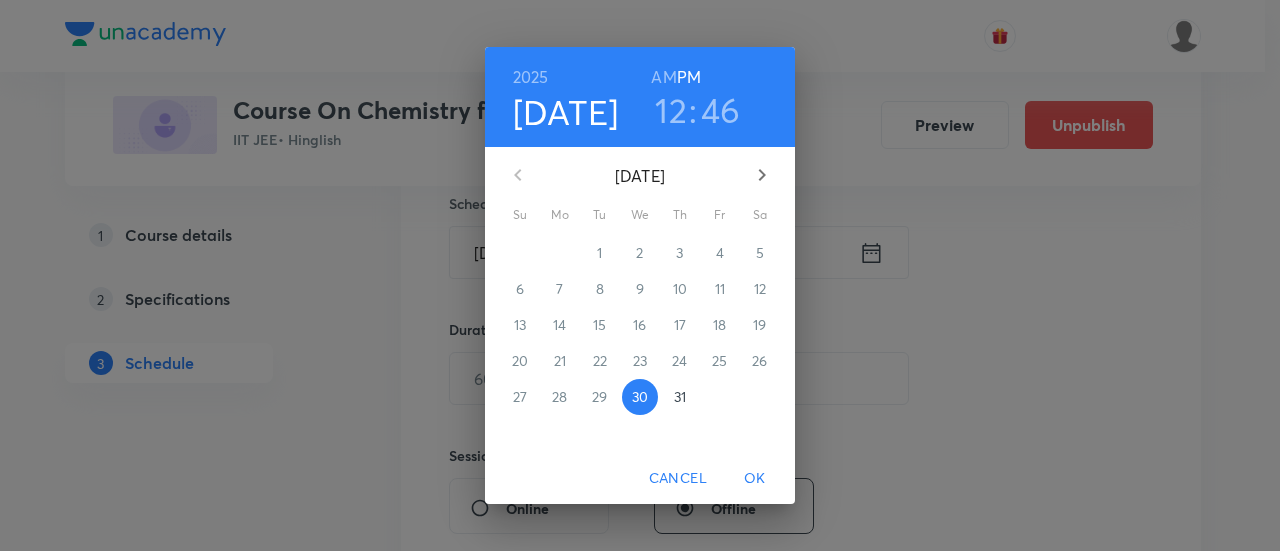 click at bounding box center (762, 175) 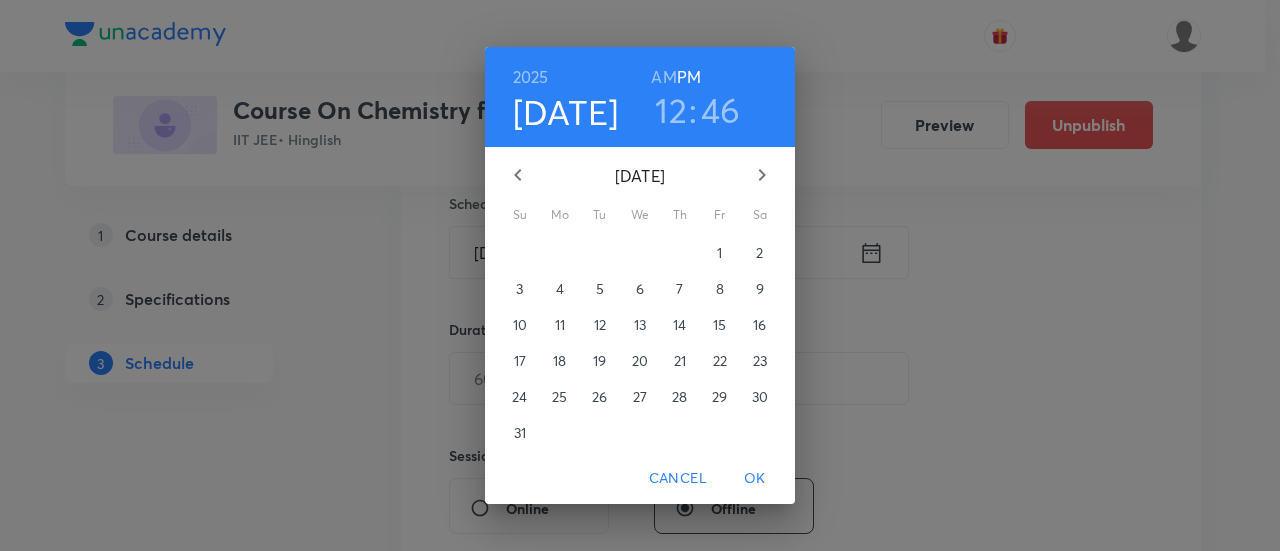 click on "31" at bounding box center [520, 433] 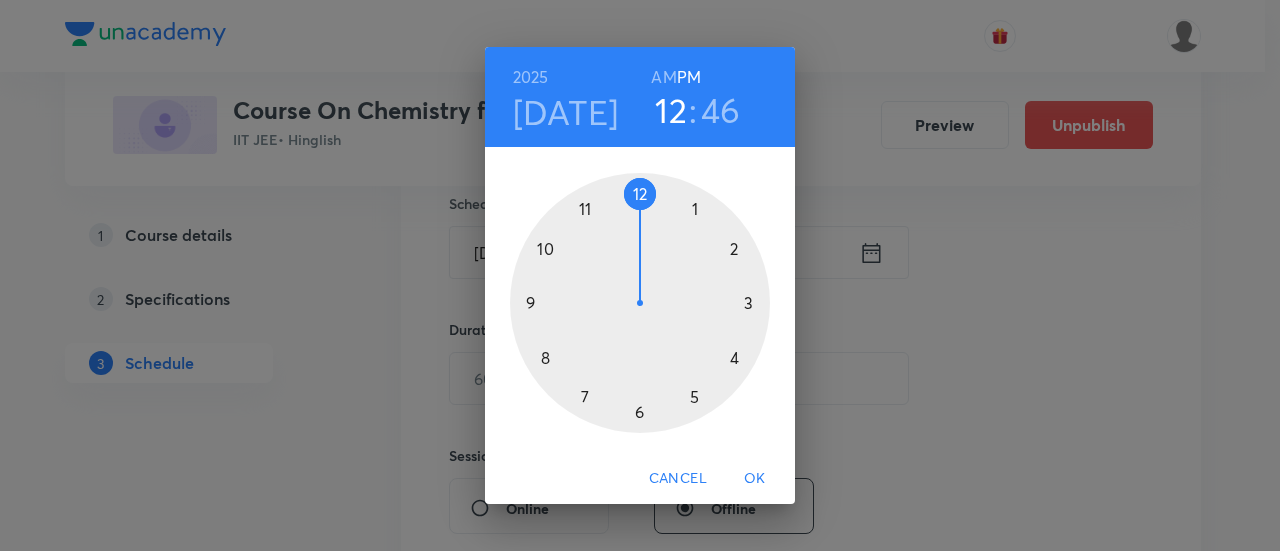 click on "46" at bounding box center (721, 110) 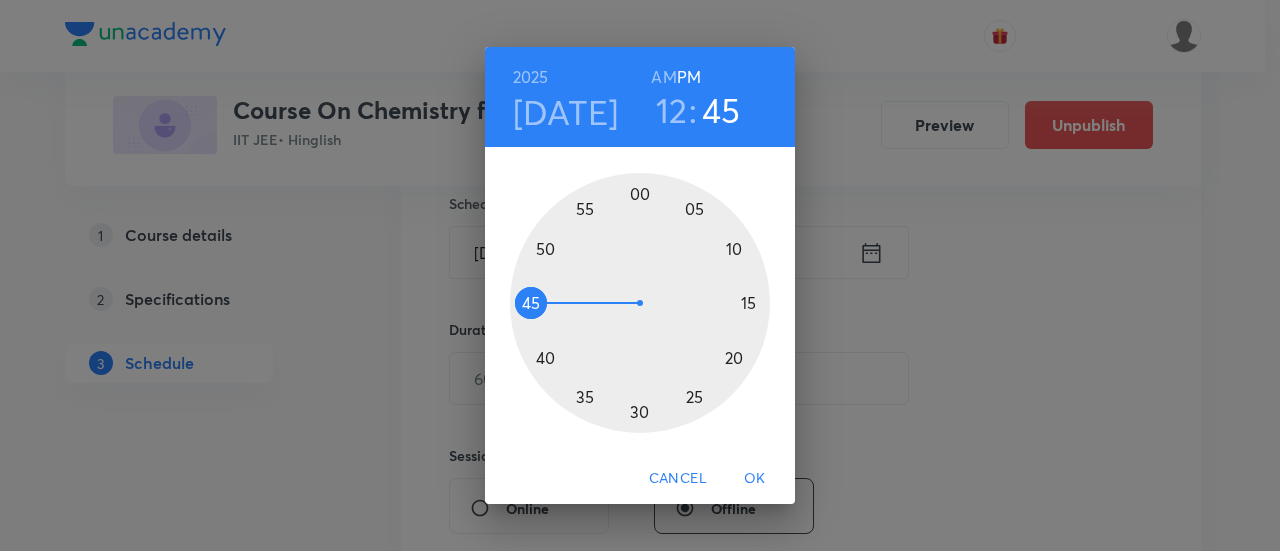 drag, startPoint x: 530, startPoint y: 287, endPoint x: 530, endPoint y: 301, distance: 14 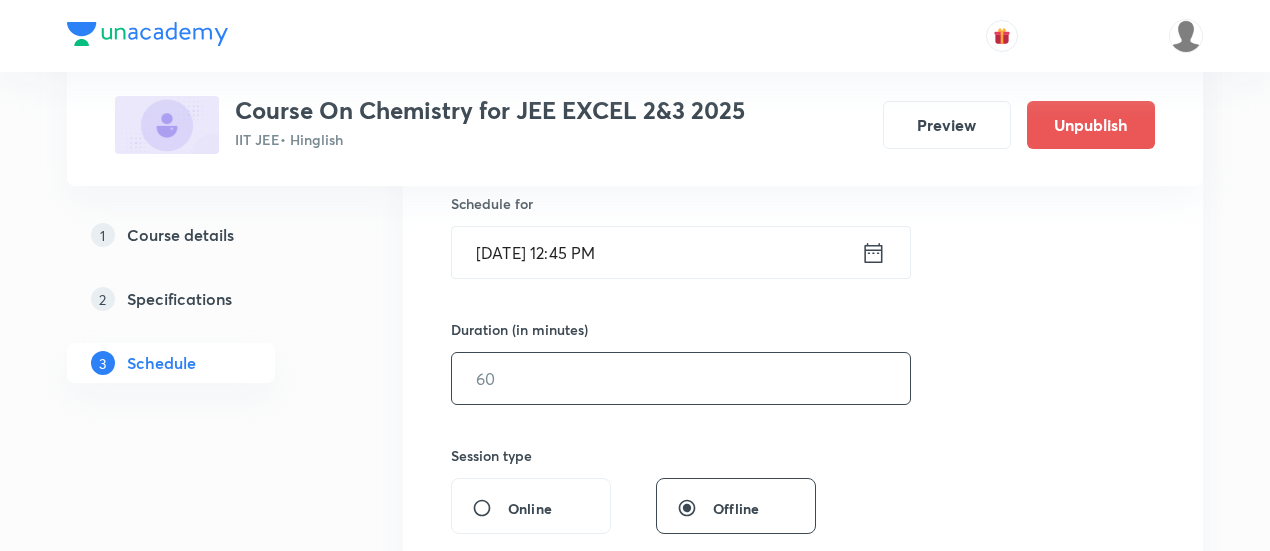 click at bounding box center (681, 378) 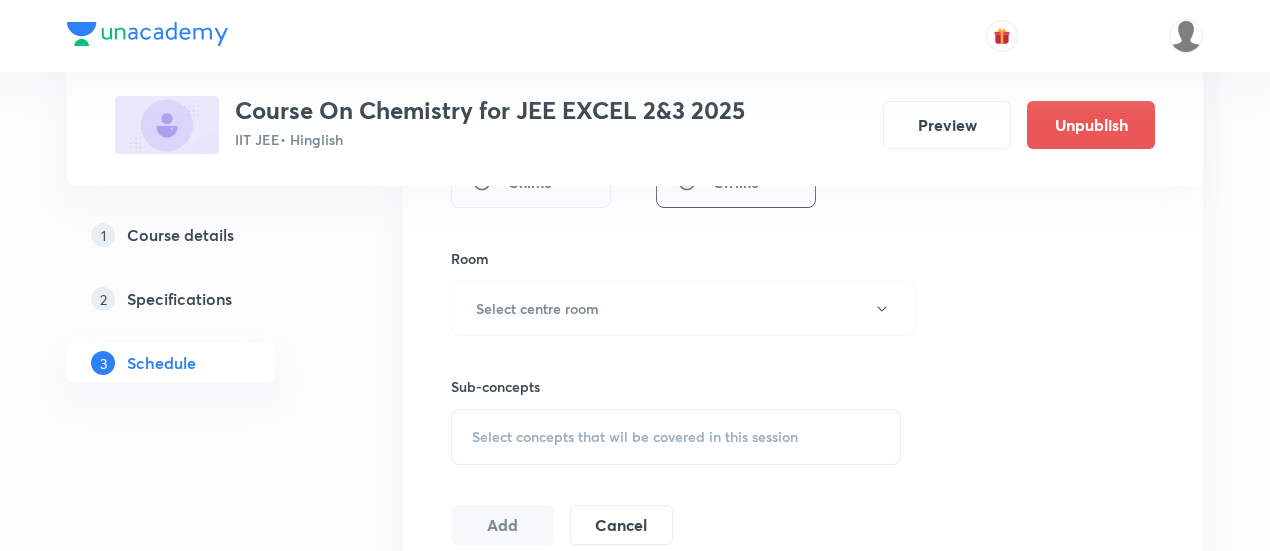 scroll, scrollTop: 900, scrollLeft: 0, axis: vertical 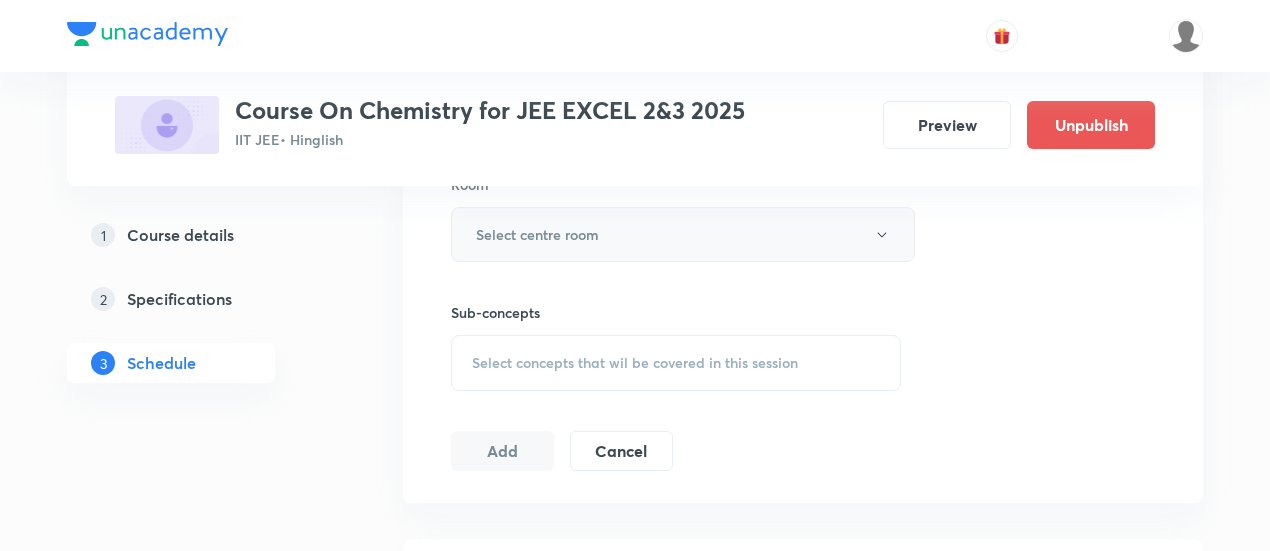 type on "20" 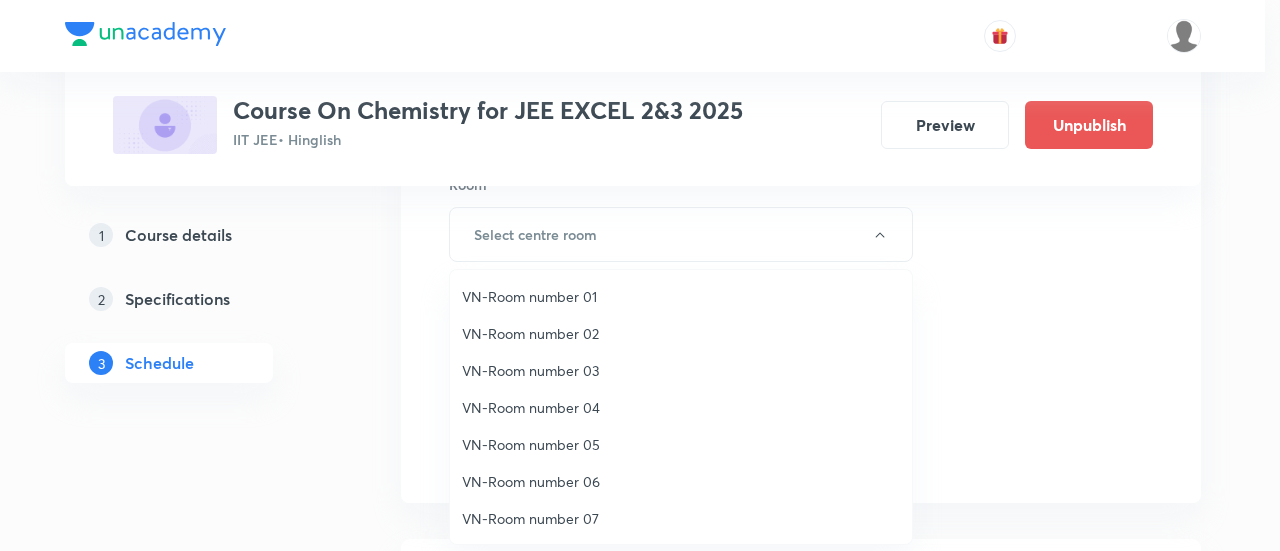 click on "VN-Room number 02" at bounding box center (681, 333) 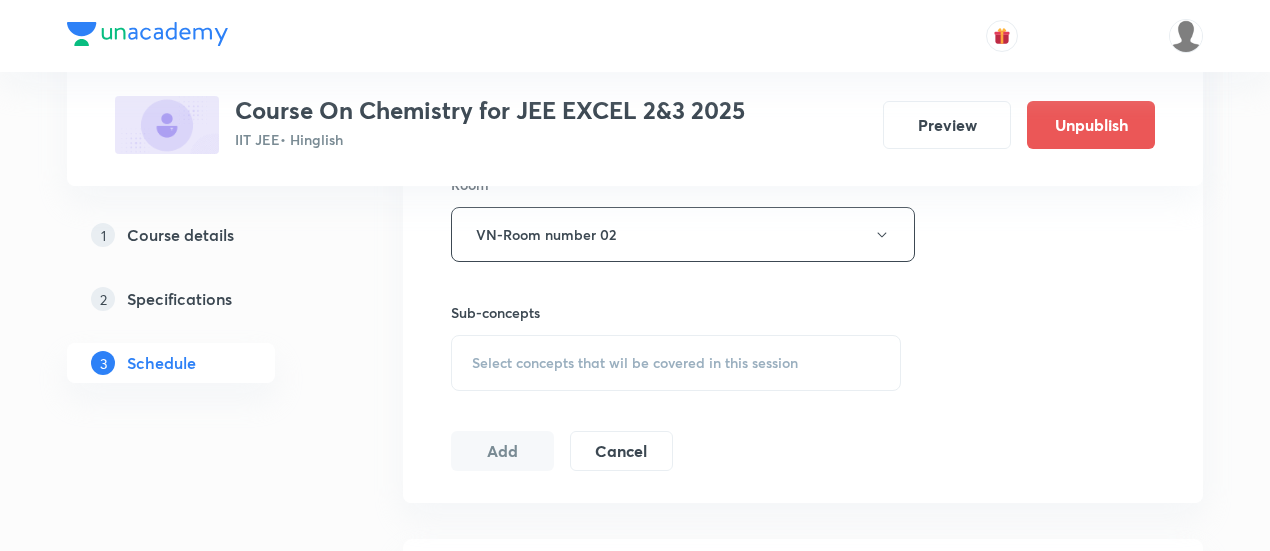 click on "Select concepts that wil be covered in this session" at bounding box center (676, 363) 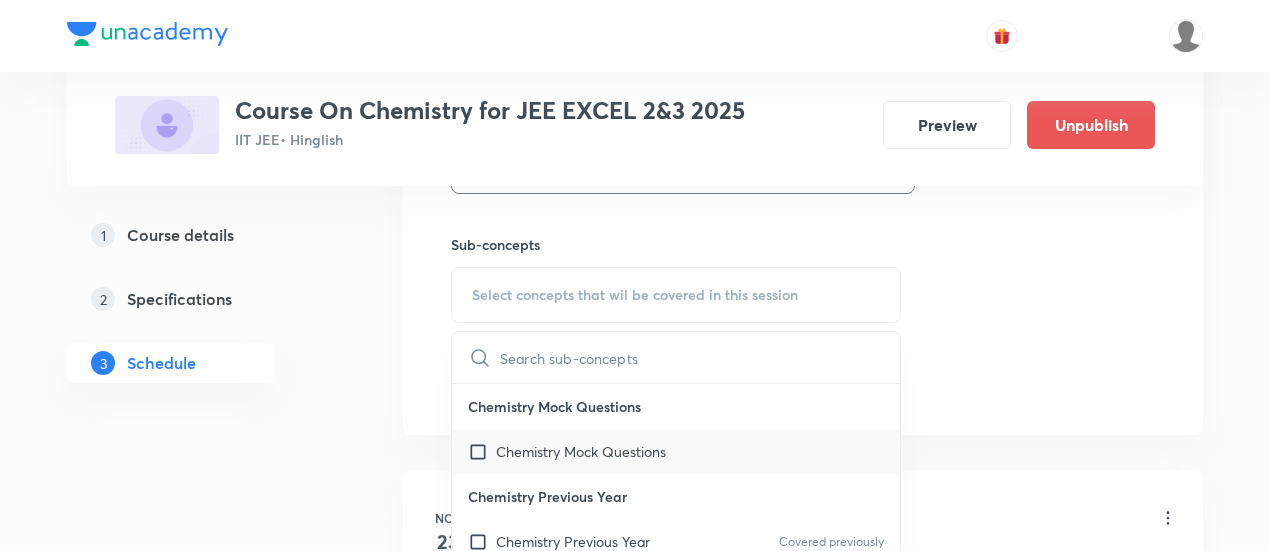scroll, scrollTop: 1100, scrollLeft: 0, axis: vertical 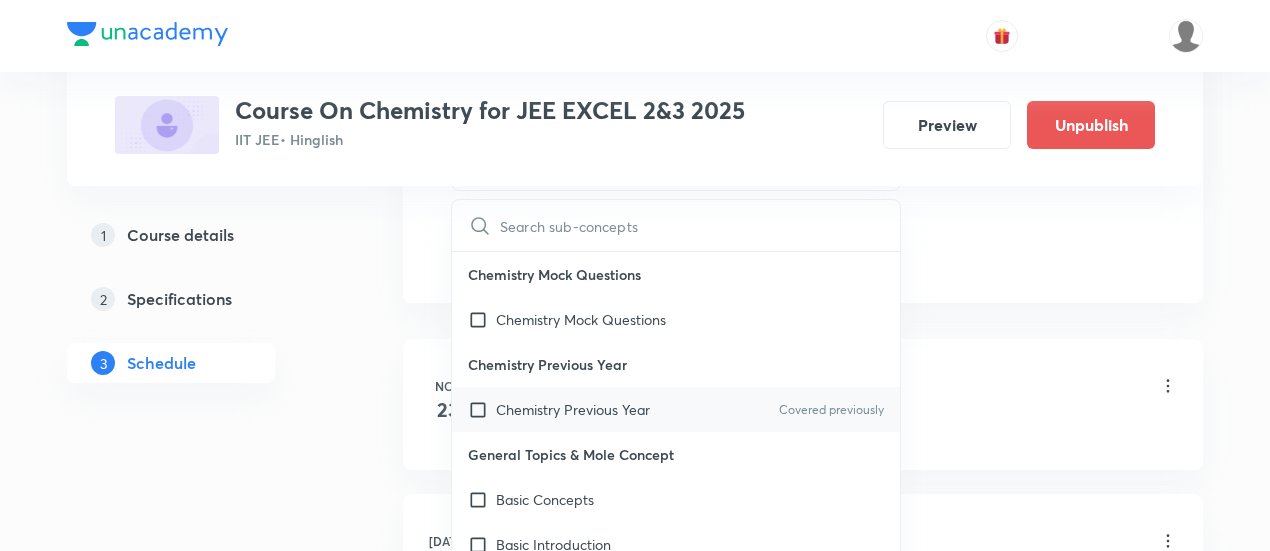 click on "Chemistry Previous Year Covered previously" at bounding box center [676, 409] 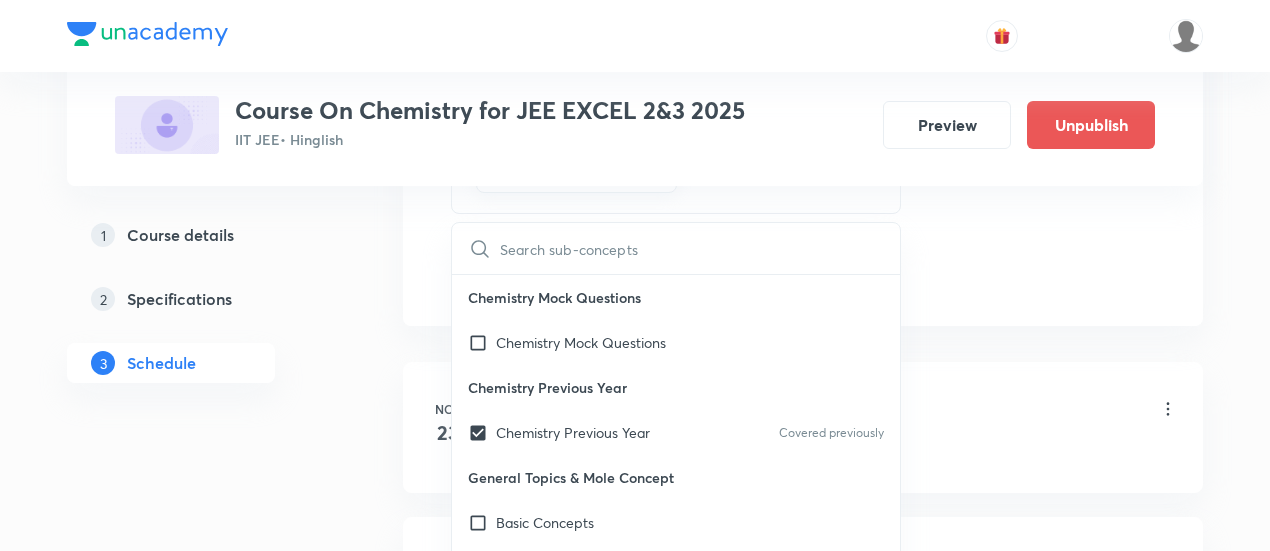 checkbox on "true" 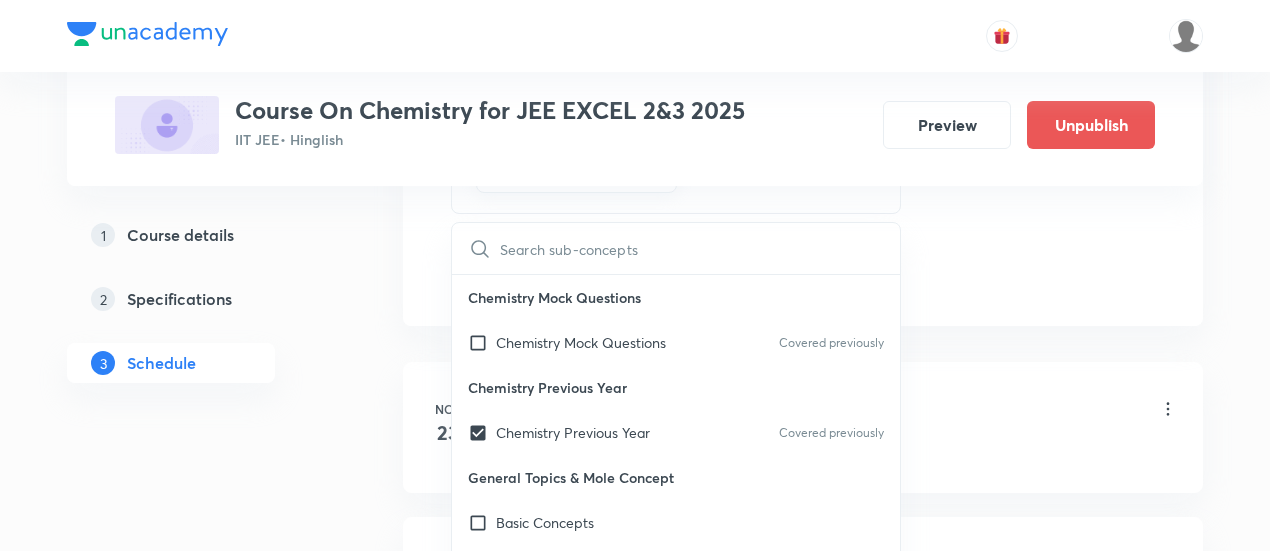 click on "Session  3 Live class Session title 4/99 test ​ Schedule for Aug 31, 2025, 12:45 PM ​ Duration (in minutes) 20 ​   Session type Online Offline Room VN-Room number 02 Sub-concepts Chemistry Previous Year CLEAR ​ Chemistry Mock Questions Chemistry Mock Questions Covered previously Chemistry Previous Year Chemistry Previous Year Covered previously General Topics & Mole Concept Basic Concepts Basic Introduction Percentage Composition Stoichiometry Principle of Atom Conservation (POAC) Relation between Stoichiometric Quantities Application of Mole Concept: Gravimetric Analysis Different Laws Formula and Composition Concentration Terms Some basic concepts of Chemistry Atomic Structure Discovery Of Electron Some Prerequisites of Physics Discovery Of Protons And Neutrons Atomic Models and Theories  Representation Of Atom With Electrons And Neutrons Nature of Waves Nature Of Electromagnetic Radiation Planck’S Quantum Theory Spectra-Continuous and Discontinuous Spectrum Bohr’s Model For Hydrogen Atom Voids" at bounding box center (803, -187) 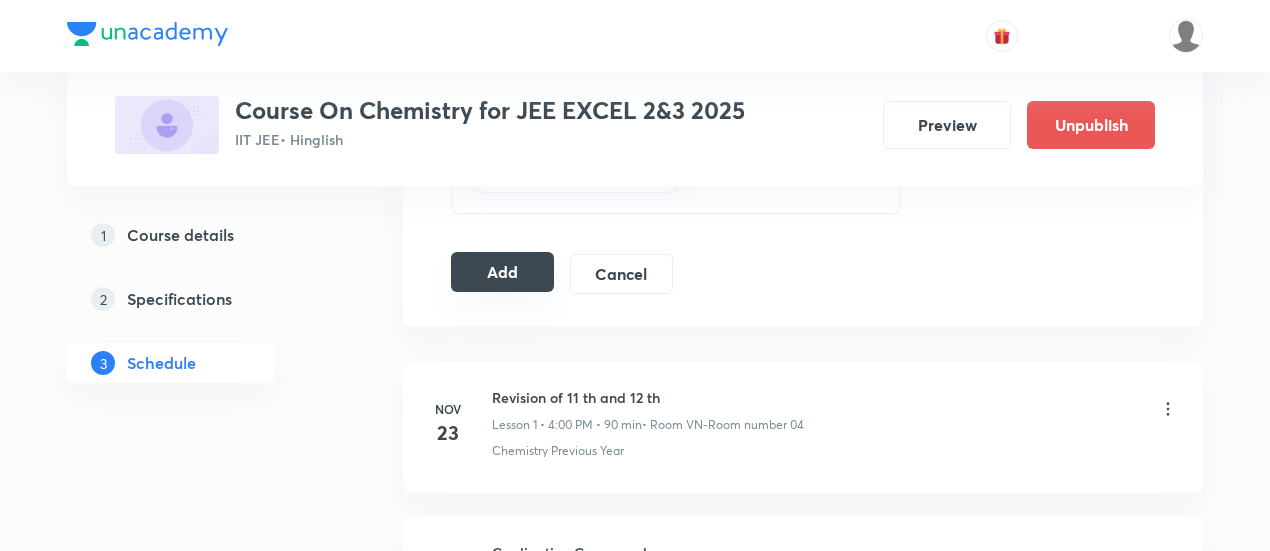 click on "Add" at bounding box center (502, 272) 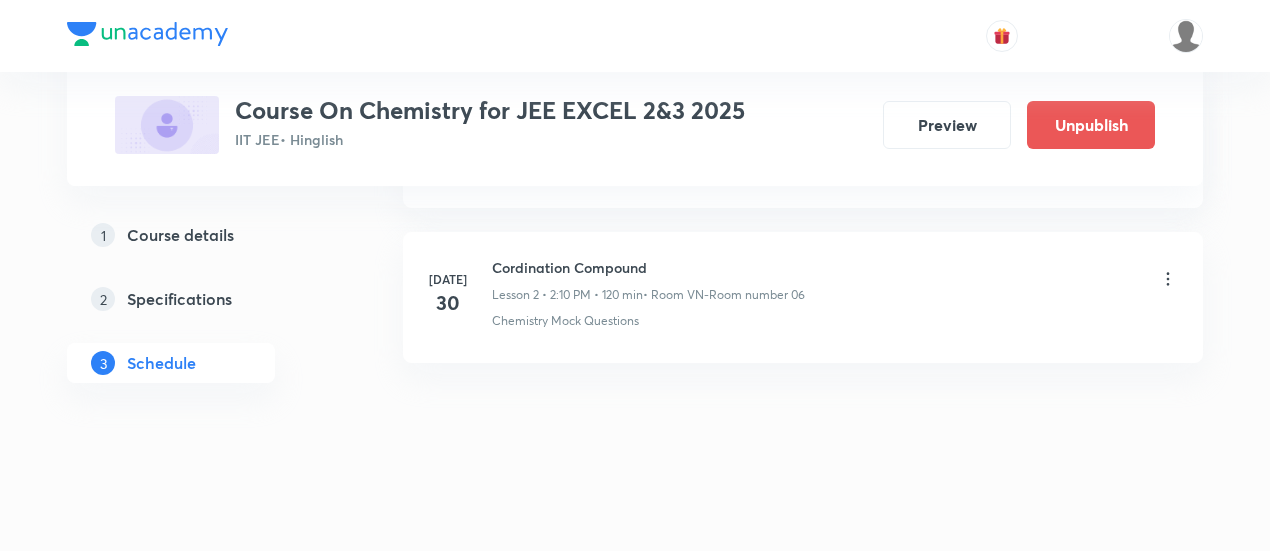 scroll, scrollTop: 441, scrollLeft: 0, axis: vertical 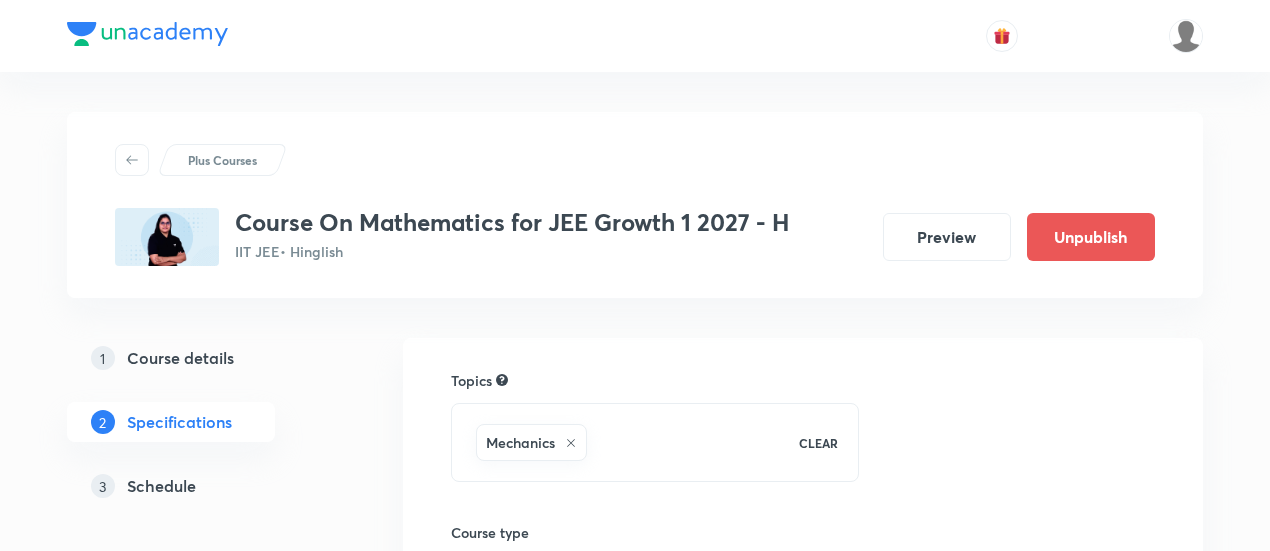 click on "Schedule" at bounding box center (161, 486) 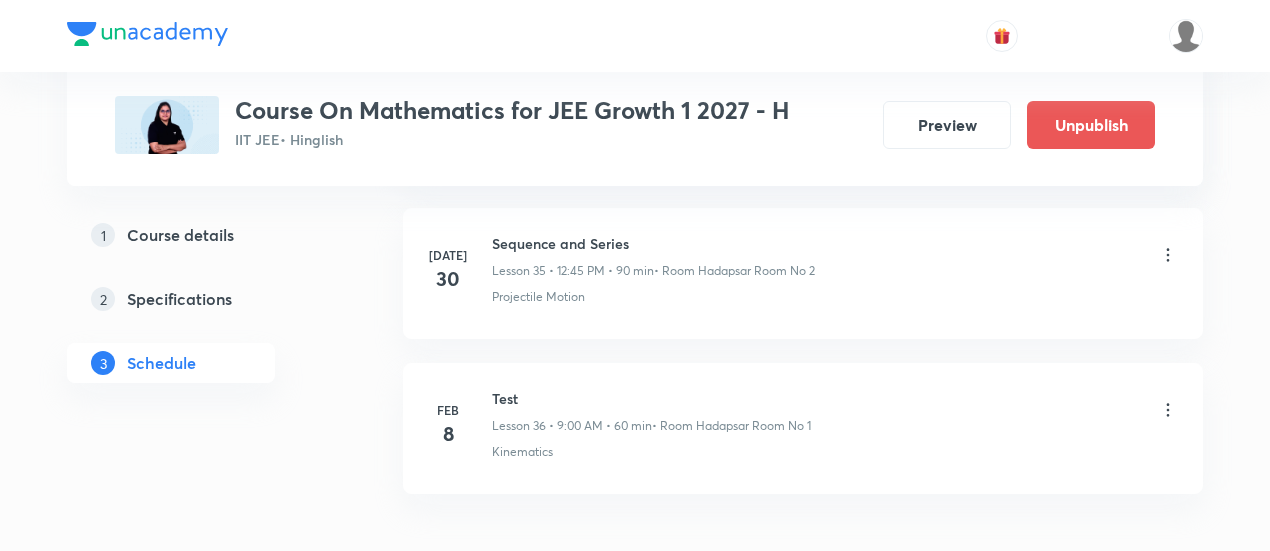scroll, scrollTop: 6304, scrollLeft: 0, axis: vertical 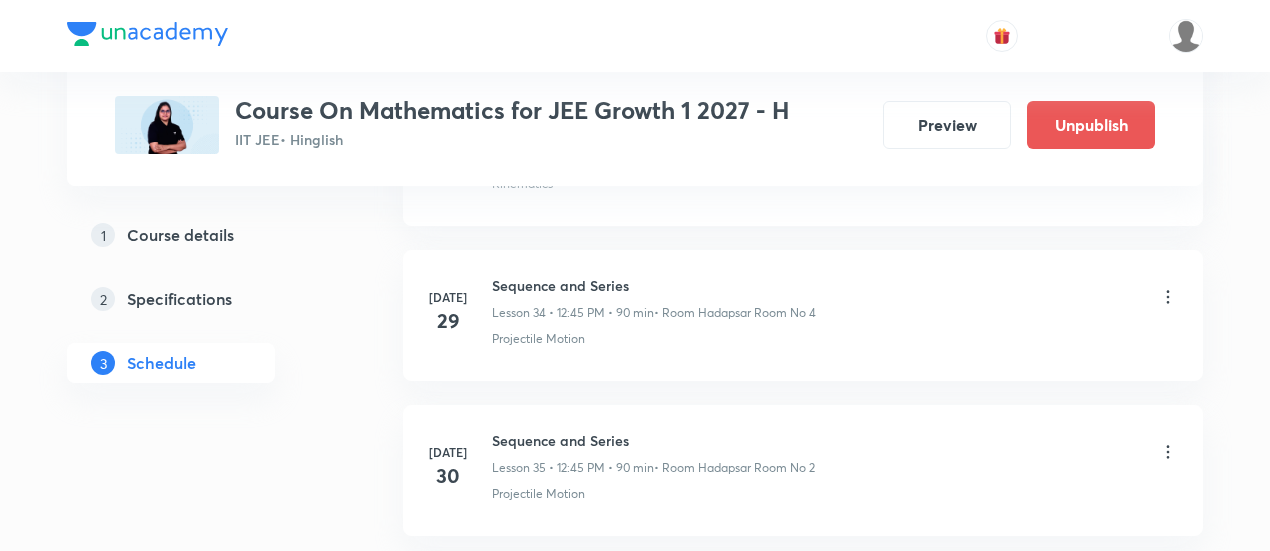 click on "Sequence and Series" at bounding box center [653, 440] 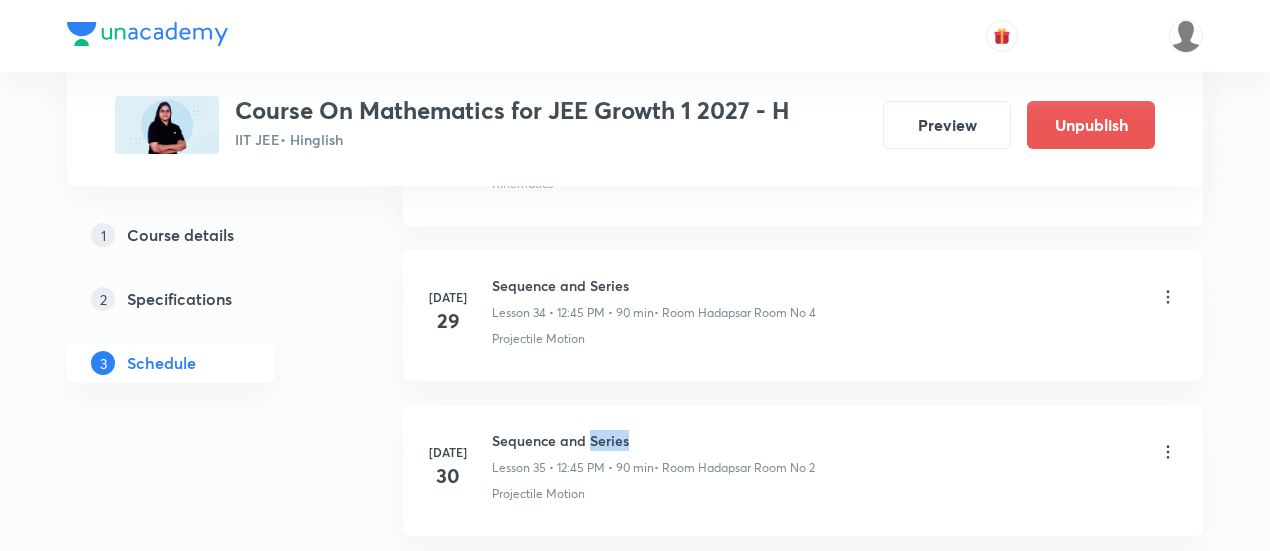 click on "Sequence and Series" at bounding box center (653, 440) 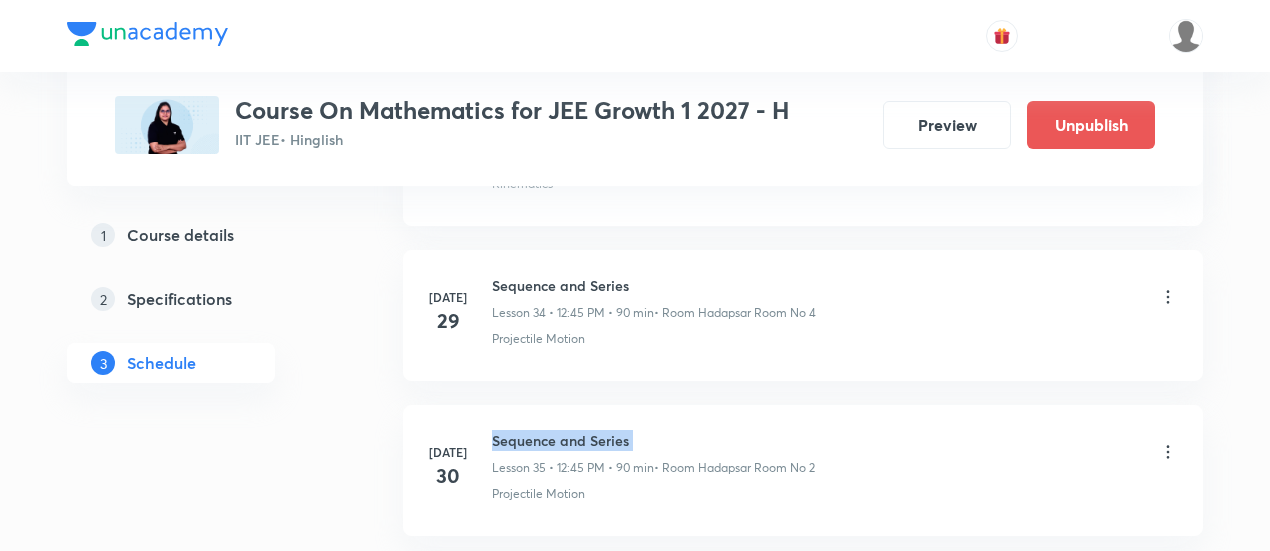 click on "Sequence and Series" at bounding box center [653, 440] 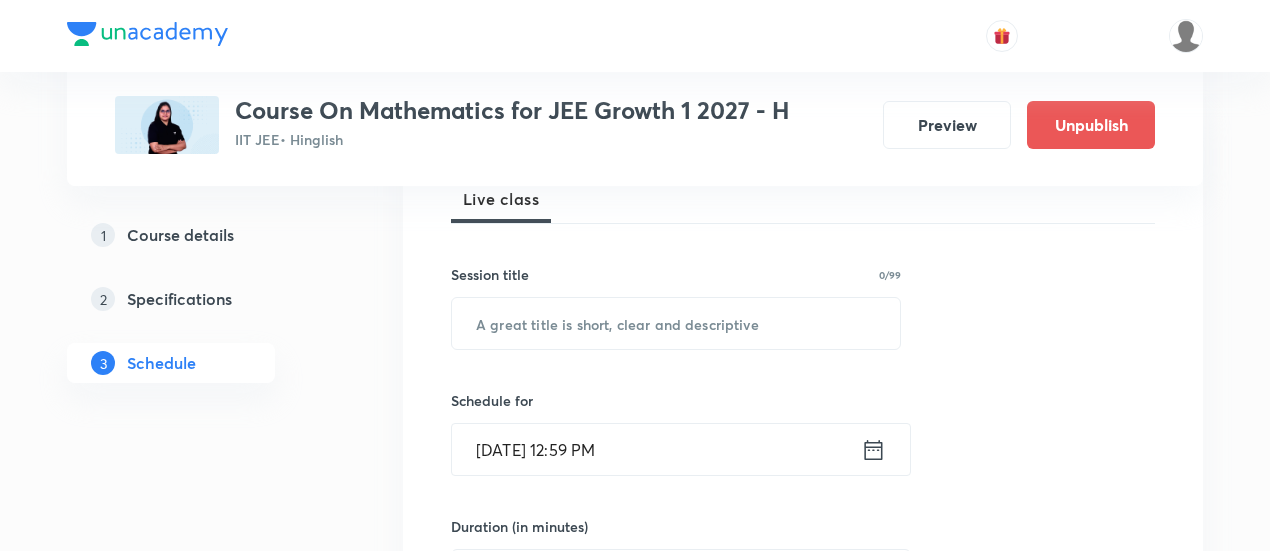 scroll, scrollTop: 0, scrollLeft: 0, axis: both 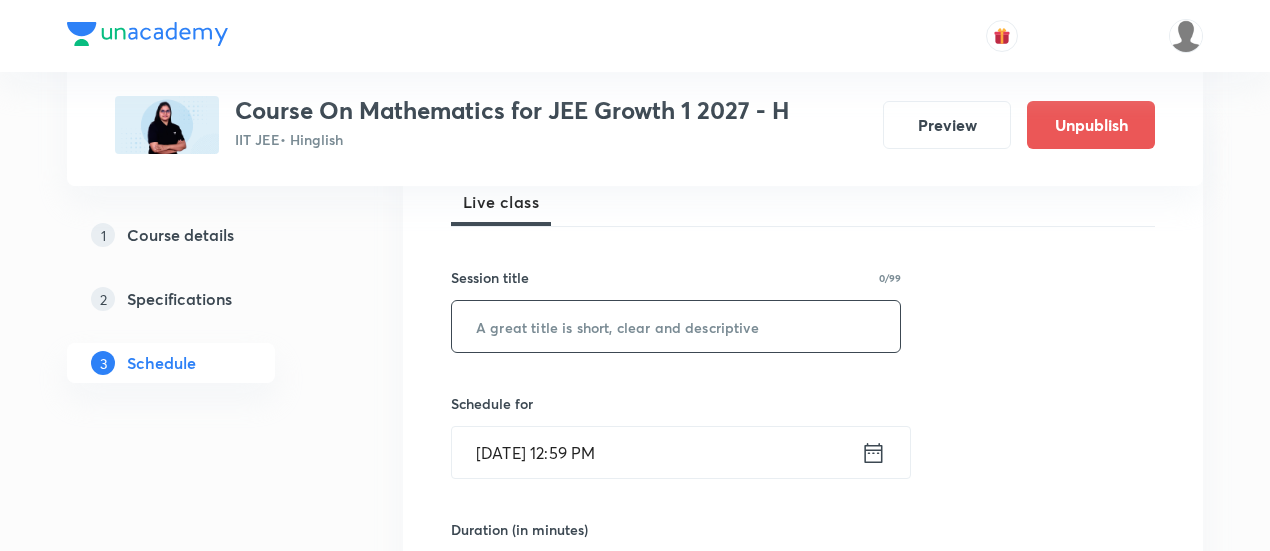 click at bounding box center (676, 326) 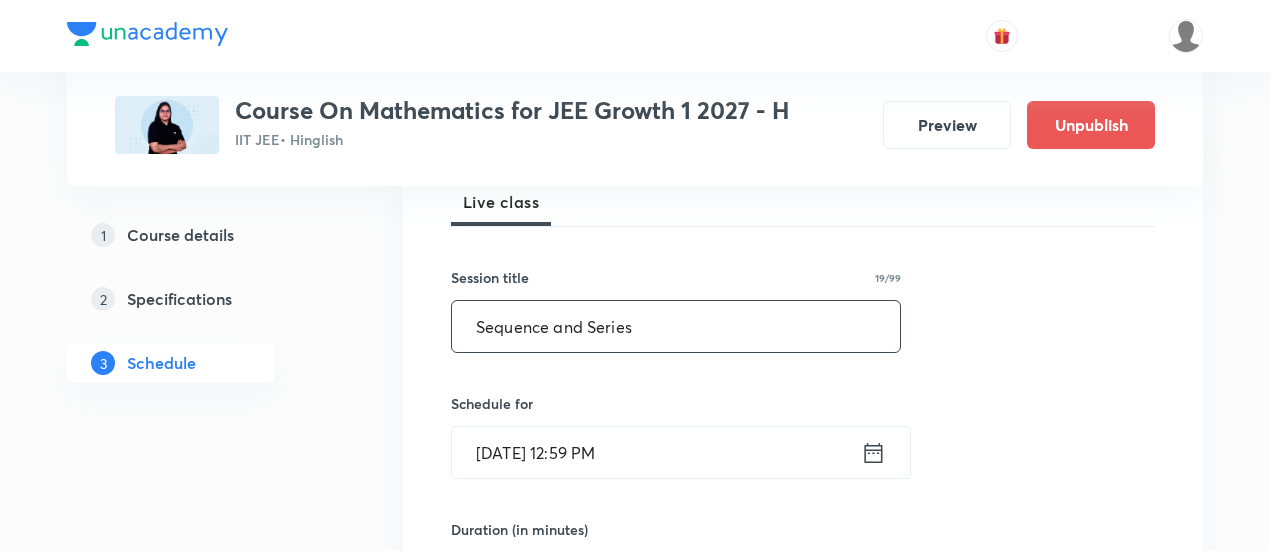 type on "Sequence and Series" 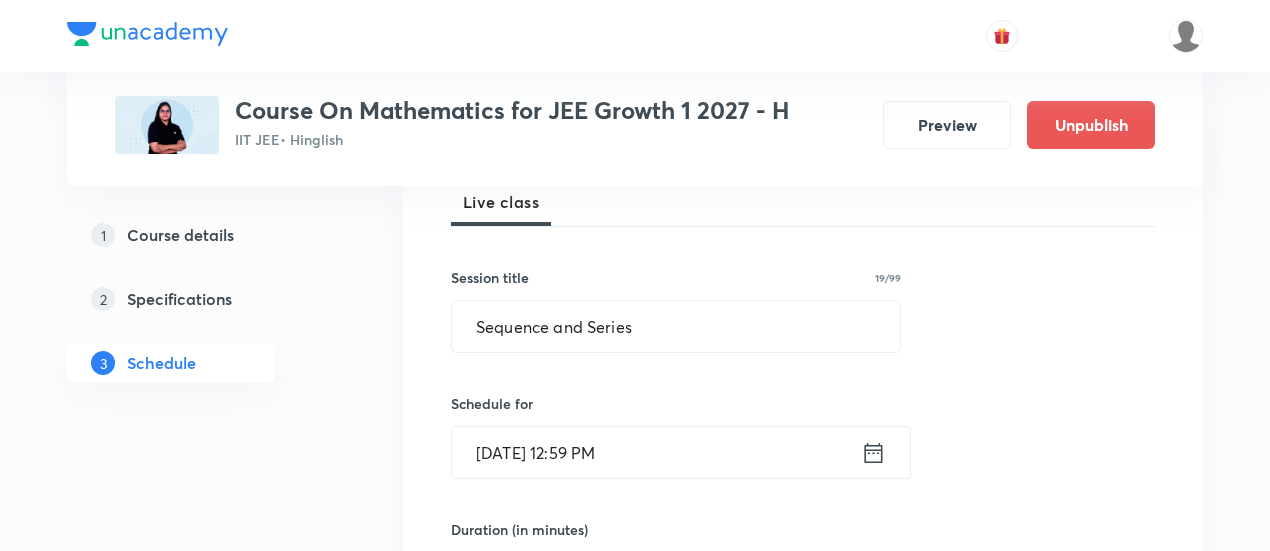 click 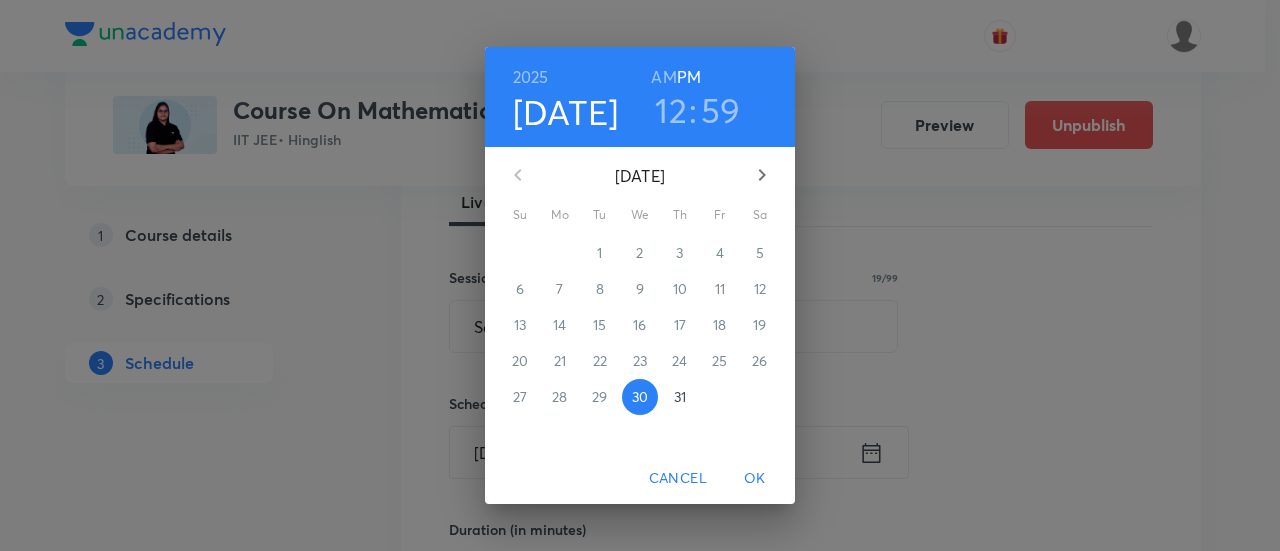 click 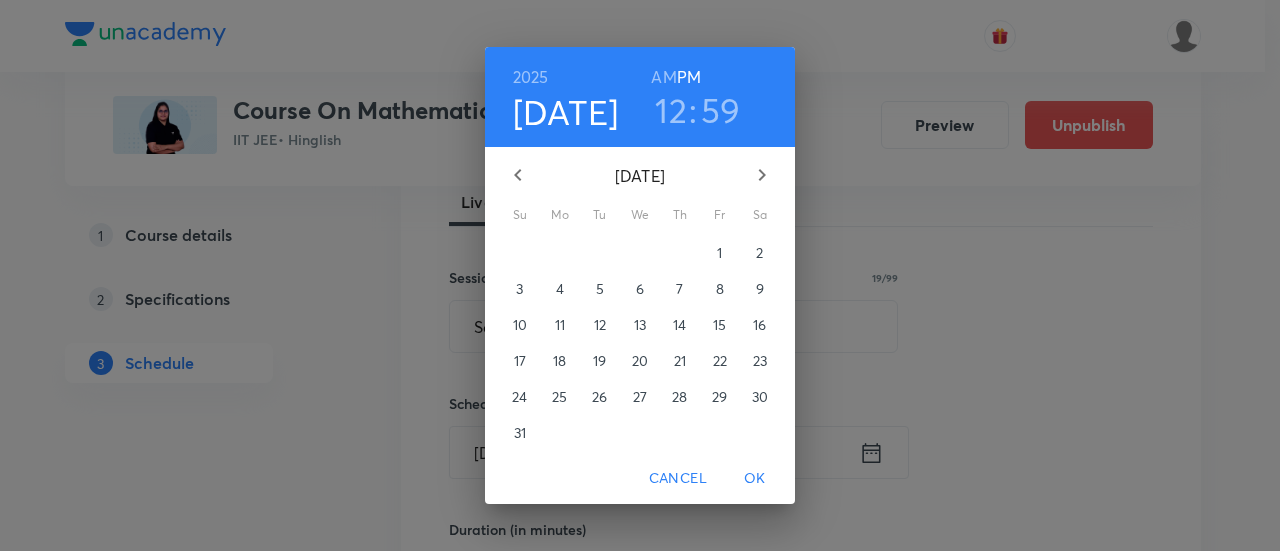 click on "1" at bounding box center [719, 253] 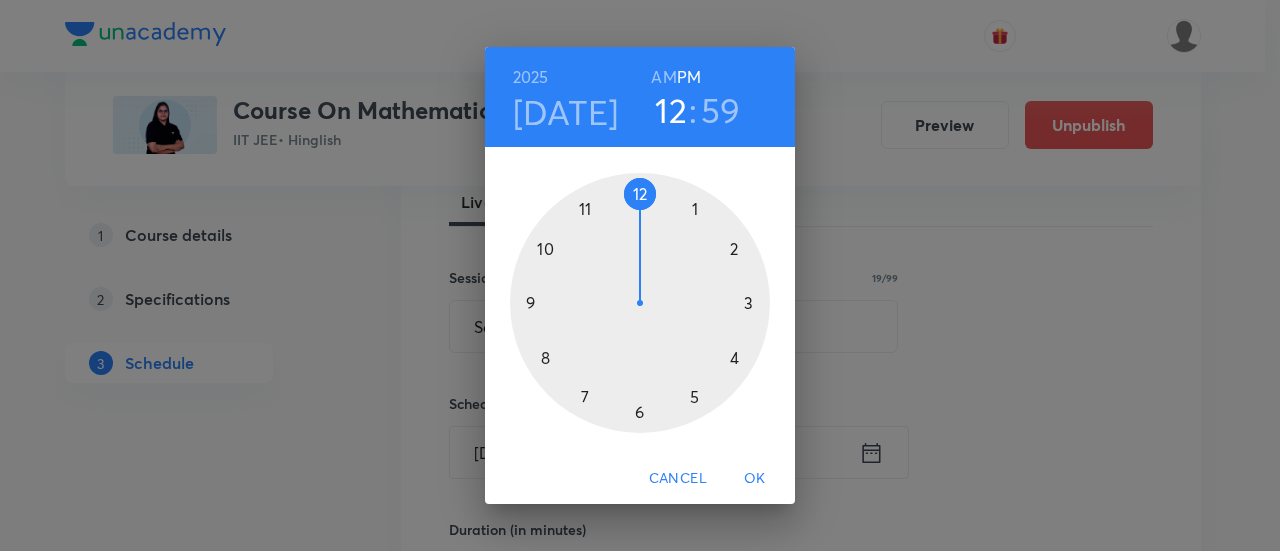 click on "59" at bounding box center [721, 110] 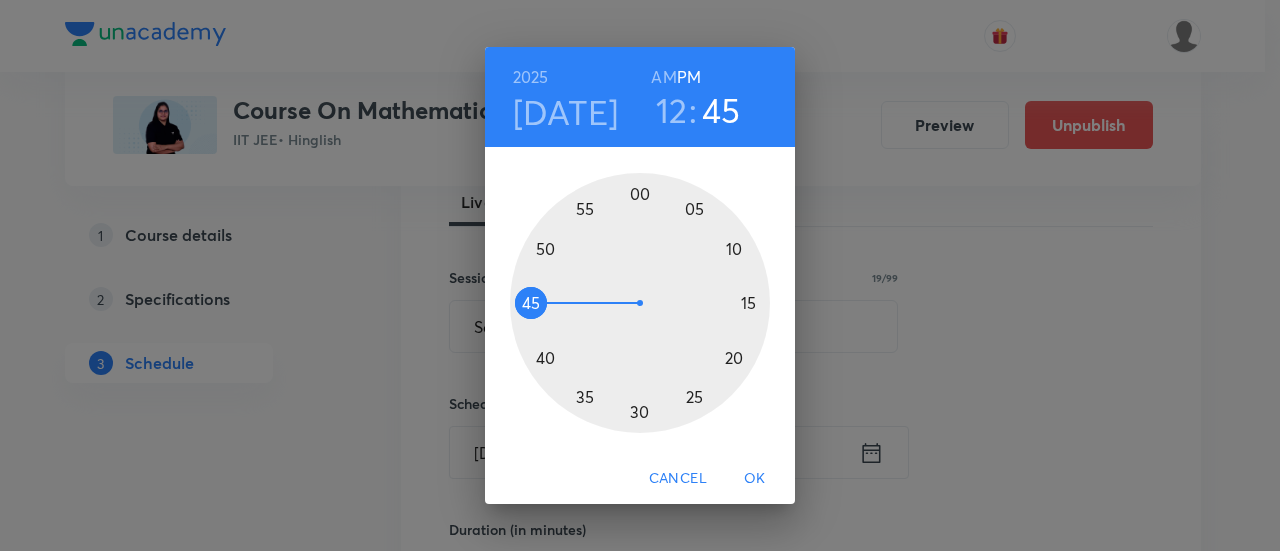 drag, startPoint x: 636, startPoint y: 198, endPoint x: 569, endPoint y: 301, distance: 122.87392 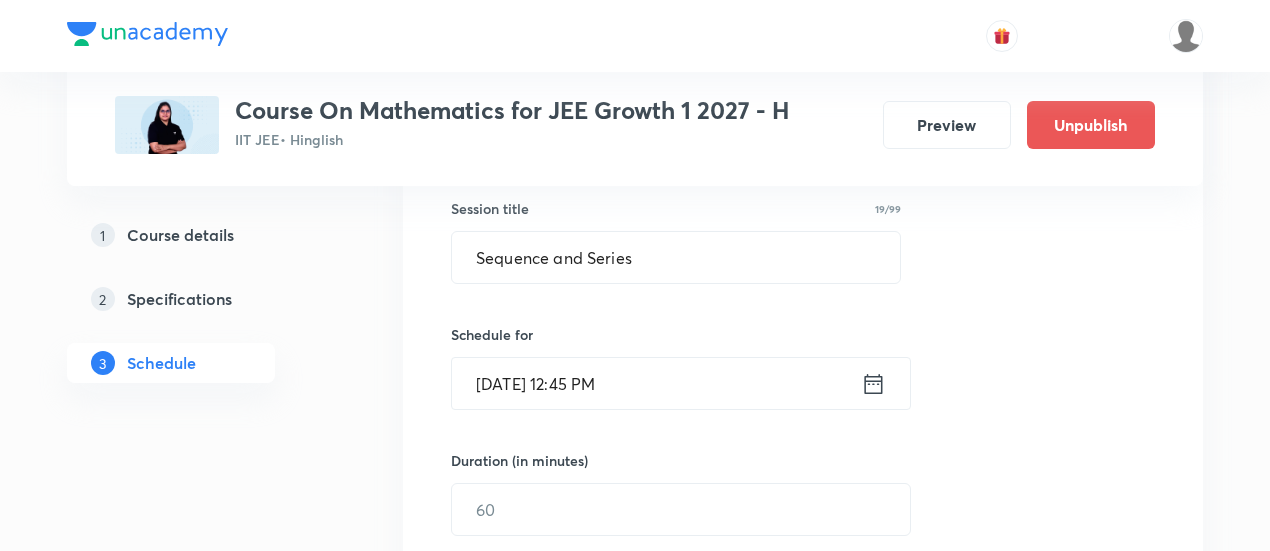 scroll, scrollTop: 400, scrollLeft: 0, axis: vertical 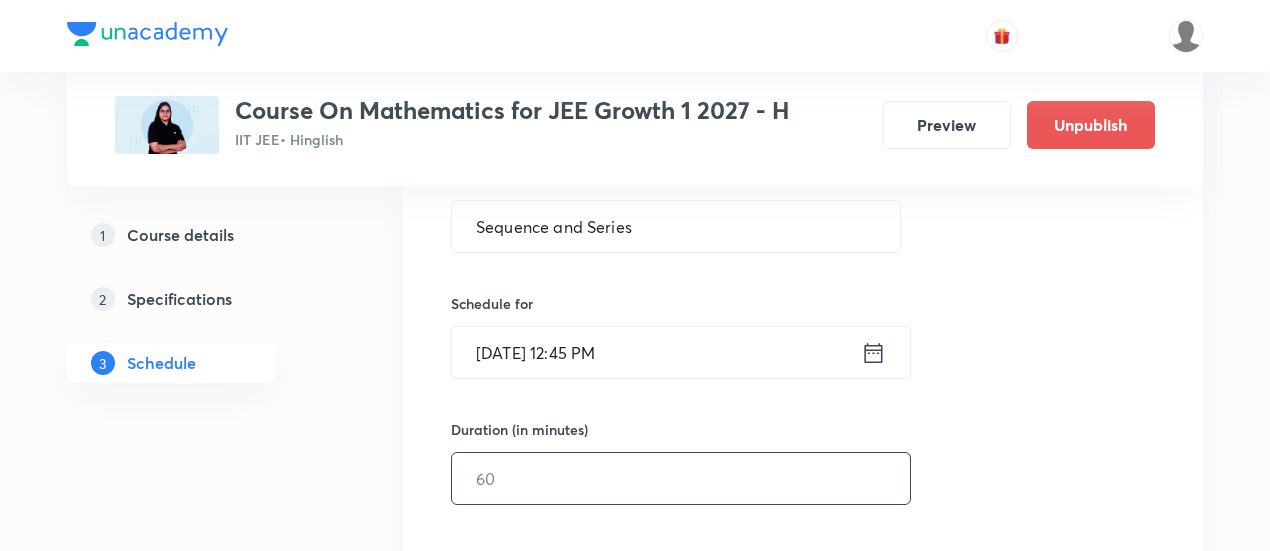 click at bounding box center (681, 478) 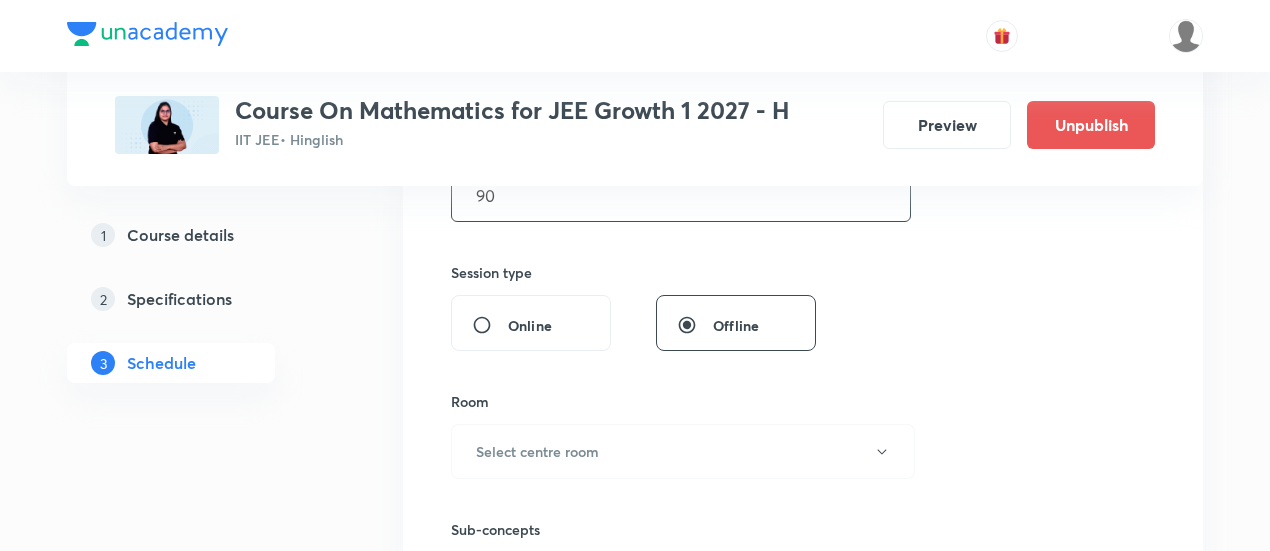 scroll, scrollTop: 700, scrollLeft: 0, axis: vertical 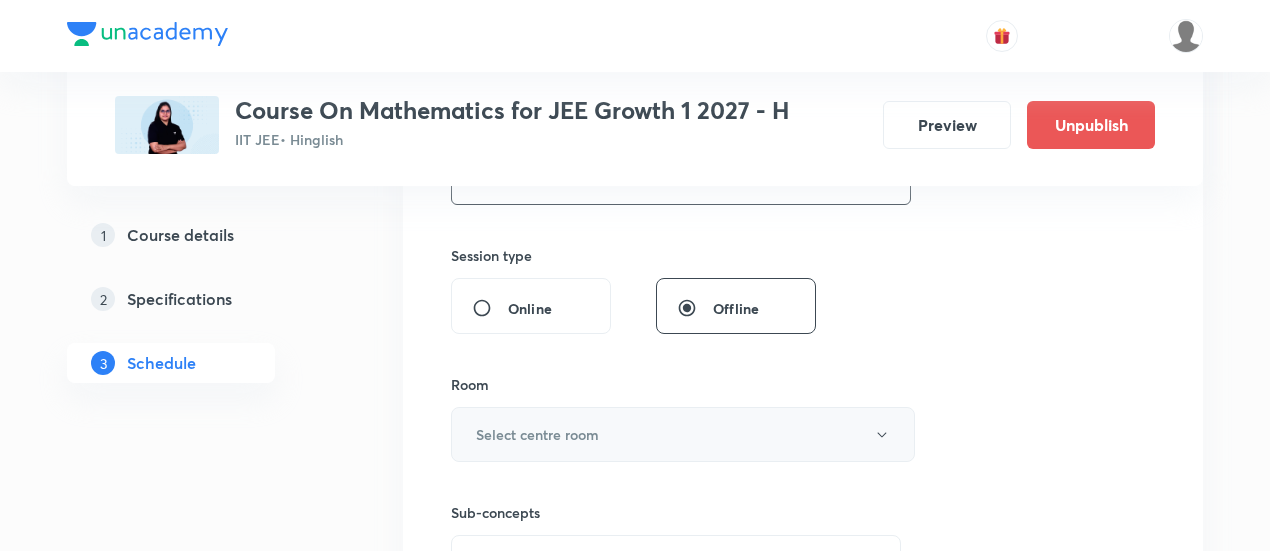 type on "90" 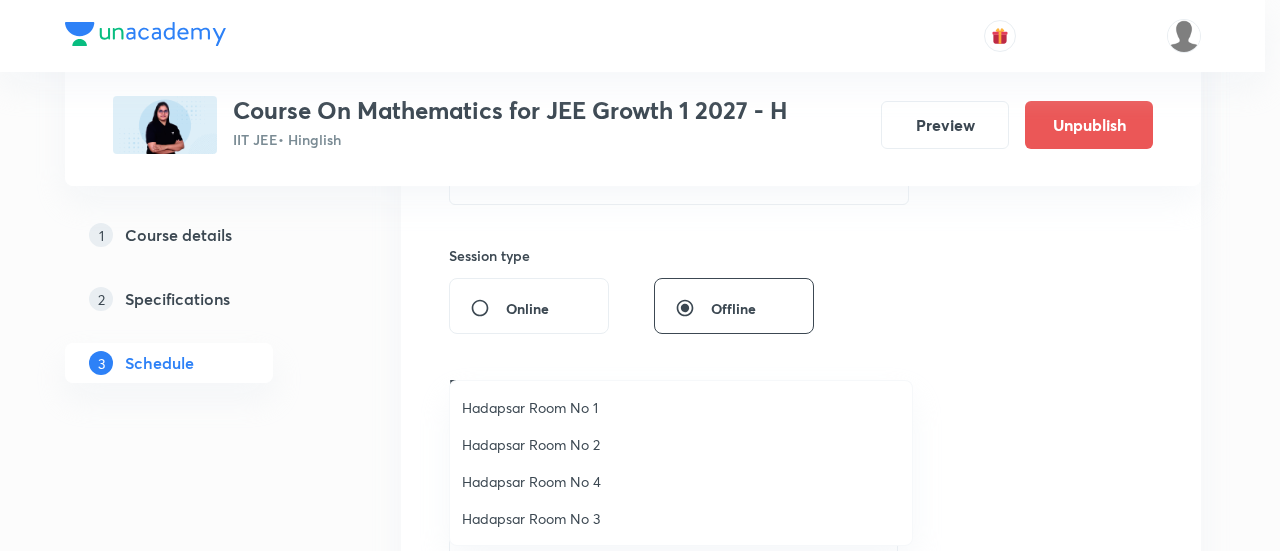 click on "Hadapsar Room No 2" at bounding box center (681, 444) 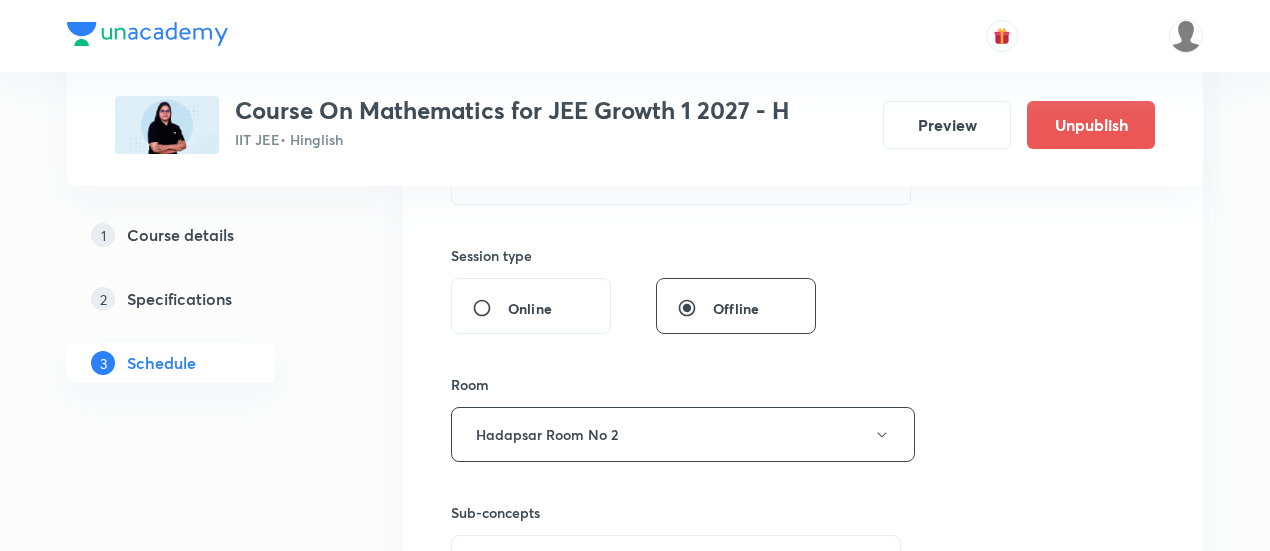 scroll, scrollTop: 900, scrollLeft: 0, axis: vertical 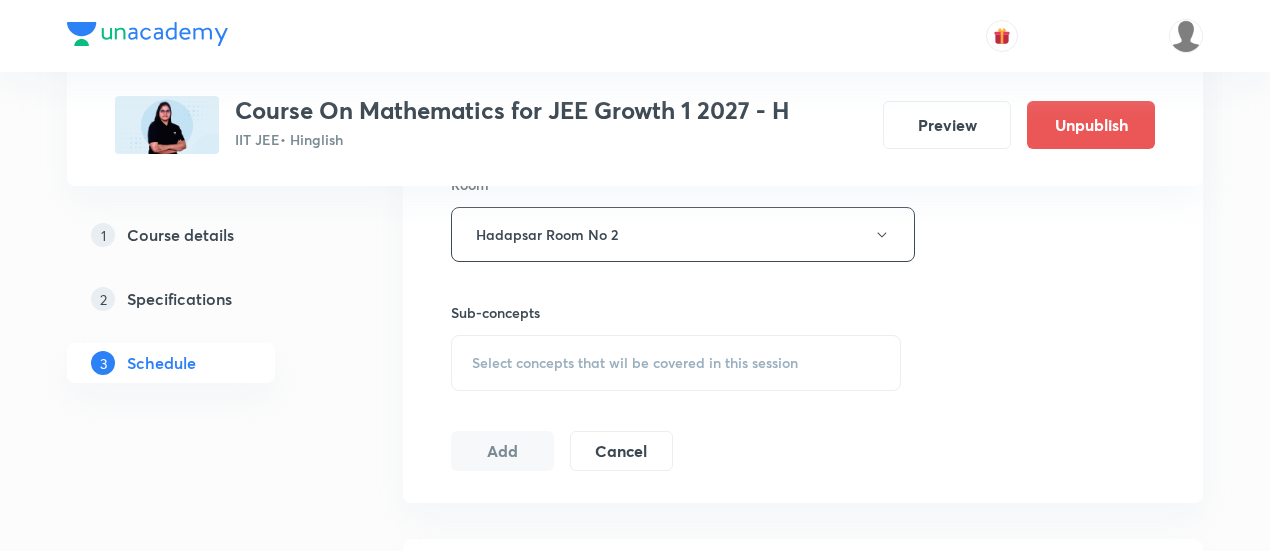 click on "Select concepts that wil be covered in this session" at bounding box center (635, 363) 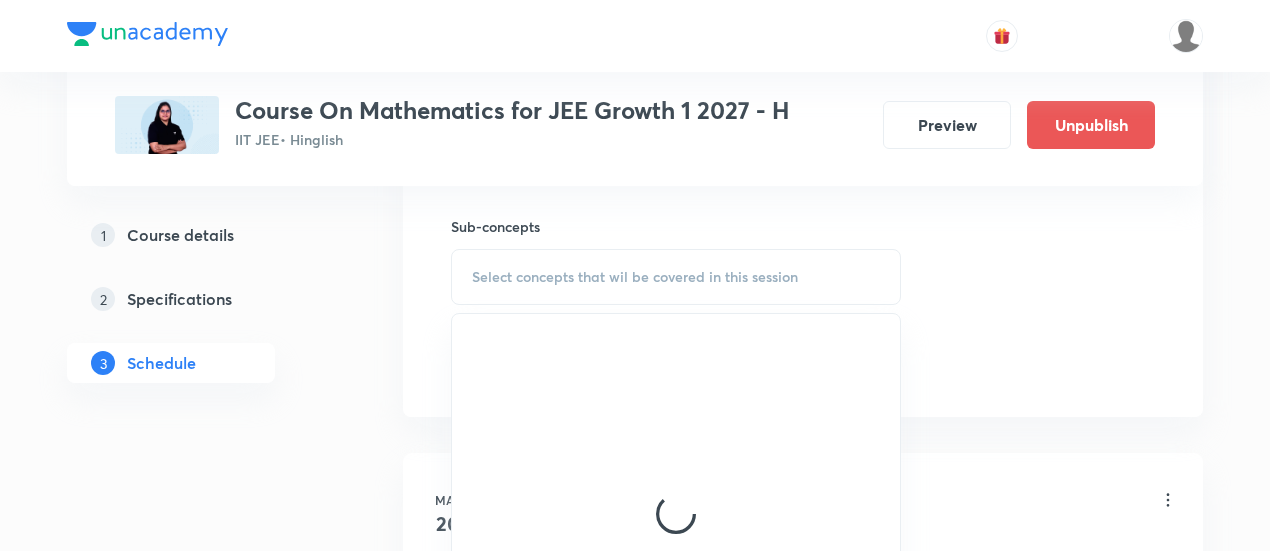 scroll, scrollTop: 1100, scrollLeft: 0, axis: vertical 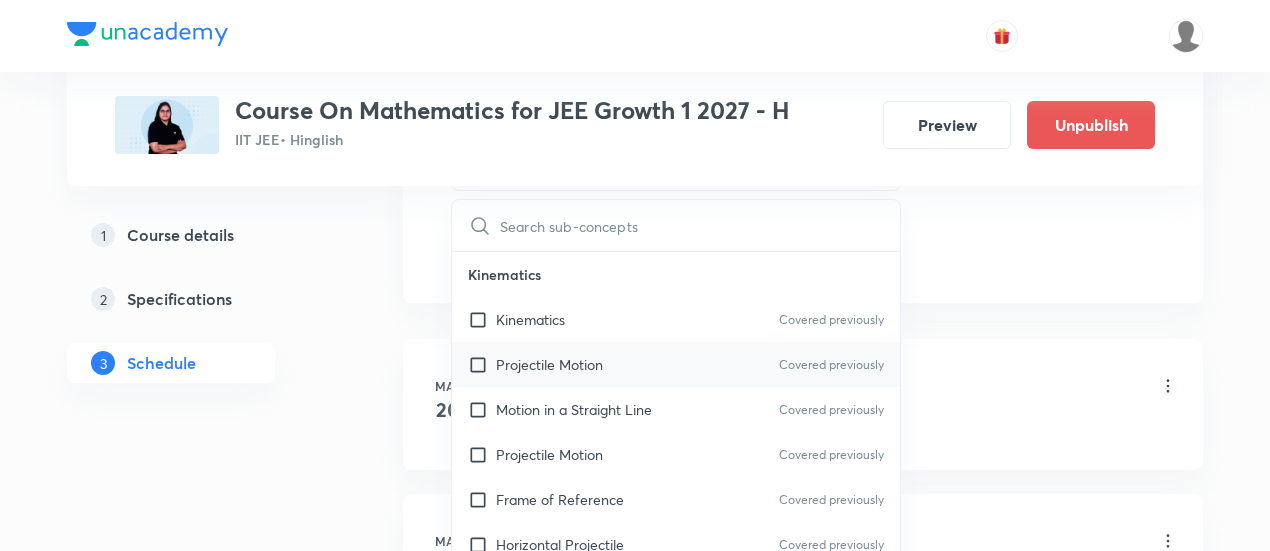 drag, startPoint x: 635, startPoint y: 380, endPoint x: 715, endPoint y: 361, distance: 82.2253 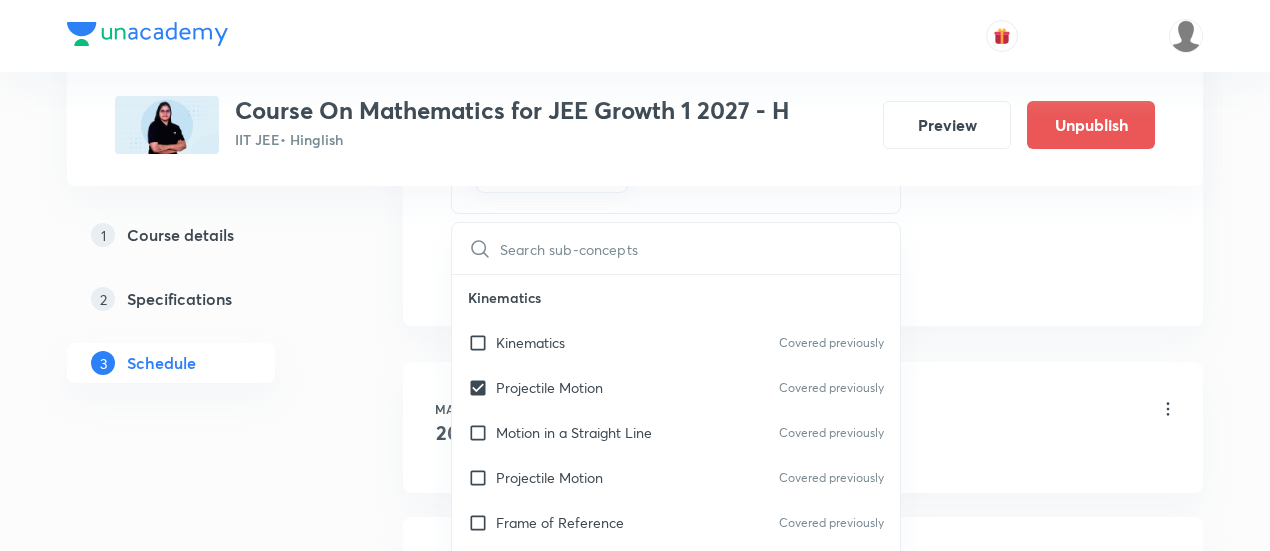click on "Session  37 Live class Session title 19/99 Sequence and Series ​ Schedule for Aug 1, 2025, 12:45 PM ​ Duration (in minutes) 90 ​   Session type Online Offline Room Hadapsar Room No 2 Sub-concepts Projectile Motion CLEAR ​ Kinematics Kinematics Covered previously Projectile Motion Covered previously Motion in a Straight Line Covered previously Projectile Motion Covered previously Frame of Reference   Covered previously Horizontal Projectile Covered previously Trajectory  Covered previously Minimum Velocity & angle to hit a Given Point   Covered previously Relative Motion Covered previously Displacement and Distance  Covered previously Velocity and Speed  Acceleration  Motion in a Straight Line  One- Dimensional Motion in a Vertical Line  Motion Upon an Inclined Plane  Relative Motion in One dimension Graphs in Motion in One Dimension Relative Motion Motion in a Plane Position Vector, Velocity, and Acceleration Straight Line Motion and Equation of Motion Straight Line Motion (Graphical Method) Impulse" at bounding box center (803, -187) 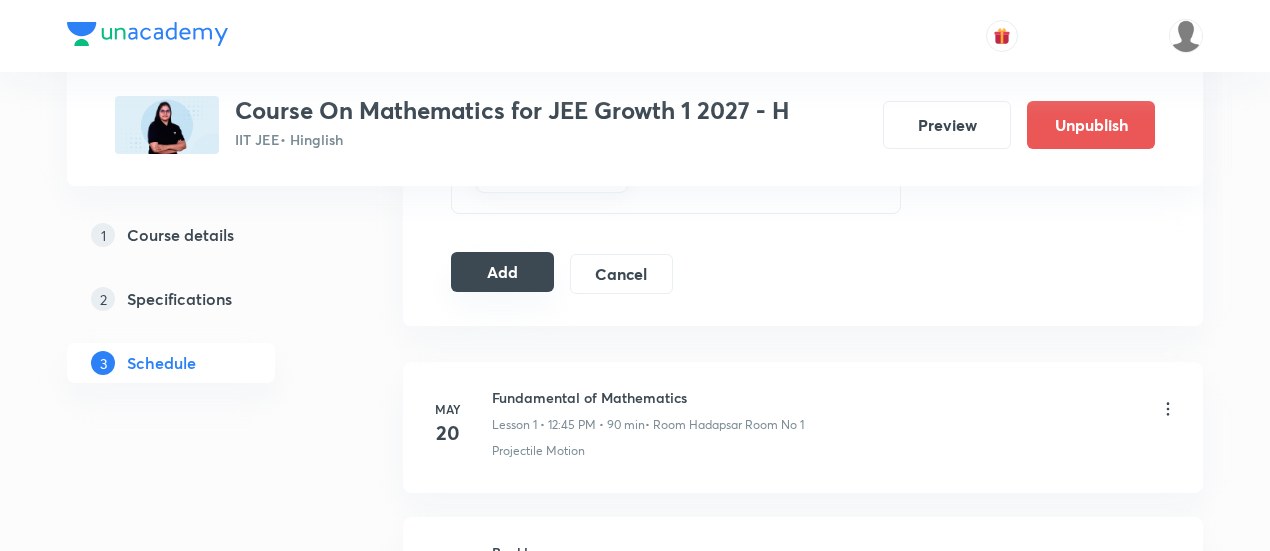 click on "Add" at bounding box center [502, 272] 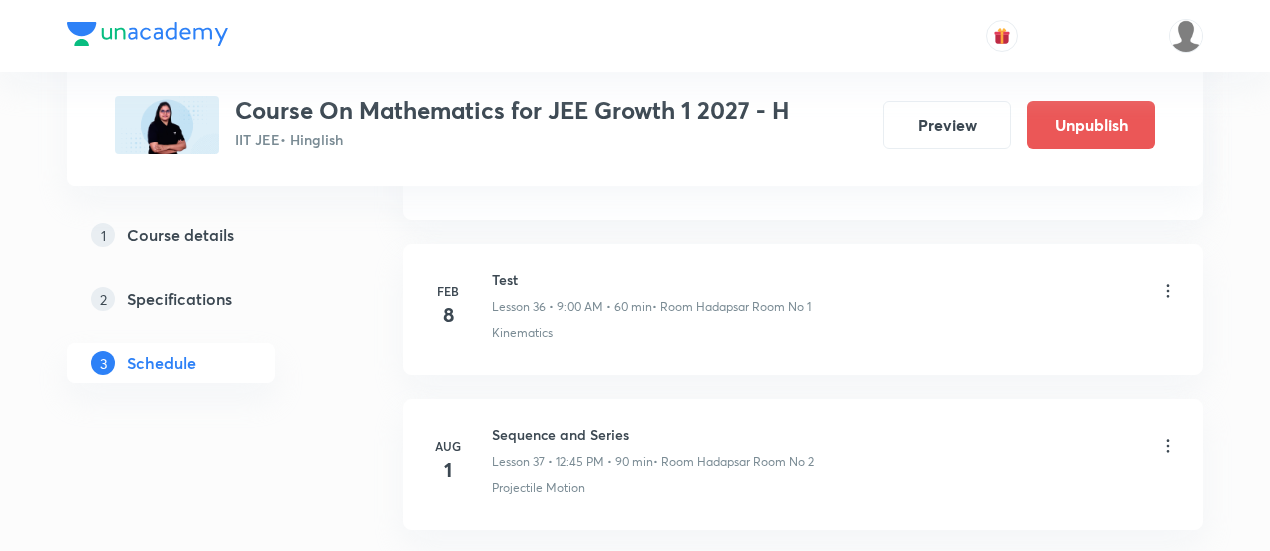 scroll, scrollTop: 5843, scrollLeft: 0, axis: vertical 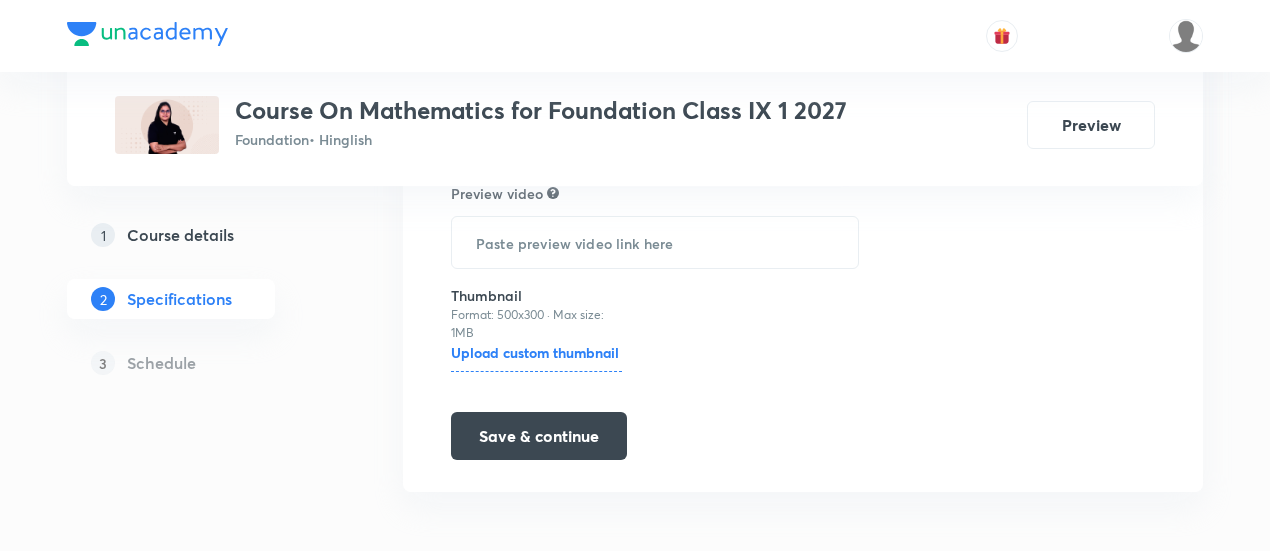click on "Course details" at bounding box center (180, 235) 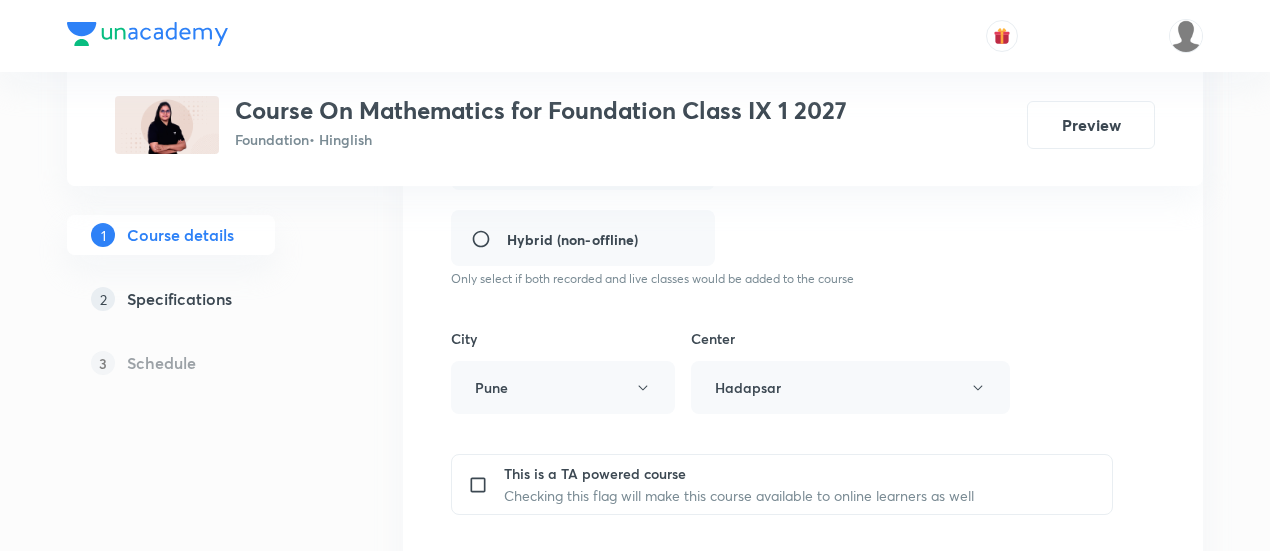 scroll, scrollTop: 0, scrollLeft: 0, axis: both 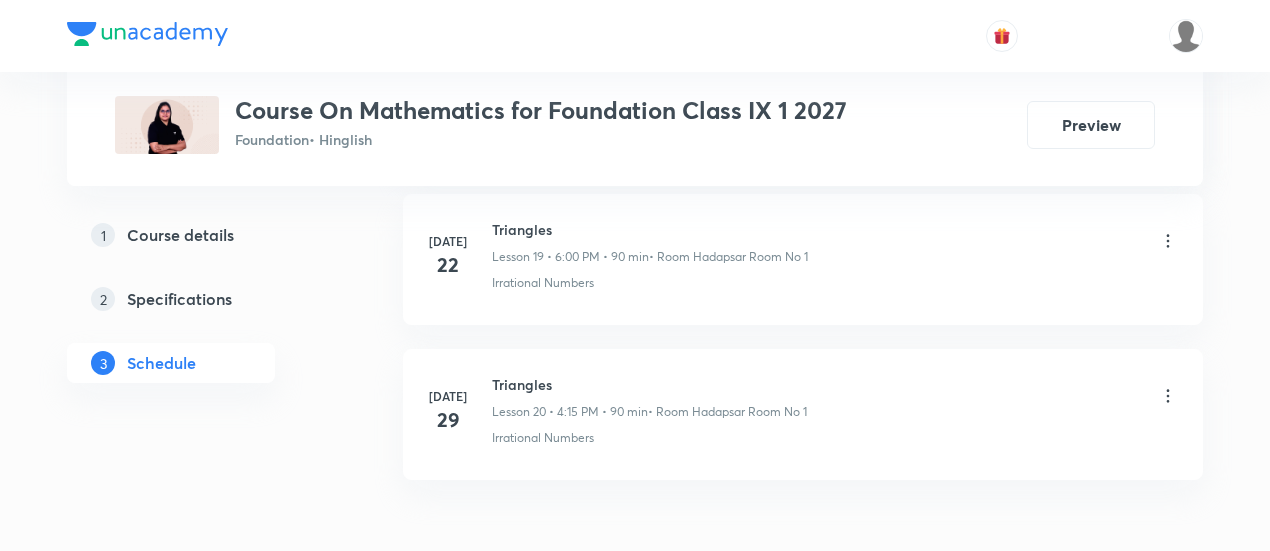 click on "Triangles" at bounding box center [649, 384] 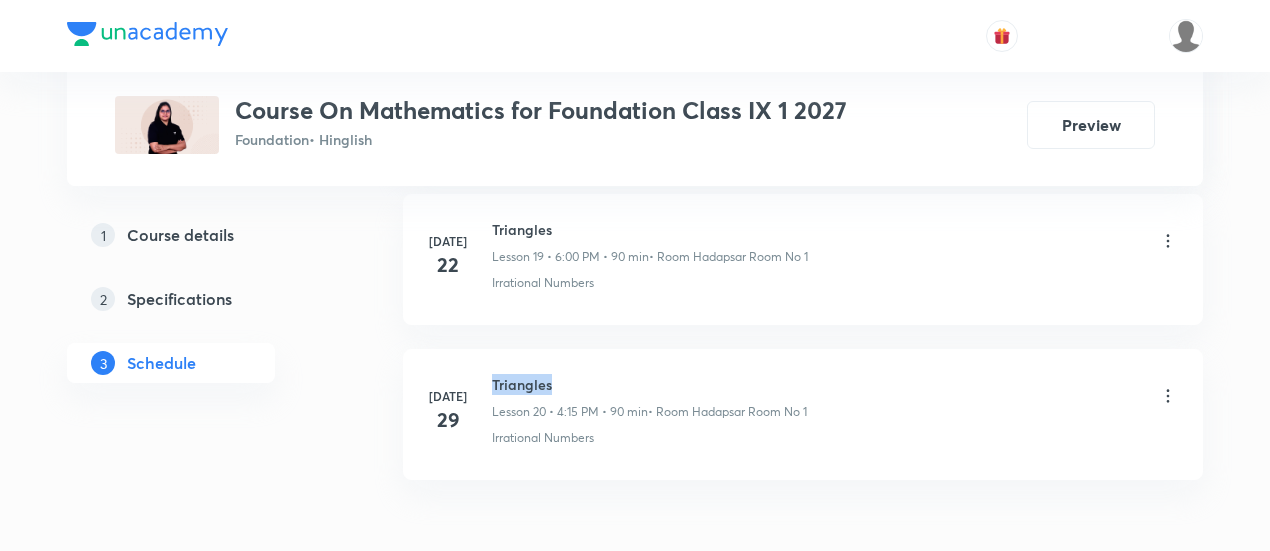 click on "Triangles" at bounding box center [649, 384] 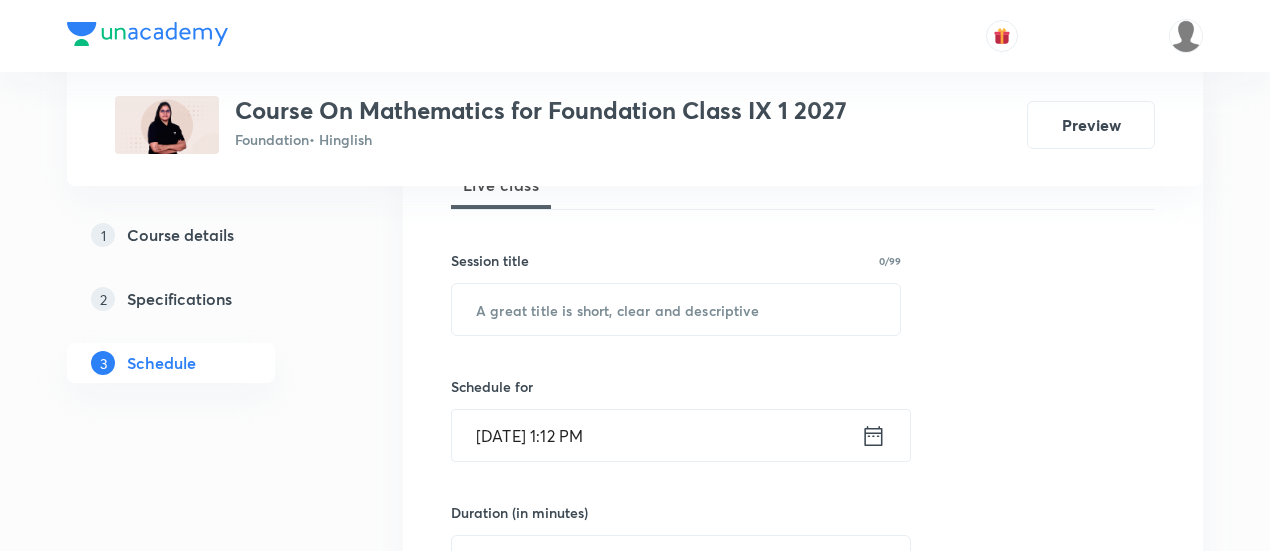 scroll, scrollTop: 0, scrollLeft: 0, axis: both 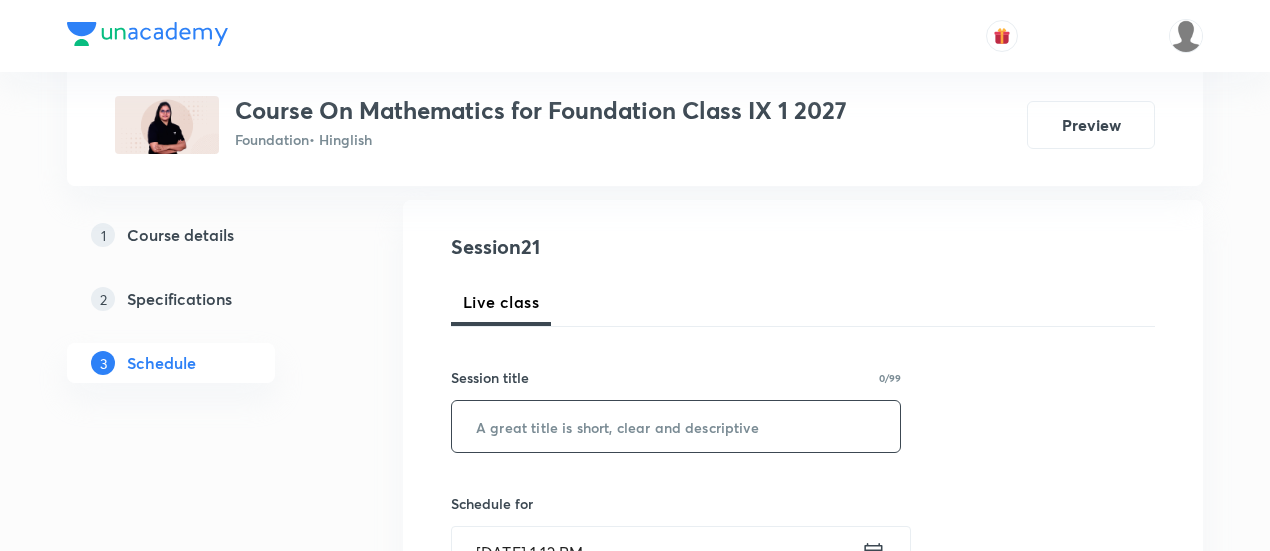 click at bounding box center (676, 426) 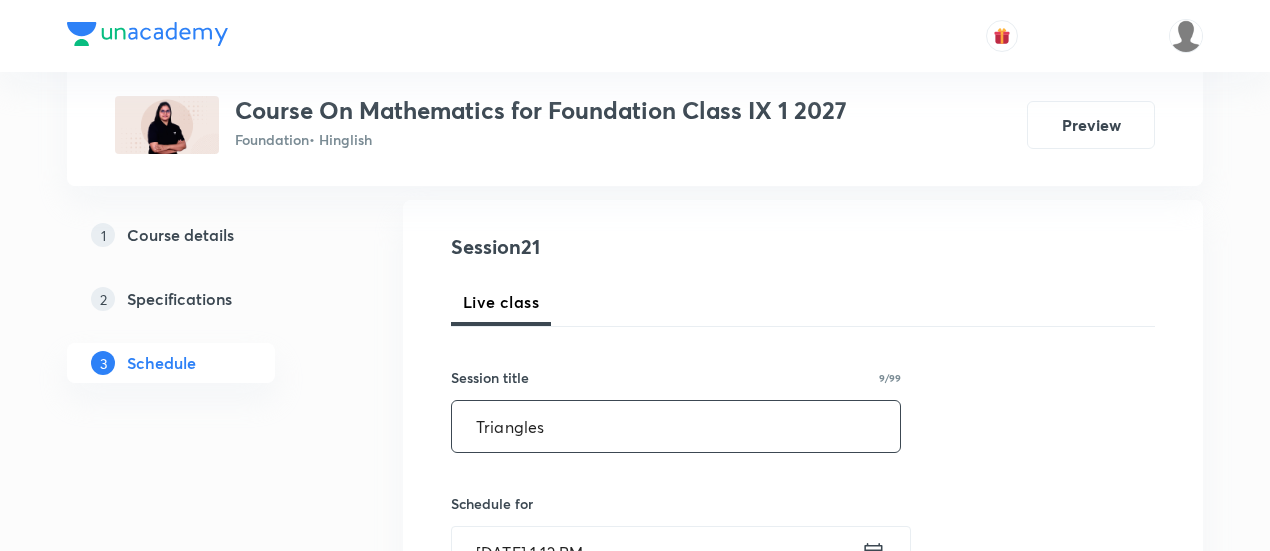 type on "Triangles" 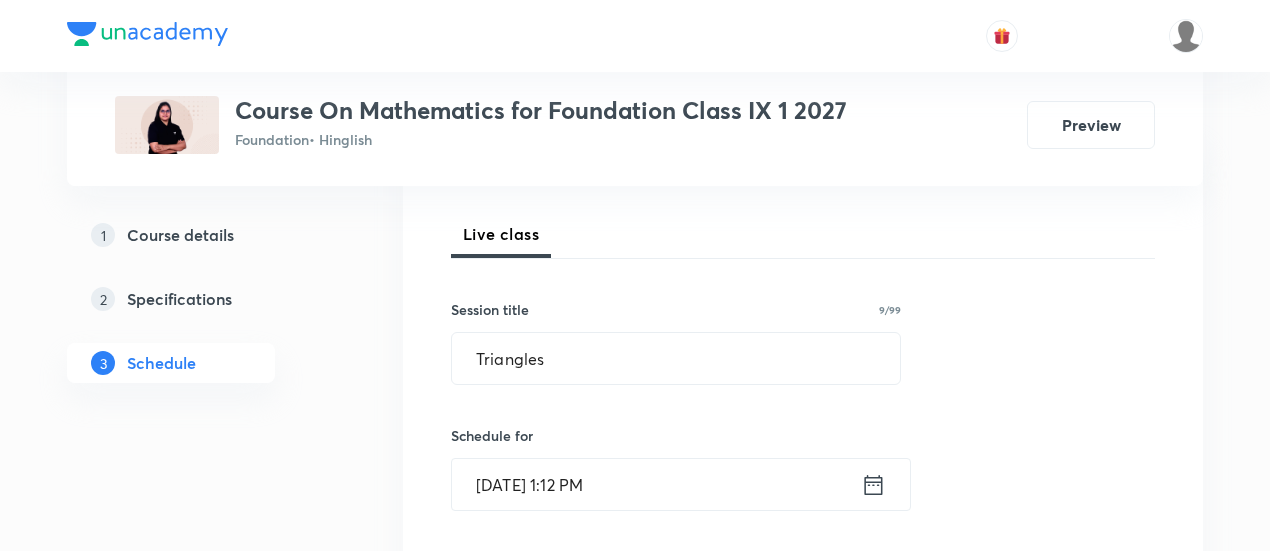 scroll, scrollTop: 300, scrollLeft: 0, axis: vertical 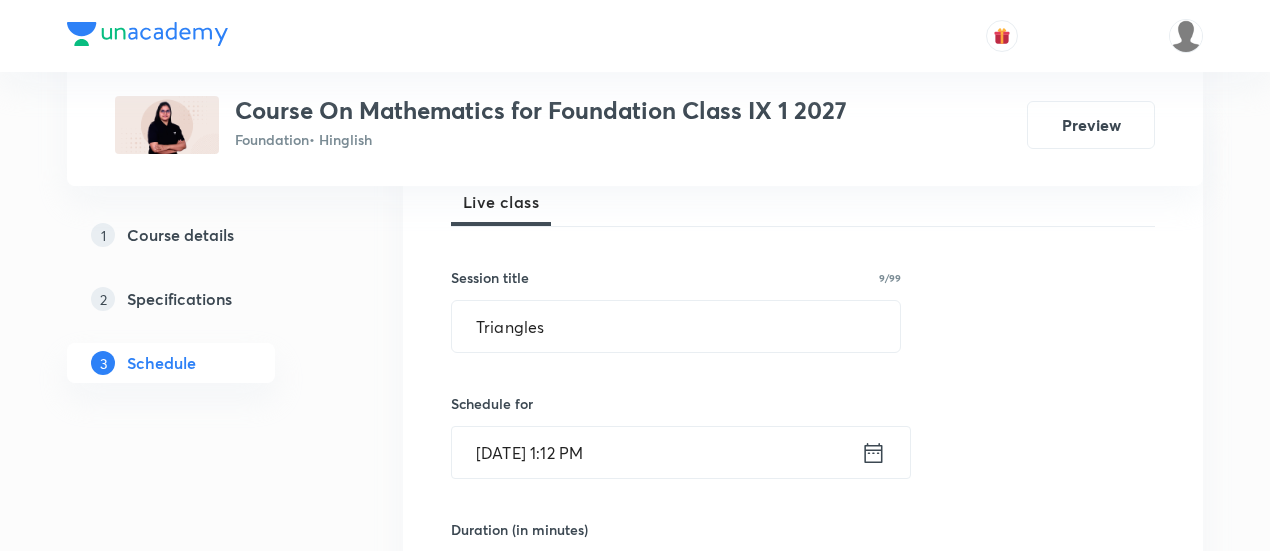 click 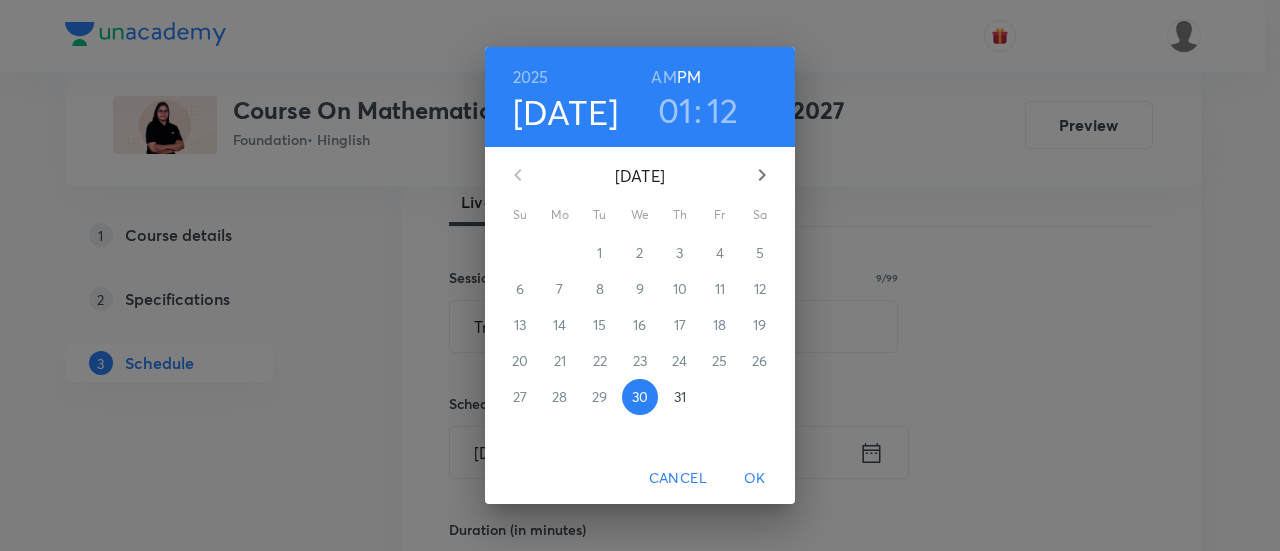 click 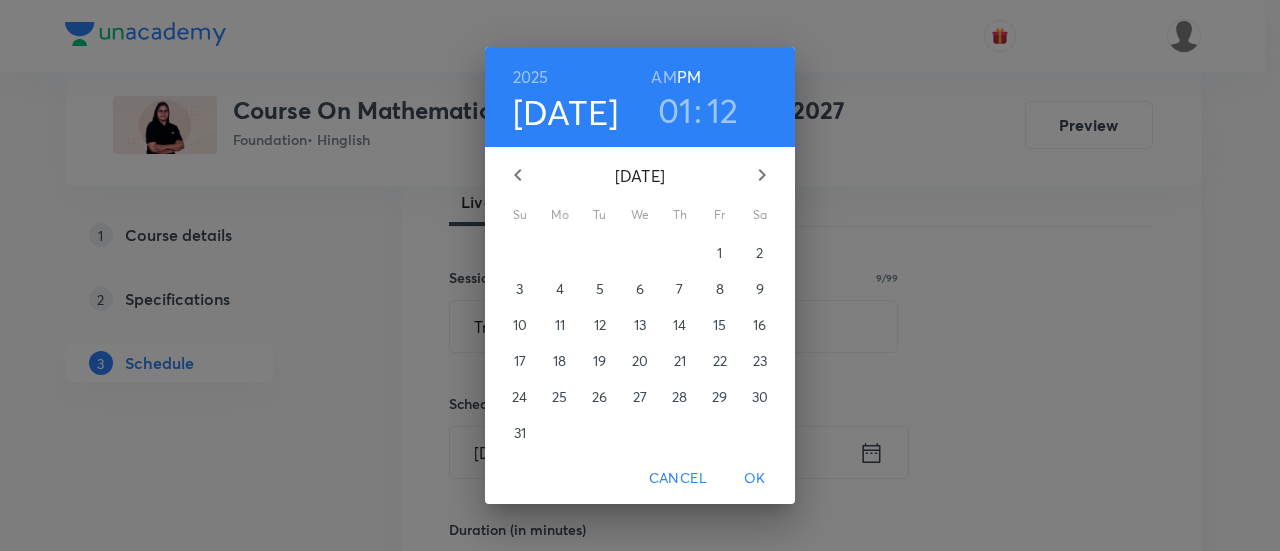click on "1" at bounding box center (720, 253) 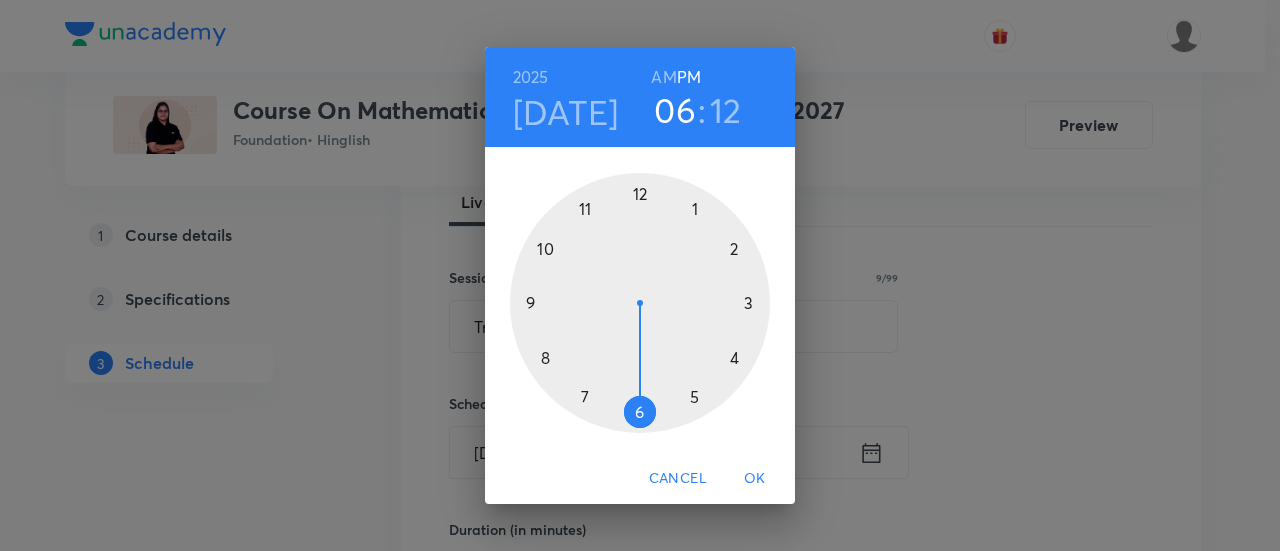 drag, startPoint x: 694, startPoint y: 216, endPoint x: 640, endPoint y: 381, distance: 173.61163 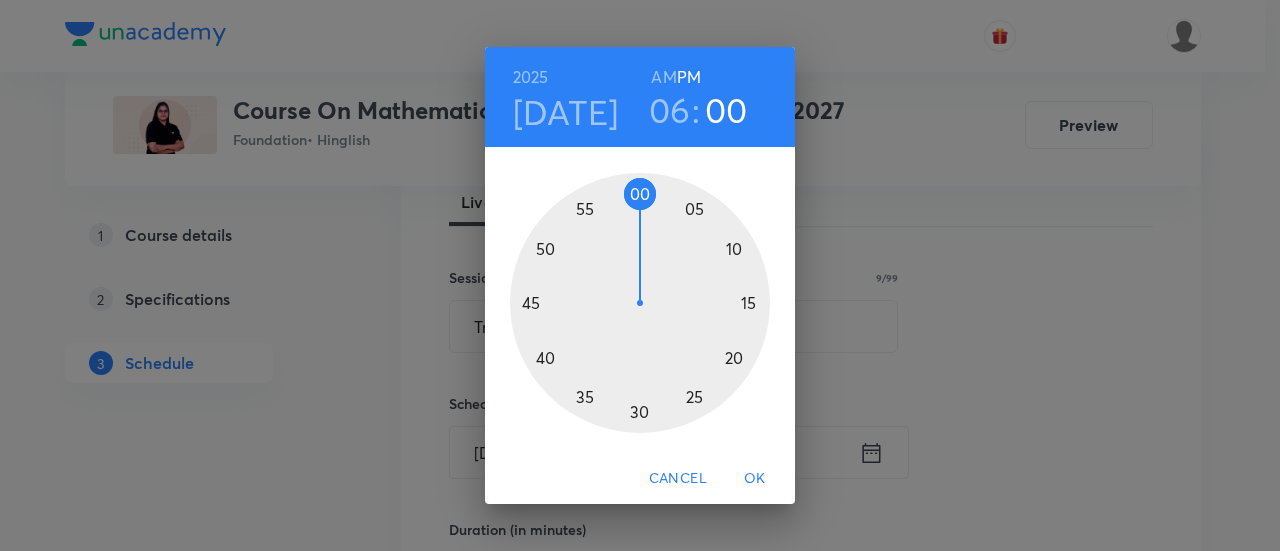 drag, startPoint x: 738, startPoint y: 271, endPoint x: 636, endPoint y: 222, distance: 113.15918 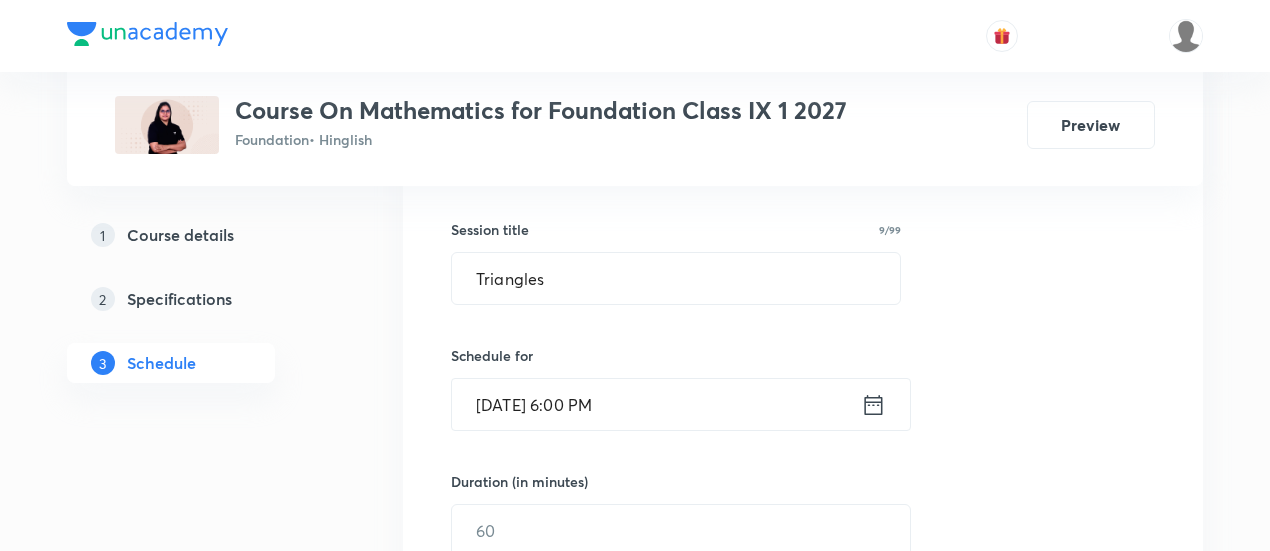 scroll, scrollTop: 500, scrollLeft: 0, axis: vertical 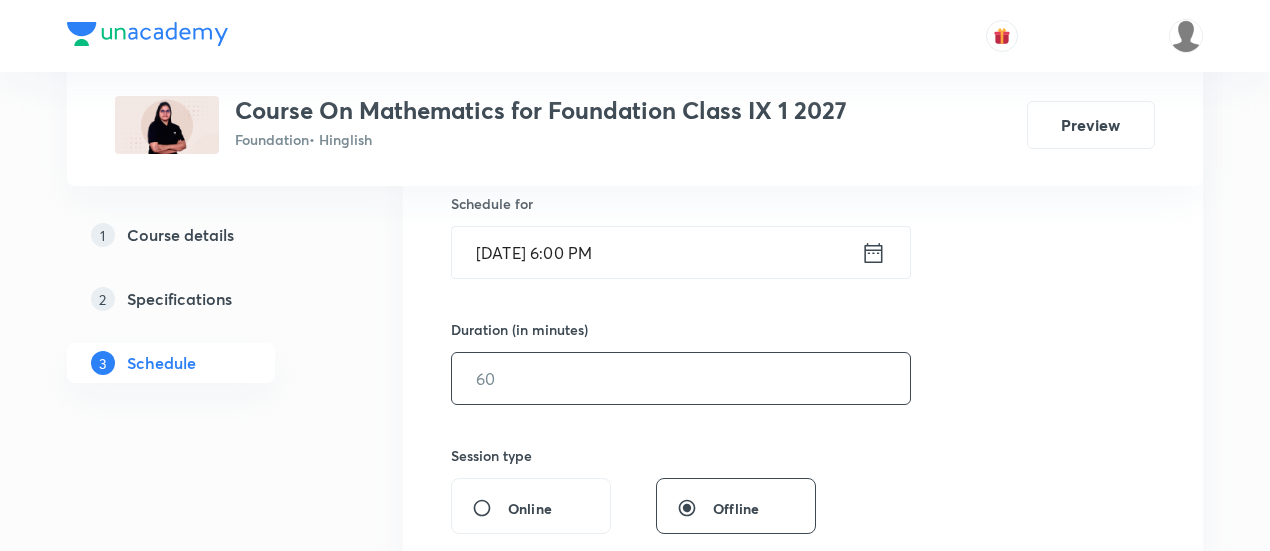 click at bounding box center [681, 378] 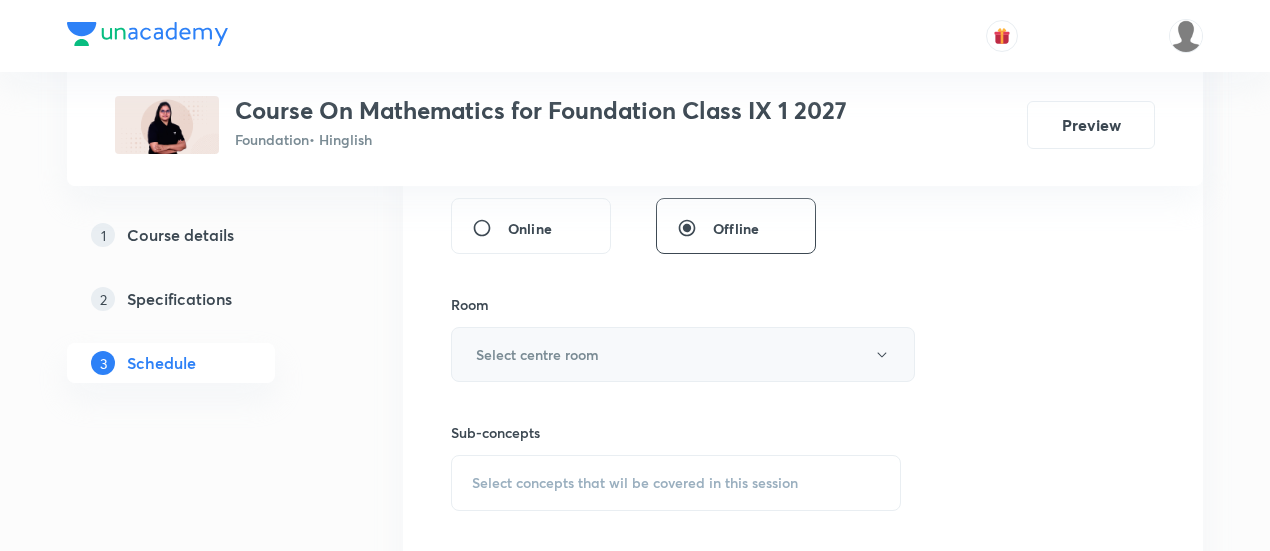 scroll, scrollTop: 800, scrollLeft: 0, axis: vertical 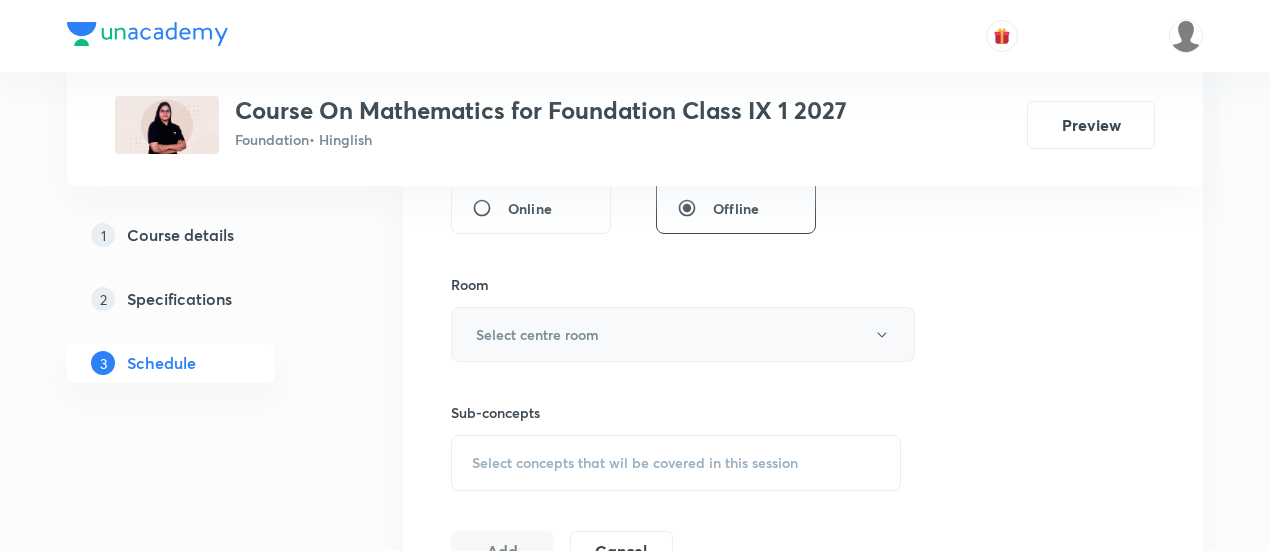 type on "90" 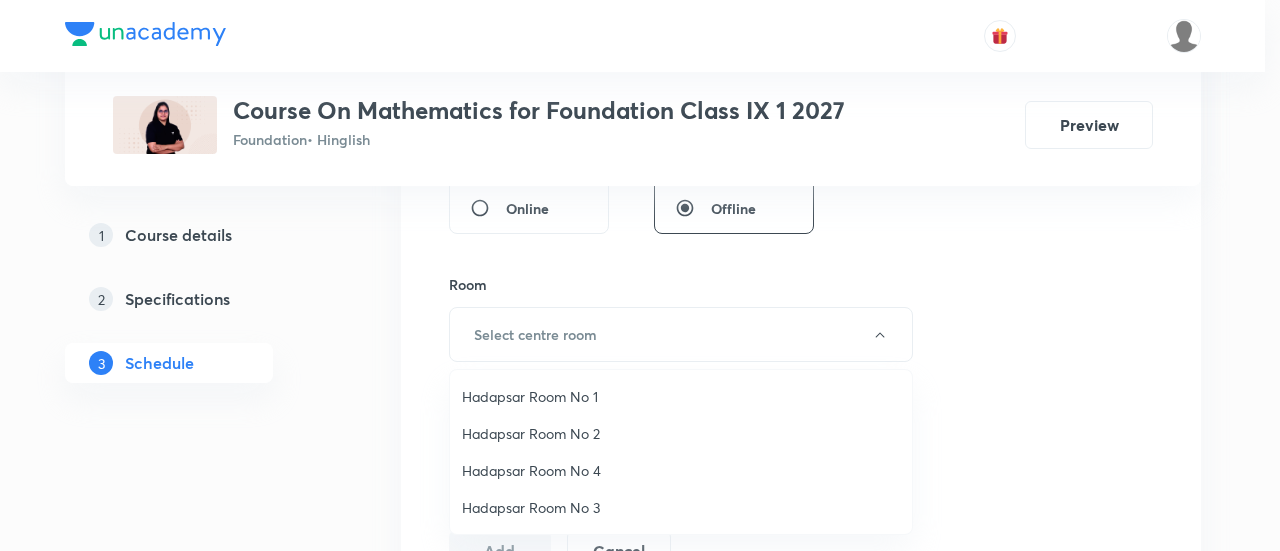 click on "Hadapsar Room No 2" at bounding box center (681, 433) 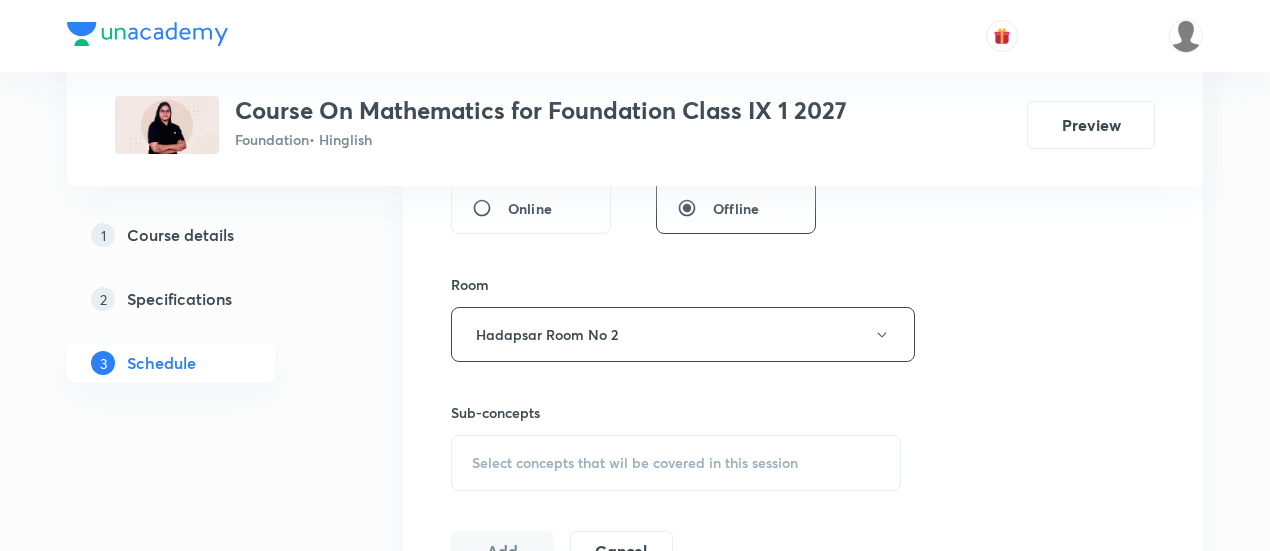 click on "Select concepts that wil be covered in this session" at bounding box center (635, 463) 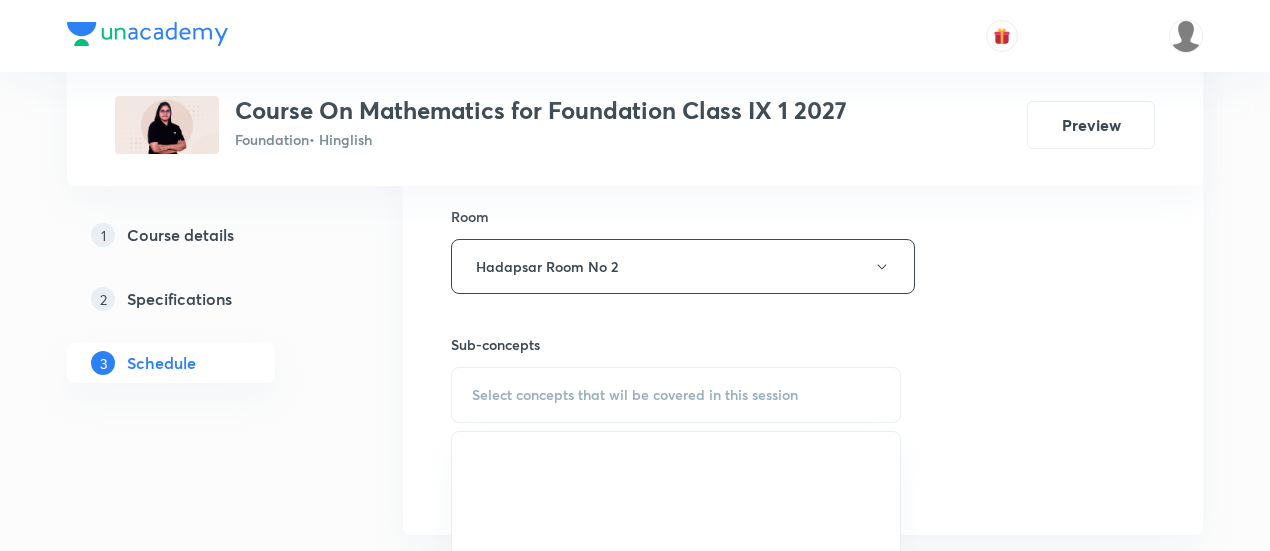 scroll, scrollTop: 900, scrollLeft: 0, axis: vertical 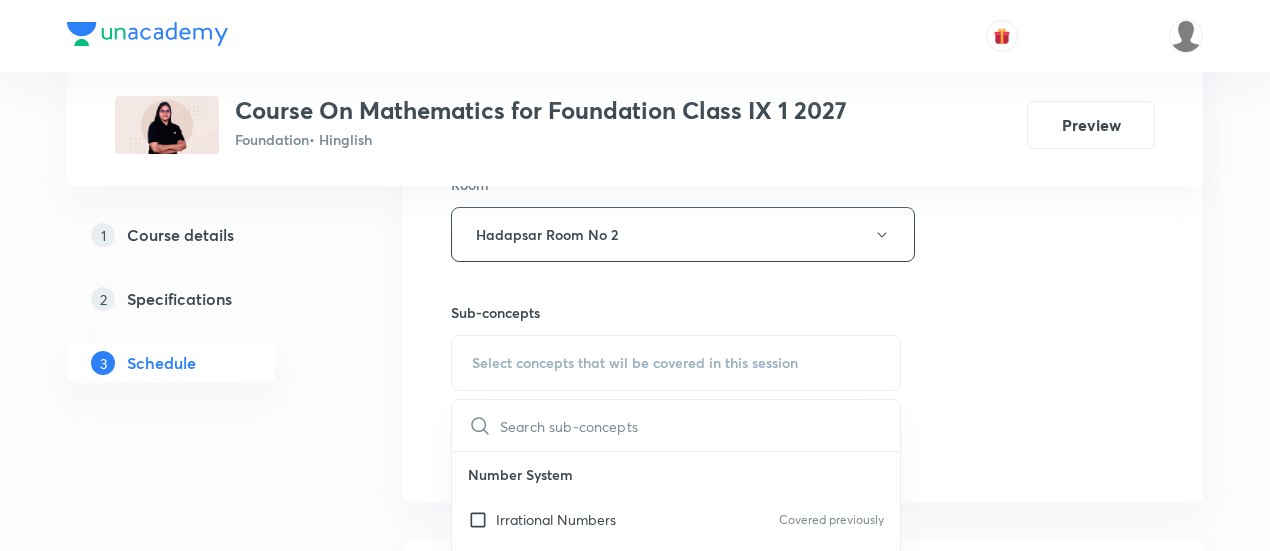 click on "Irrational Numbers Covered previously" at bounding box center (676, 519) 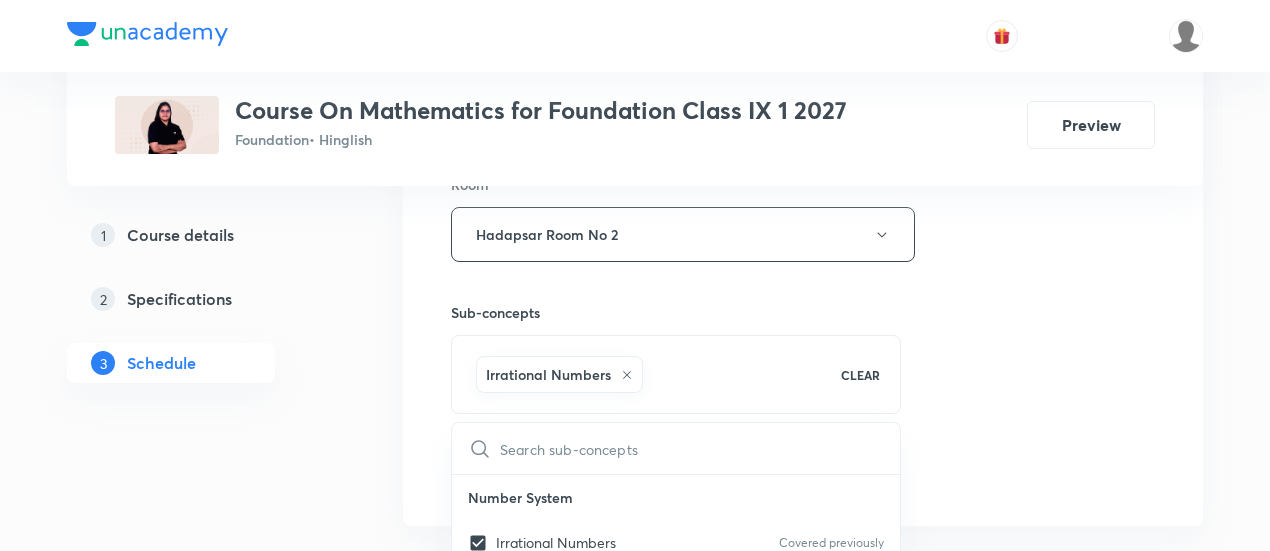 click on "Session  21 Live class Session title 9/99 Triangles ​ Schedule for Aug 1, 2025, 6:00 PM ​ Duration (in minutes) 90 ​   Session type Online Offline Room Hadapsar Room No 2 Sub-concepts Irrational Numbers CLEAR ​ Number System Irrational Numbers Covered previously Some Useful Results on Numbers Covered previously Representing Irrational Number on the Number Line Covered previously Real Numbers and Real Number Line Covered previously Existence of Square Root of a Positive Real Number Covered previously Visualization of Representation of Real Numbers by Using the Process of Successive Magnification Conversion of decimal numbers into rational numbers of the form m/n Decimal Representation of Rational Numbers Introduction and Revision of Types of Numbers Factorization of Polynomial Some Identities Zeros (roots) of a Polynomials Remainder Theorem Factor Theorem Factorization of Polynomials by Using Factor Theorem Linear Equation in 2 variables Introduction & Revision of Linear Equation in One Variable Median" at bounding box center [803, 13] 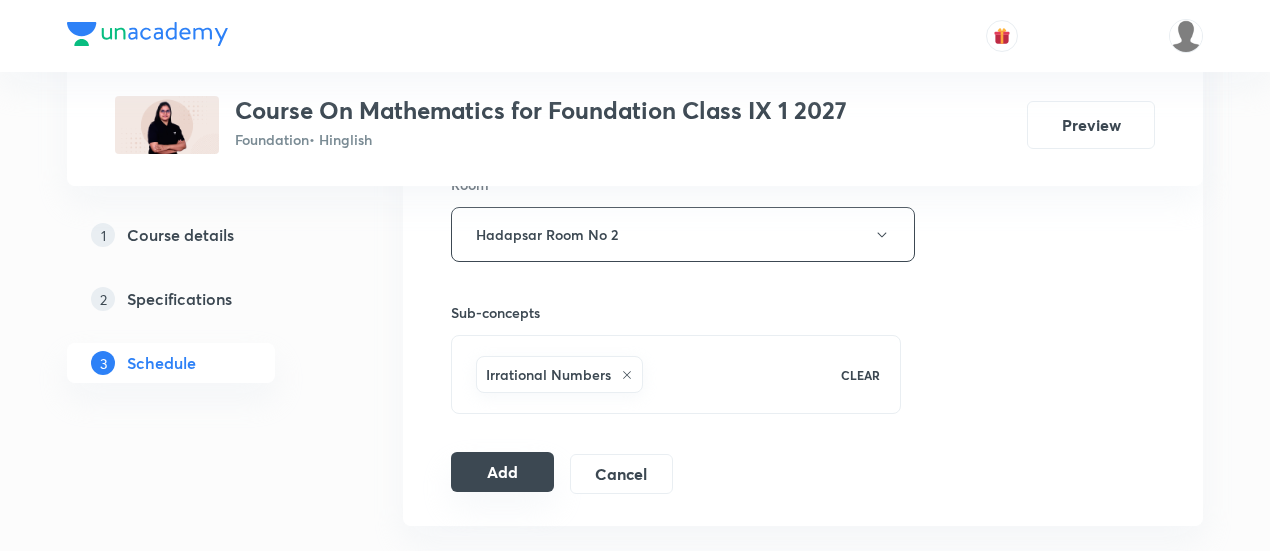 click on "Add" at bounding box center [502, 472] 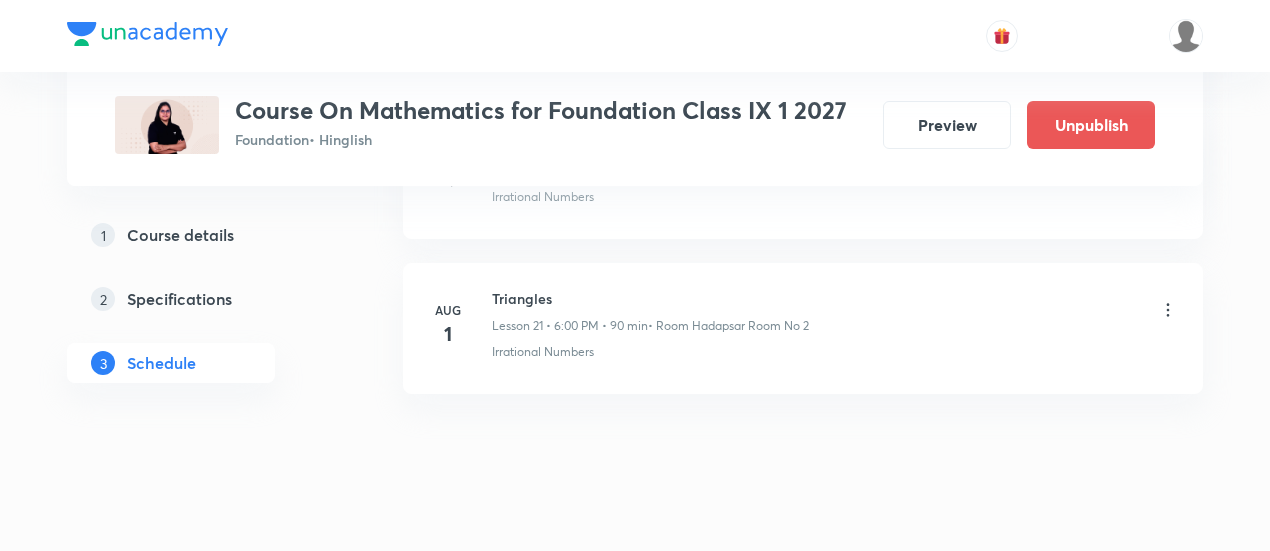 scroll, scrollTop: 3374, scrollLeft: 0, axis: vertical 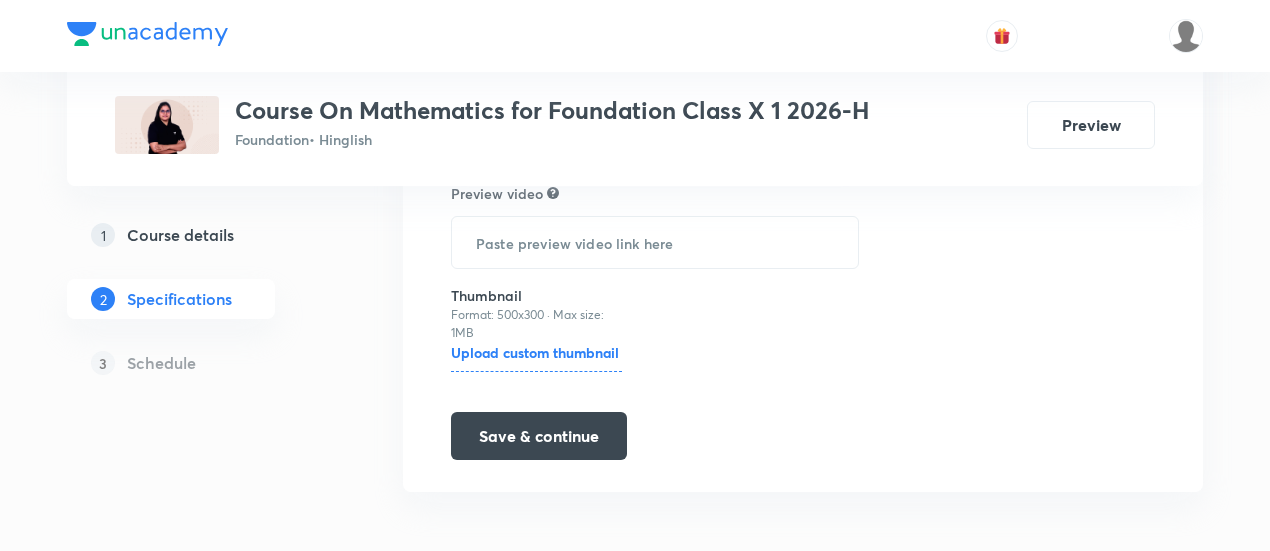 click on "Course details" at bounding box center (180, 235) 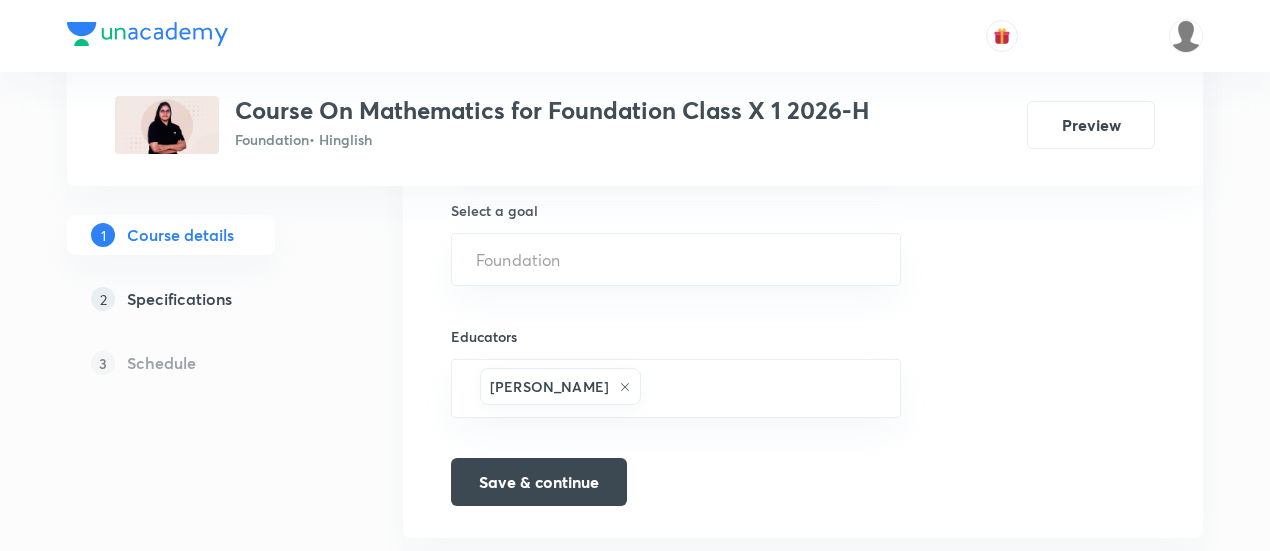 scroll, scrollTop: 1422, scrollLeft: 0, axis: vertical 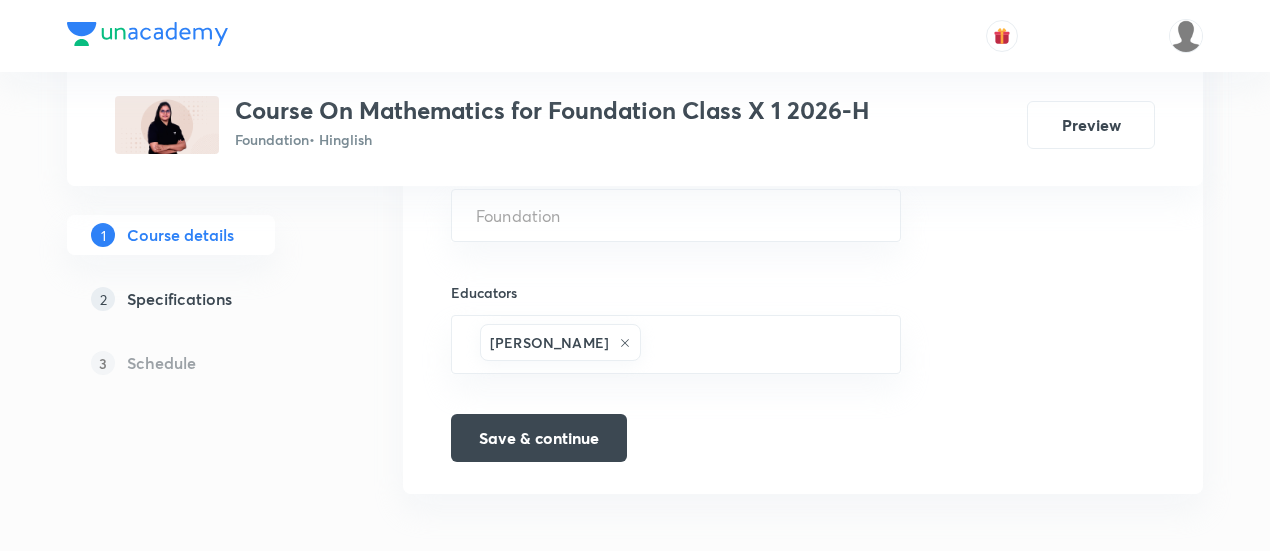click on "Specifications" at bounding box center [179, 299] 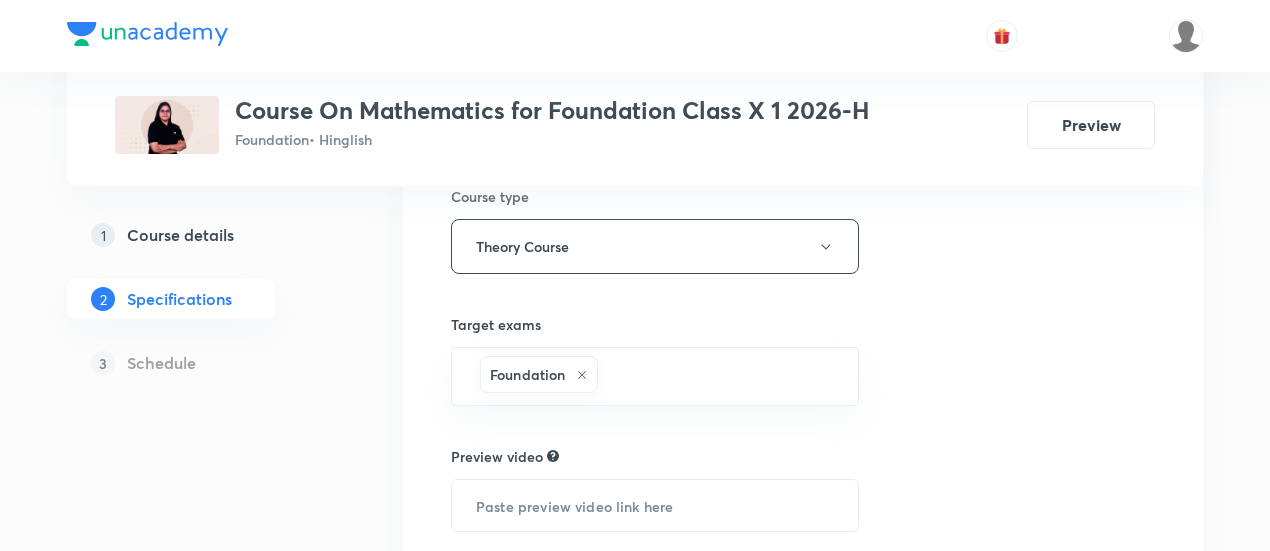scroll, scrollTop: 599, scrollLeft: 0, axis: vertical 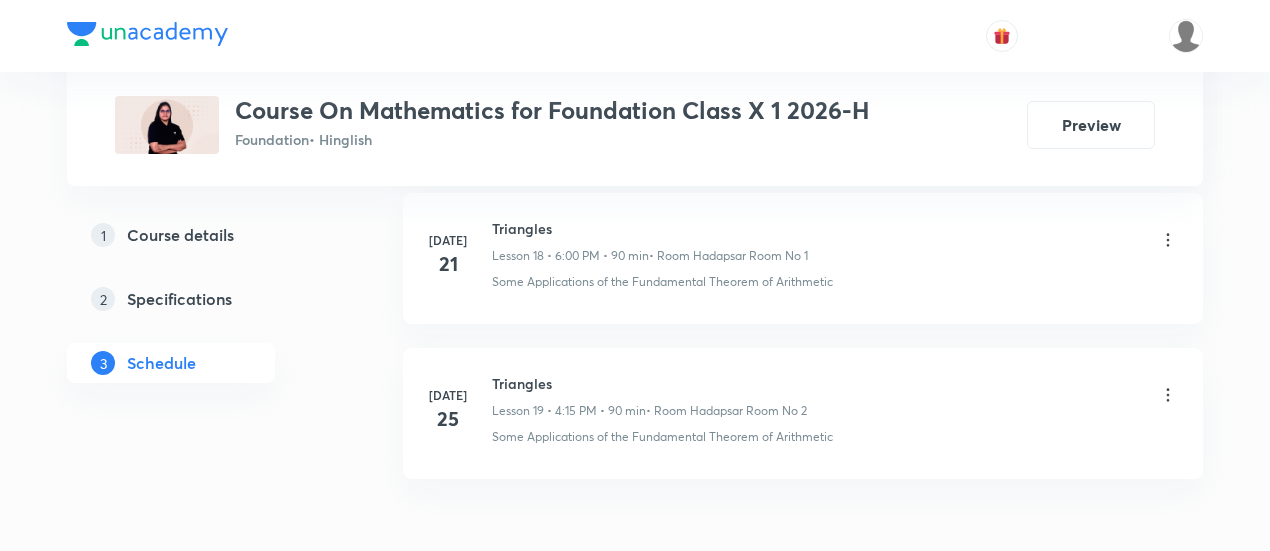 click on "Triangles" at bounding box center [649, 383] 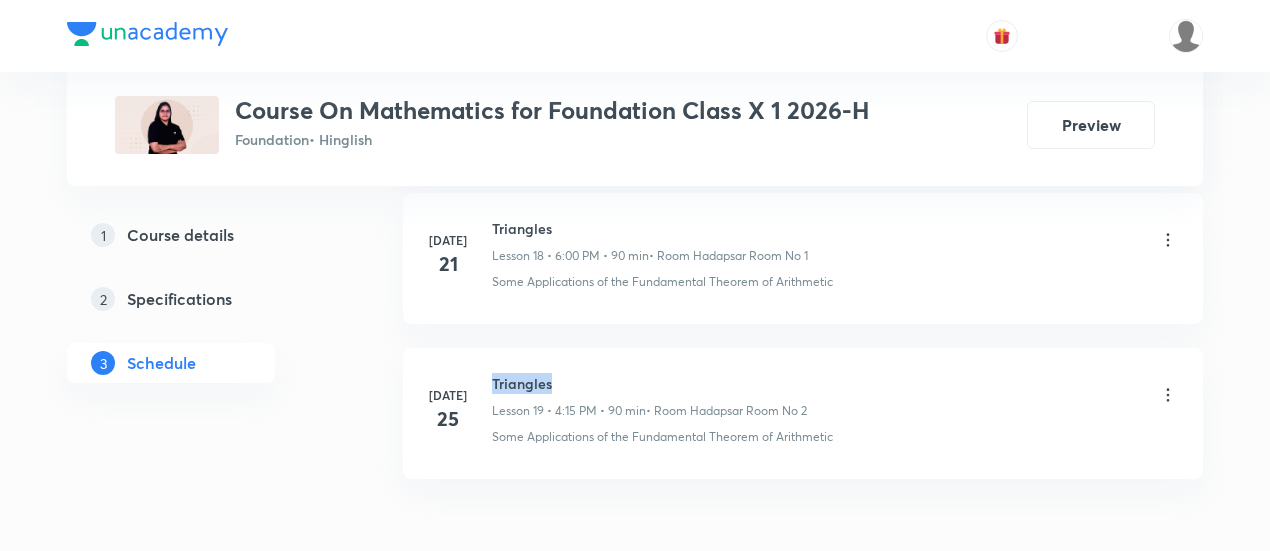 click on "Triangles" at bounding box center (649, 383) 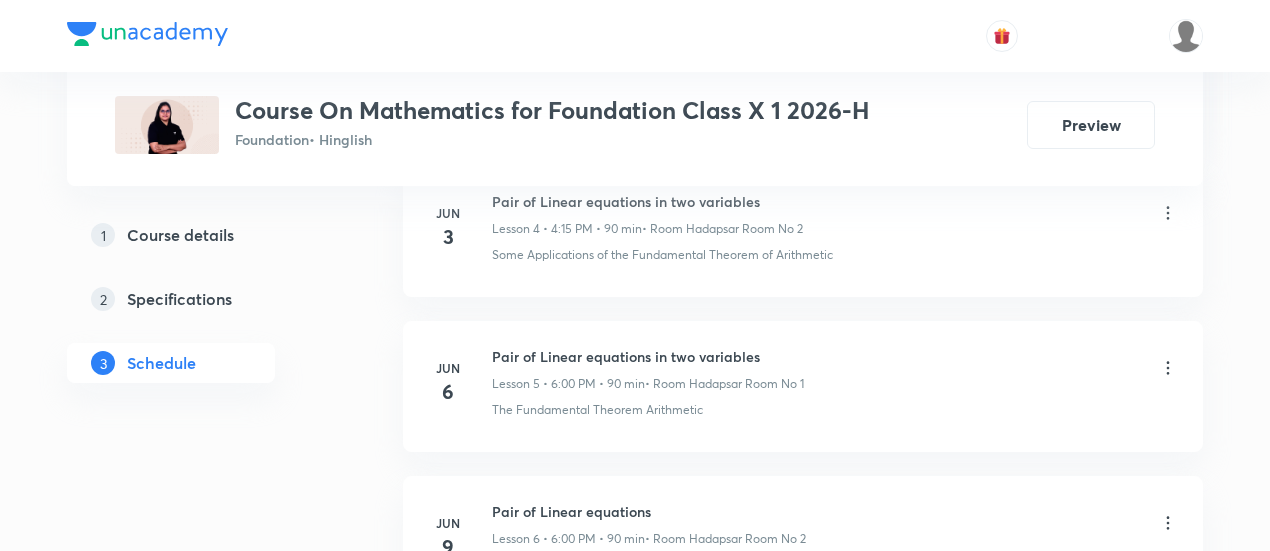 scroll, scrollTop: 0, scrollLeft: 0, axis: both 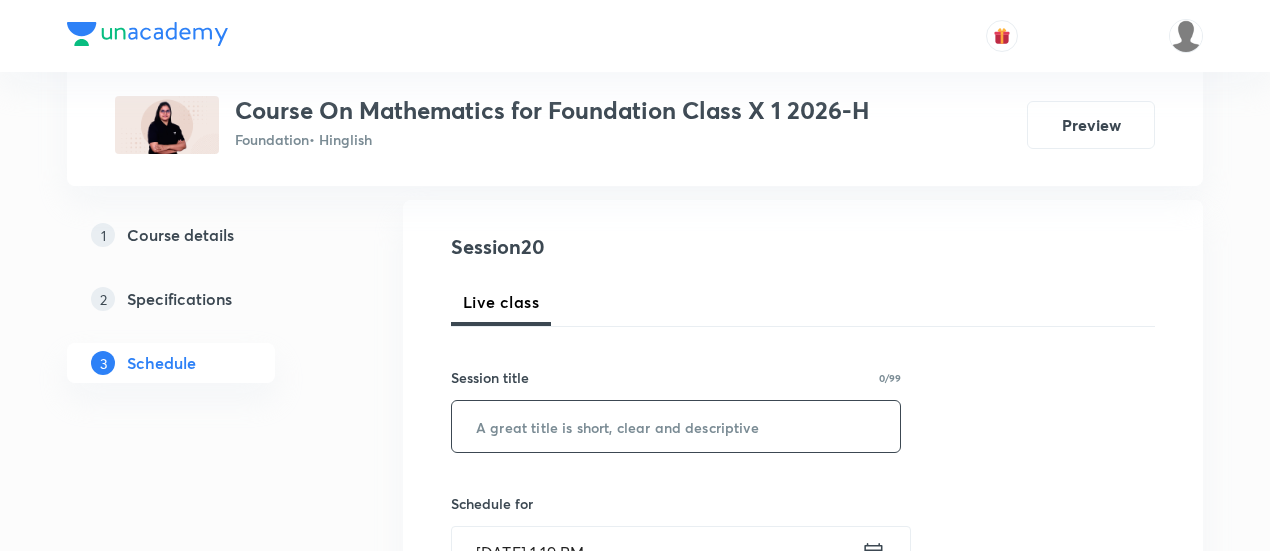 click at bounding box center [676, 426] 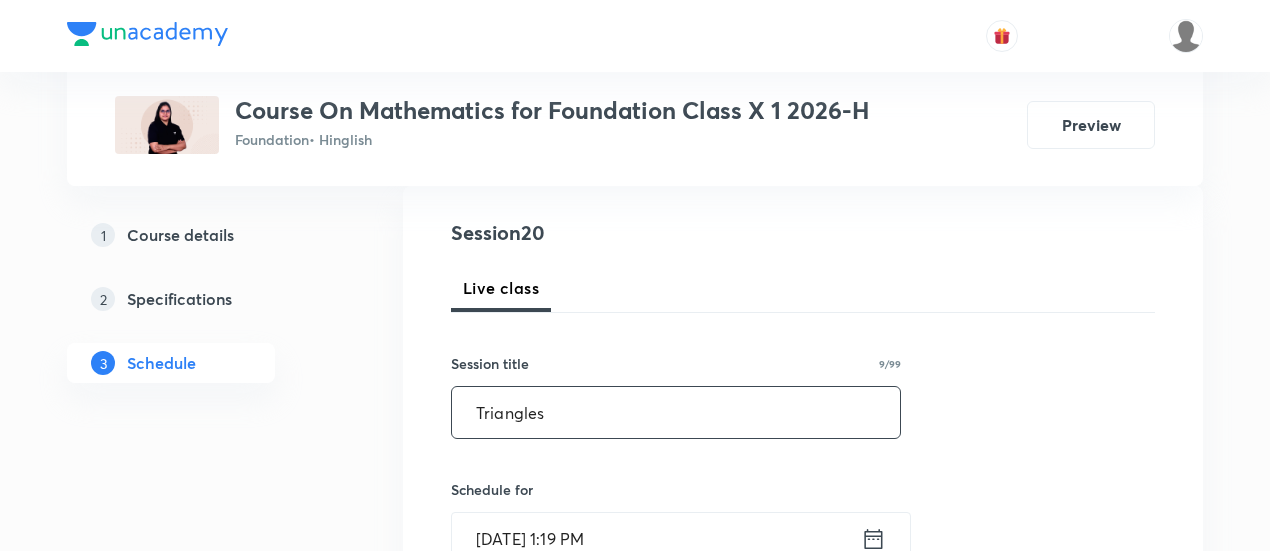 scroll, scrollTop: 400, scrollLeft: 0, axis: vertical 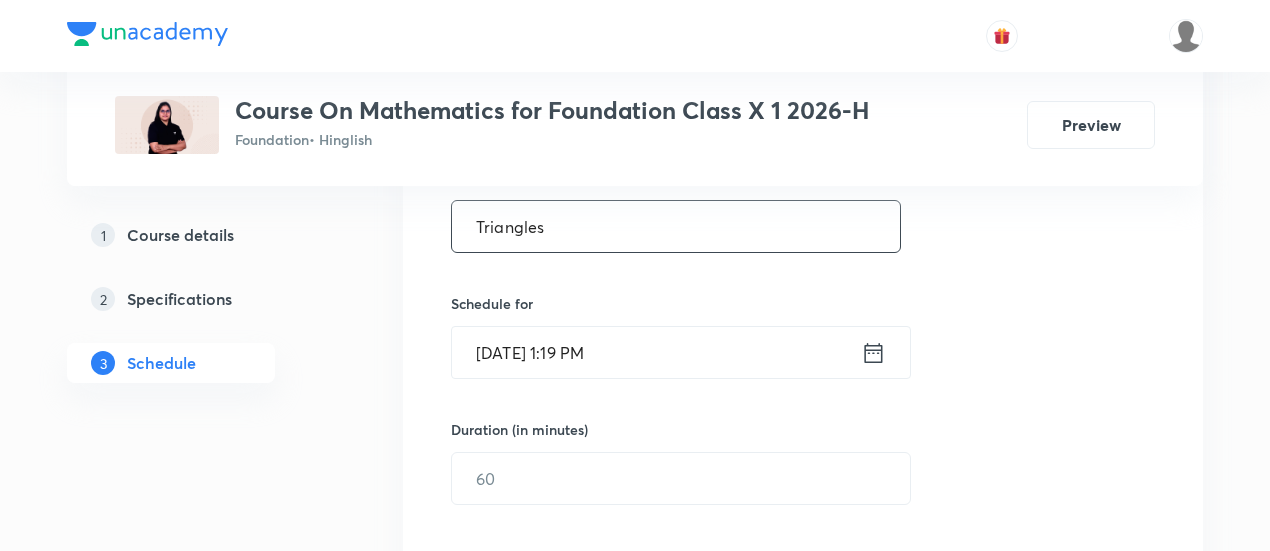 type on "Triangles" 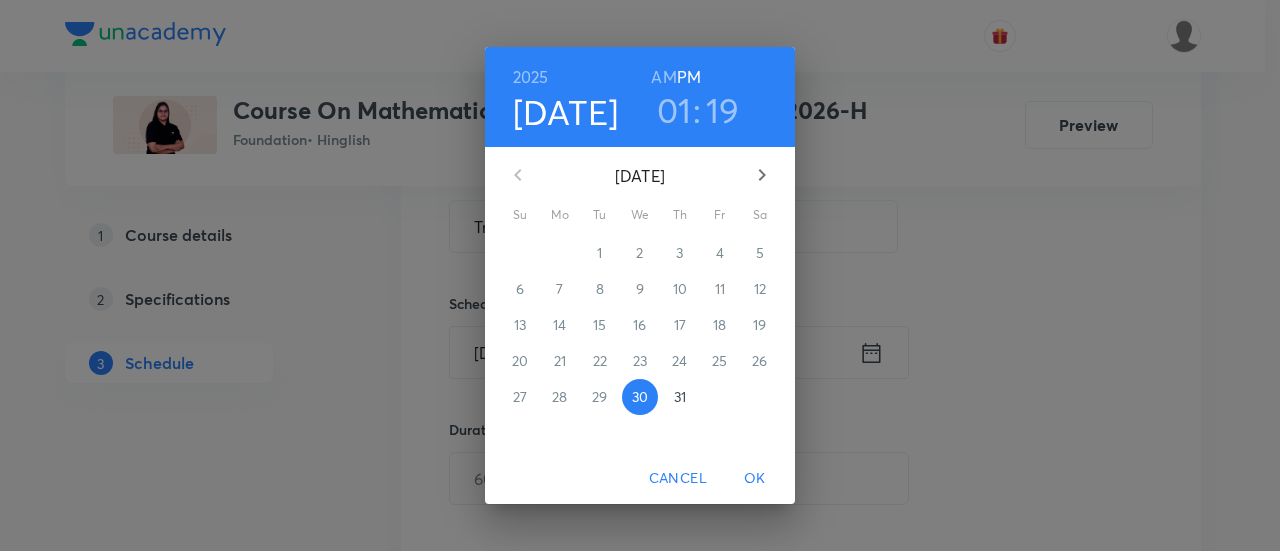 click 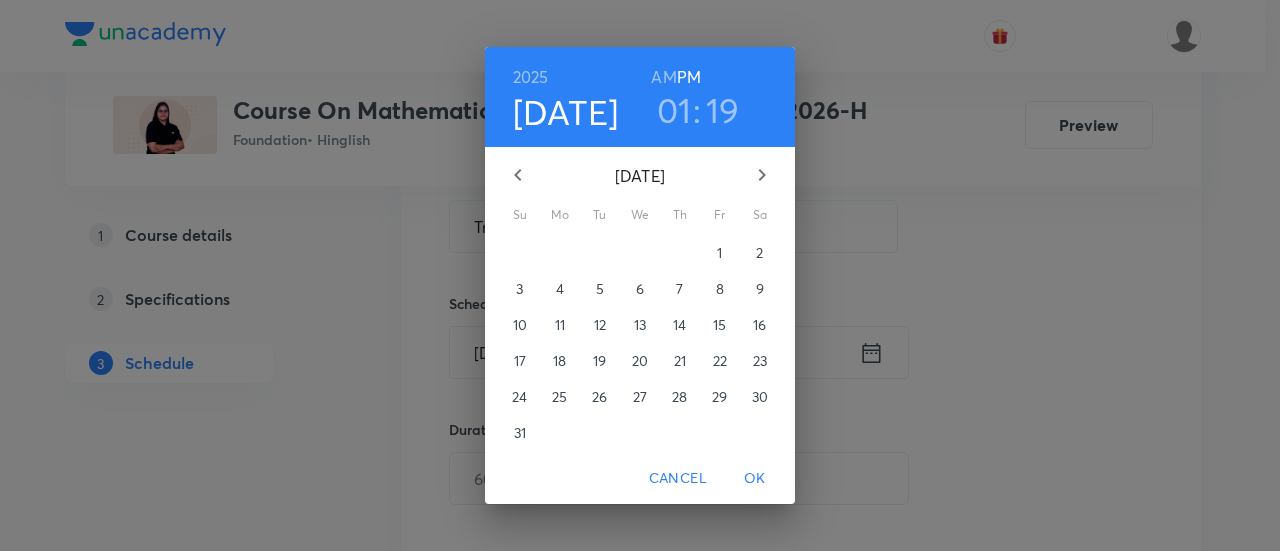 click on "1" at bounding box center [720, 253] 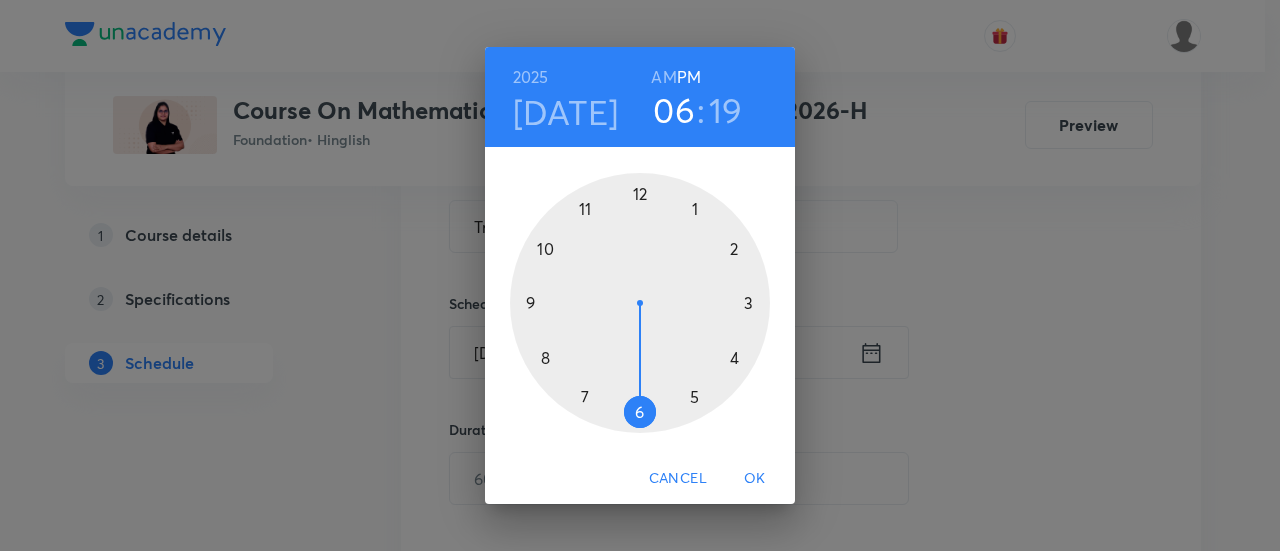 drag, startPoint x: 690, startPoint y: 206, endPoint x: 641, endPoint y: 385, distance: 185.58556 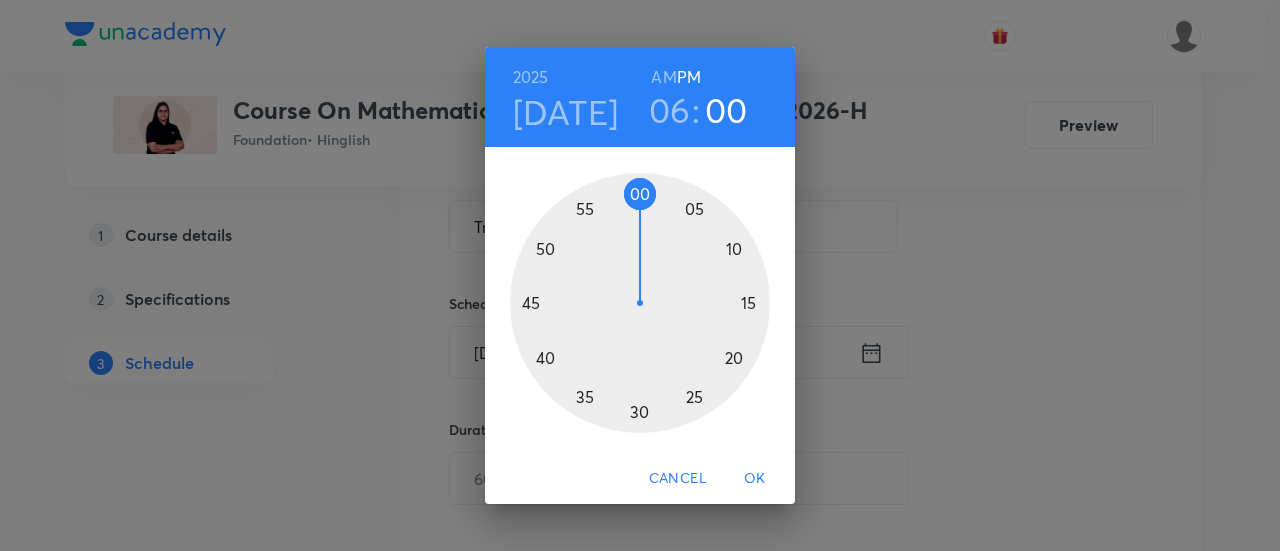 drag, startPoint x: 737, startPoint y: 347, endPoint x: 642, endPoint y: 233, distance: 148.39474 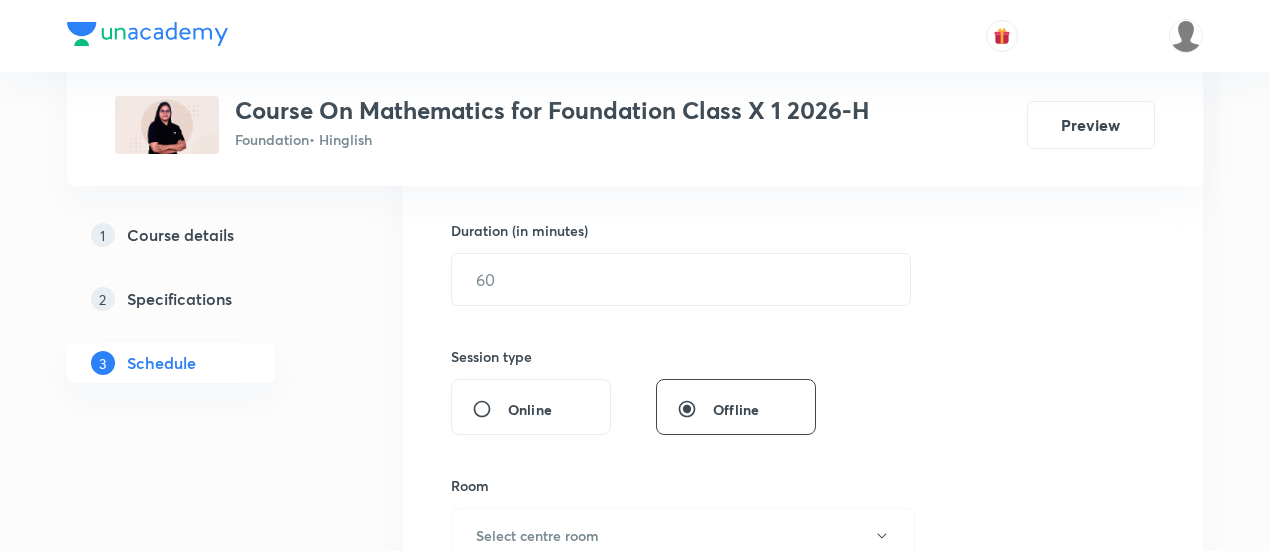 scroll, scrollTop: 600, scrollLeft: 0, axis: vertical 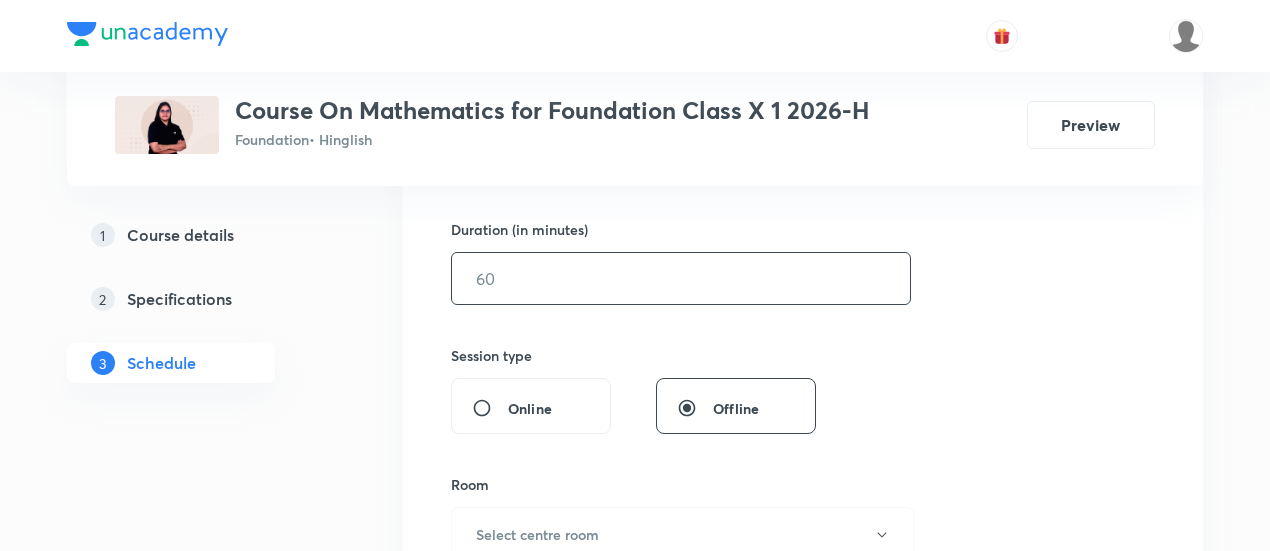 click at bounding box center (681, 278) 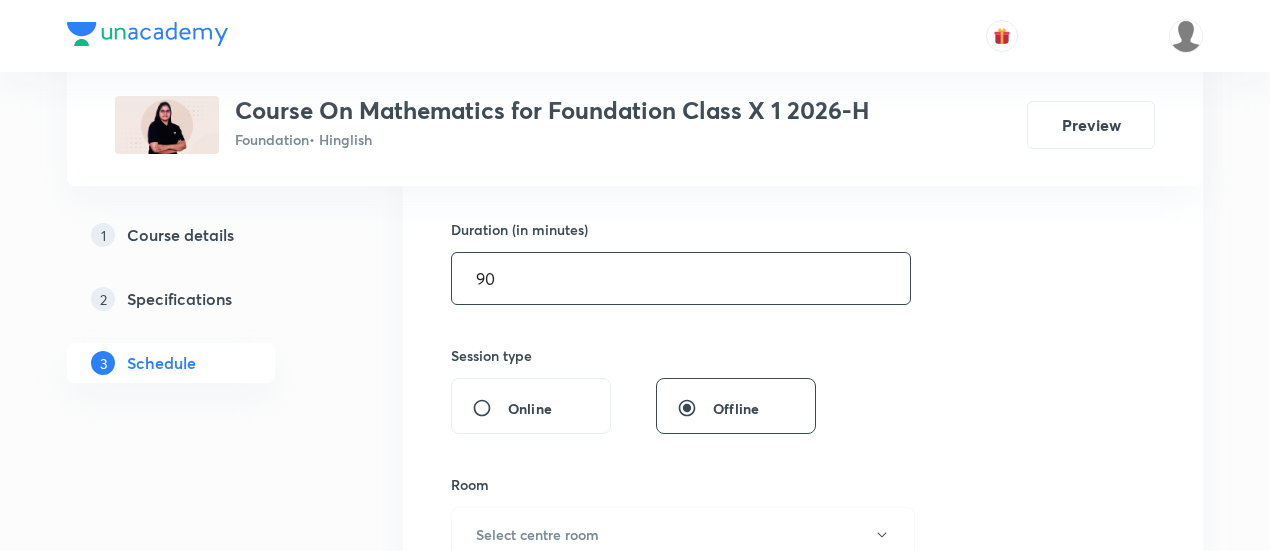 type on "90" 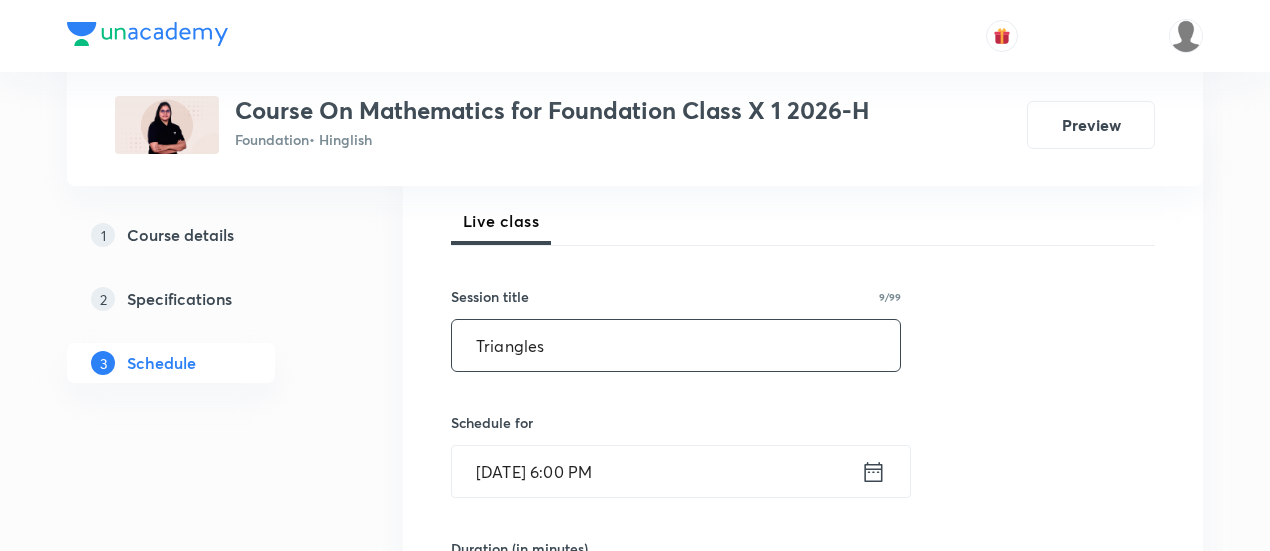 scroll, scrollTop: 300, scrollLeft: 0, axis: vertical 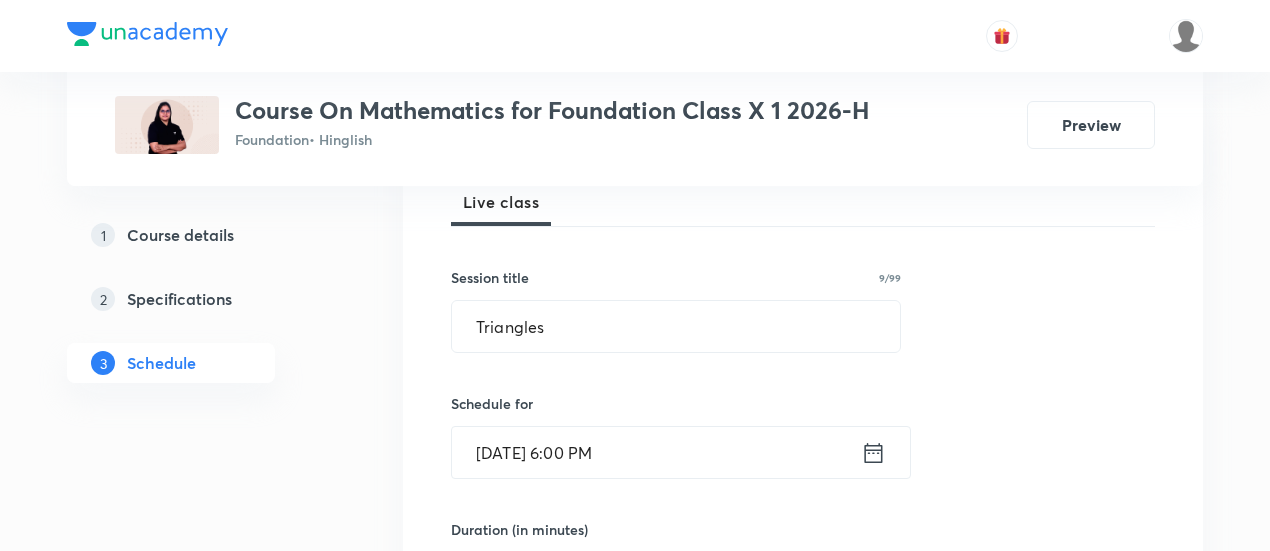 click 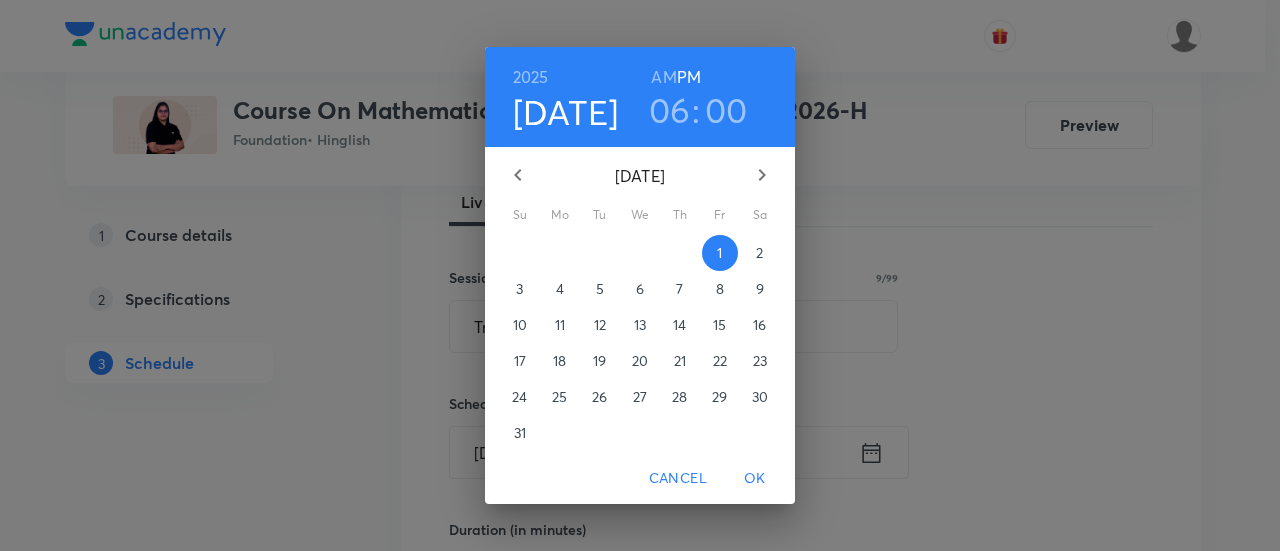 click on "06" at bounding box center (670, 110) 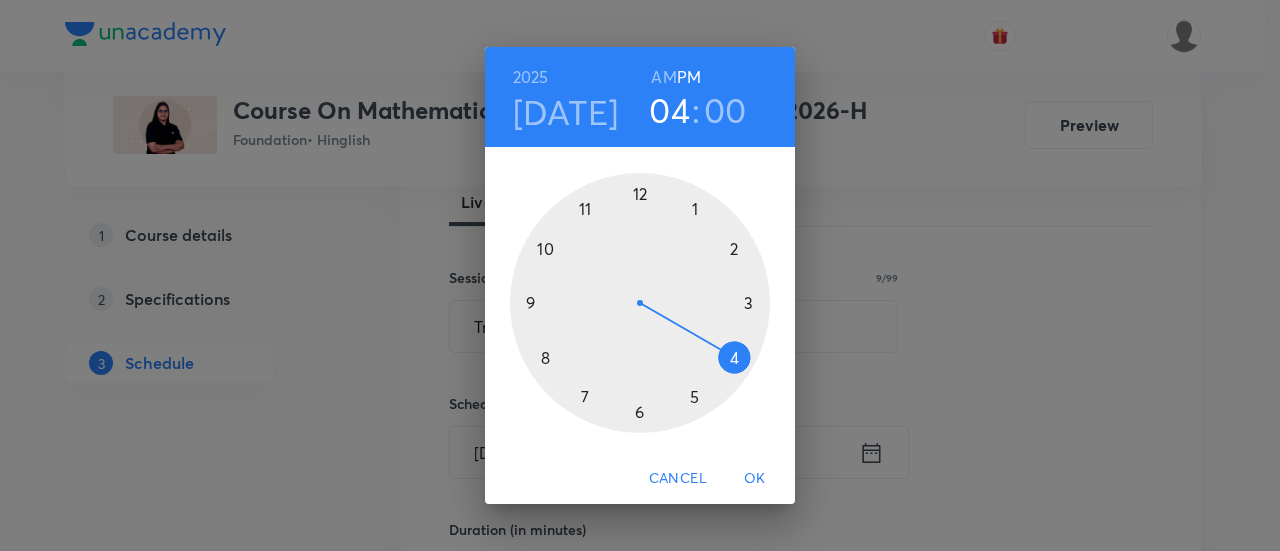 drag, startPoint x: 641, startPoint y: 411, endPoint x: 721, endPoint y: 373, distance: 88.56636 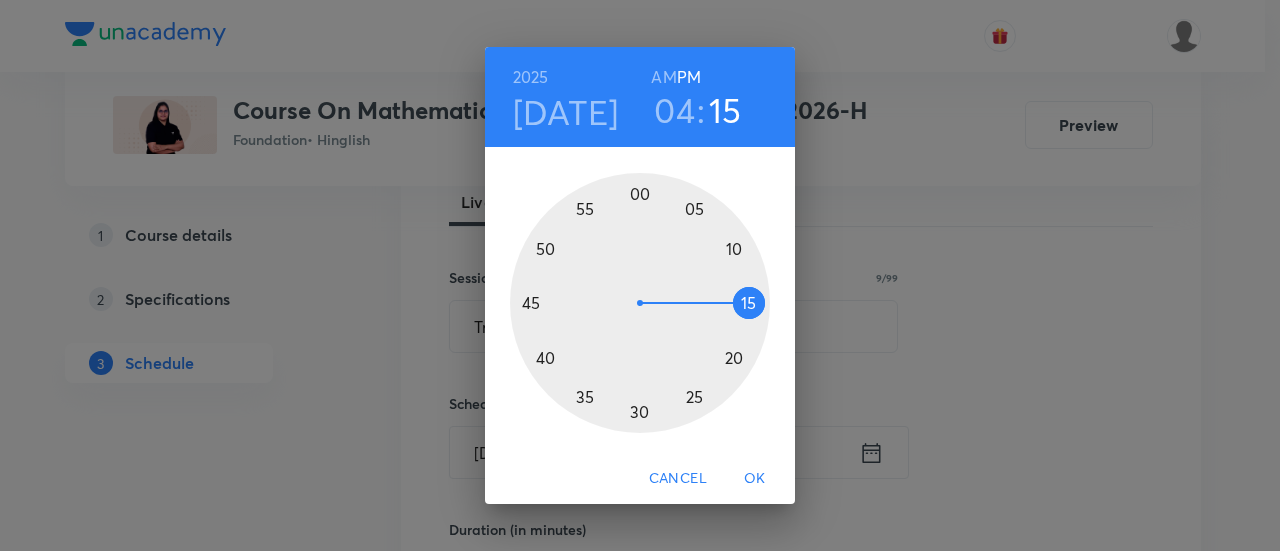 drag, startPoint x: 639, startPoint y: 190, endPoint x: 736, endPoint y: 303, distance: 148.9228 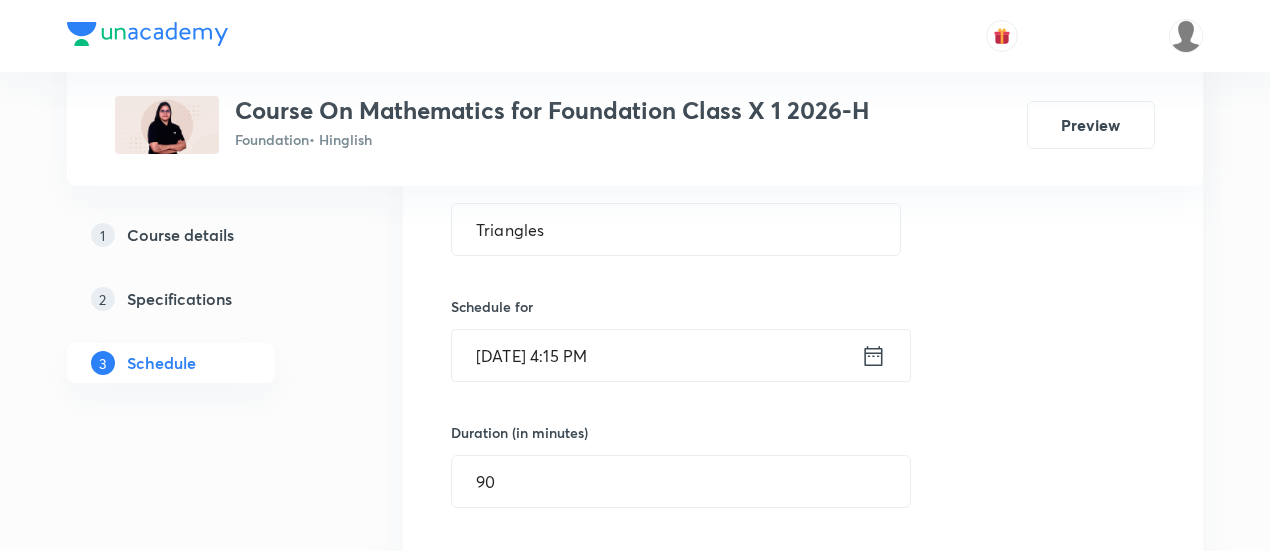 scroll, scrollTop: 500, scrollLeft: 0, axis: vertical 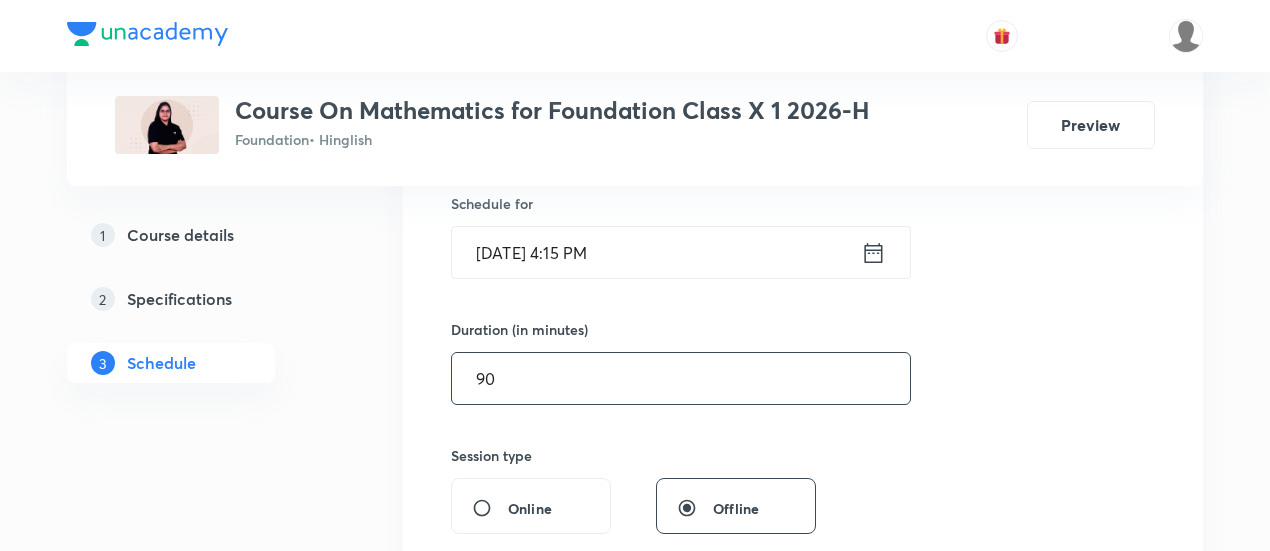 click on "90" at bounding box center (681, 378) 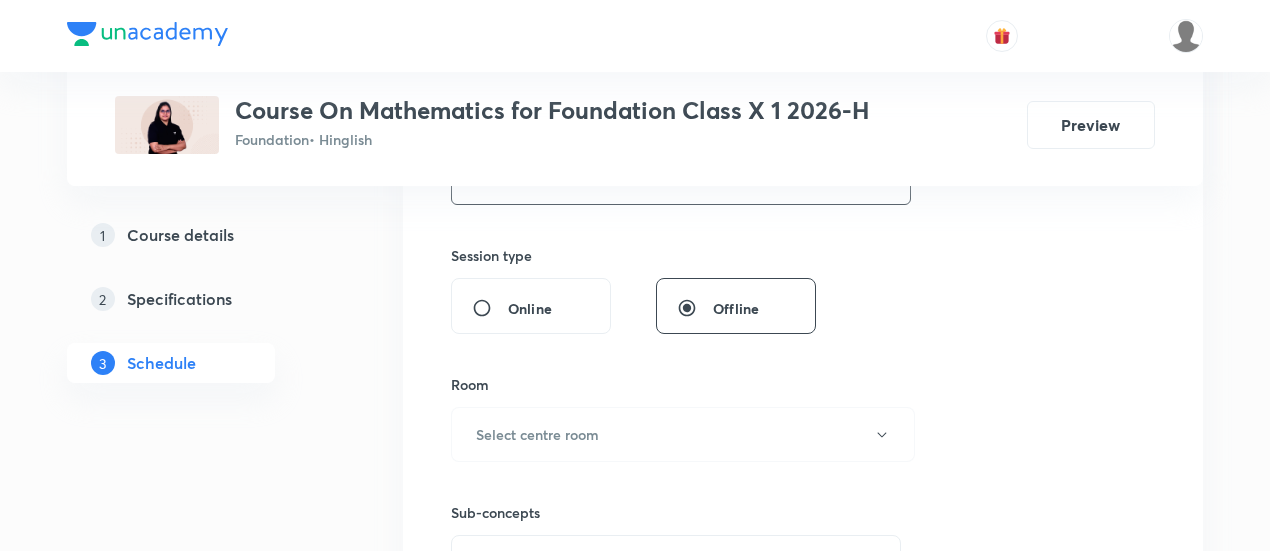 scroll, scrollTop: 900, scrollLeft: 0, axis: vertical 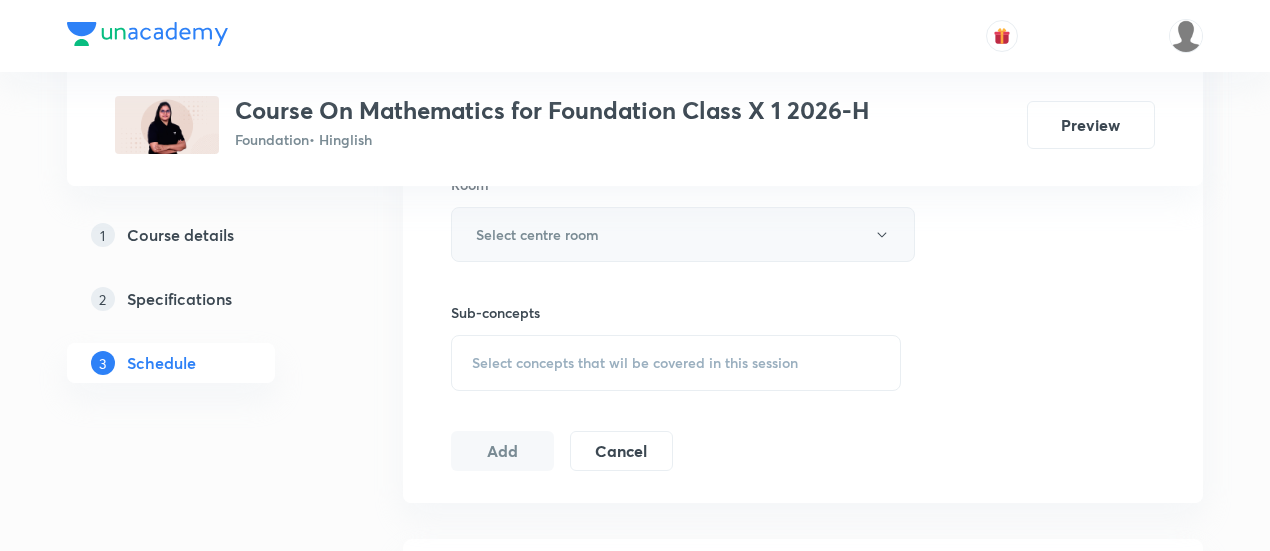 click on "Select centre room" at bounding box center [683, 234] 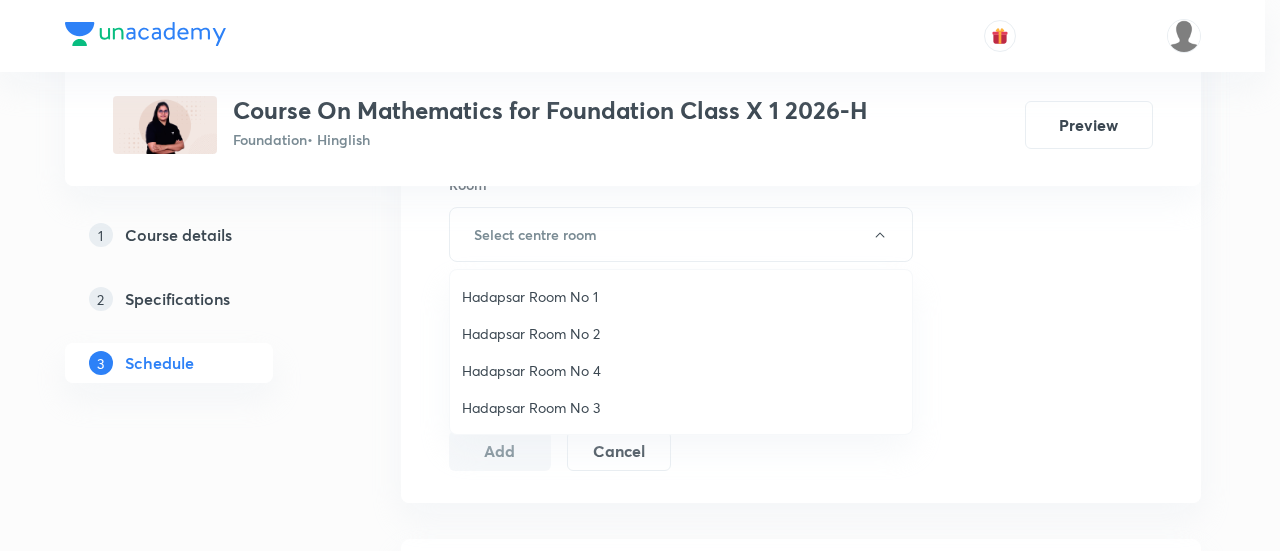 click on "Hadapsar Room No 2" at bounding box center [681, 333] 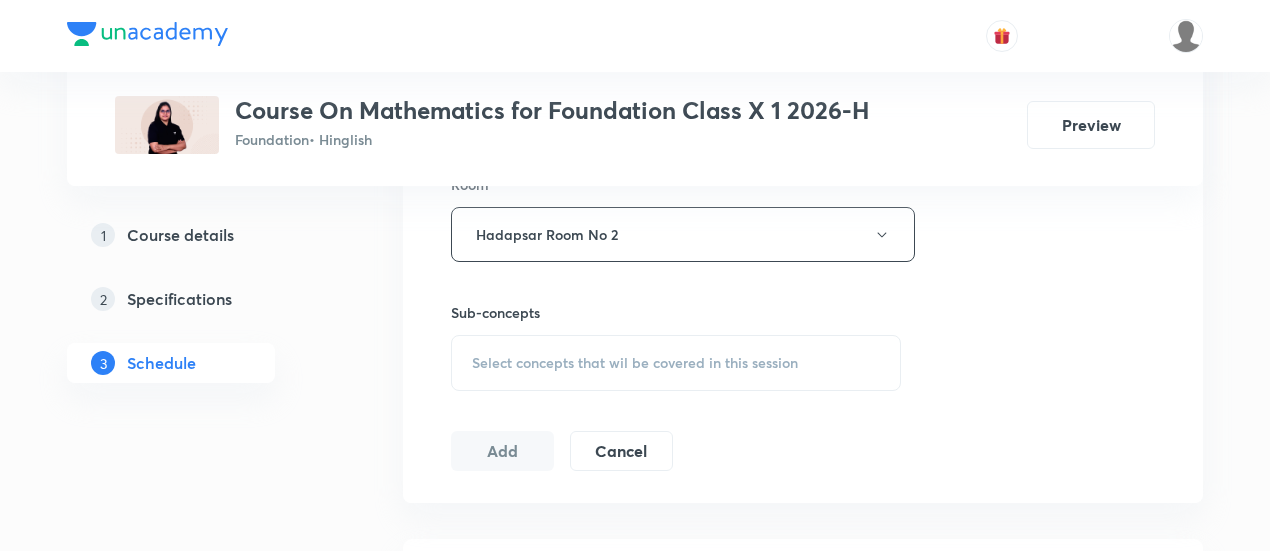 click on "Select concepts that wil be covered in this session" at bounding box center [635, 363] 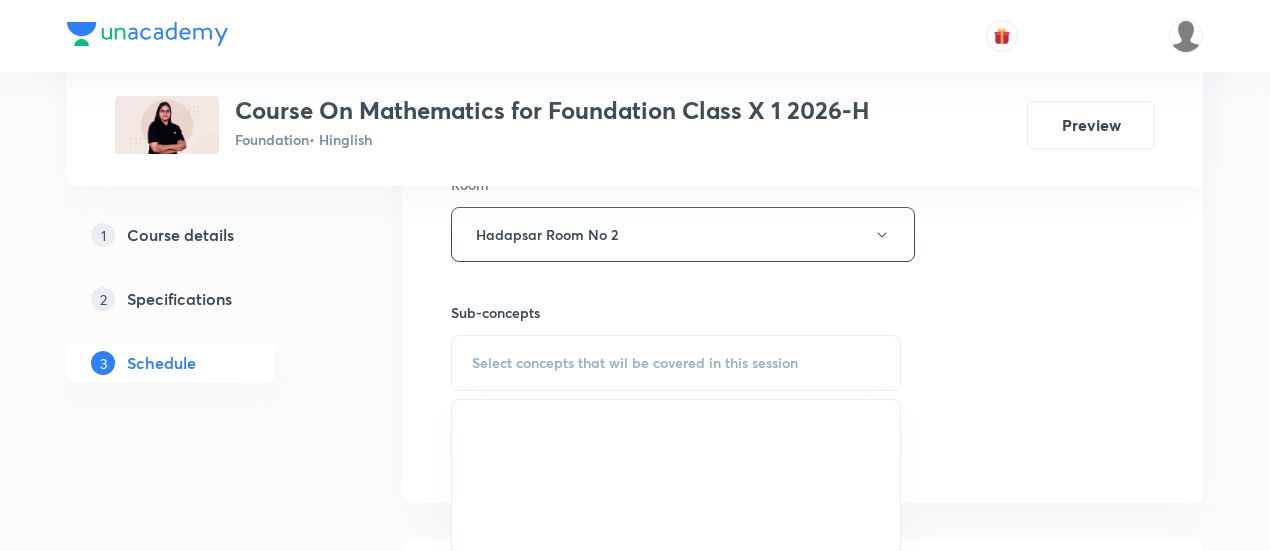 scroll, scrollTop: 1200, scrollLeft: 0, axis: vertical 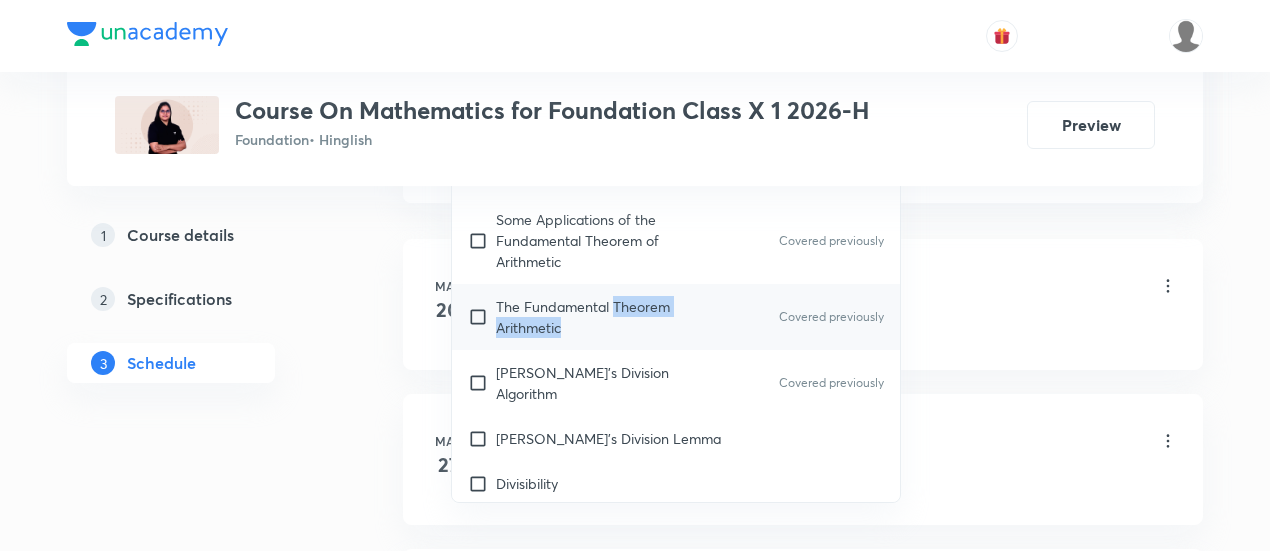 click on "The Fundamental Theorem Arithmetic" at bounding box center [597, 317] 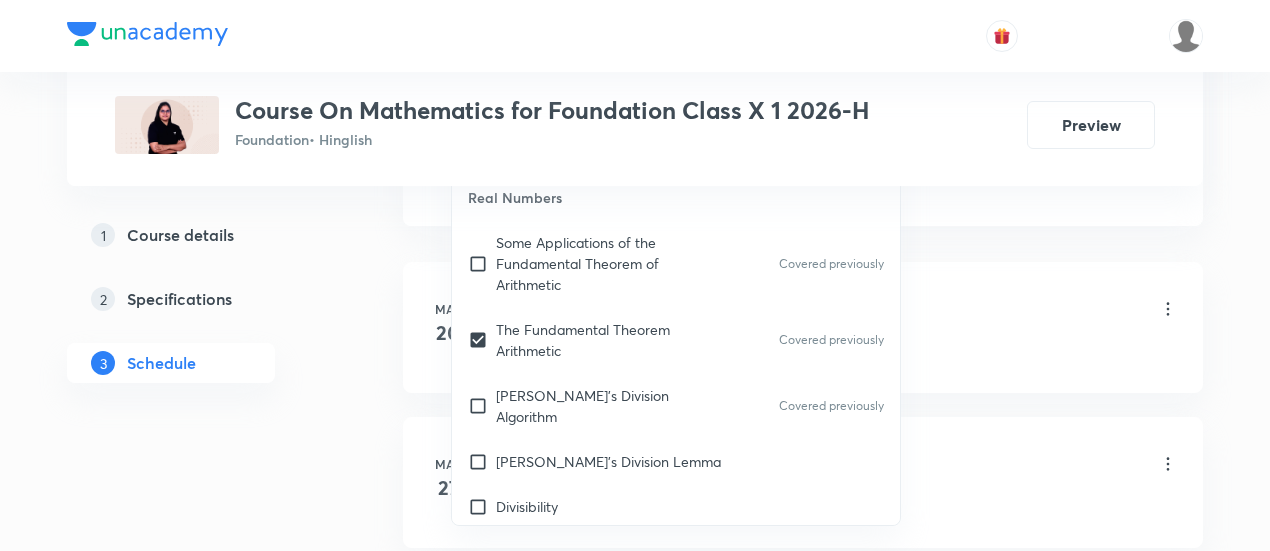 click on "Schedule 19  classes Session  20 Live class Session title 9/99 Triangles ​ Schedule for Aug 1, 2025, 4:15 PM ​ Duration (in minutes) 90 ​   Session type Online Offline Room Hadapsar Room No 2 Sub-concepts The Fundamental Theorem Arithmetic CLEAR ​ Real Numbers Some Applications of the Fundamental Theorem  of Arithmetic Covered previously The Fundamental Theorem Arithmetic Covered previously Euclid's Division Algorithm Covered previously Euclid's Division Lemma Divisibility Introduction Classification of Number HCF by prime factorization Relation between HCF and LCM HCF Simplest Form Polynomials Division Algorithm for Polynomials Relationship Between the Zeros & Coefficients of a Polynomial Geometrical Meaning of the Zeros of a Polynomial Graphs of Polynomial Basic and Revision Relation between roots Root satisfy equation Finding Polynomial by using sum and product of roots Zeroes of Polynomial Identifying Polynomials Linear Equation in 2 variables Simultaneous Linear Equations in Two Variables D ≥ 0" at bounding box center [803, 1236] 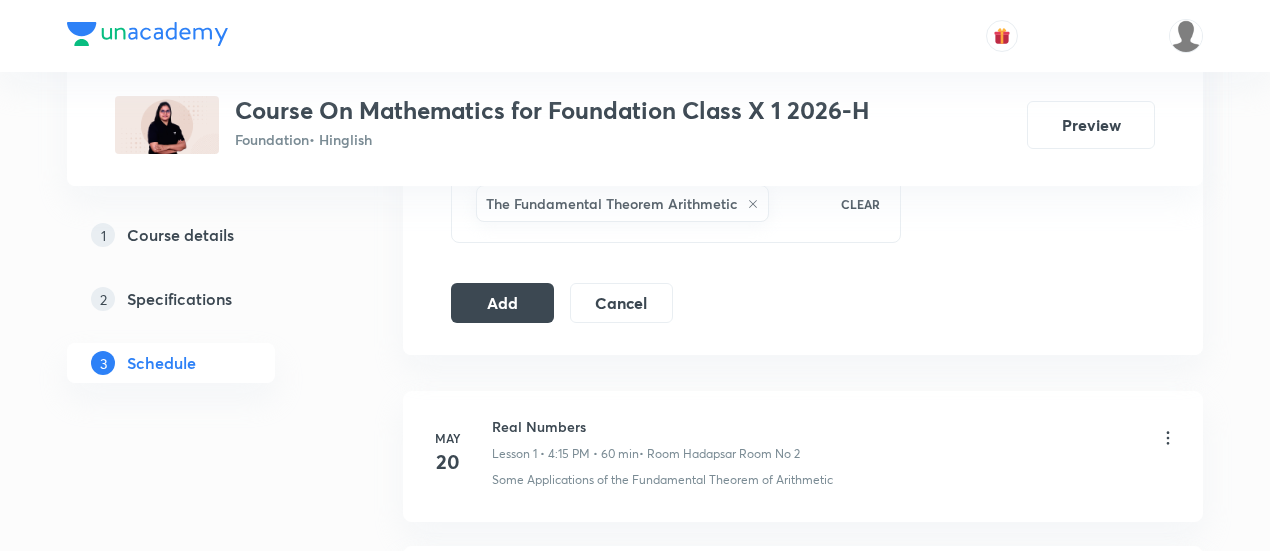 scroll, scrollTop: 1000, scrollLeft: 0, axis: vertical 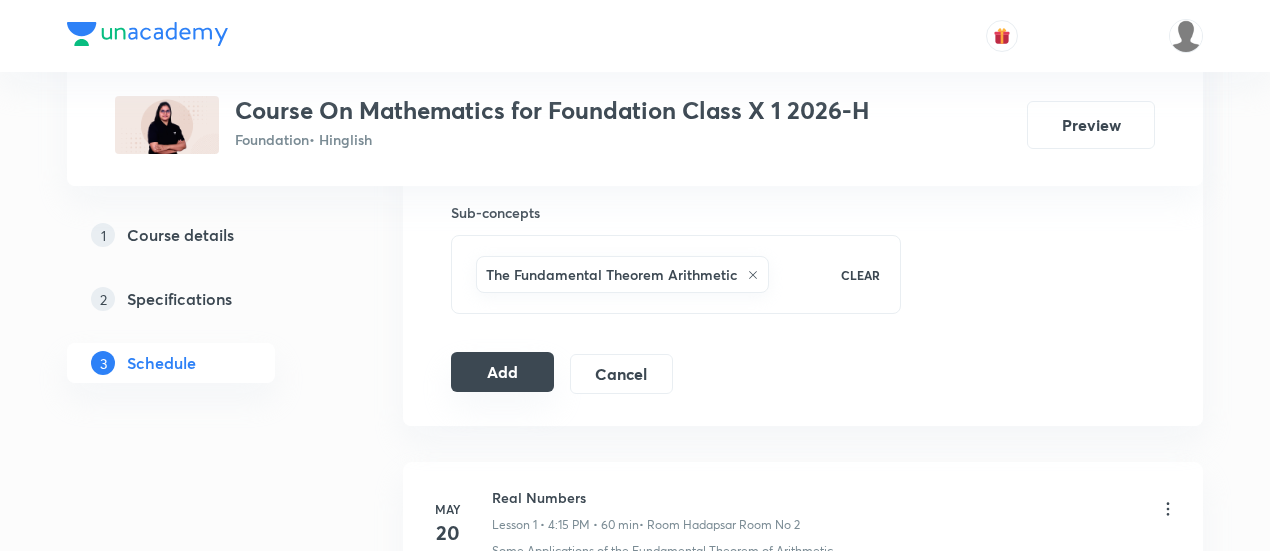 click on "Add" at bounding box center (502, 372) 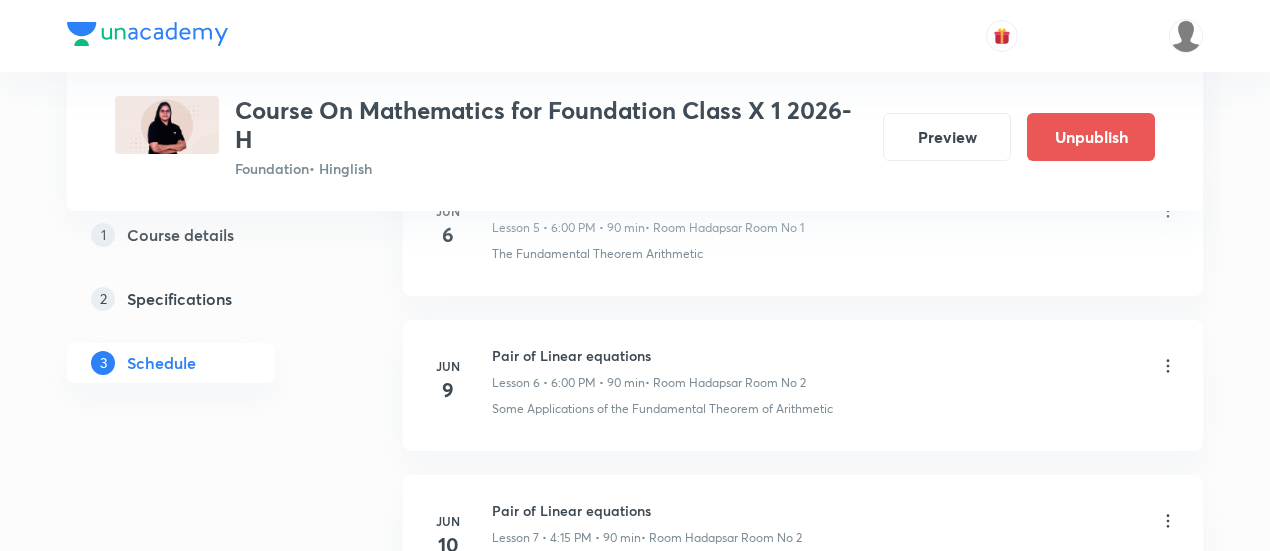 scroll, scrollTop: 1024, scrollLeft: 0, axis: vertical 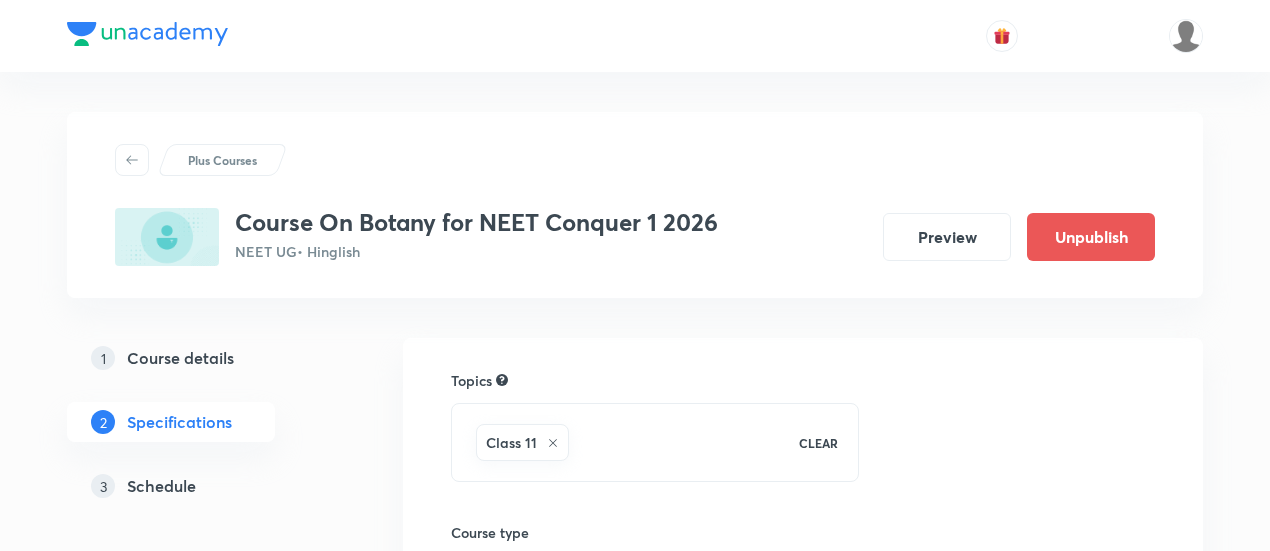 click on "Schedule" at bounding box center (161, 486) 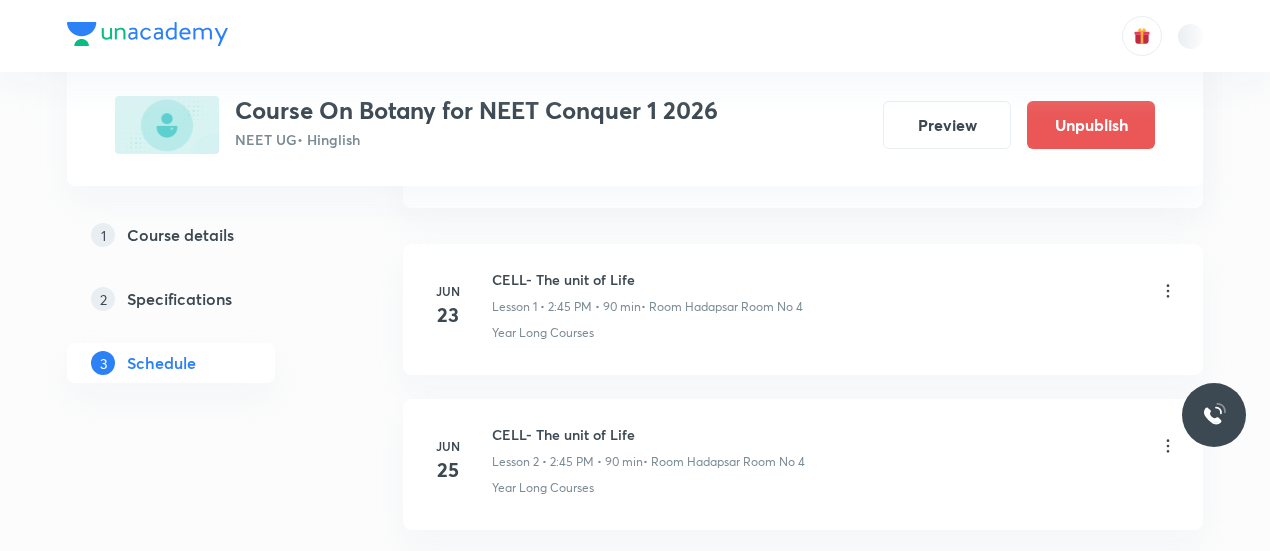 scroll, scrollTop: 1400, scrollLeft: 0, axis: vertical 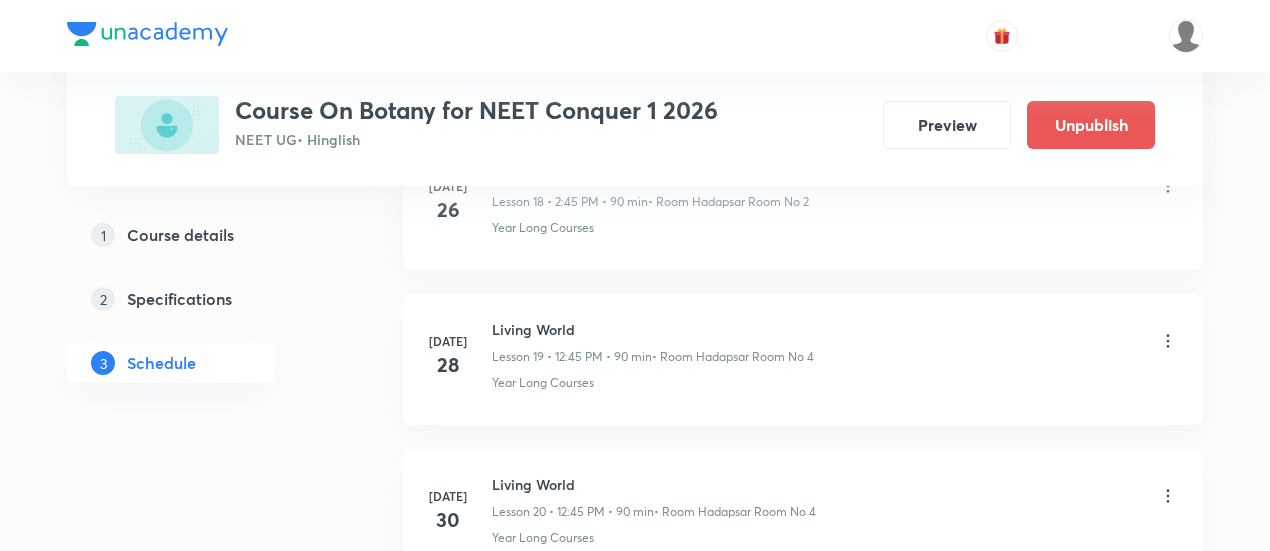 click on "Living World" at bounding box center [654, 484] 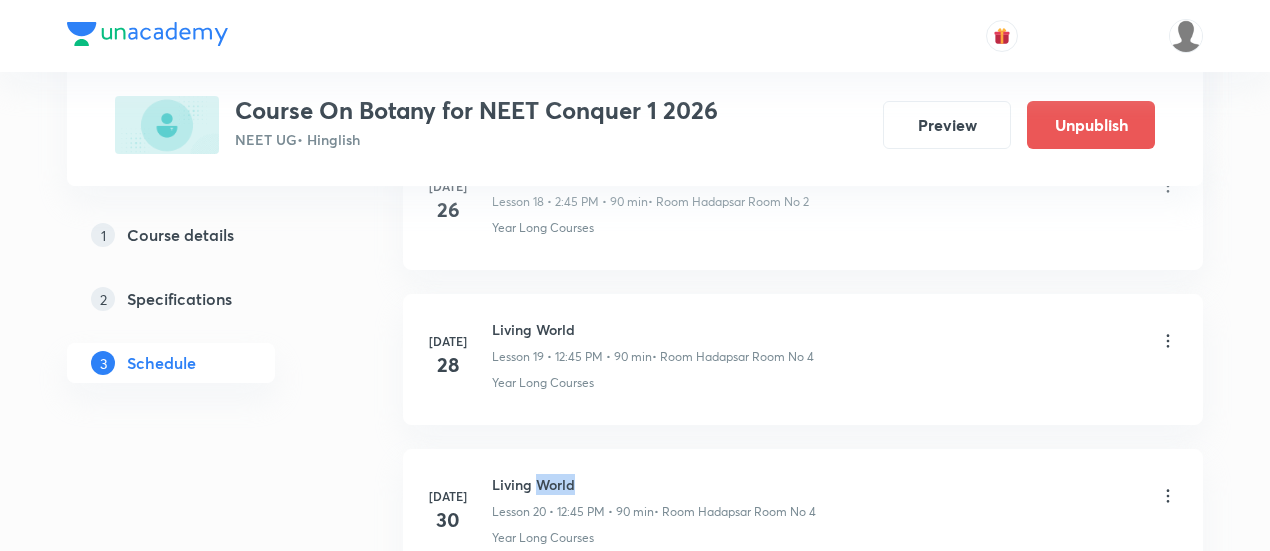 click on "Living World" at bounding box center [654, 484] 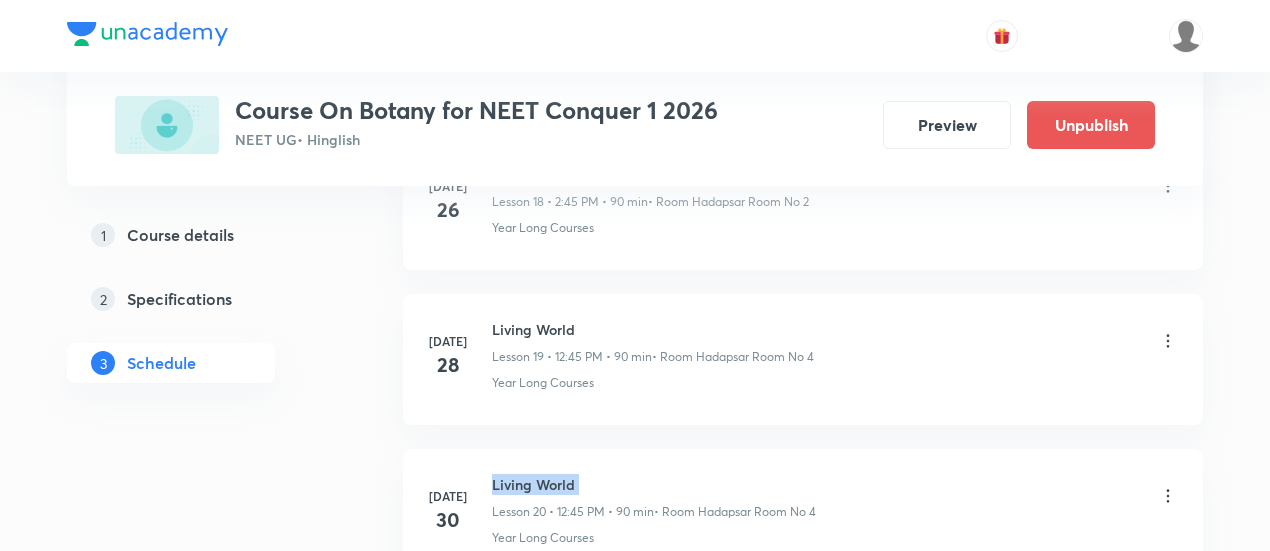 click on "Living World" at bounding box center [654, 484] 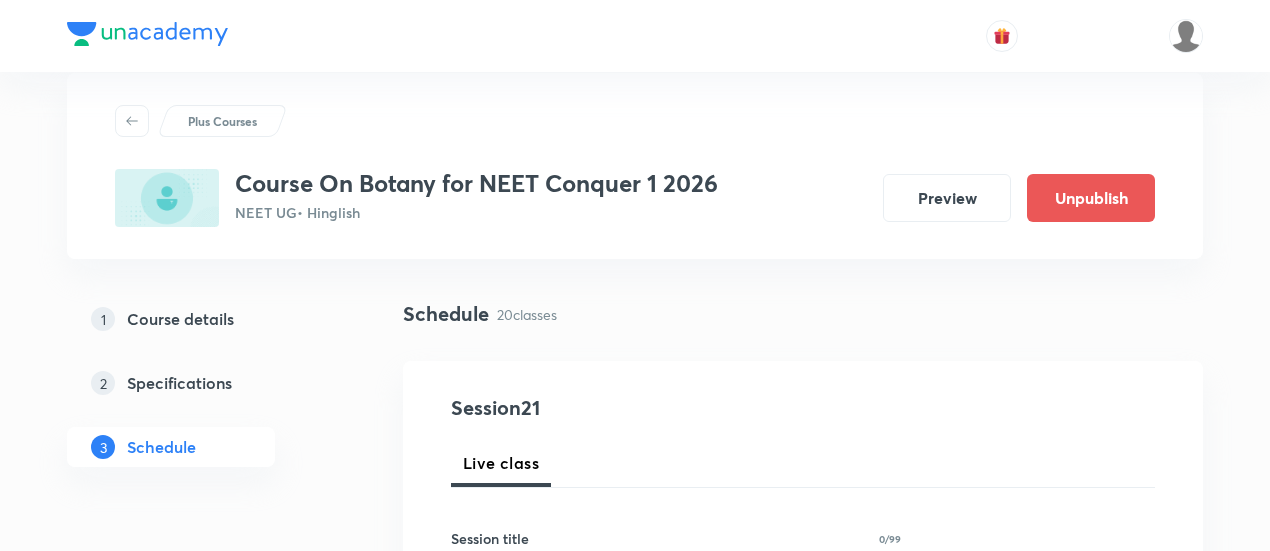 scroll, scrollTop: 239, scrollLeft: 0, axis: vertical 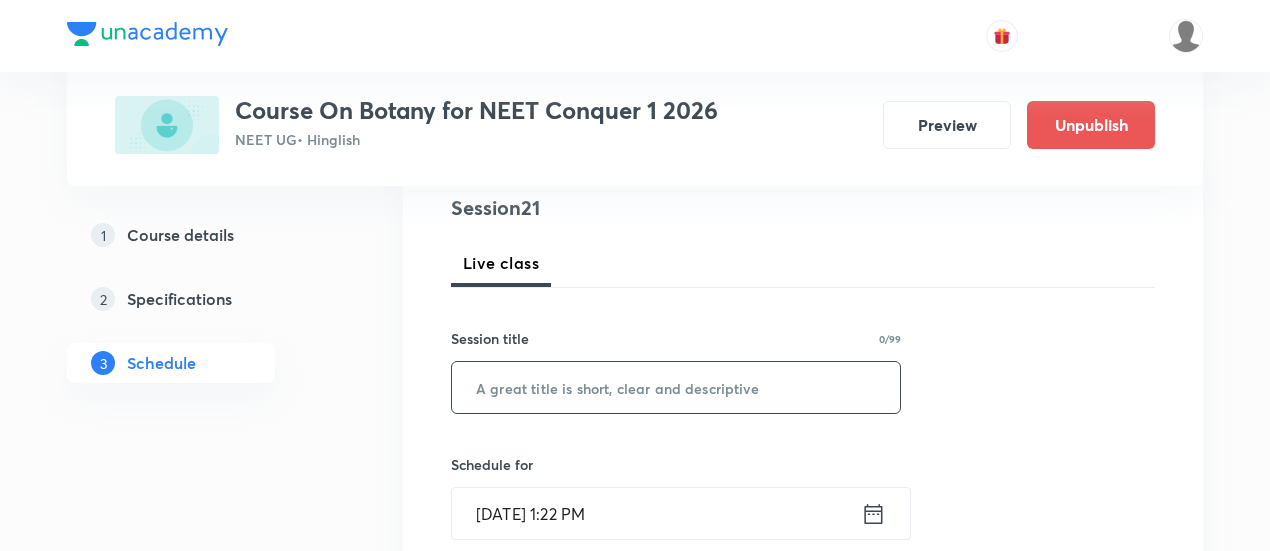 click at bounding box center (676, 387) 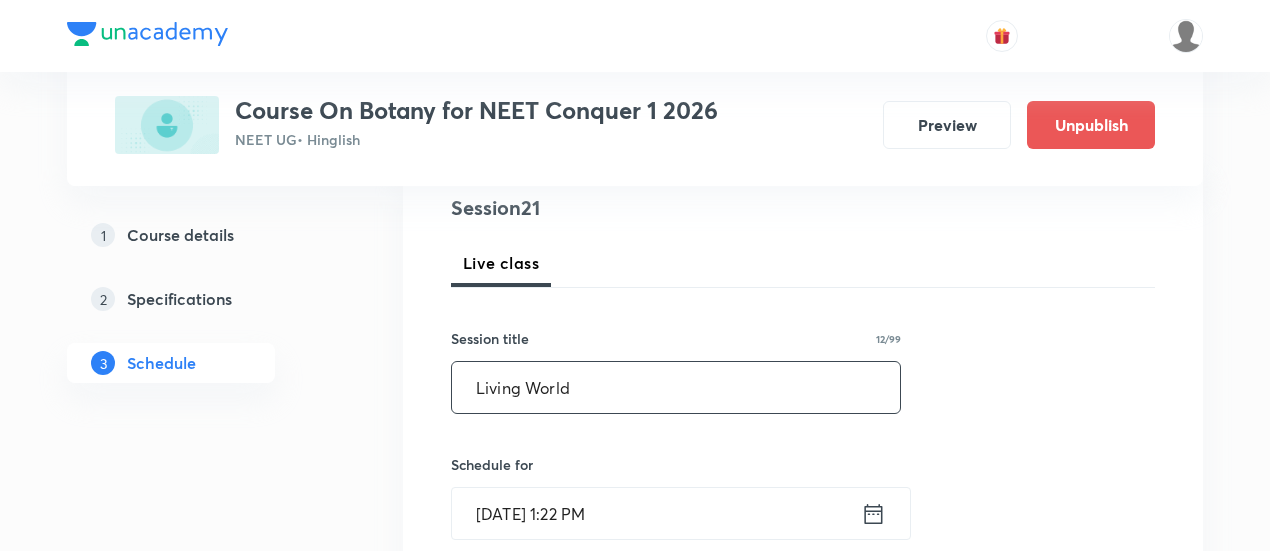 type on "Living World" 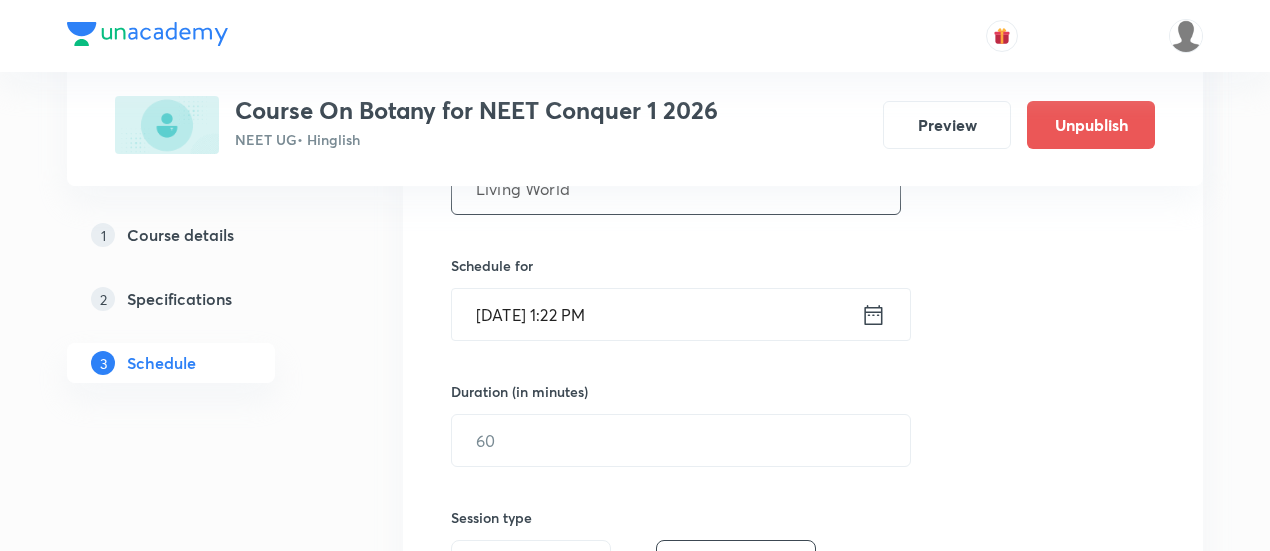 scroll, scrollTop: 439, scrollLeft: 0, axis: vertical 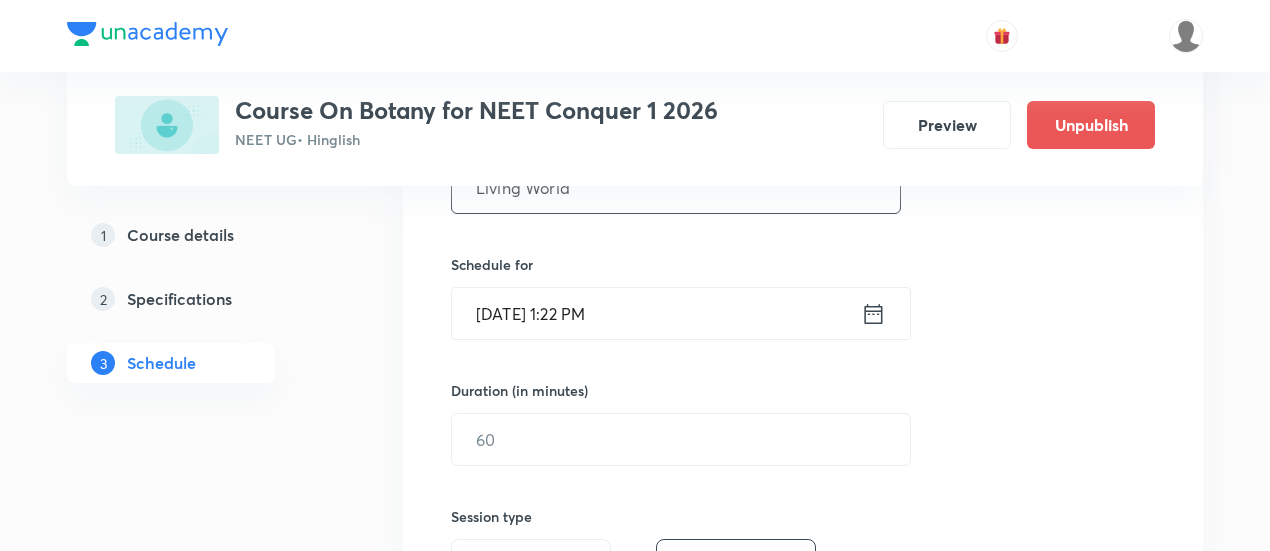 click 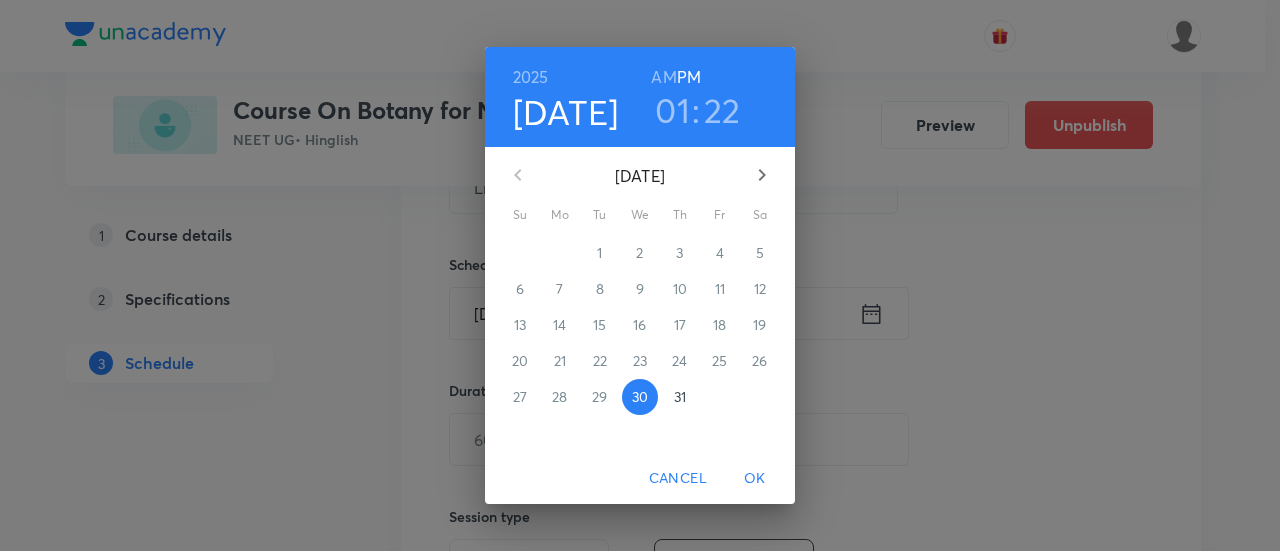 click on "31" at bounding box center [680, 397] 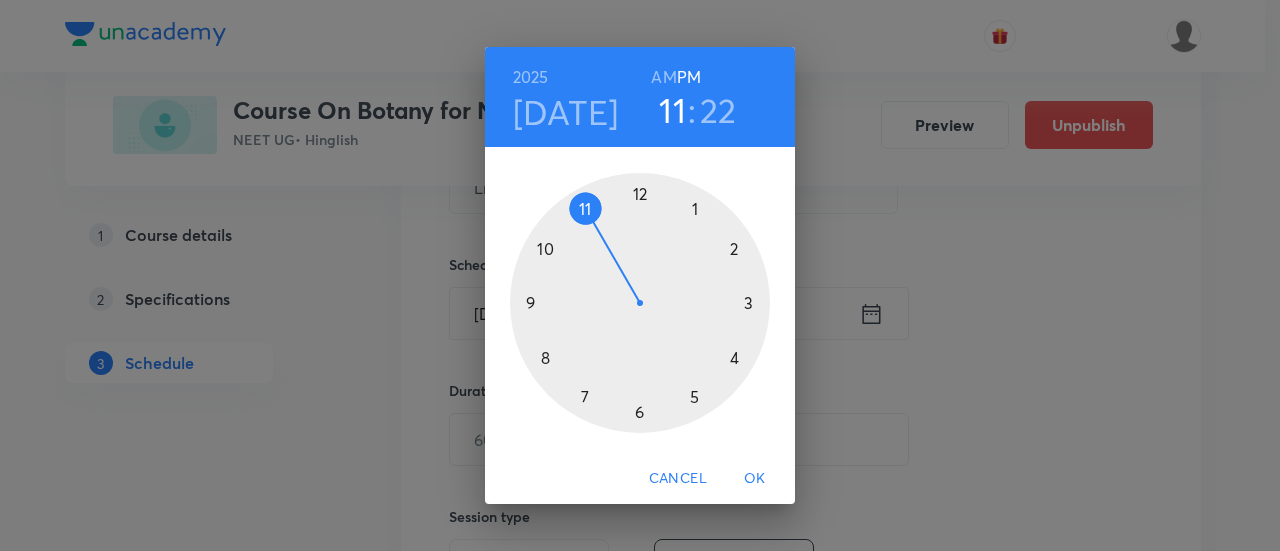 drag, startPoint x: 686, startPoint y: 205, endPoint x: 592, endPoint y: 217, distance: 94.76286 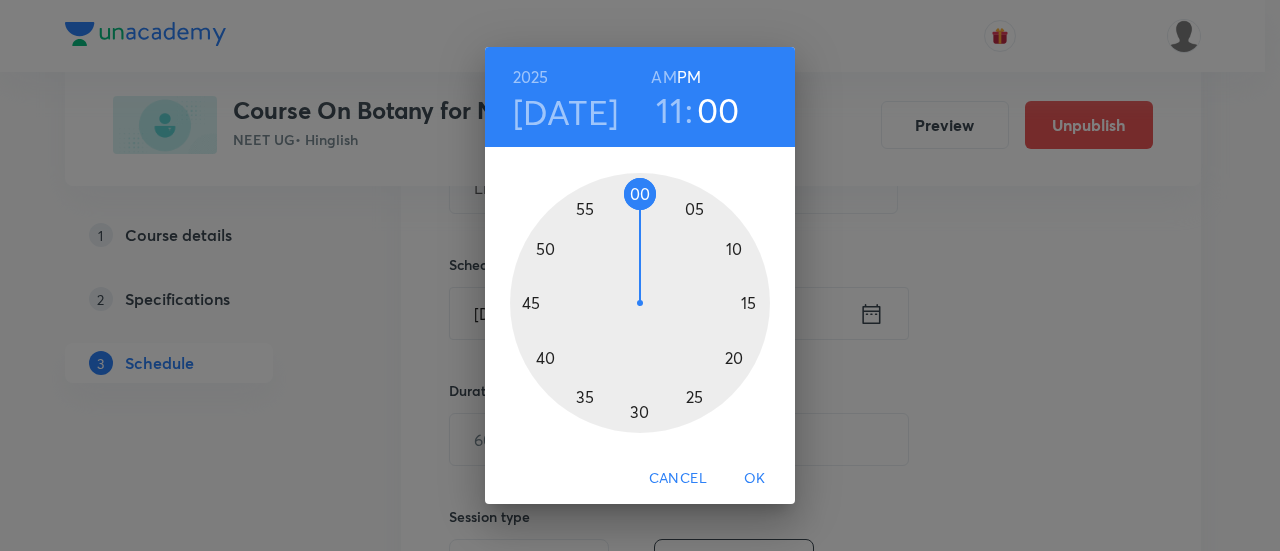 drag, startPoint x: 722, startPoint y: 365, endPoint x: 641, endPoint y: 209, distance: 175.77542 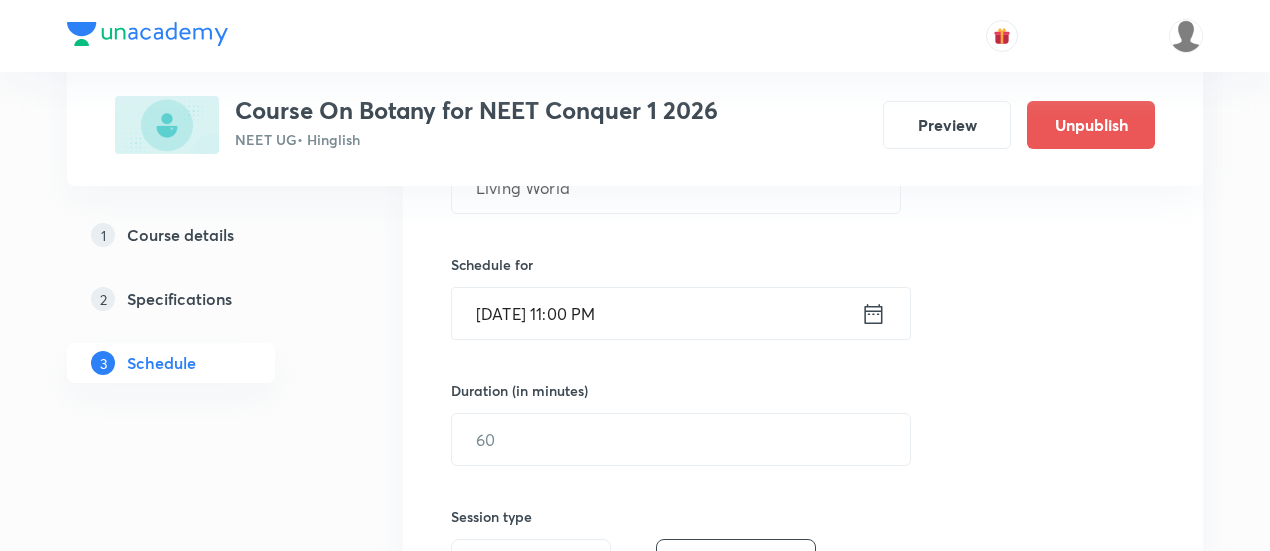 click 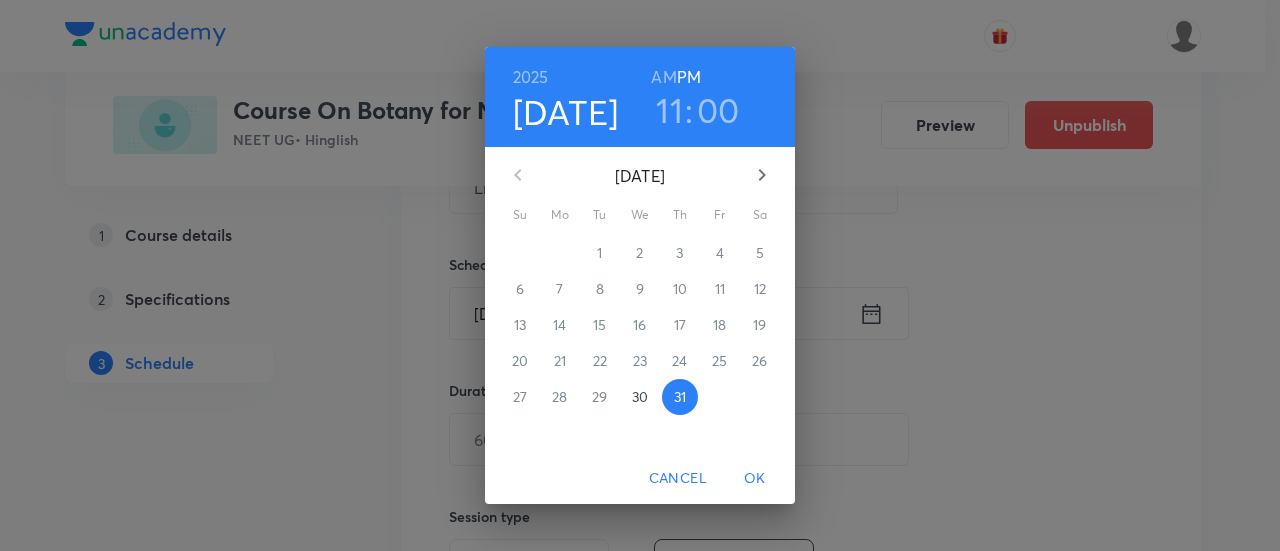 click on "AM" at bounding box center [663, 77] 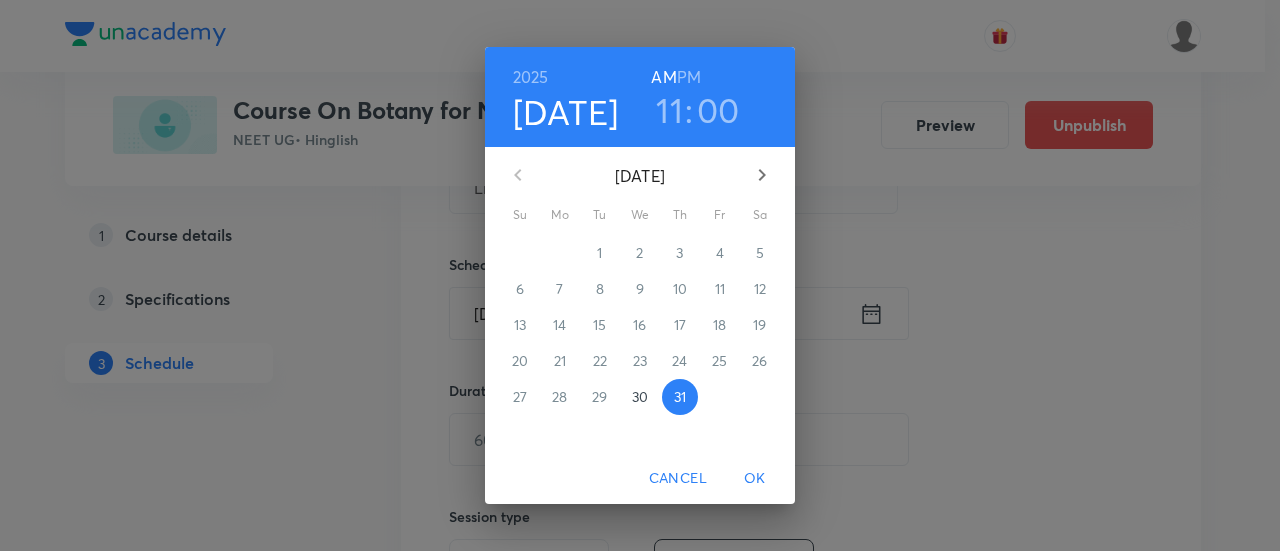 click on "OK" at bounding box center [755, 478] 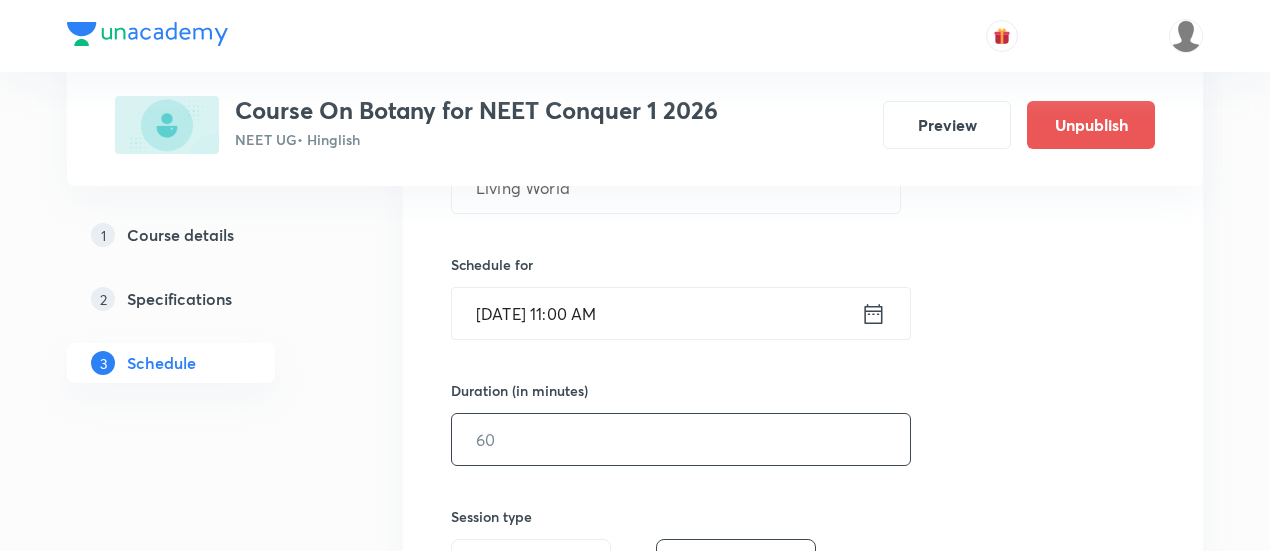 click at bounding box center [681, 439] 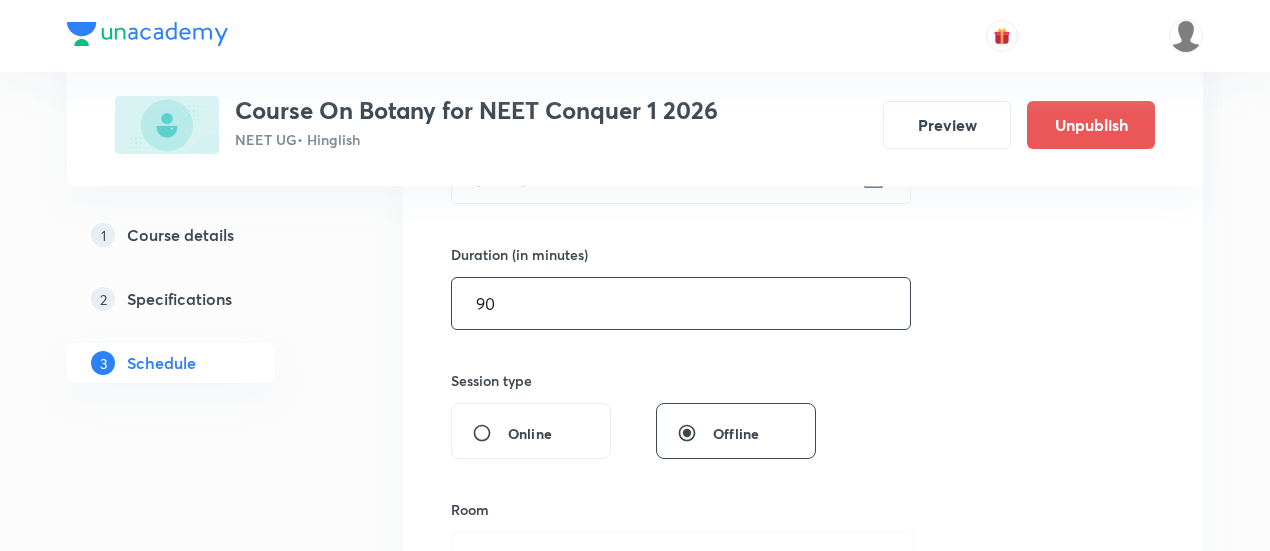 scroll, scrollTop: 739, scrollLeft: 0, axis: vertical 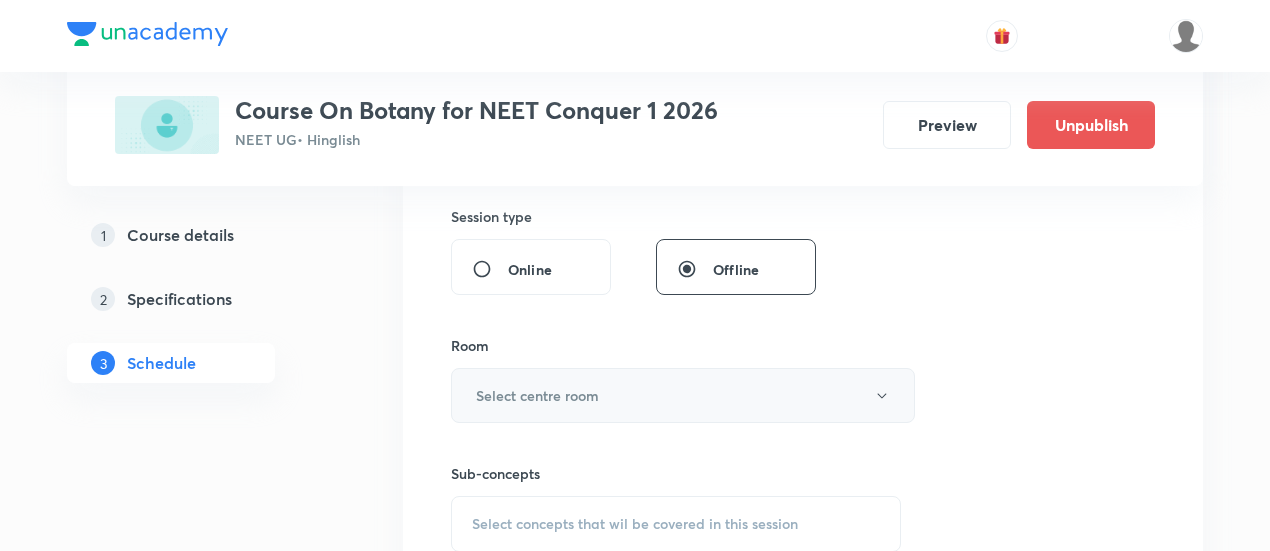 type on "90" 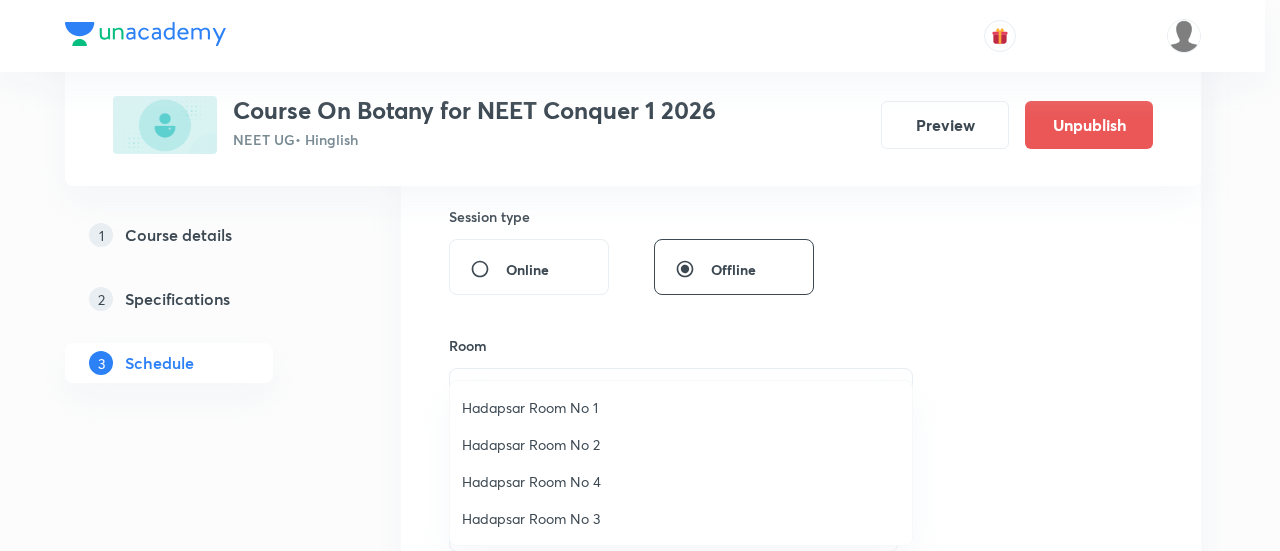 click on "Hadapsar Room No 2" at bounding box center [681, 444] 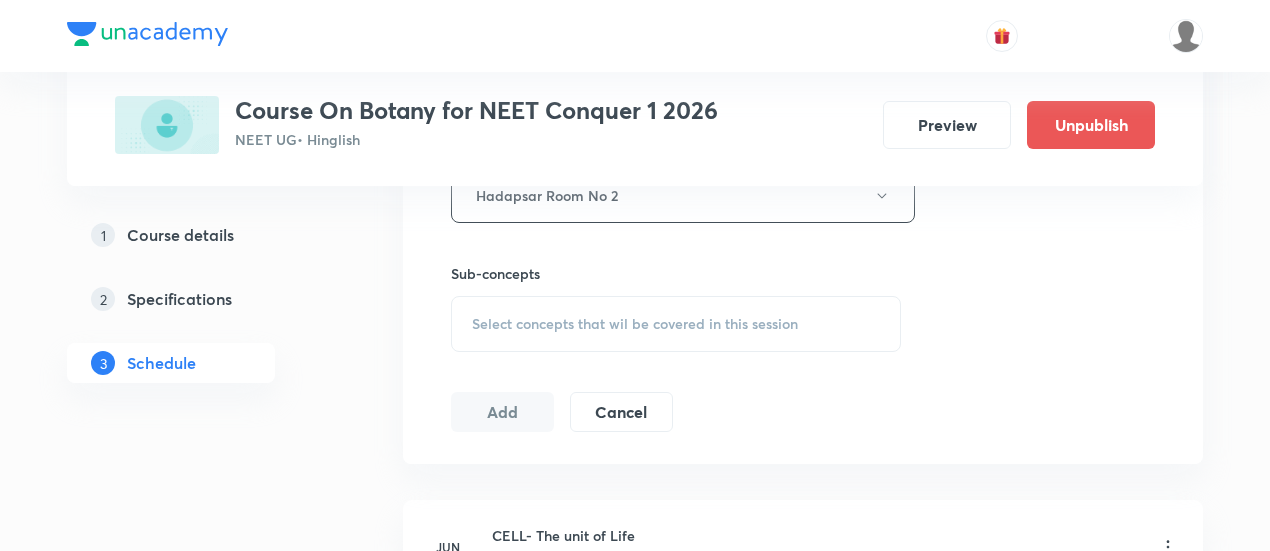 click on "Select concepts that wil be covered in this session" at bounding box center [635, 324] 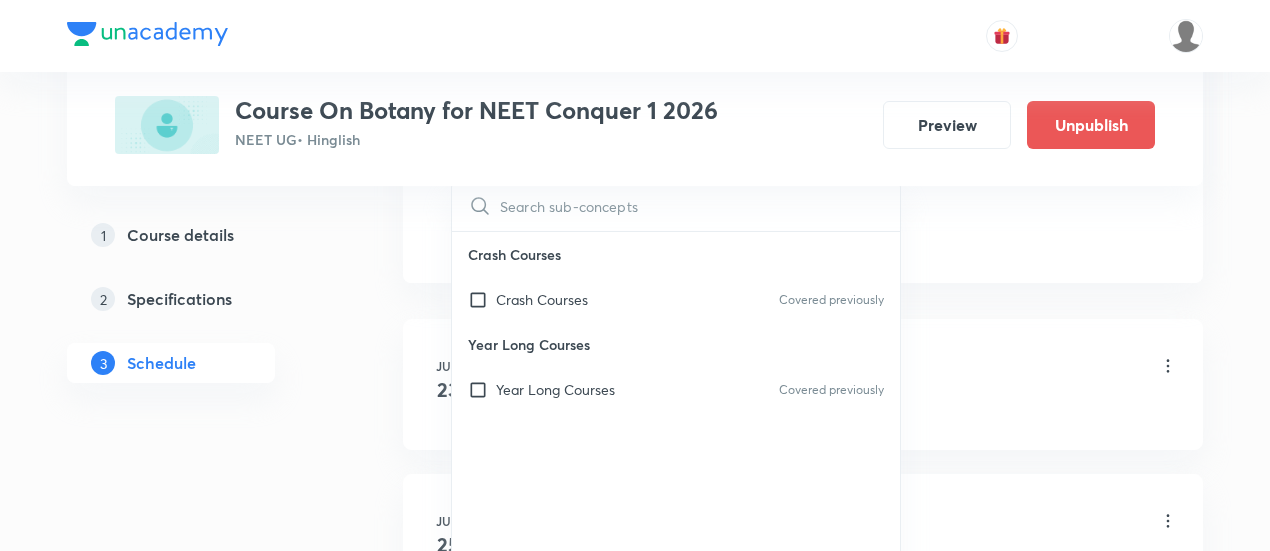 scroll, scrollTop: 1139, scrollLeft: 0, axis: vertical 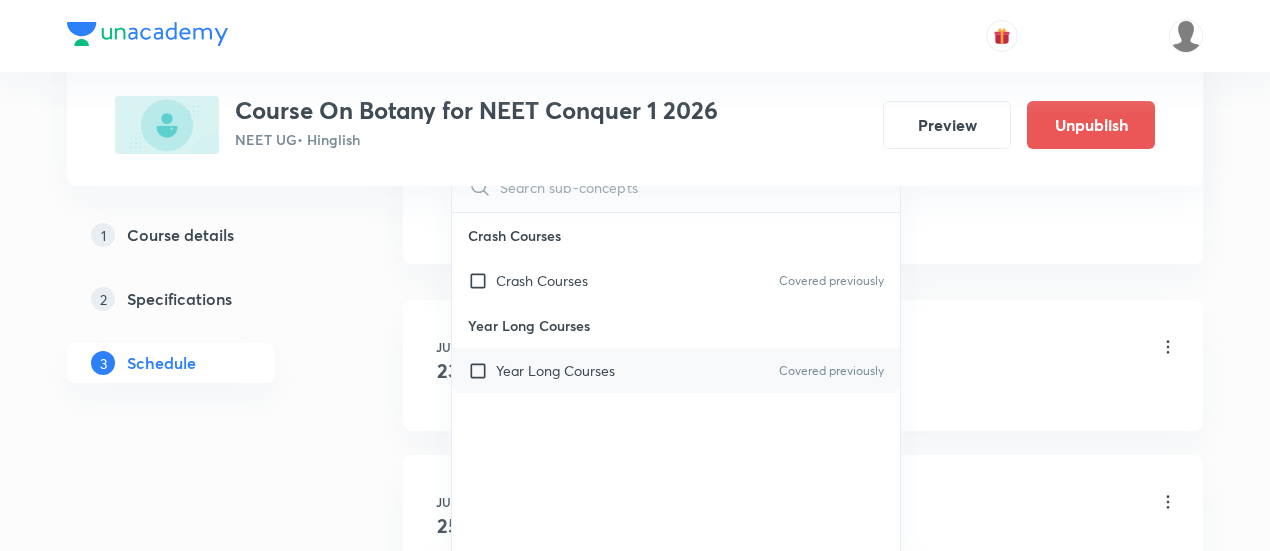 click on "Year Long Courses Covered previously" at bounding box center [676, 370] 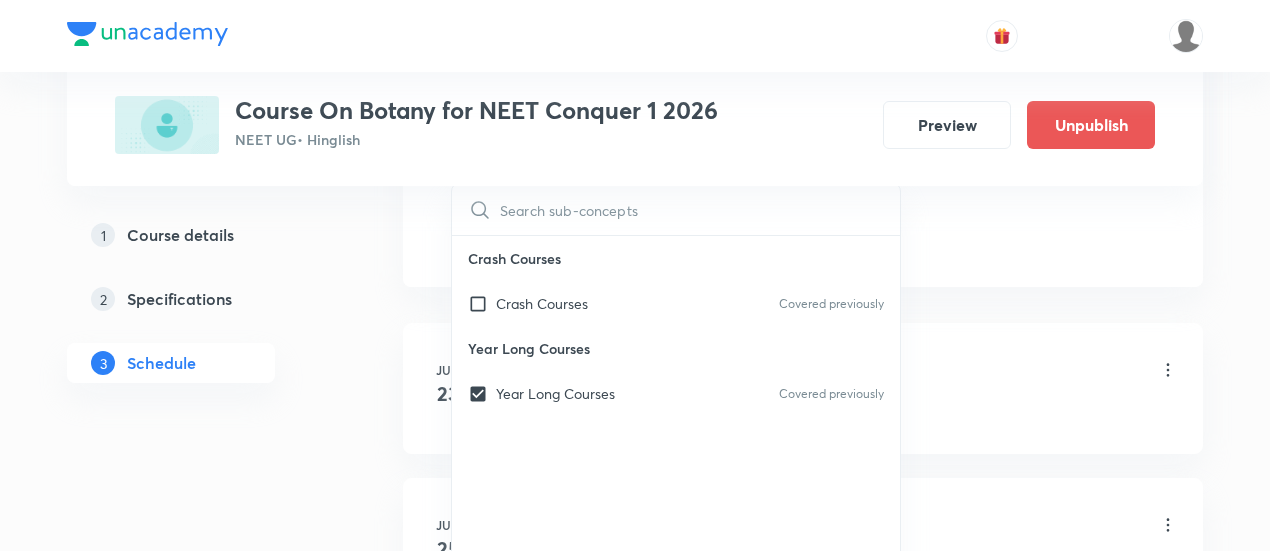 click on "Session  21 Live class Session title 12/99 Living World ​ Schedule for [DATE] 11:00 AM ​ Duration (in minutes) 90 ​   Session type Online Offline Room Hadapsar Room No 2 Sub-concepts Year Long Courses CLEAR ​ Crash Courses Crash Courses Covered previously Year Long Courses Year Long Courses Covered previously Add Cancel" at bounding box center (803, -226) 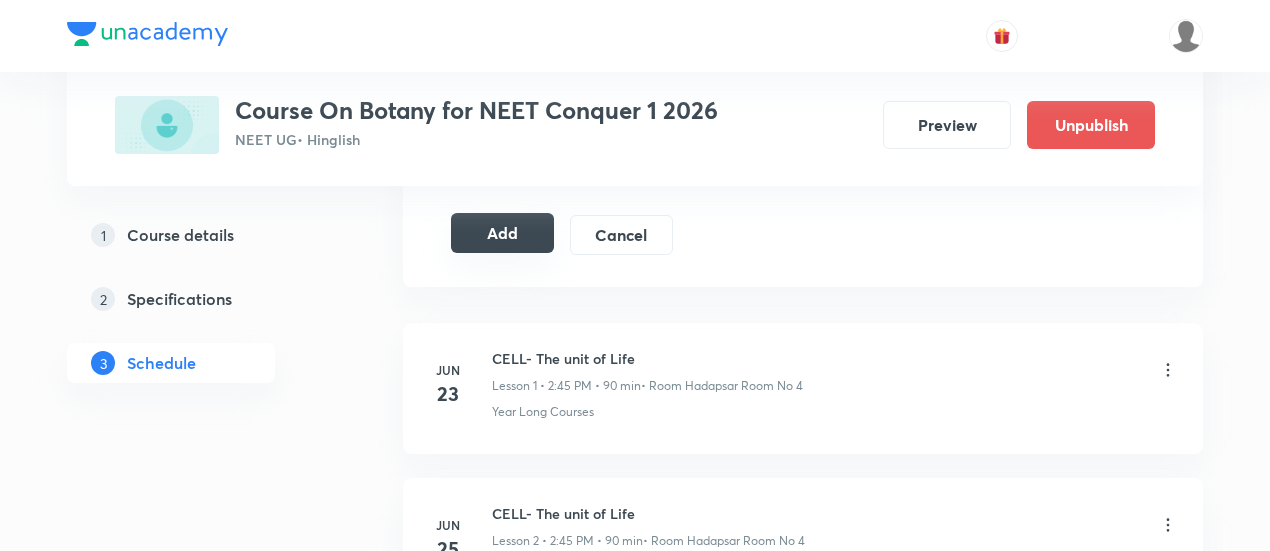 click on "Add" at bounding box center (502, 233) 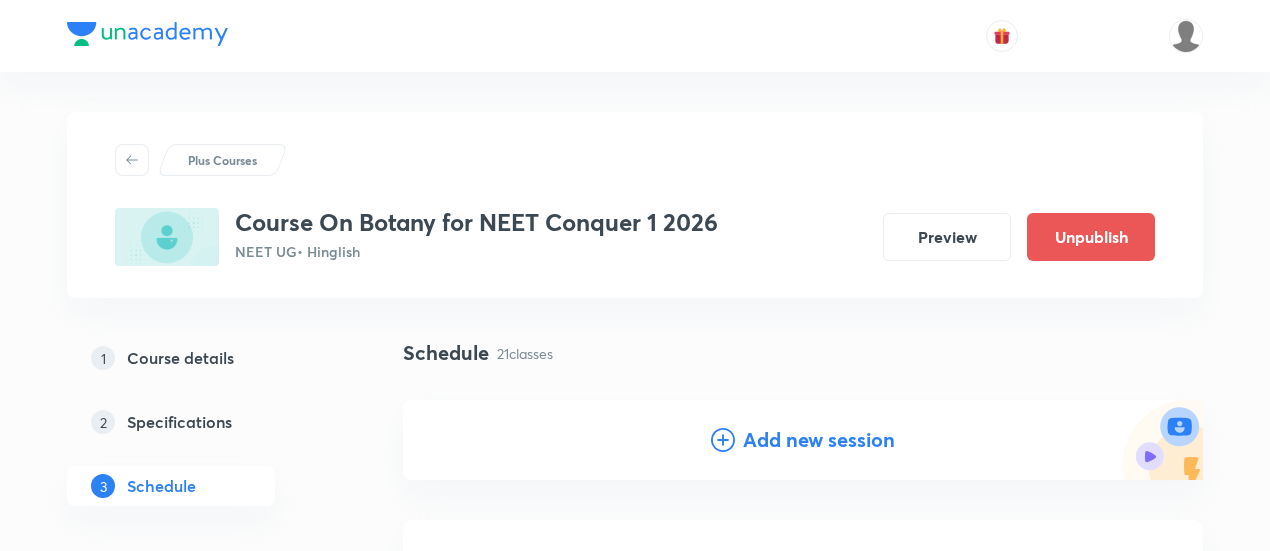 scroll, scrollTop: 0, scrollLeft: 0, axis: both 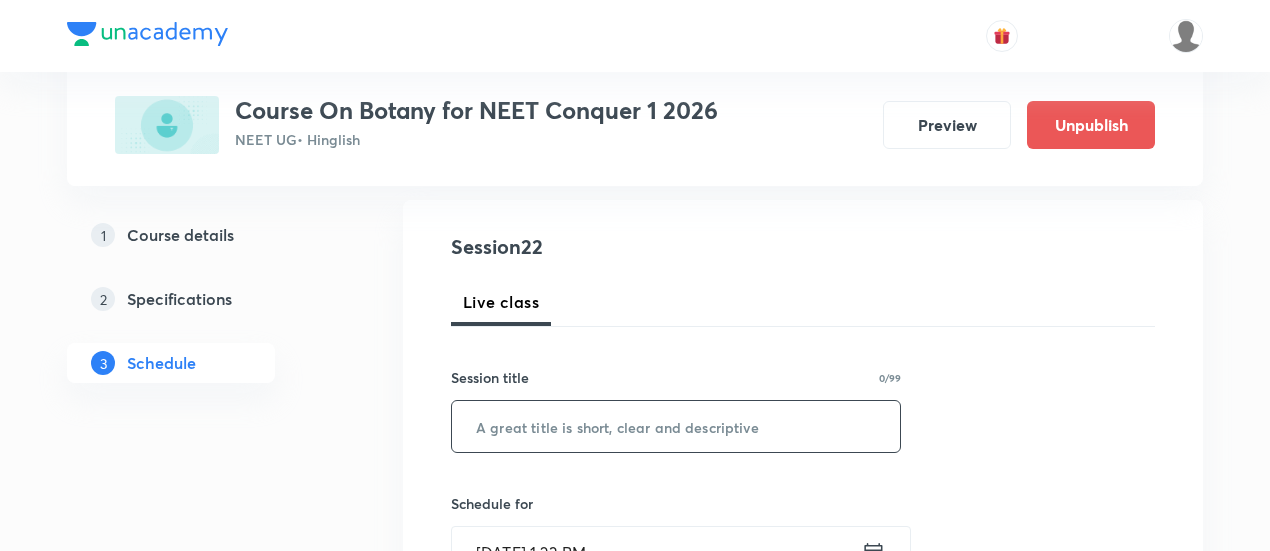 click at bounding box center [676, 426] 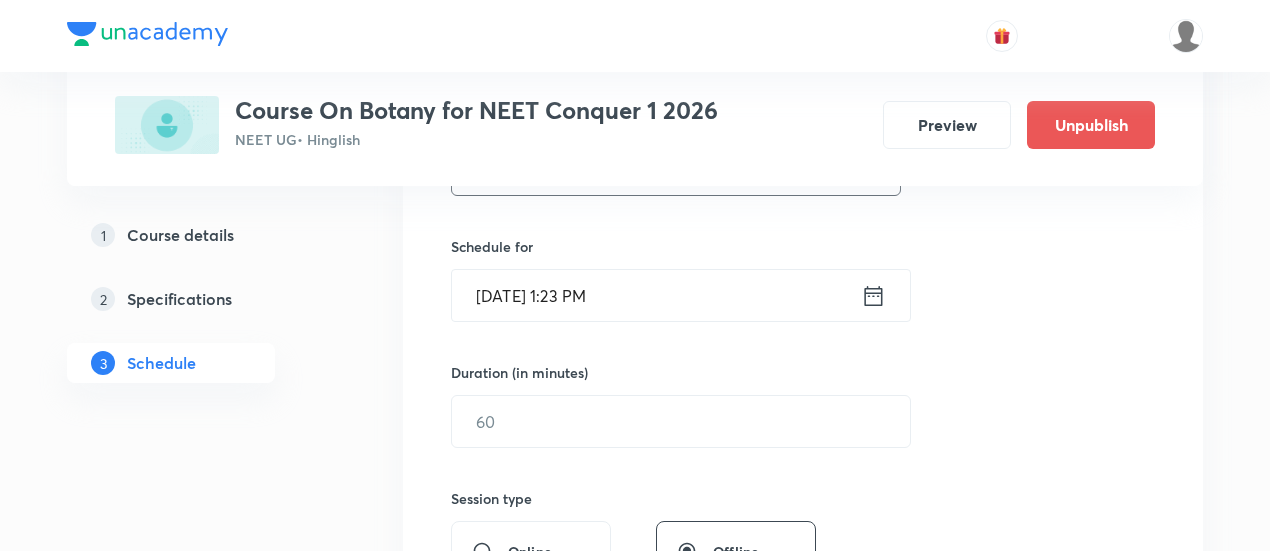 scroll, scrollTop: 500, scrollLeft: 0, axis: vertical 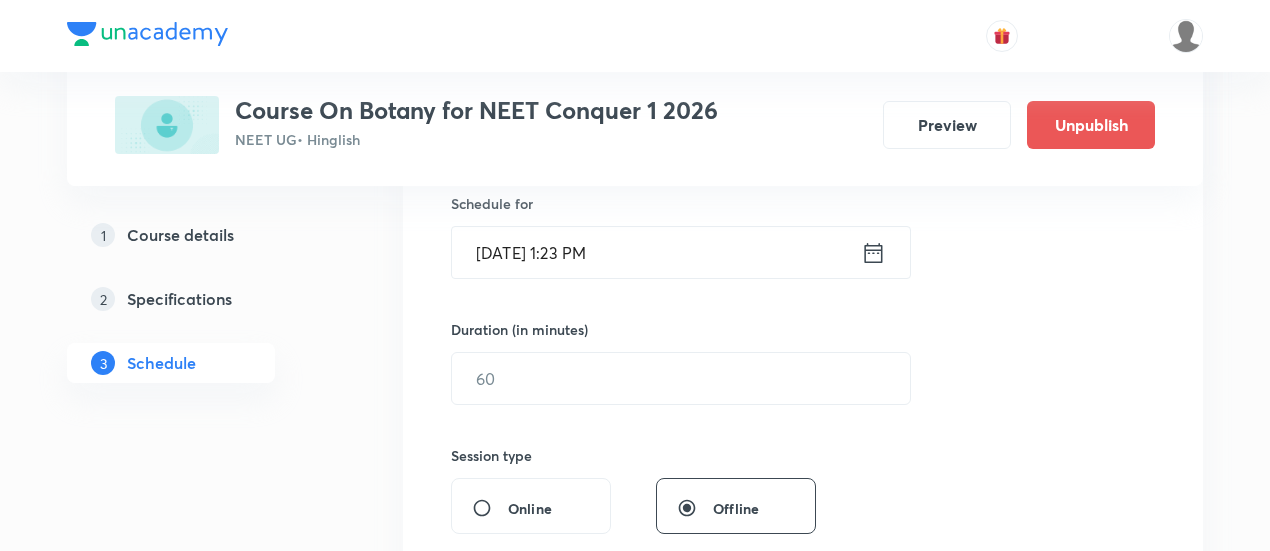 type on "Living World" 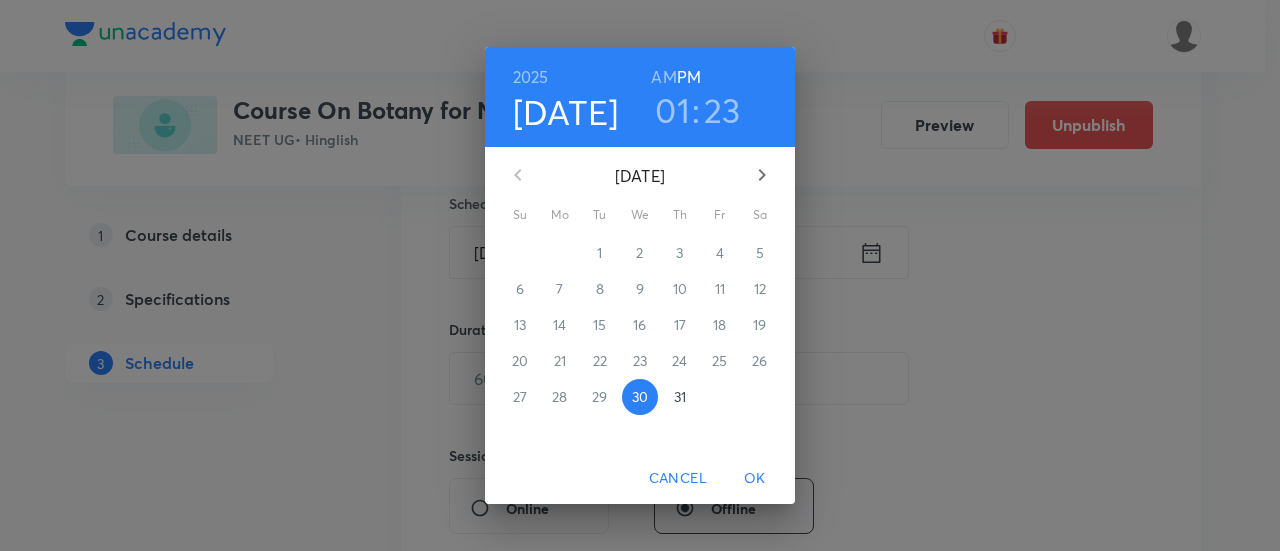 click 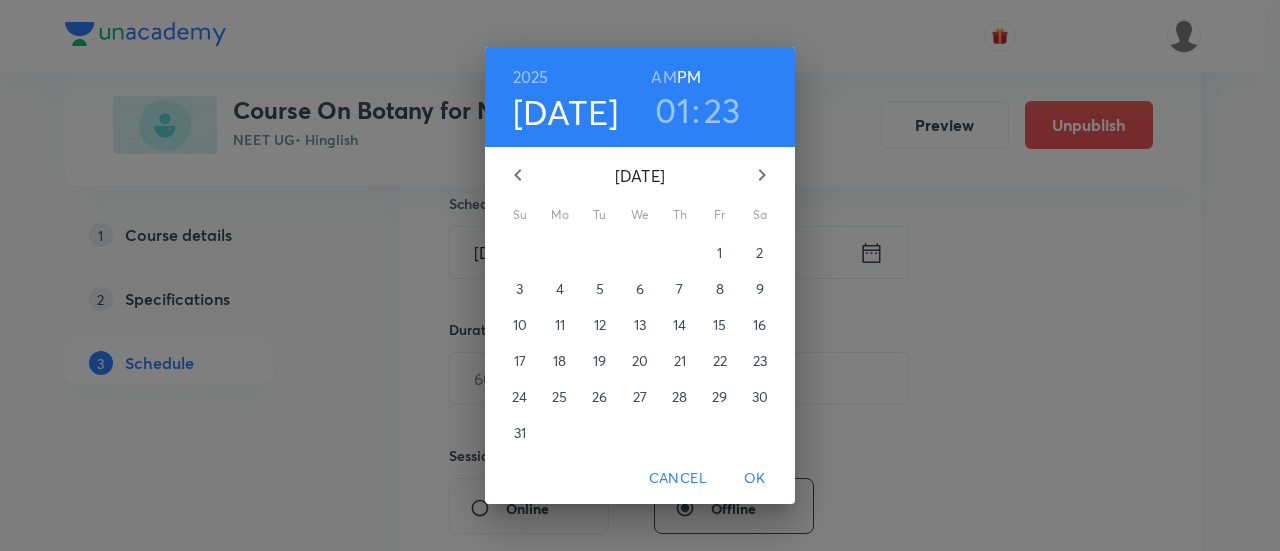 click on "2" at bounding box center [759, 253] 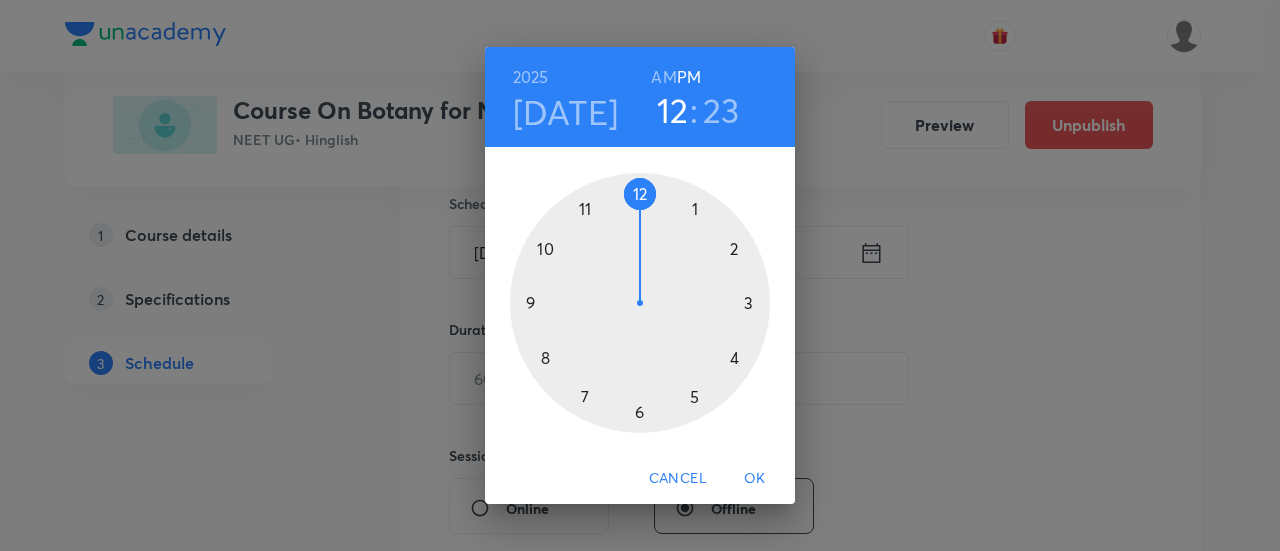 drag, startPoint x: 694, startPoint y: 207, endPoint x: 654, endPoint y: 197, distance: 41.231056 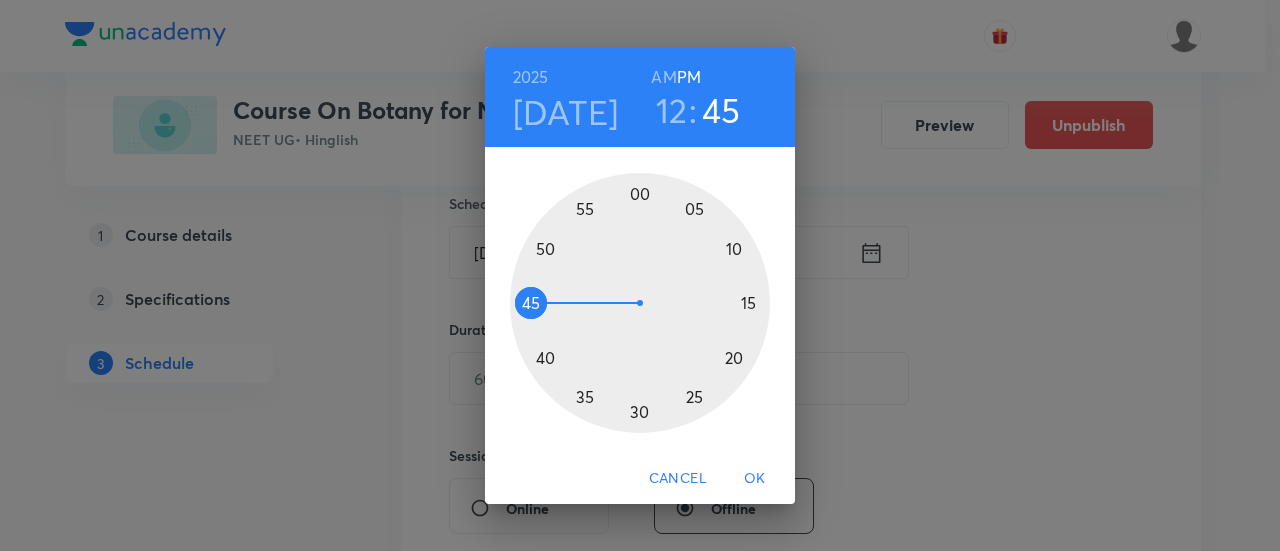 drag, startPoint x: 711, startPoint y: 375, endPoint x: 548, endPoint y: 300, distance: 179.42686 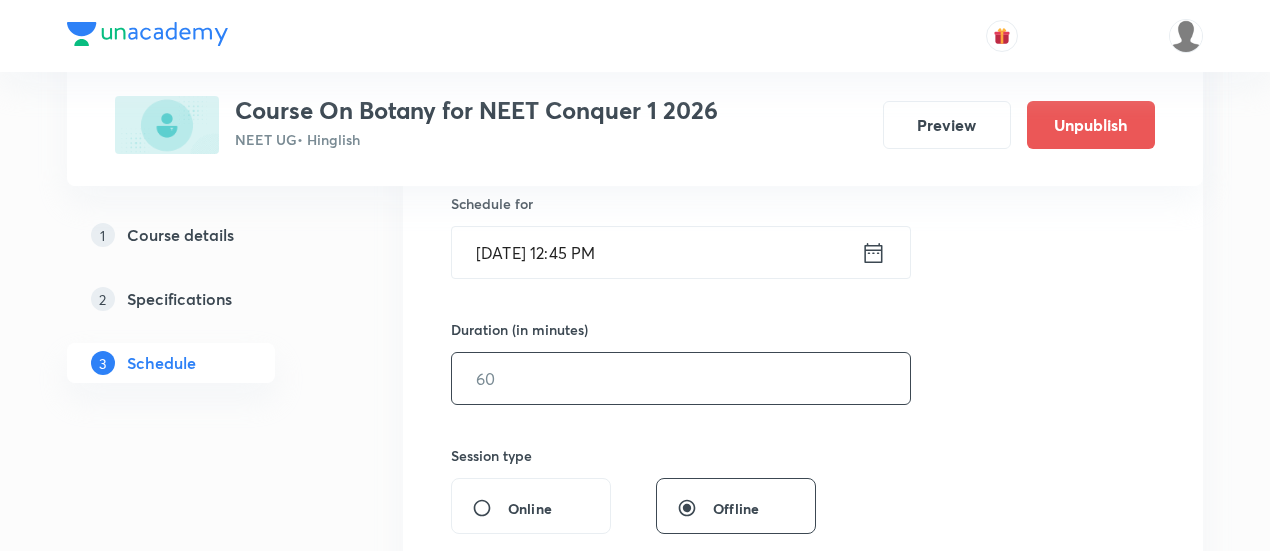 click at bounding box center (681, 378) 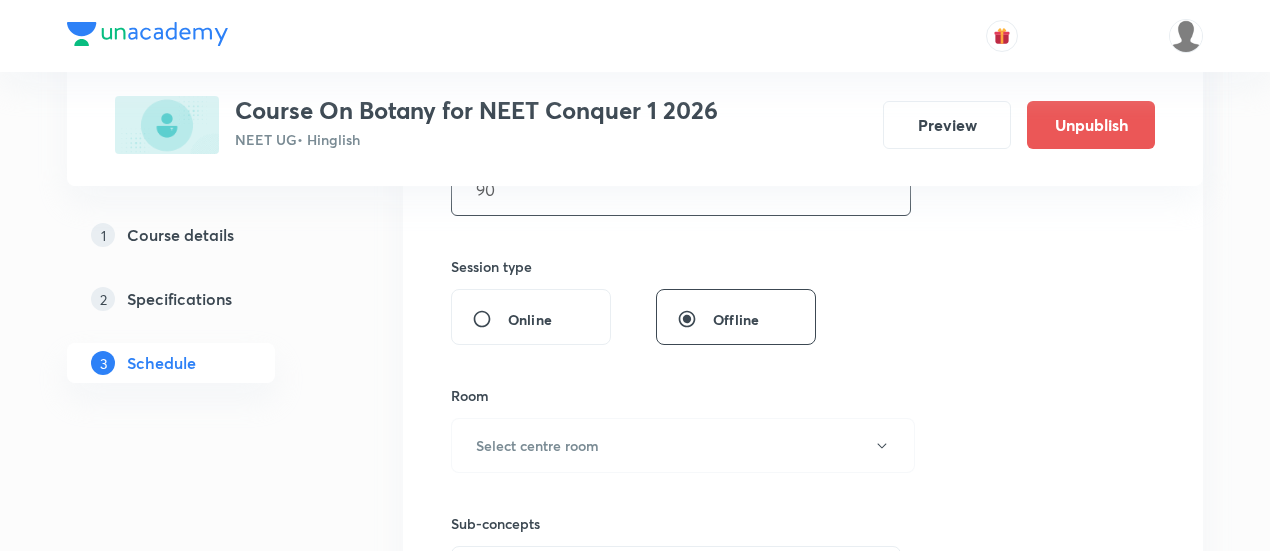 scroll, scrollTop: 800, scrollLeft: 0, axis: vertical 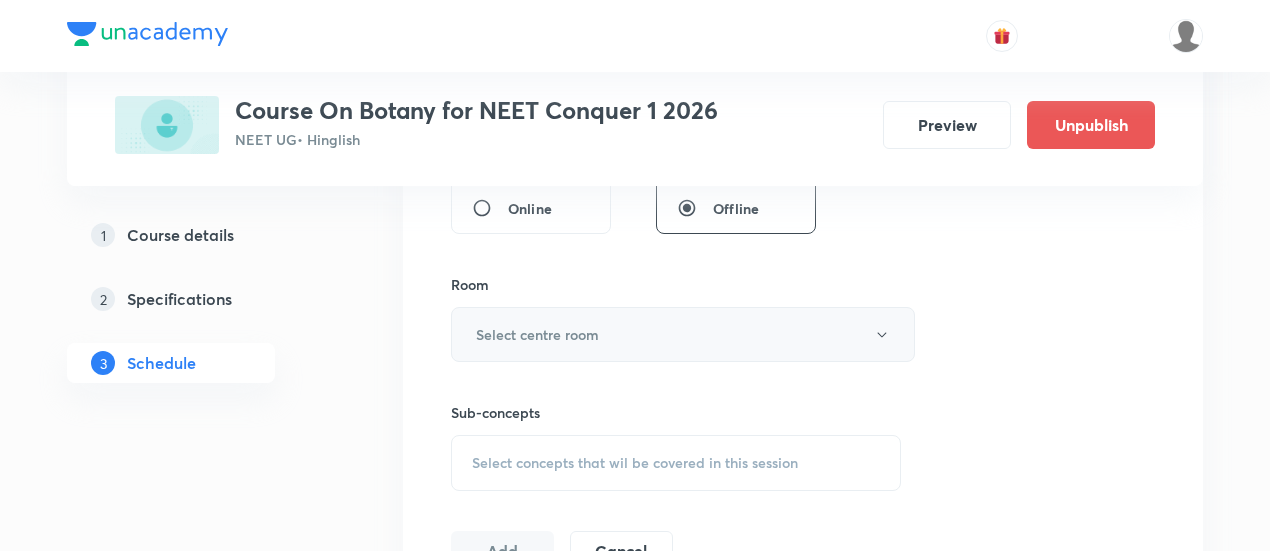 type on "90" 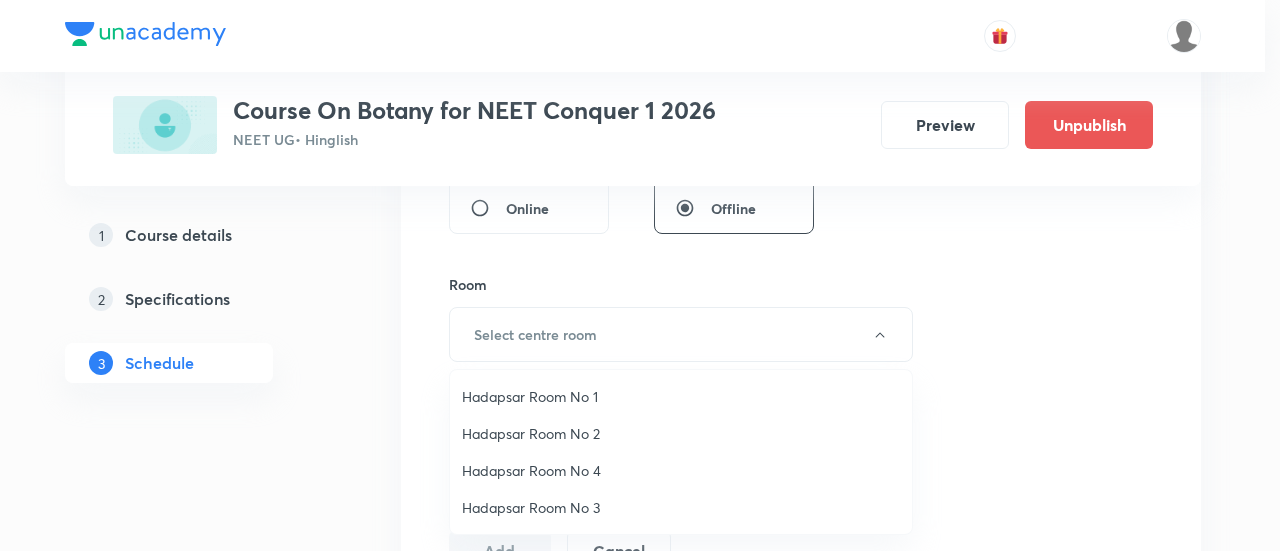 click on "Hadapsar Room No 2" at bounding box center [681, 433] 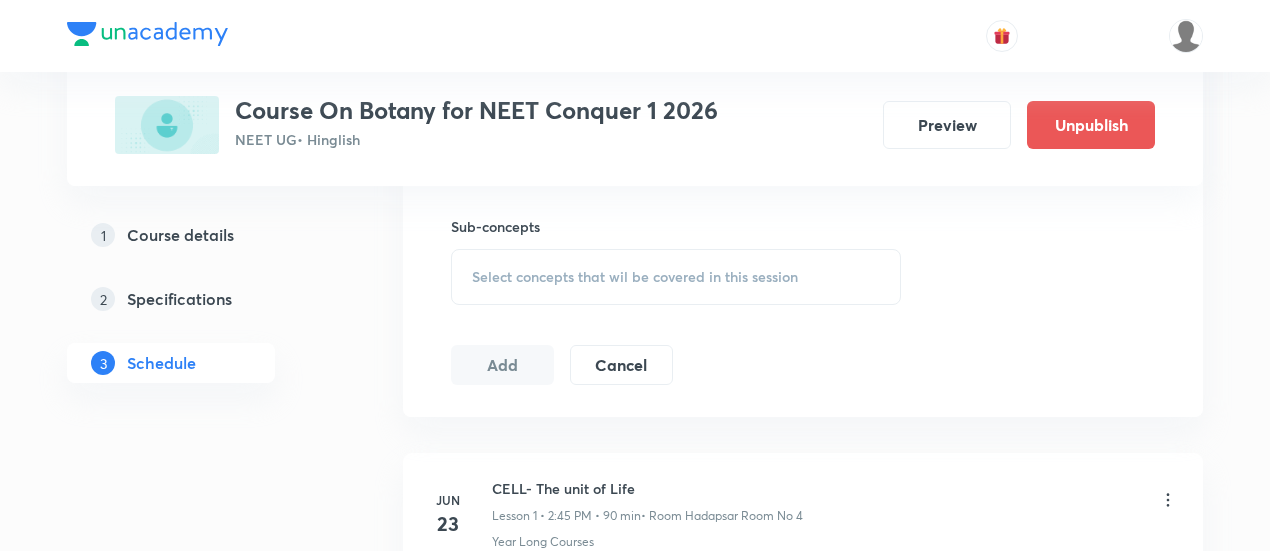 scroll, scrollTop: 1000, scrollLeft: 0, axis: vertical 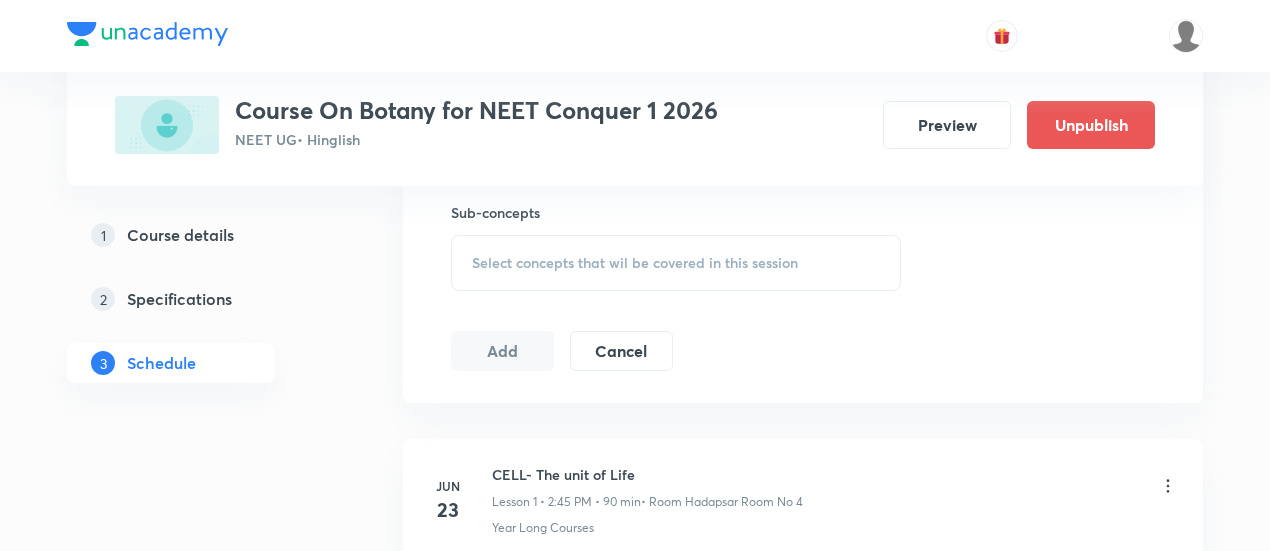 click on "Select concepts that wil be covered in this session" at bounding box center (635, 263) 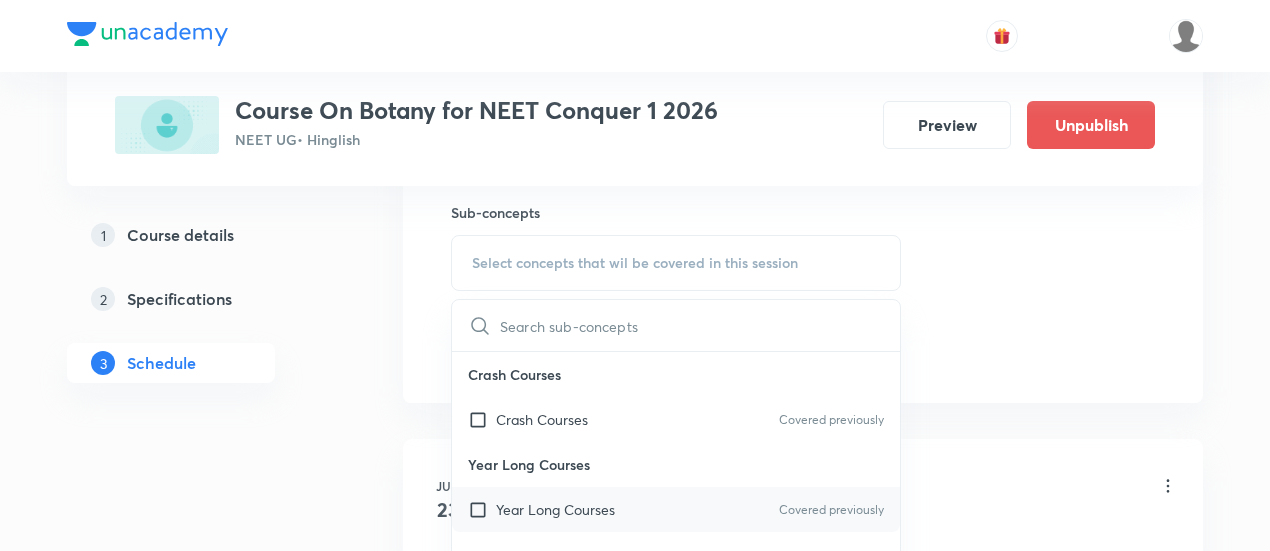 click on "Year Long Courses Covered previously" at bounding box center [676, 509] 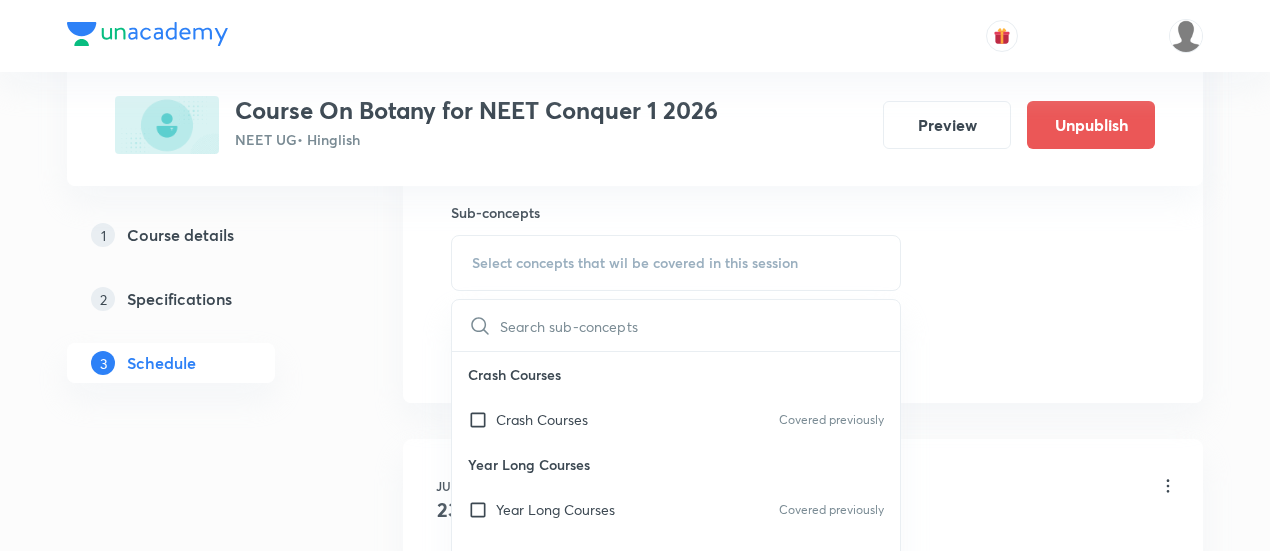 checkbox on "true" 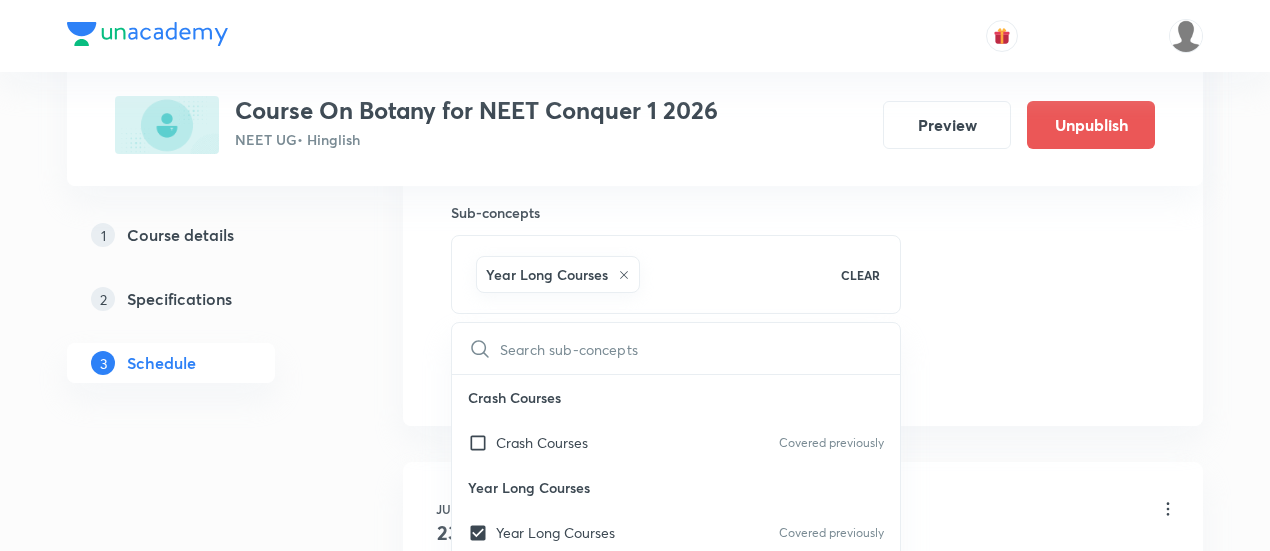 click on "Session  22 Live class Session title 12/99 Living World ​ Schedule for [DATE] 12:45 PM ​ Duration (in minutes) 90 ​   Session type Online Offline Room Hadapsar Room No 2 Sub-concepts Year Long Courses CLEAR ​ Crash Courses Crash Courses Covered previously Year Long Courses Year Long Courses Covered previously Add Cancel" at bounding box center (803, -87) 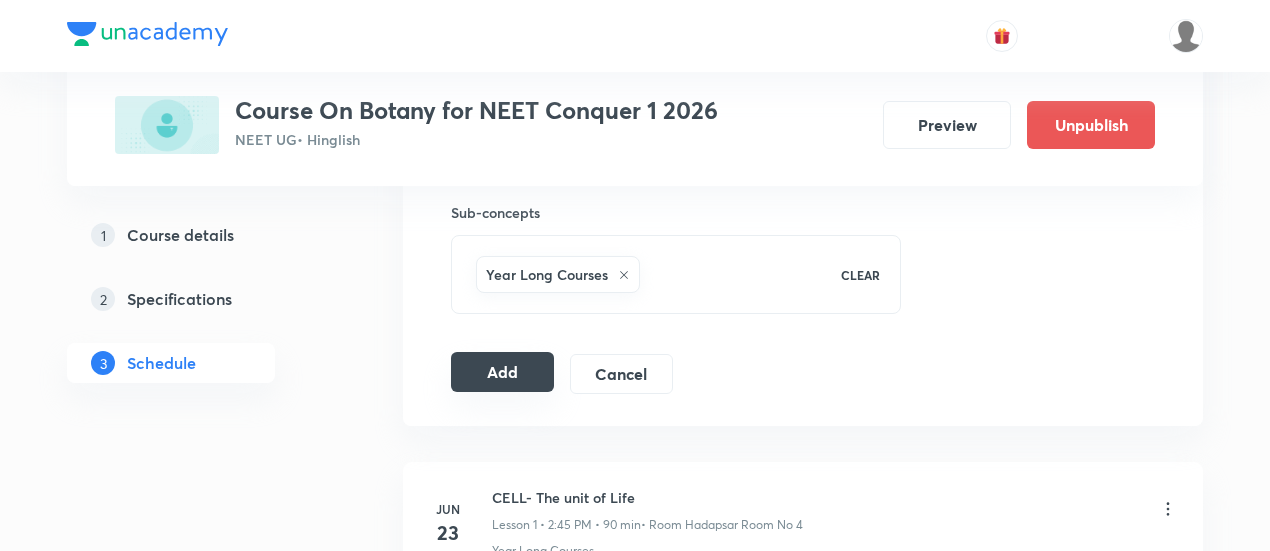 click on "Add" at bounding box center (502, 372) 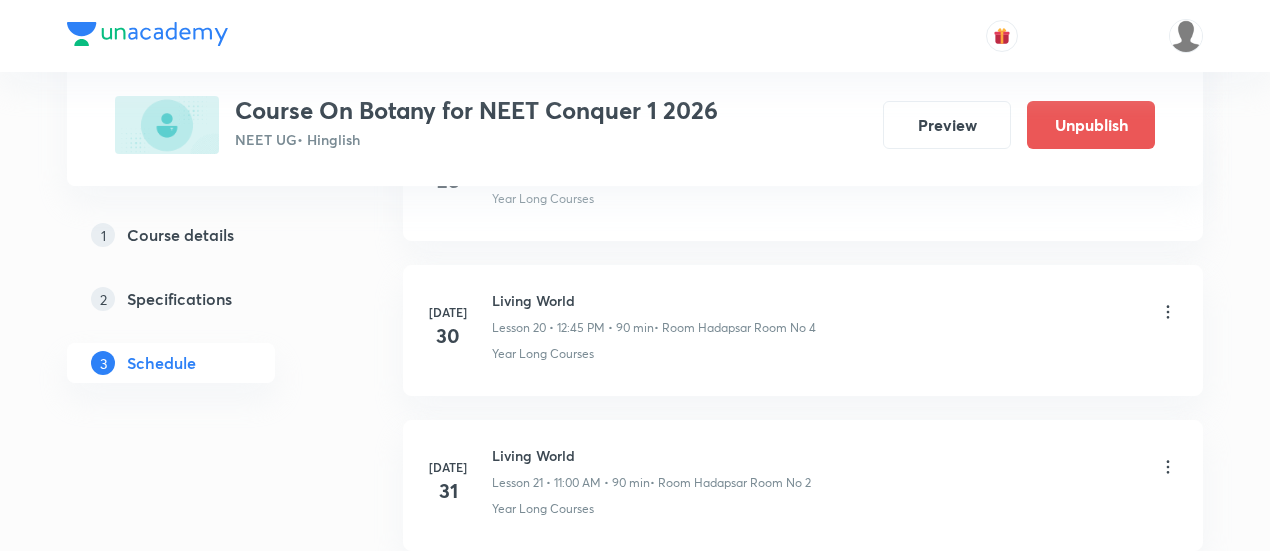 scroll, scrollTop: 3528, scrollLeft: 0, axis: vertical 